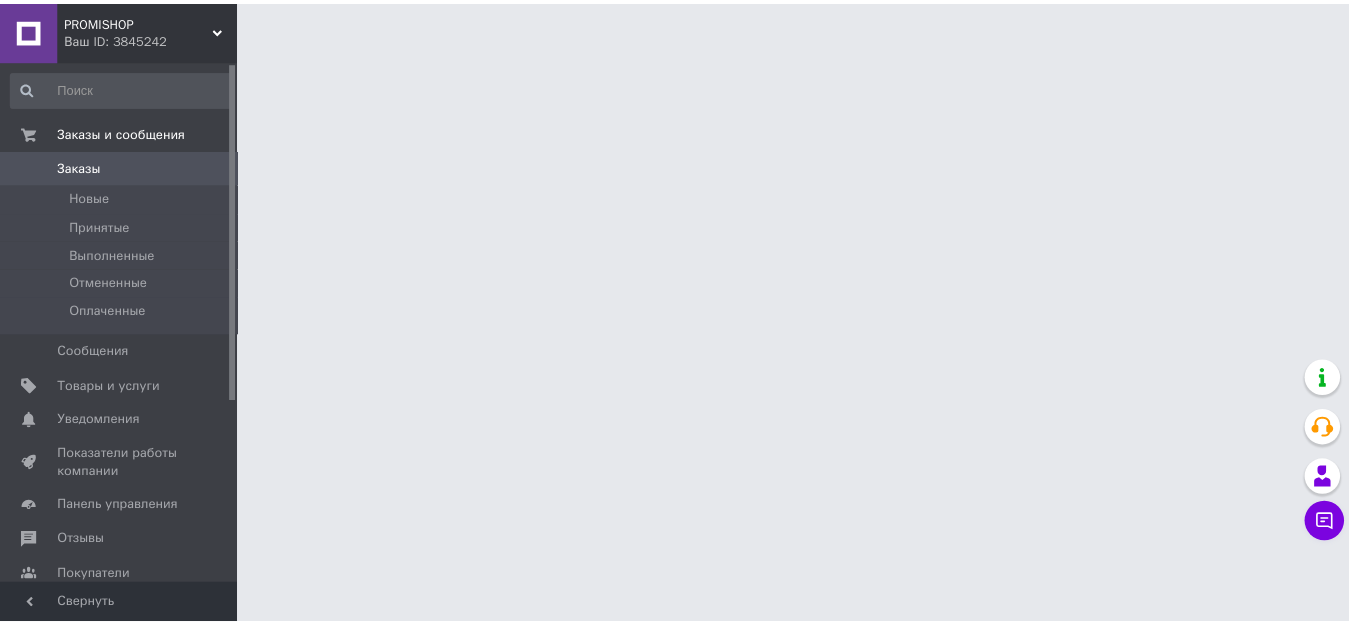 scroll, scrollTop: 0, scrollLeft: 0, axis: both 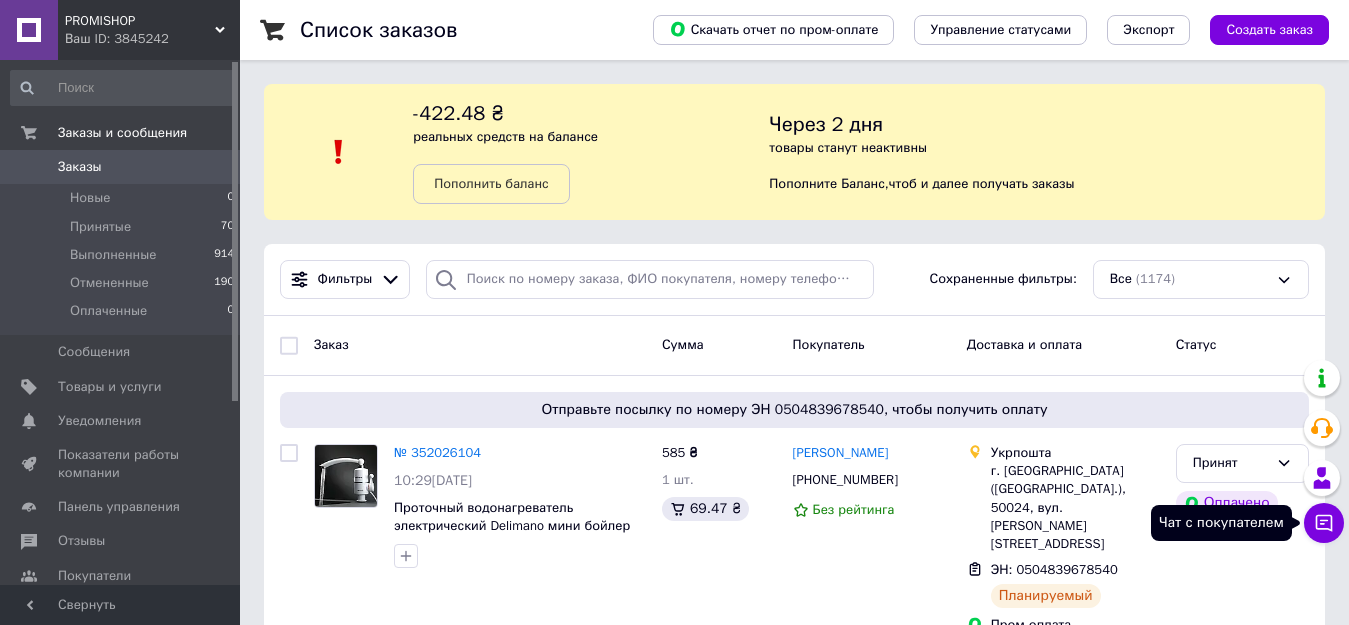click 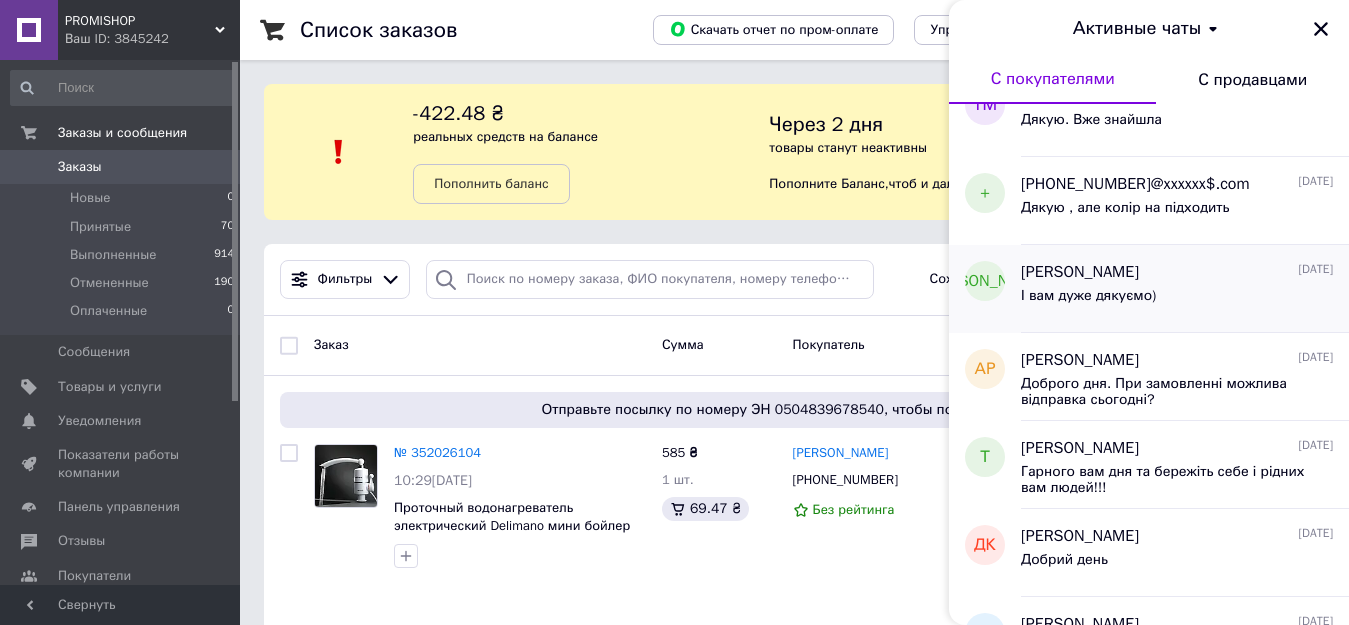 scroll, scrollTop: 400, scrollLeft: 0, axis: vertical 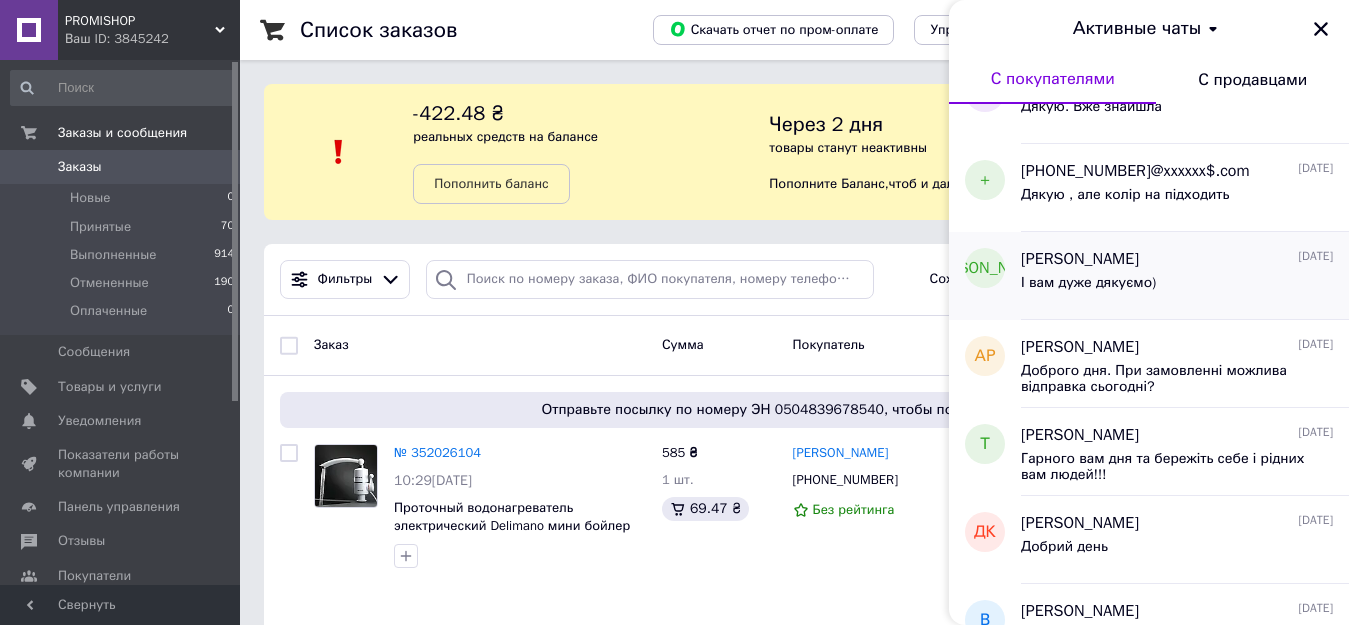 click on "І вам дуже дякуємо)" at bounding box center (1177, 287) 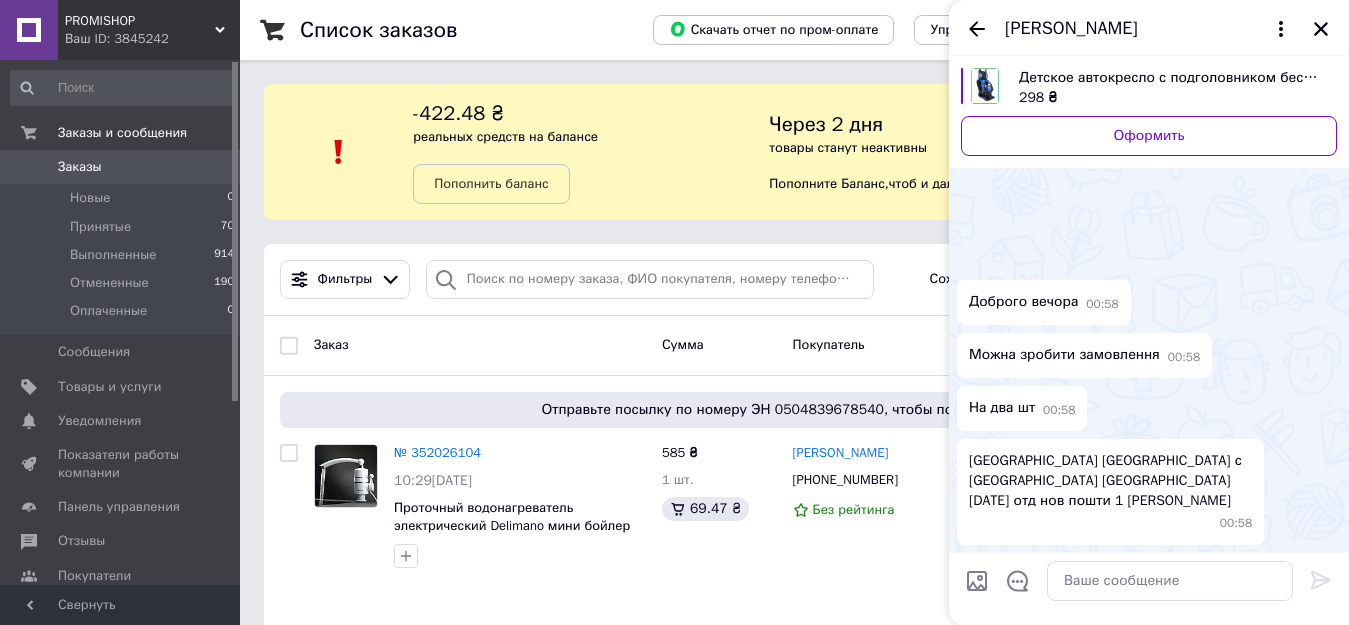 scroll, scrollTop: 1406, scrollLeft: 0, axis: vertical 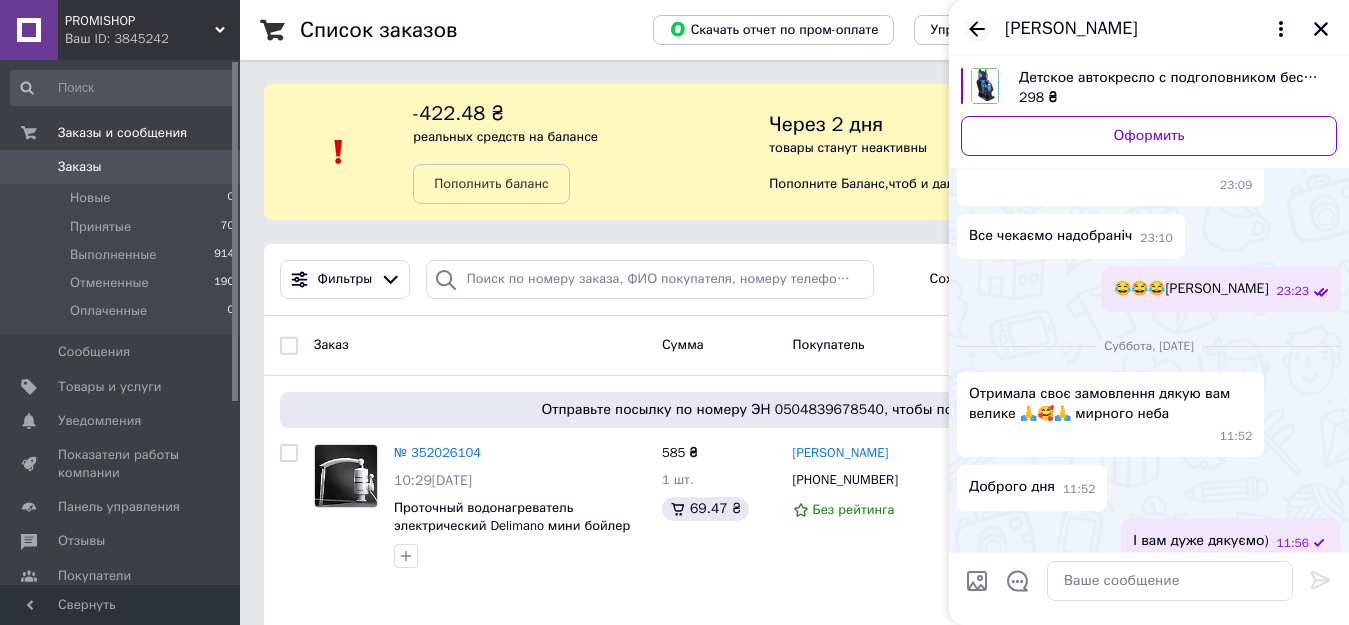 click 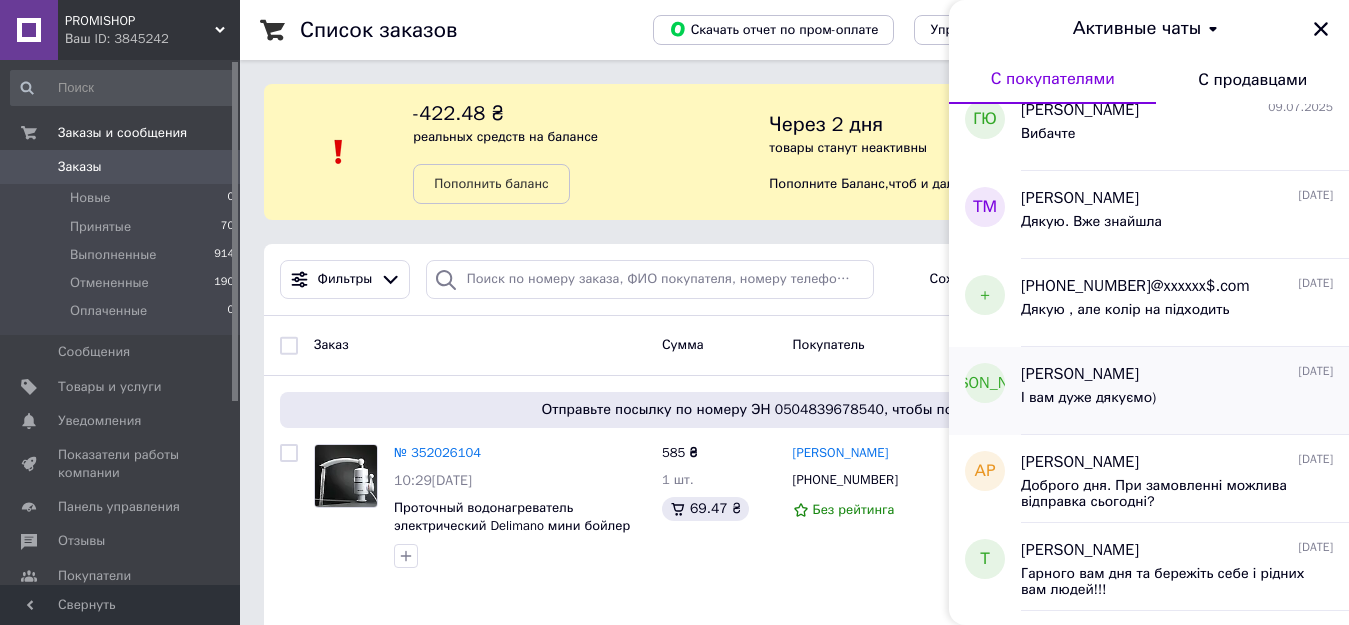 scroll, scrollTop: 300, scrollLeft: 0, axis: vertical 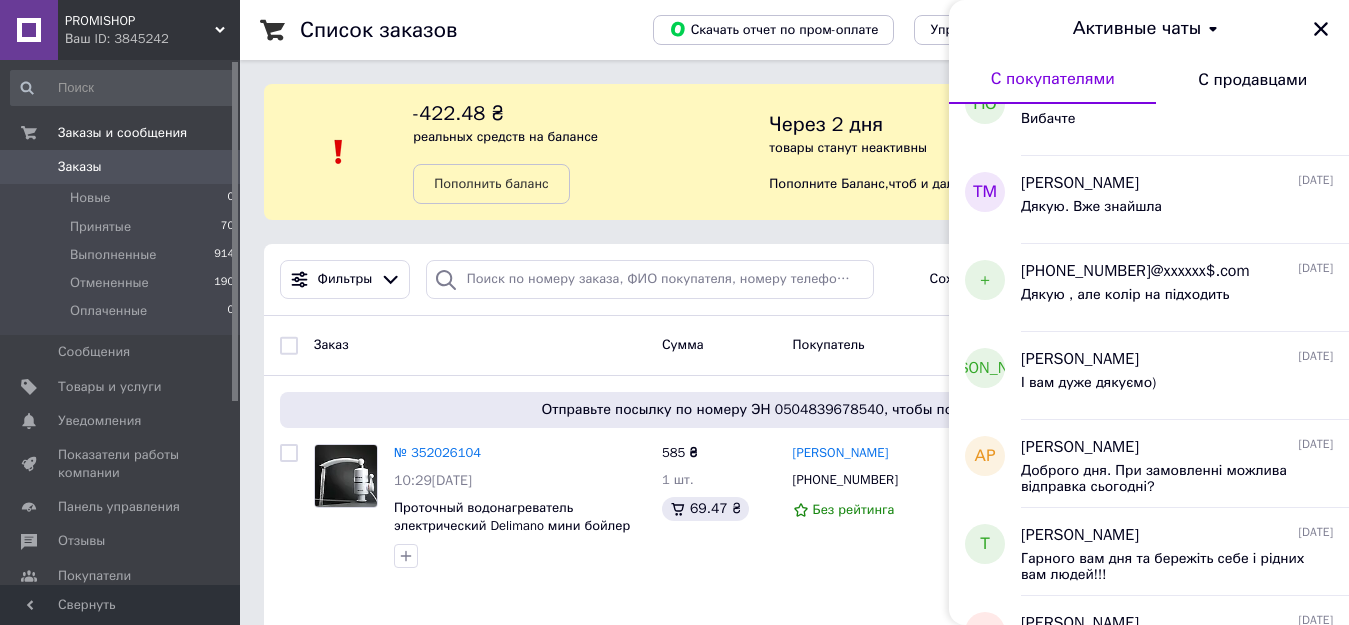 click on "PROMISHOP" at bounding box center [140, 21] 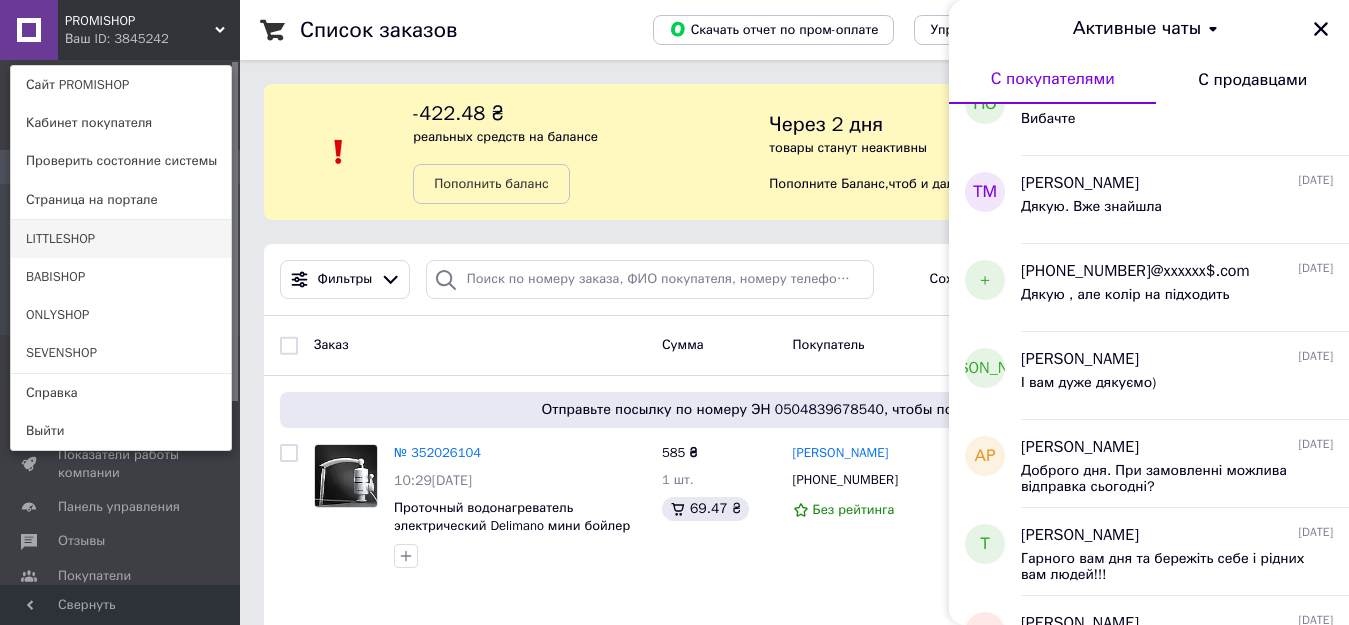 click on "LITTLESHOP" at bounding box center [121, 239] 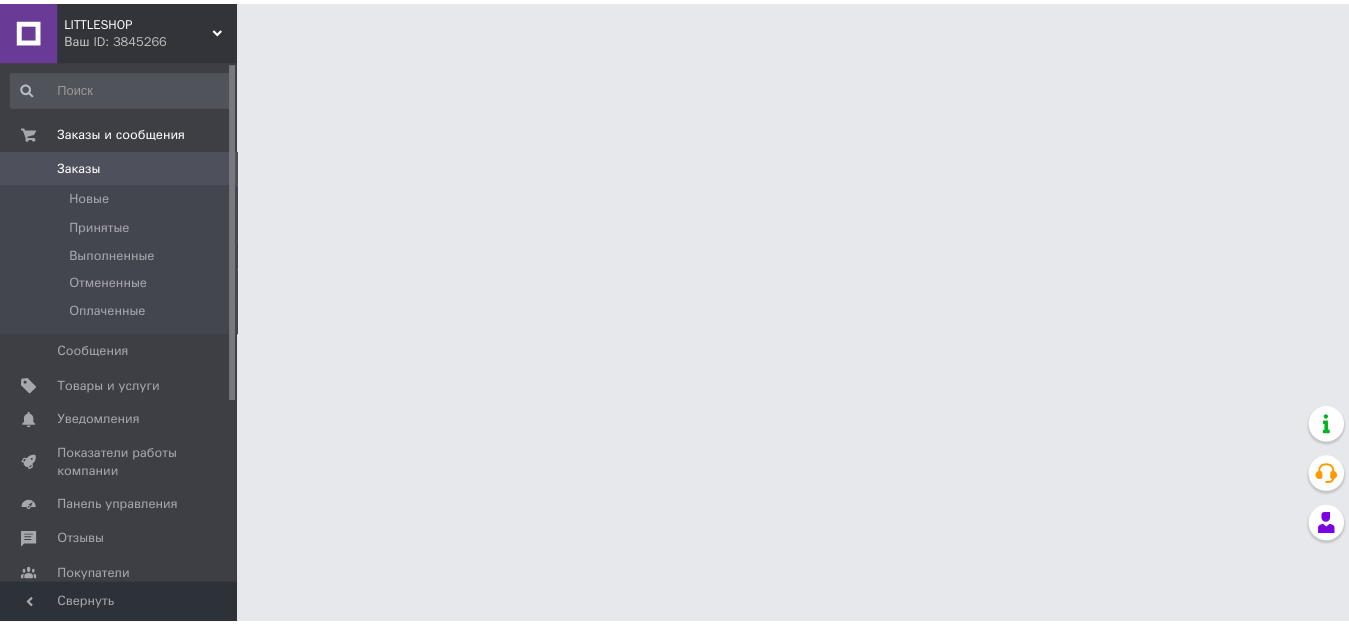 scroll, scrollTop: 0, scrollLeft: 0, axis: both 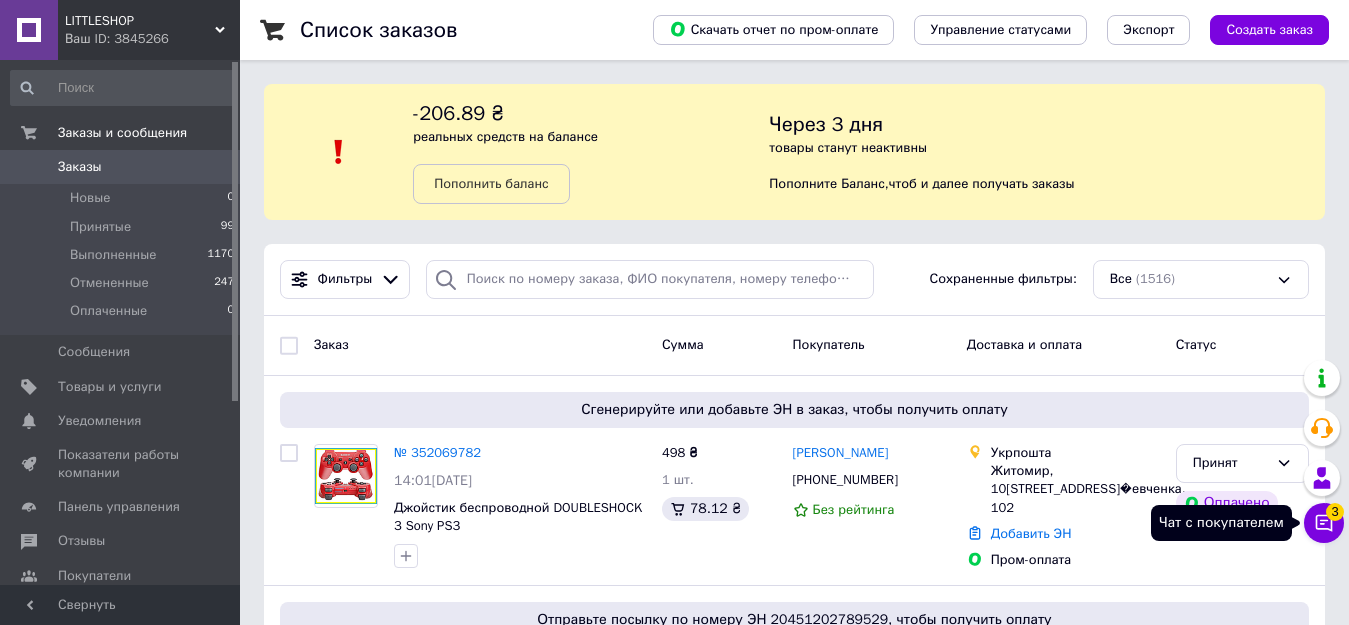 click 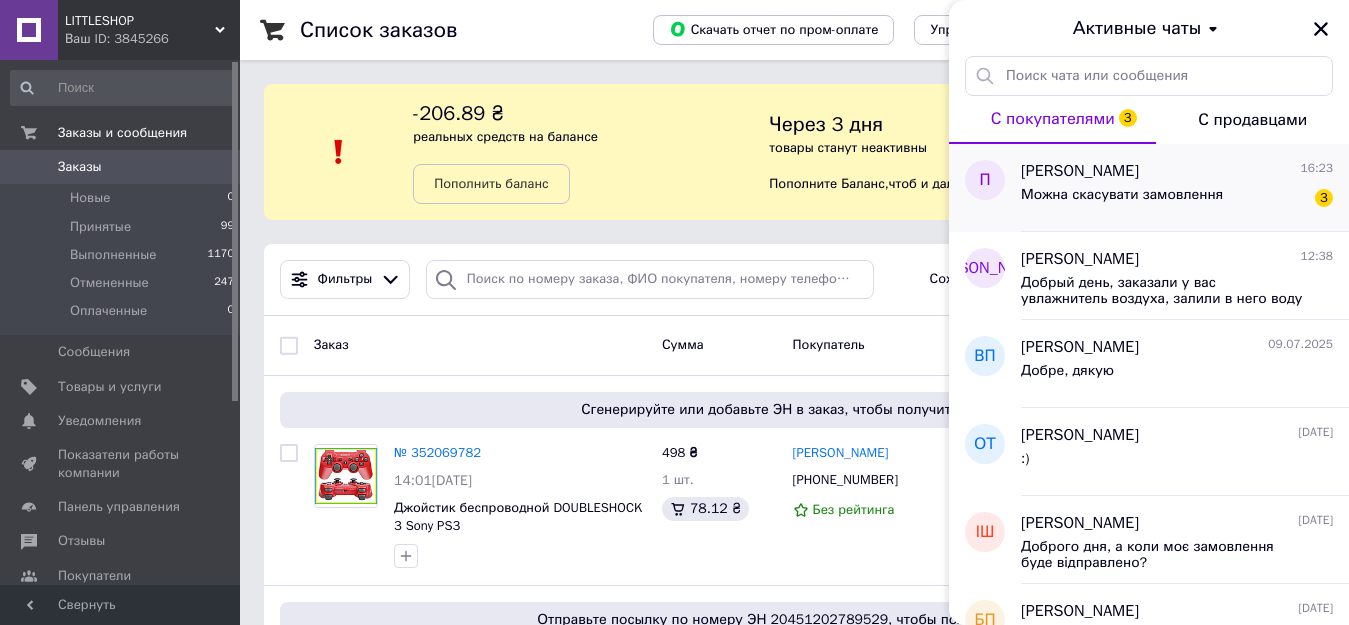 click on "Можна скасувати замовлення" at bounding box center (1122, 201) 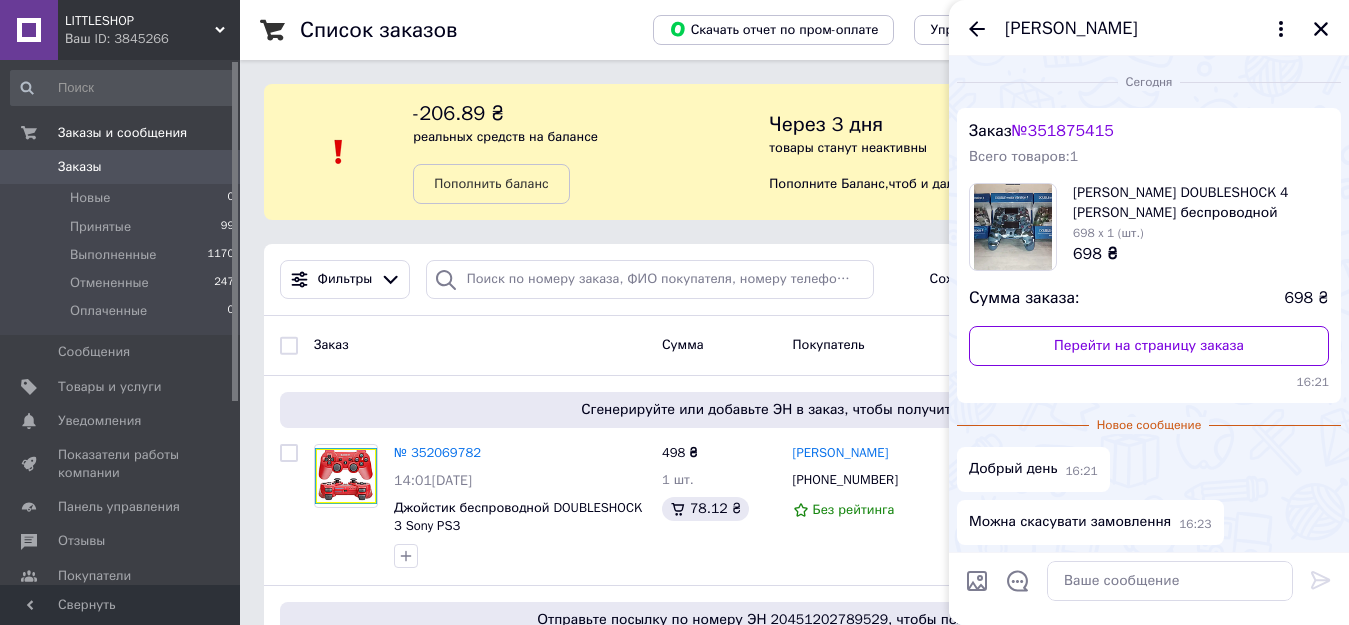 scroll, scrollTop: 74, scrollLeft: 0, axis: vertical 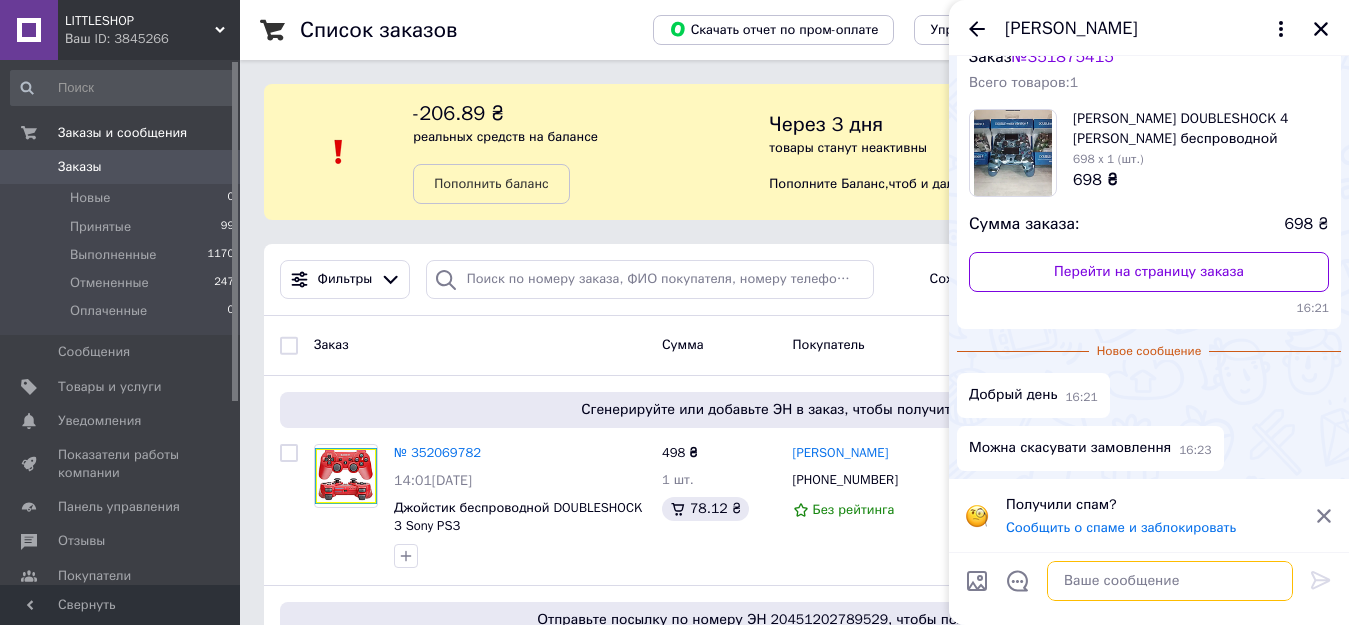 click at bounding box center [1170, 581] 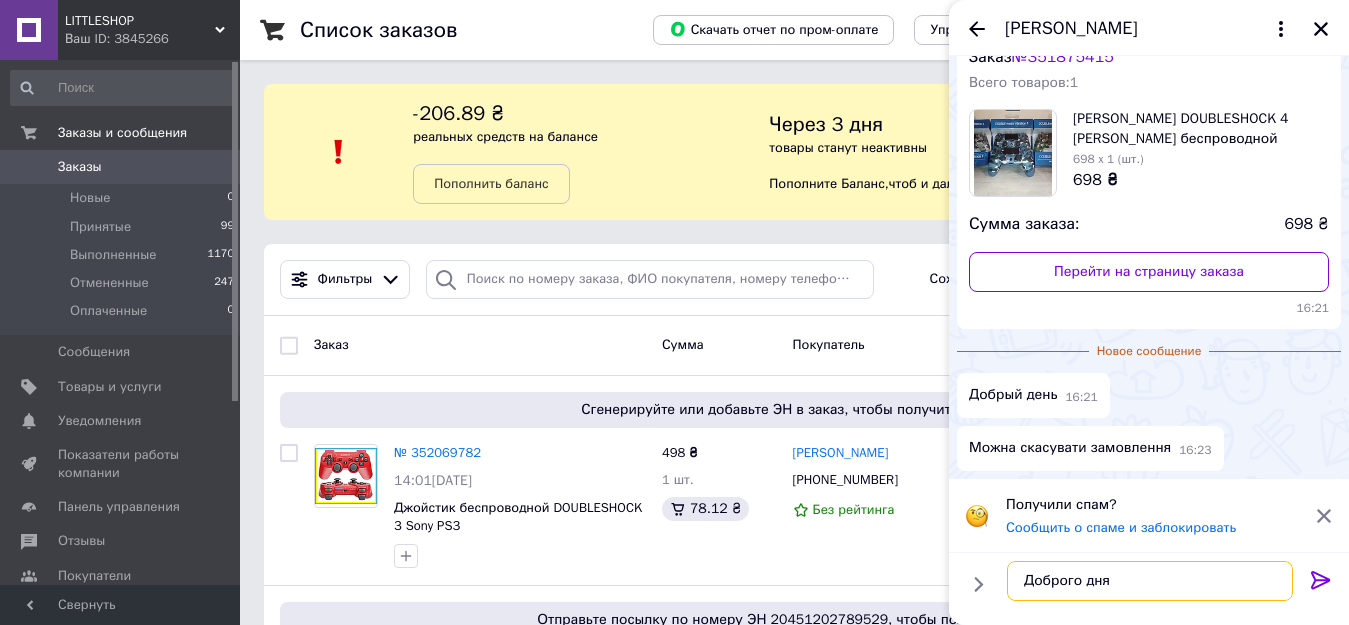 scroll, scrollTop: 12, scrollLeft: 0, axis: vertical 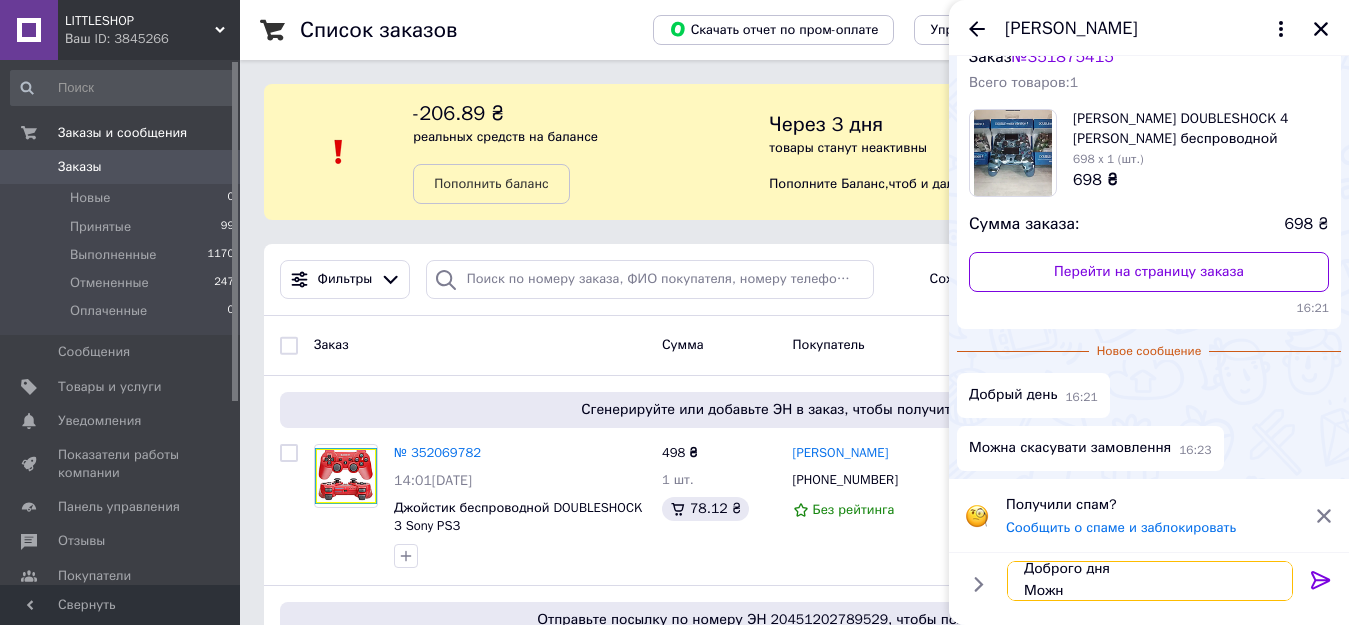type on "Доброго дня
Можна" 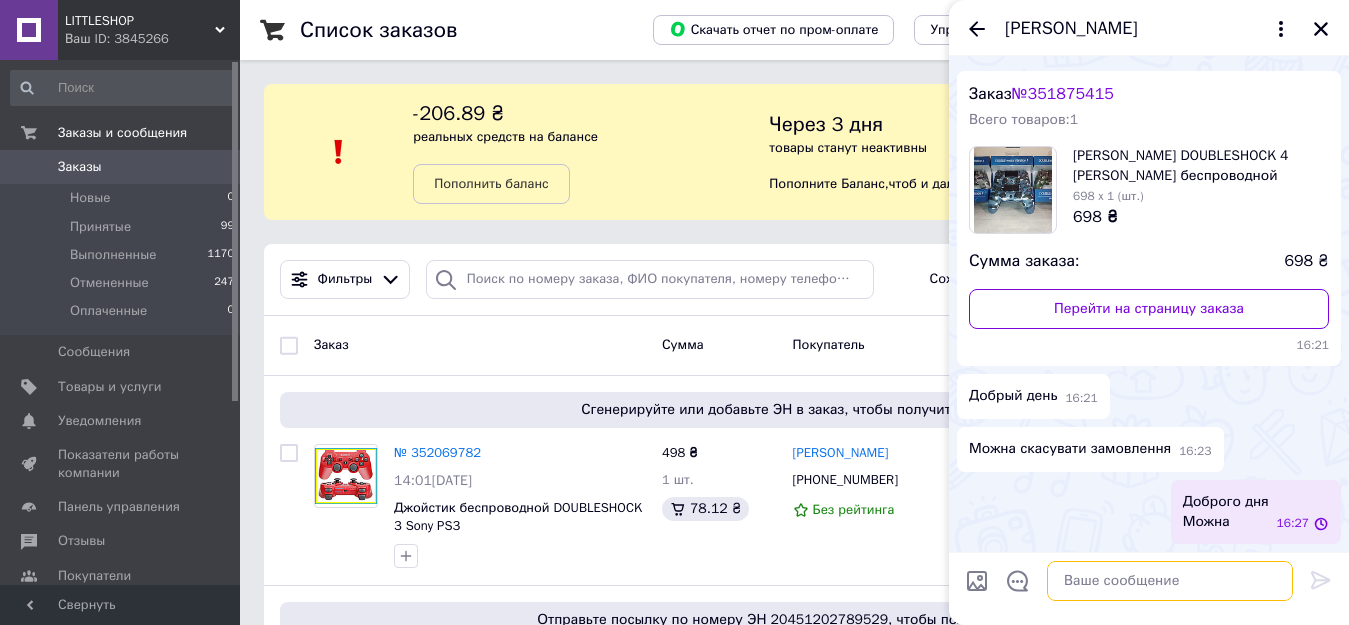 scroll, scrollTop: 0, scrollLeft: 0, axis: both 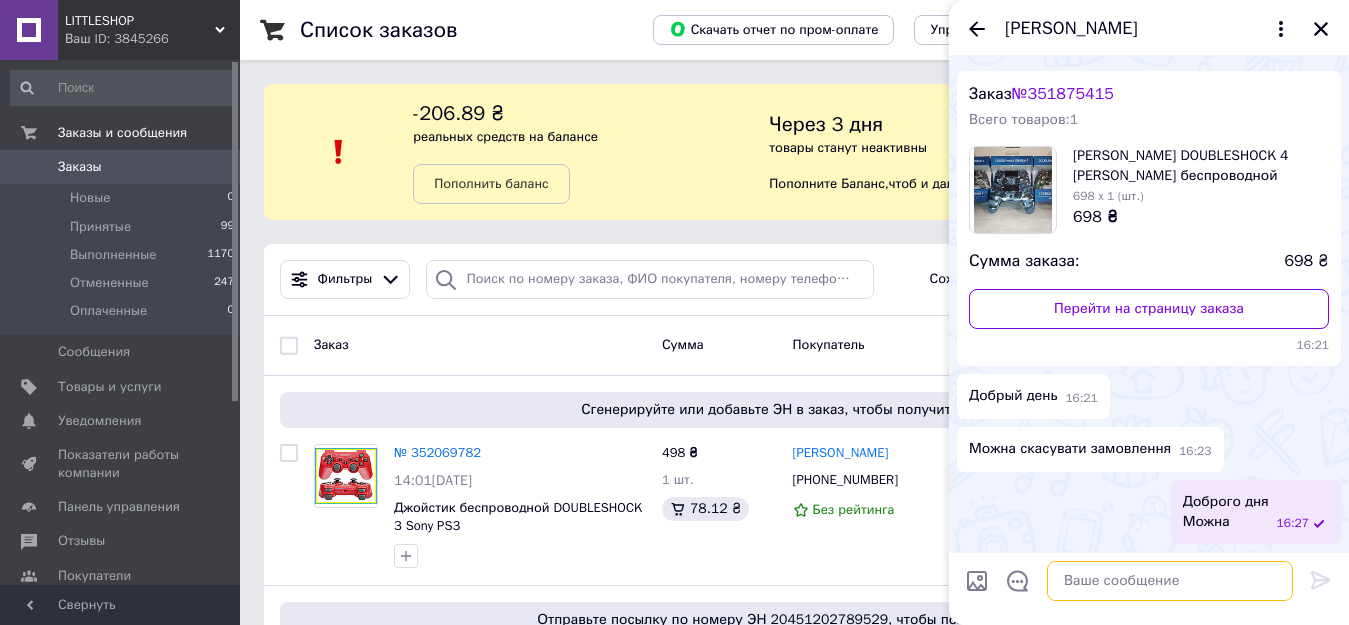 click at bounding box center (1170, 581) 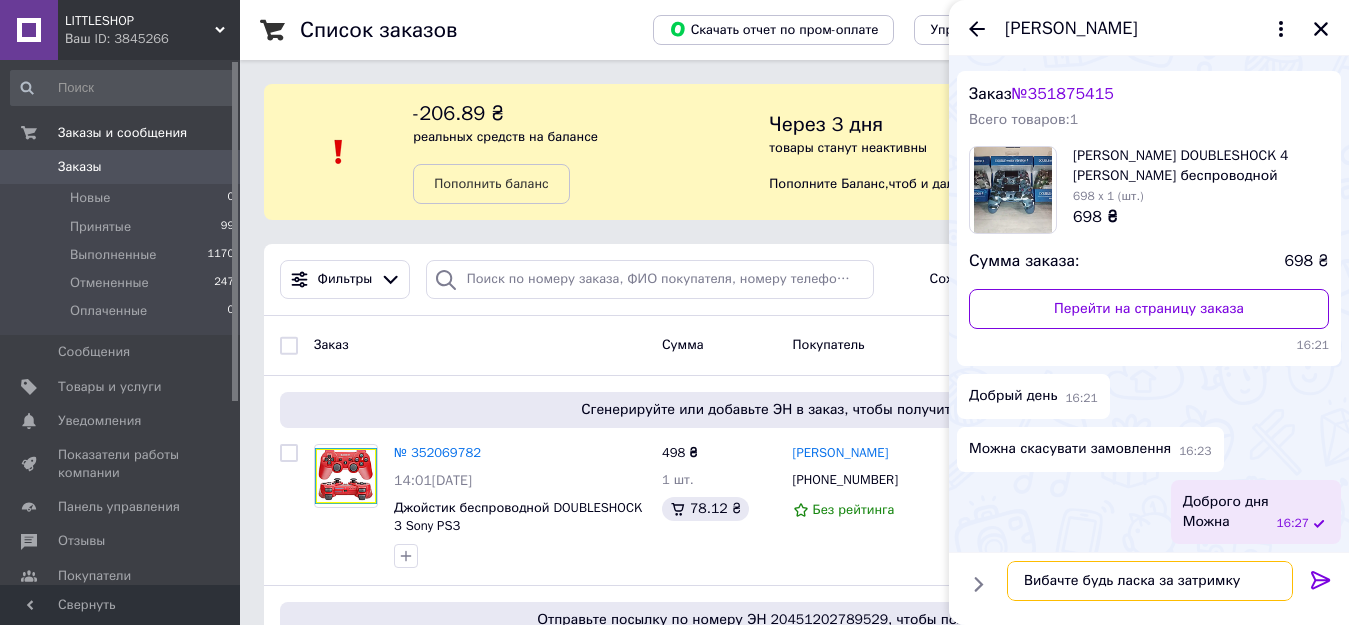 type on "Вибачте будь ласка за затримку" 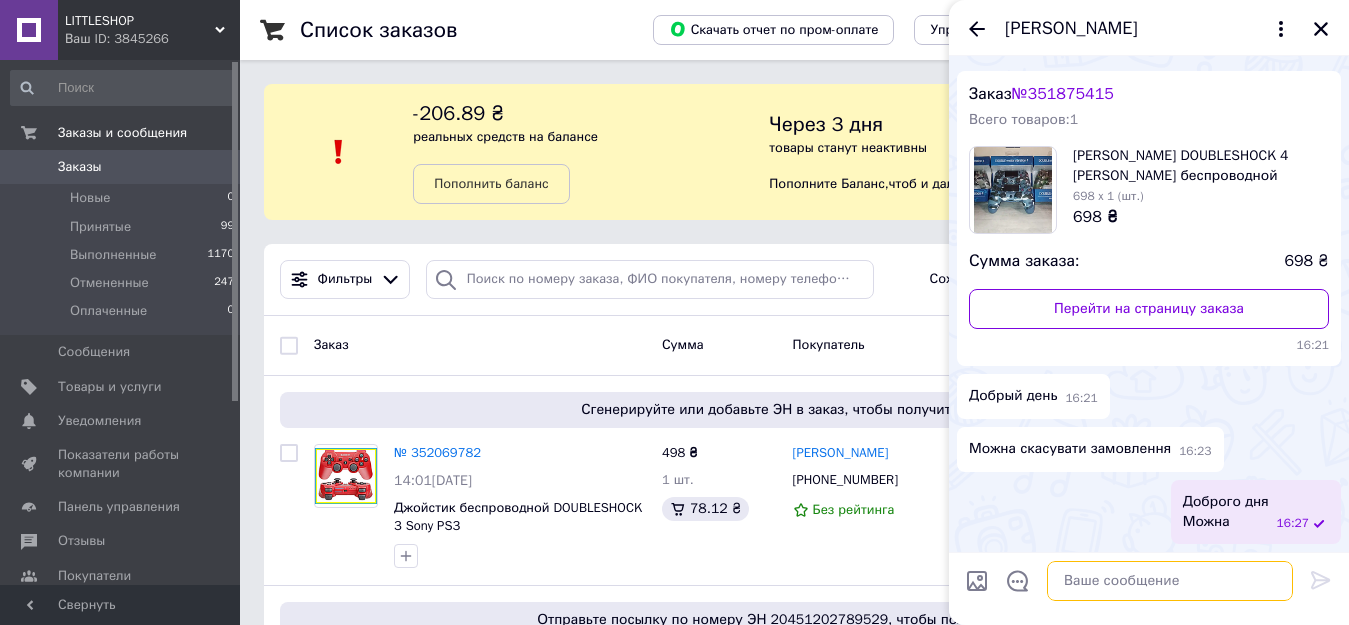 scroll, scrollTop: 90, scrollLeft: 0, axis: vertical 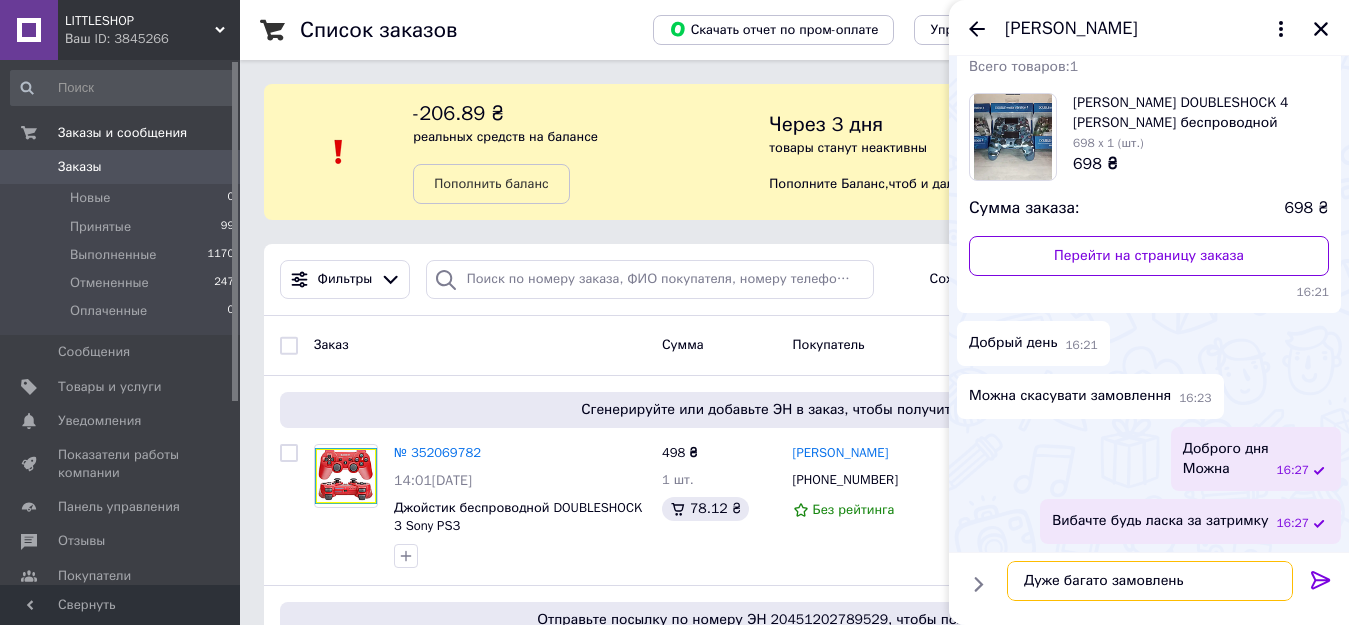 type on "Дуже багато замовлень" 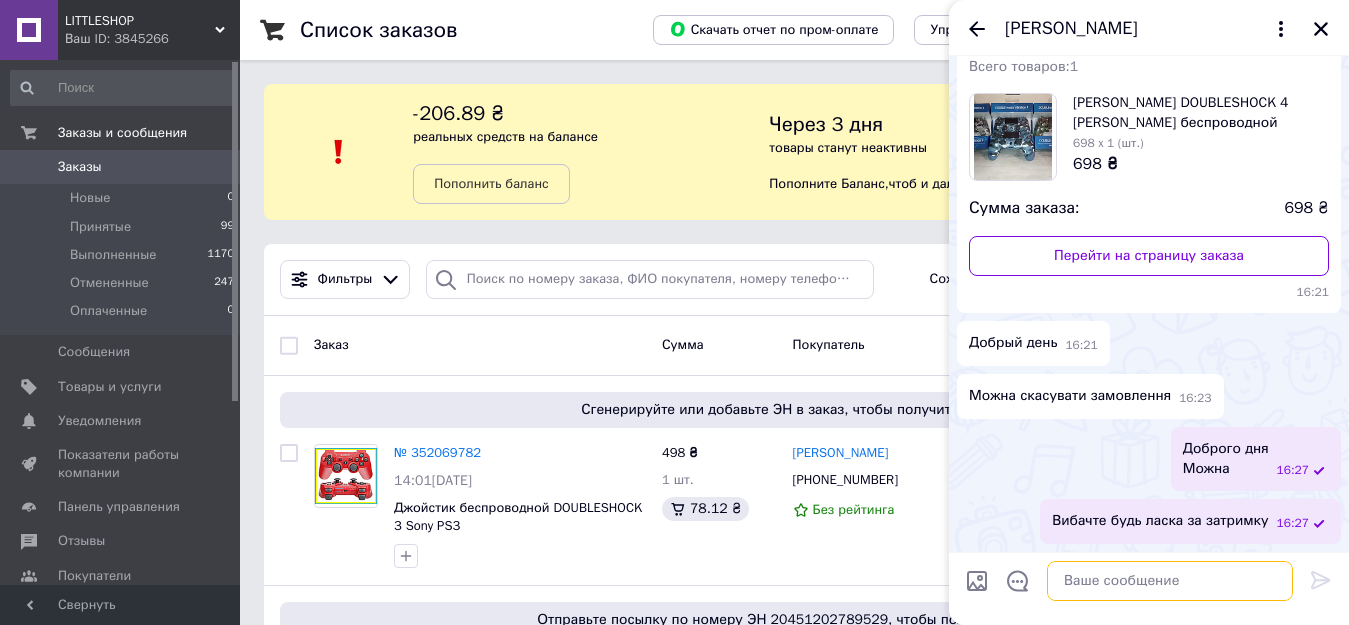 scroll, scrollTop: 143, scrollLeft: 0, axis: vertical 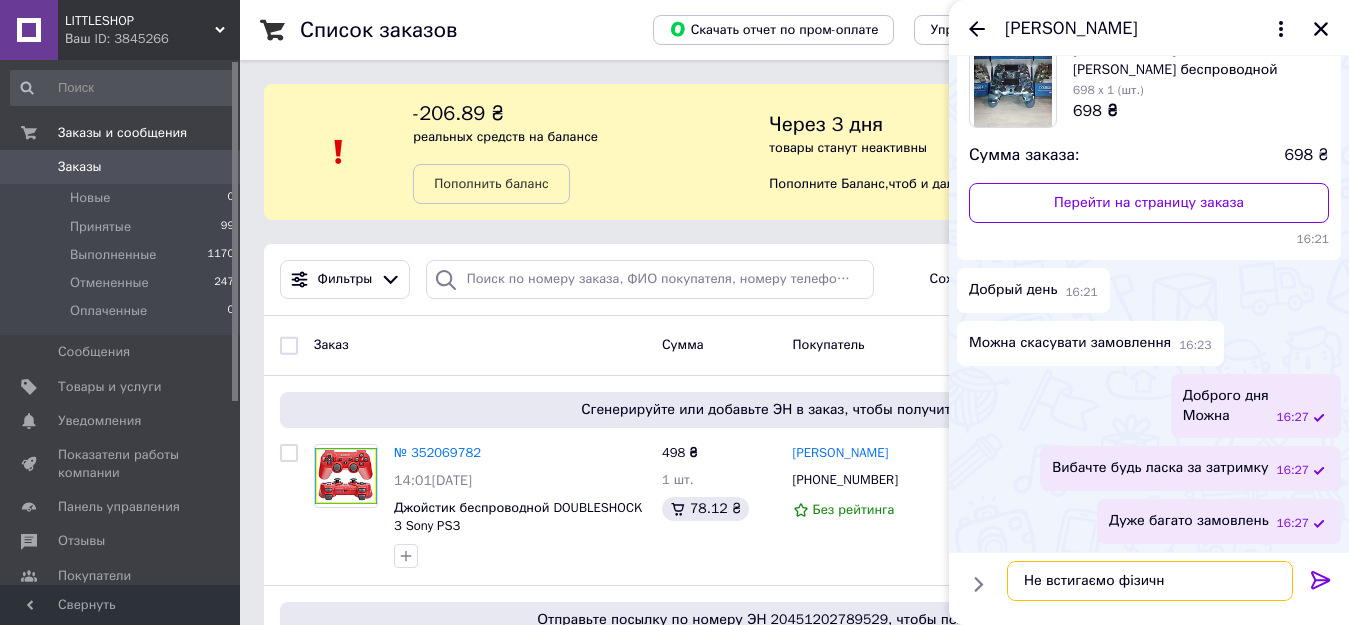 type on "Не встигаємо фізично" 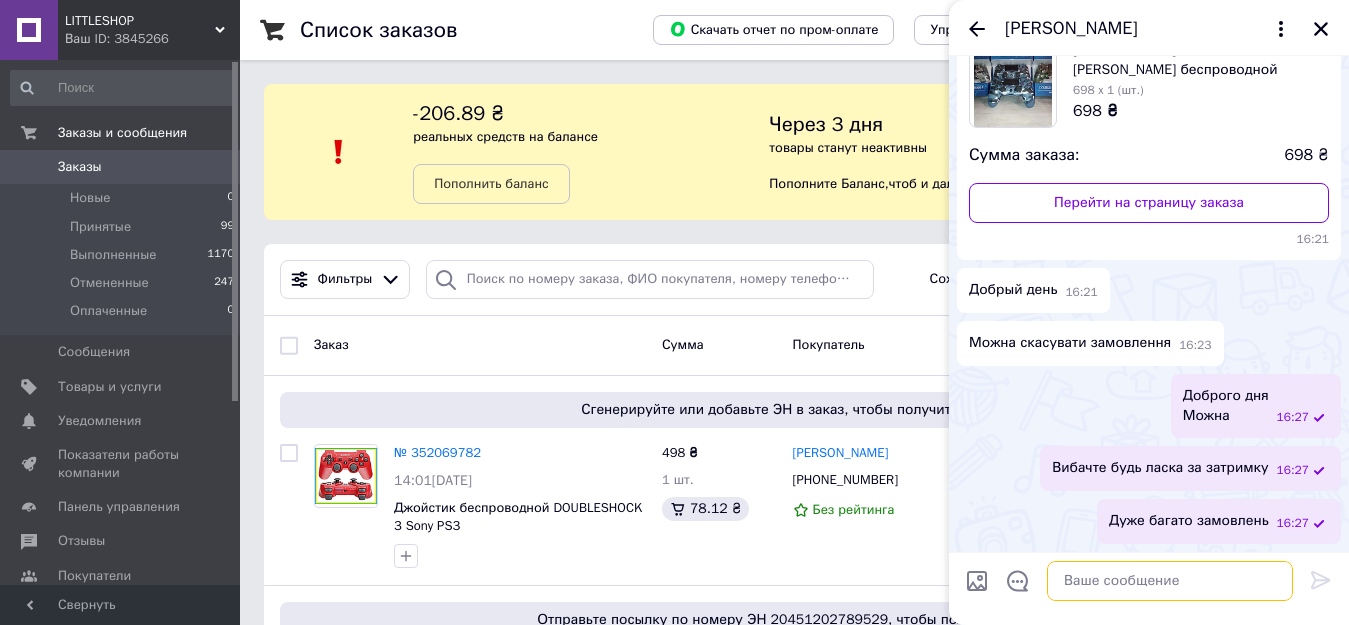 scroll, scrollTop: 197, scrollLeft: 0, axis: vertical 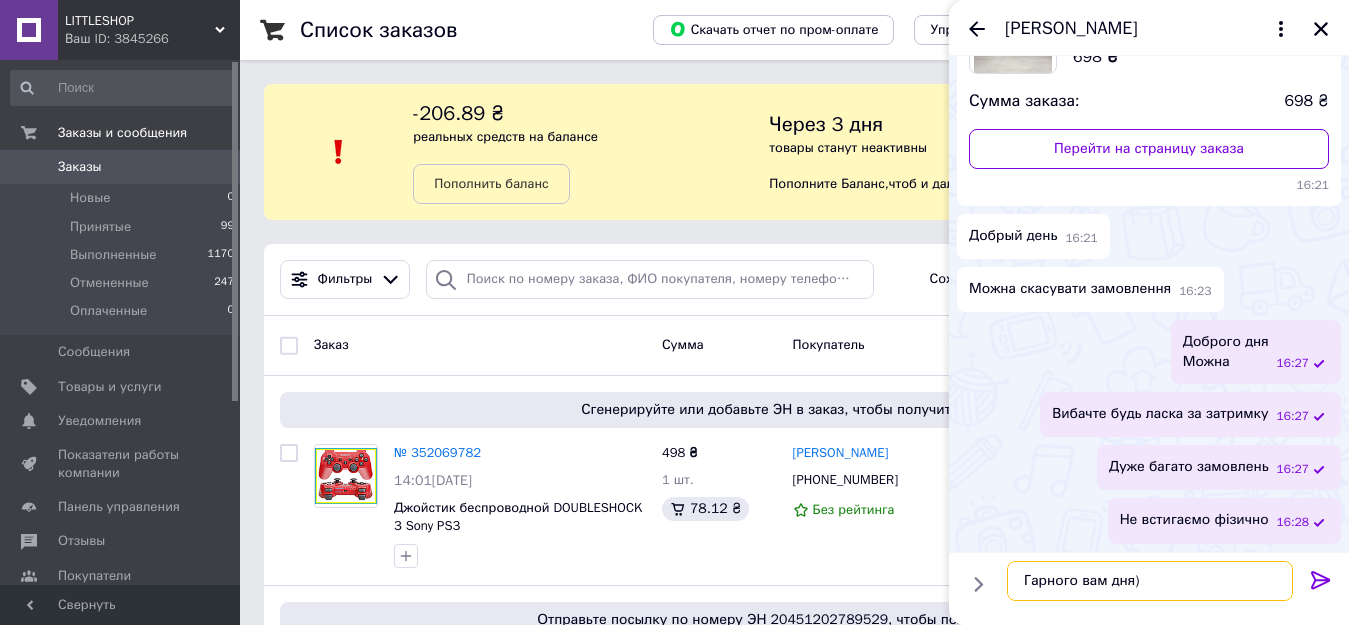 type on "Гарного вам дня)" 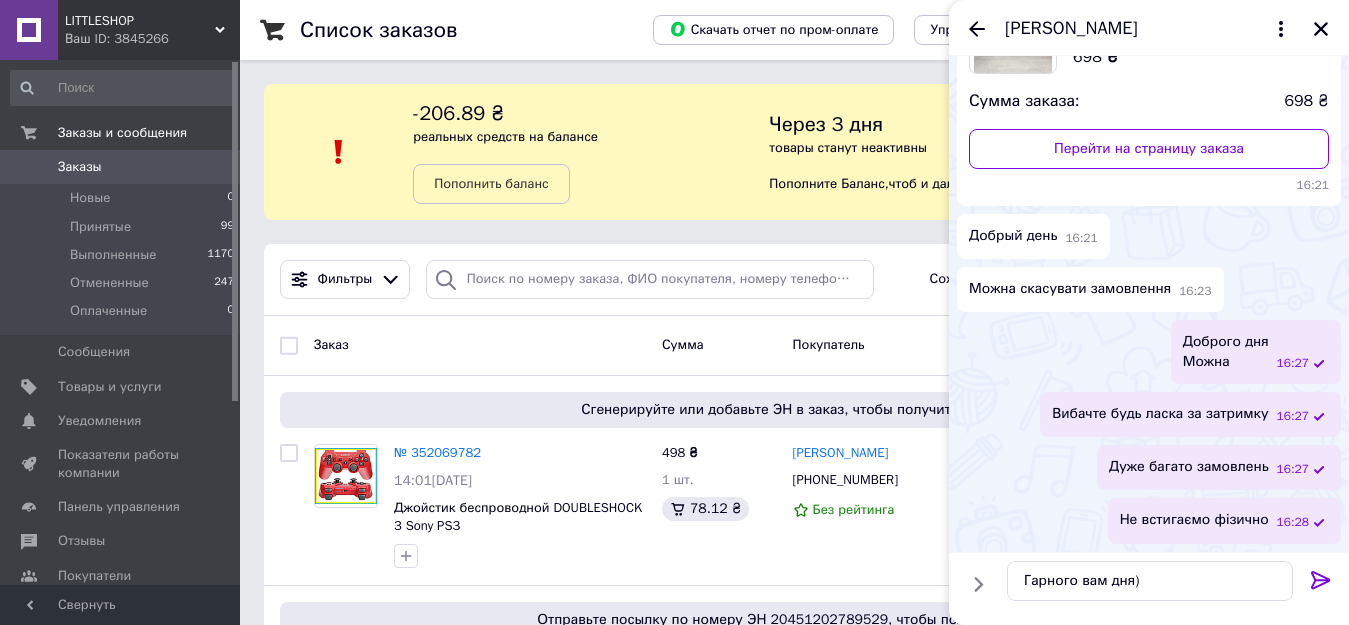 drag, startPoint x: 1316, startPoint y: 581, endPoint x: 1325, endPoint y: 572, distance: 12.727922 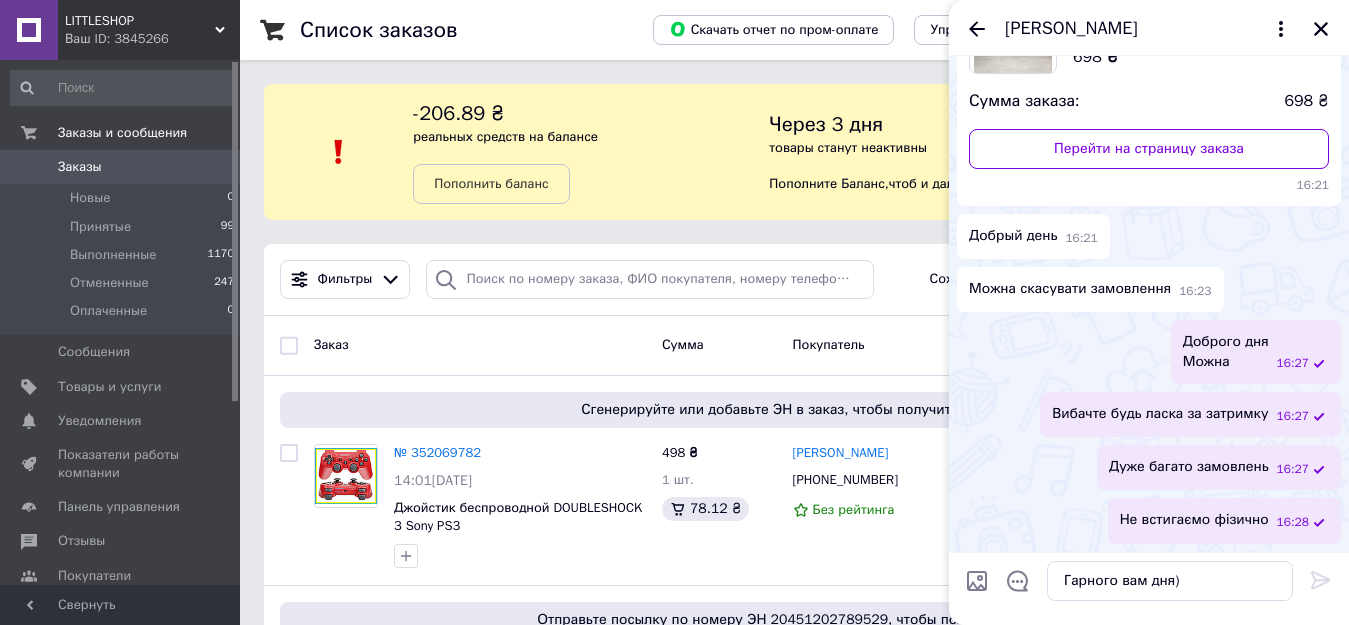type 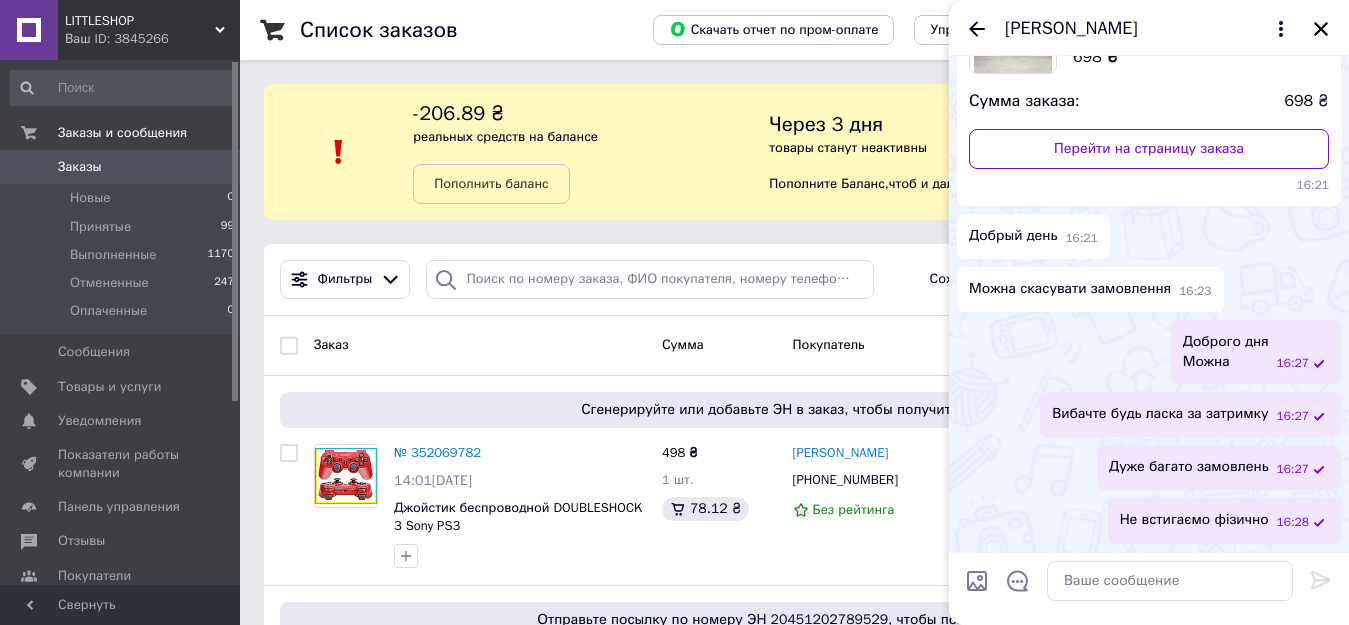 scroll, scrollTop: 250, scrollLeft: 0, axis: vertical 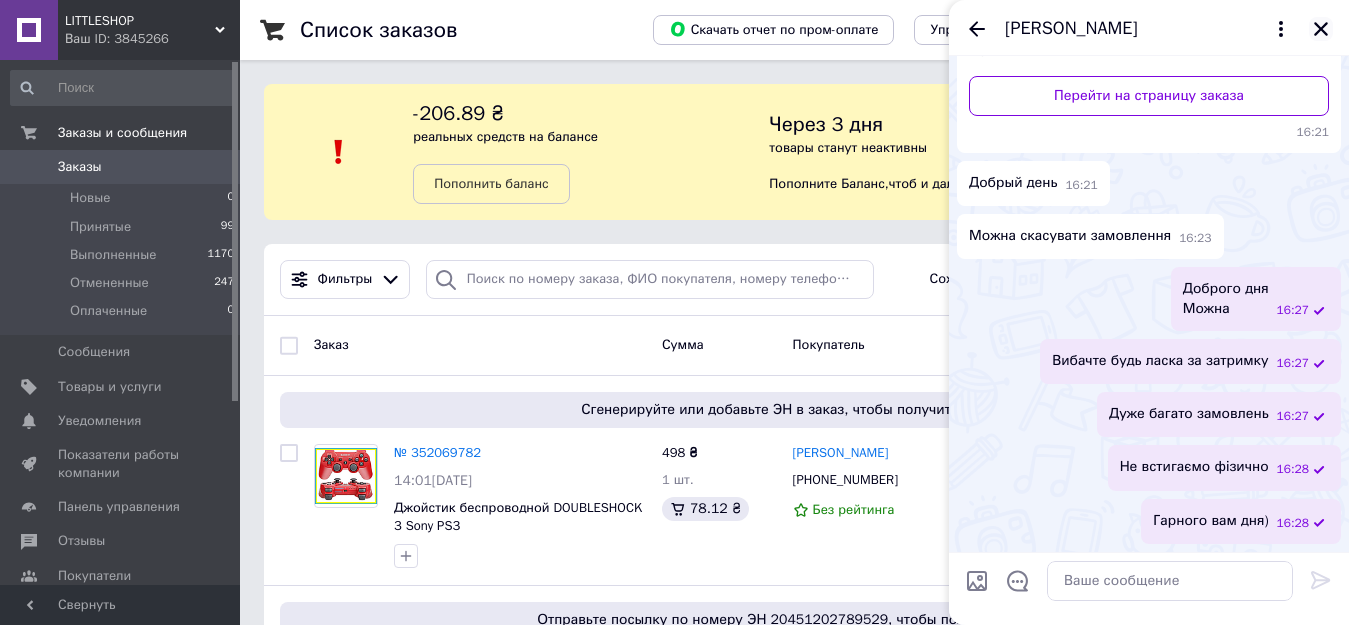 click 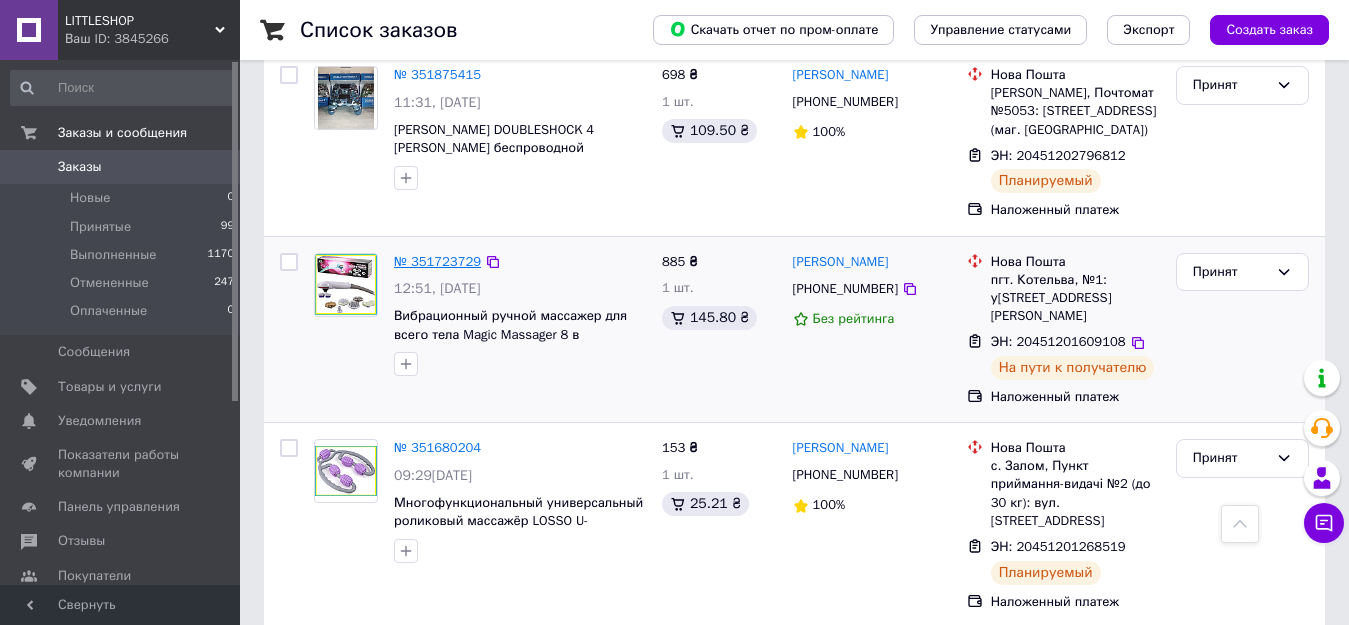 scroll, scrollTop: 1000, scrollLeft: 0, axis: vertical 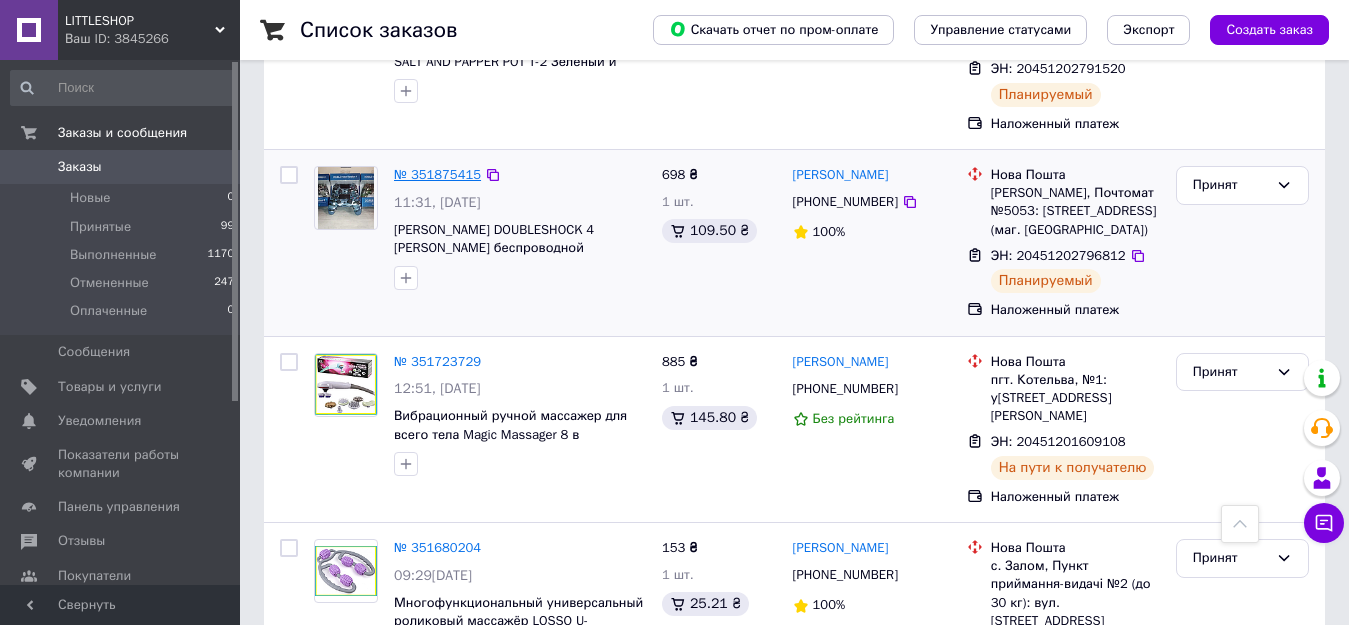 click on "№ 351875415" at bounding box center (437, 174) 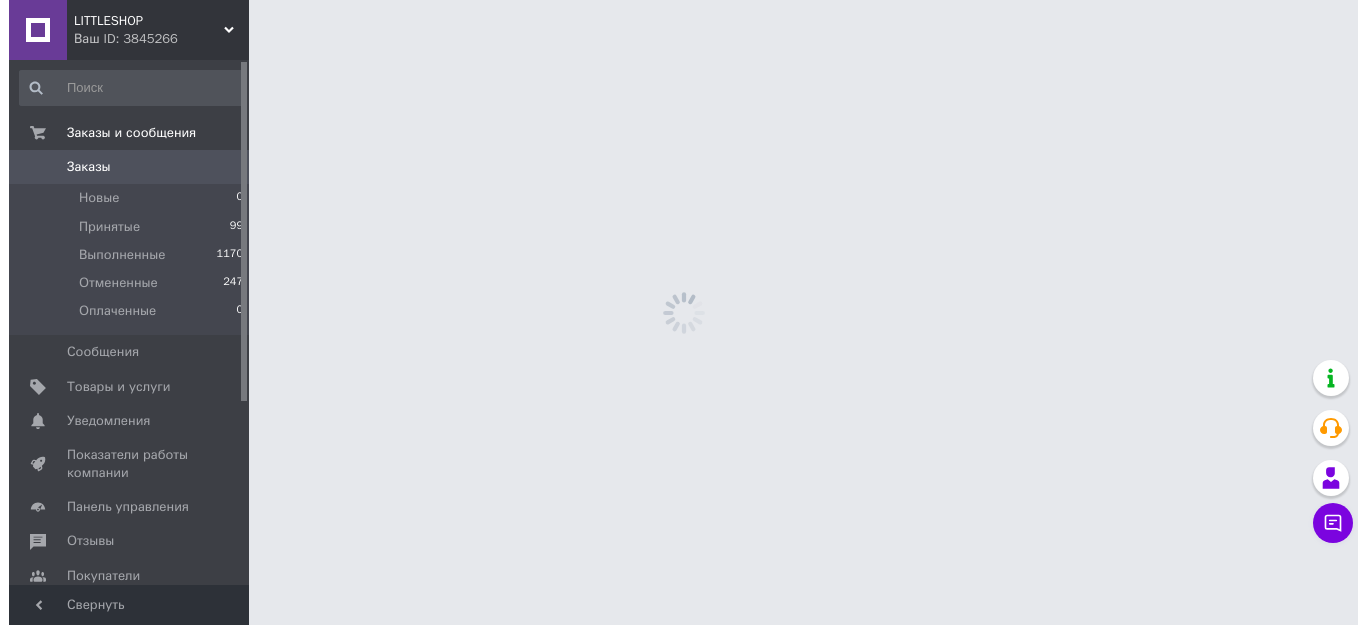 scroll, scrollTop: 0, scrollLeft: 0, axis: both 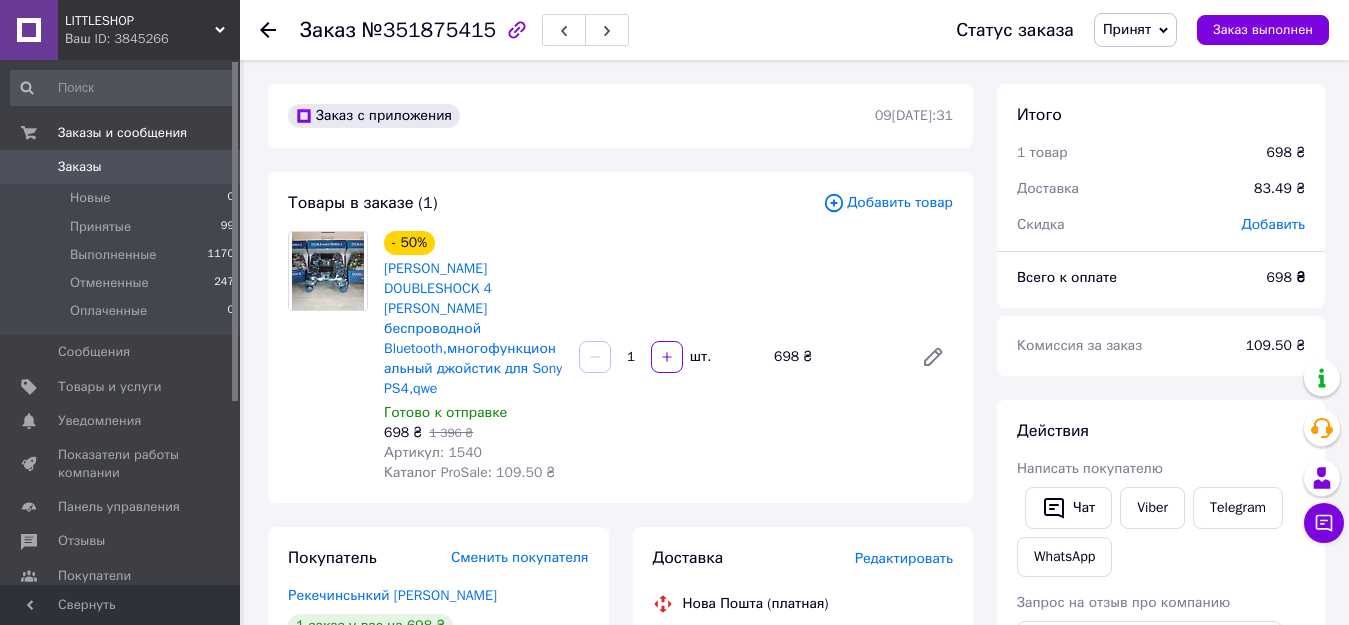 click 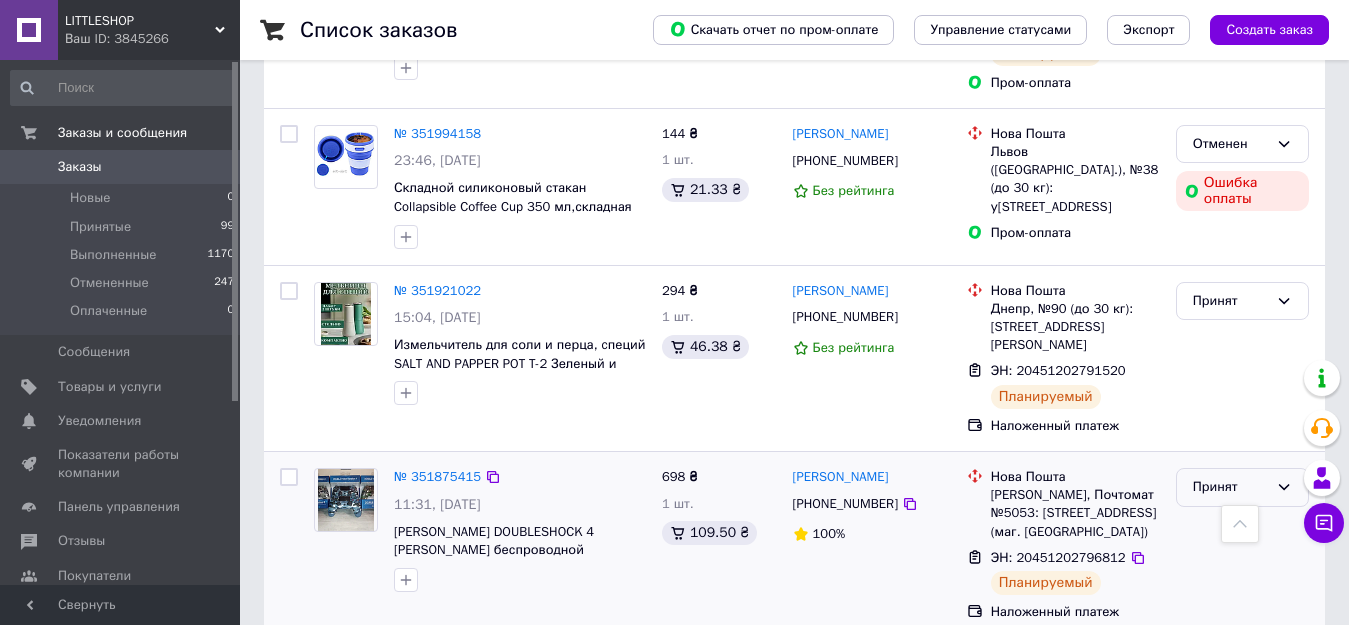 scroll, scrollTop: 912, scrollLeft: 0, axis: vertical 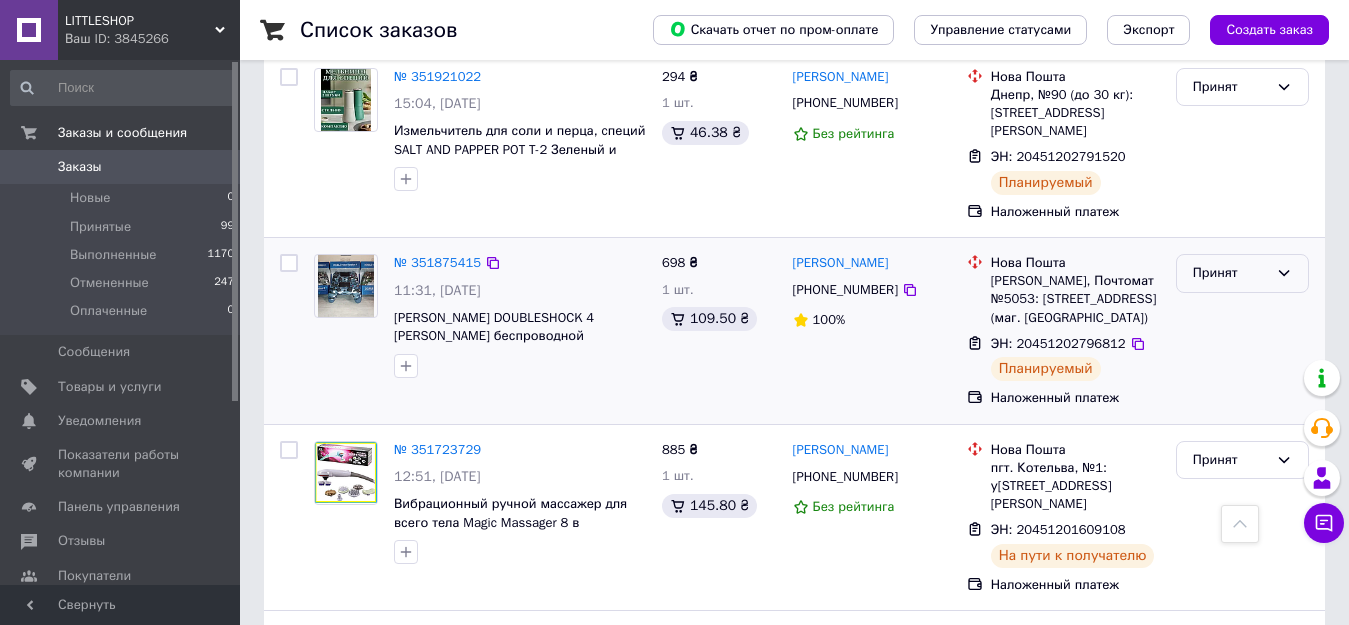 click 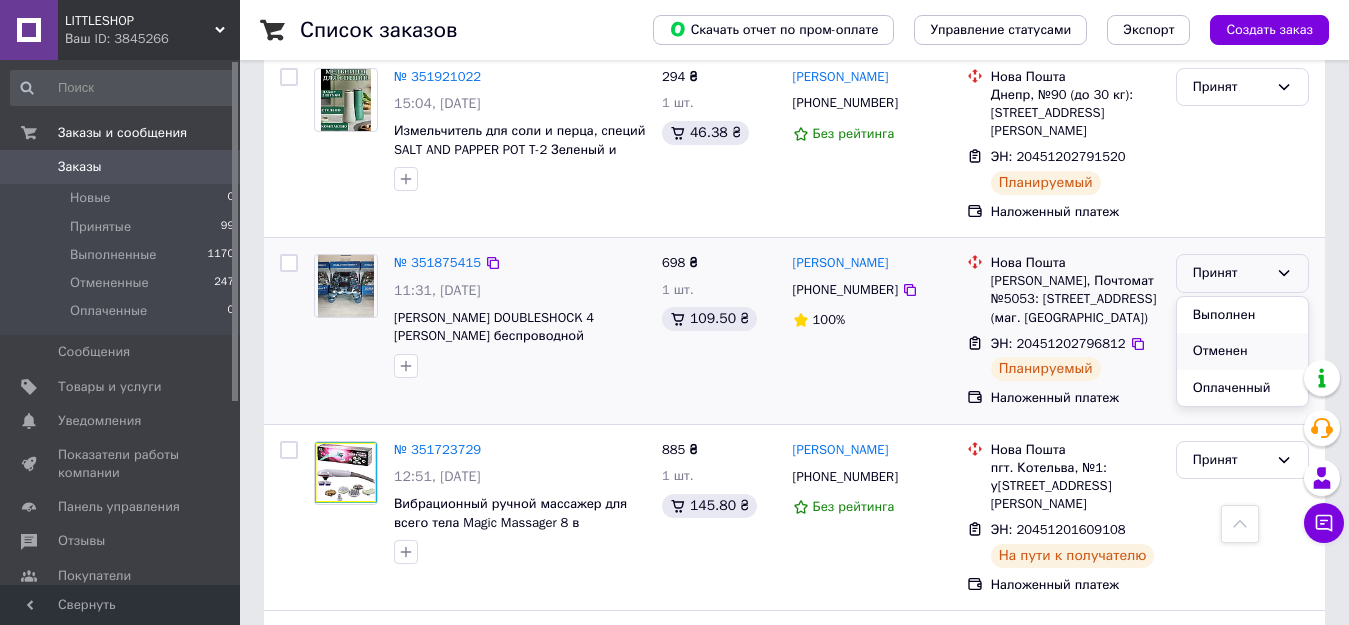 click on "Отменен" at bounding box center [1242, 351] 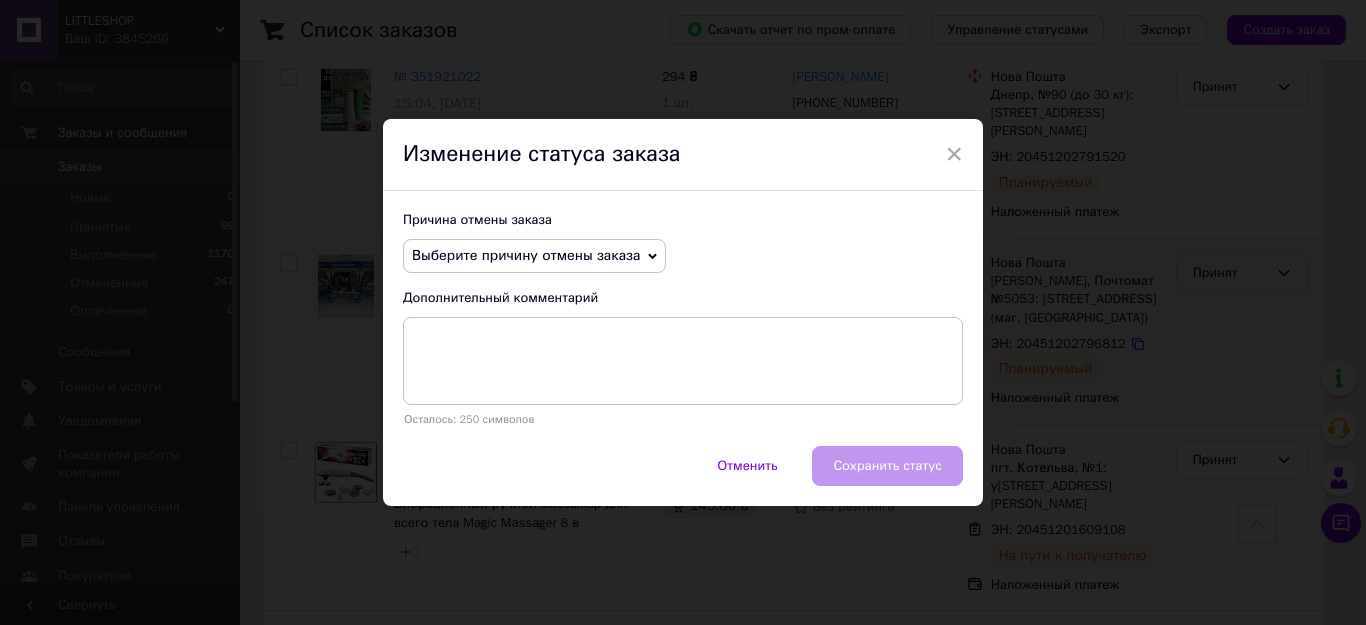 click 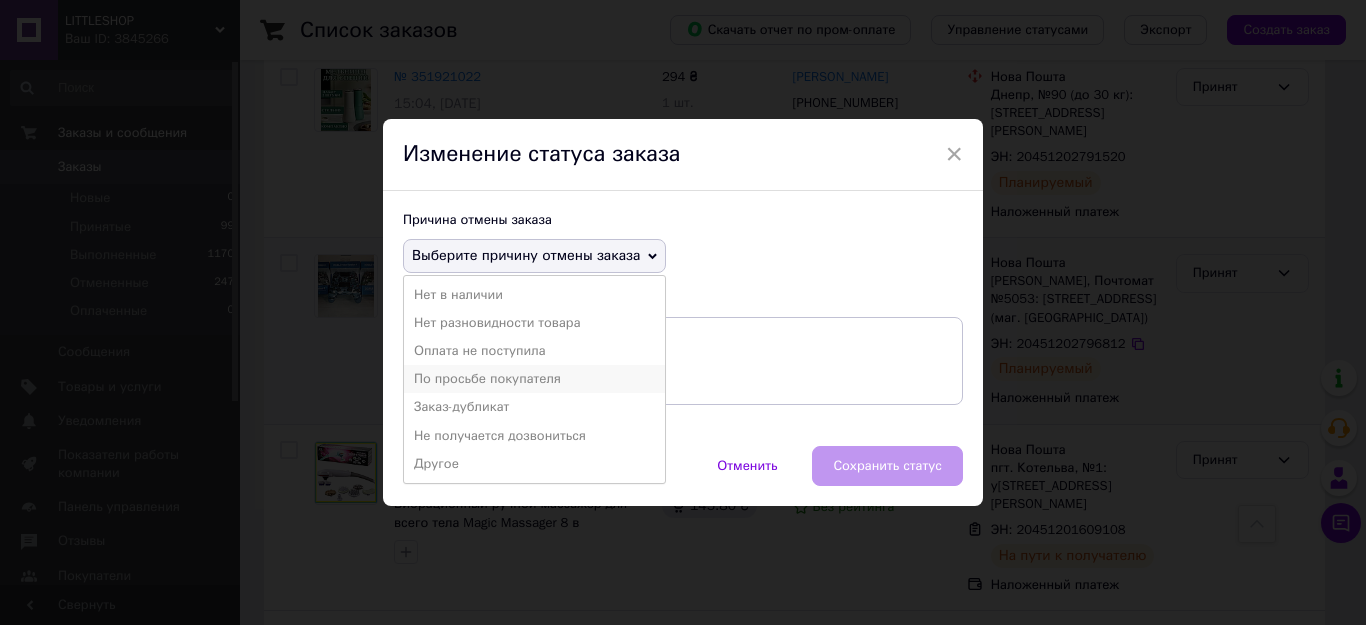 click on "По просьбе покупателя" at bounding box center [534, 379] 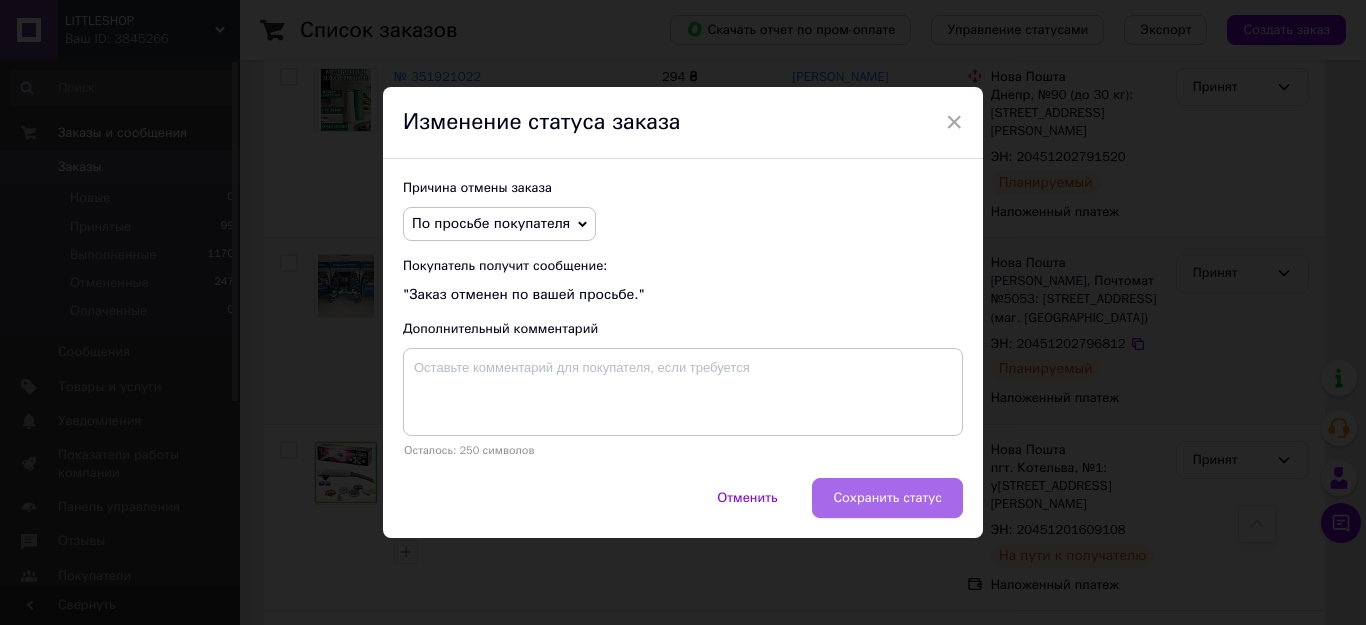 click on "Сохранить статус" at bounding box center [887, 498] 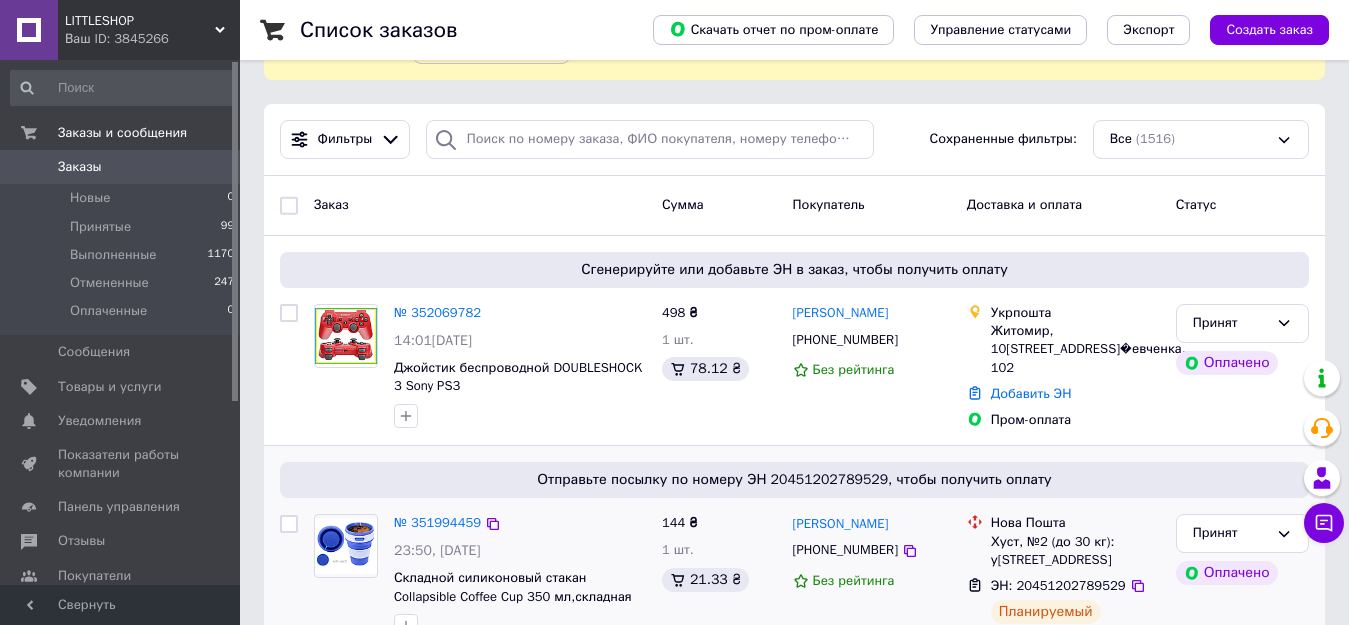 scroll, scrollTop: 200, scrollLeft: 0, axis: vertical 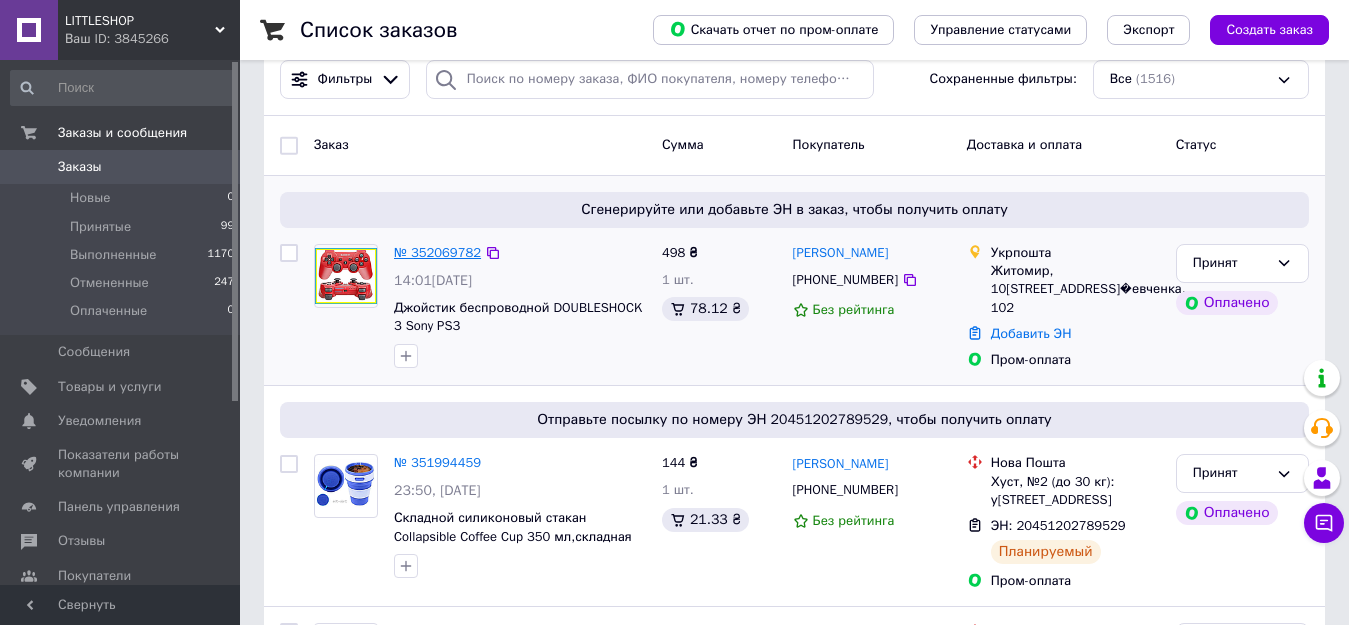 click on "№ 352069782" at bounding box center [437, 252] 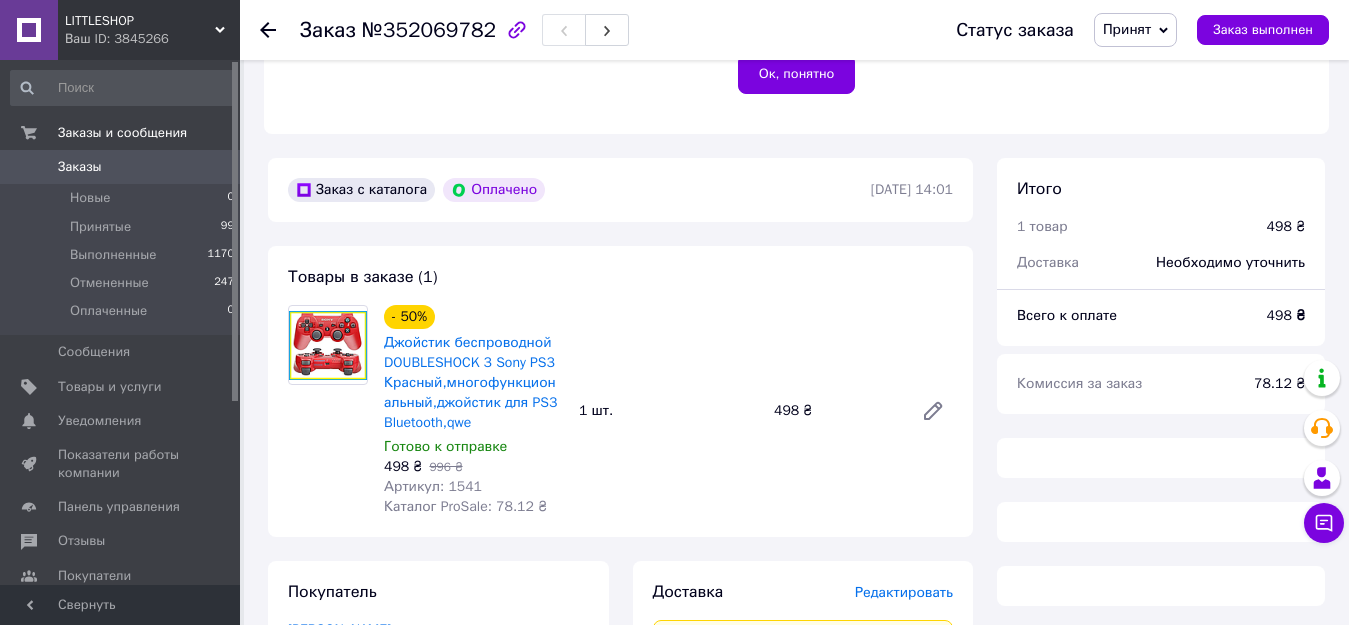 scroll, scrollTop: 700, scrollLeft: 0, axis: vertical 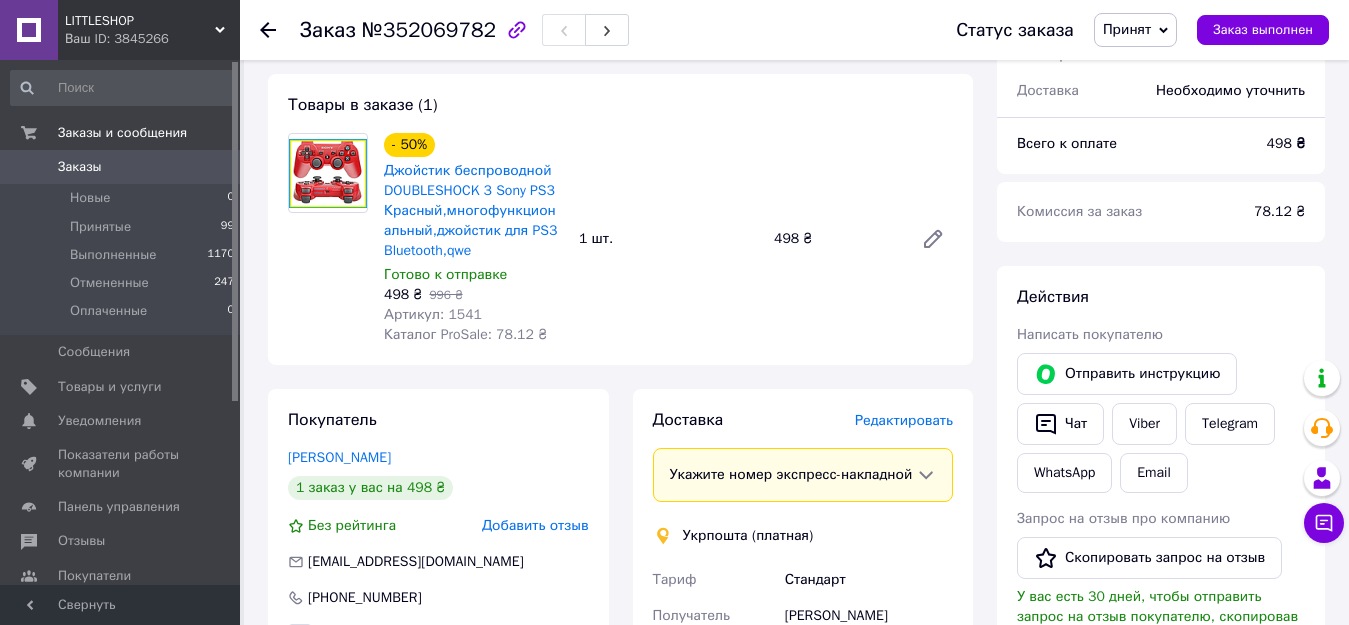 click 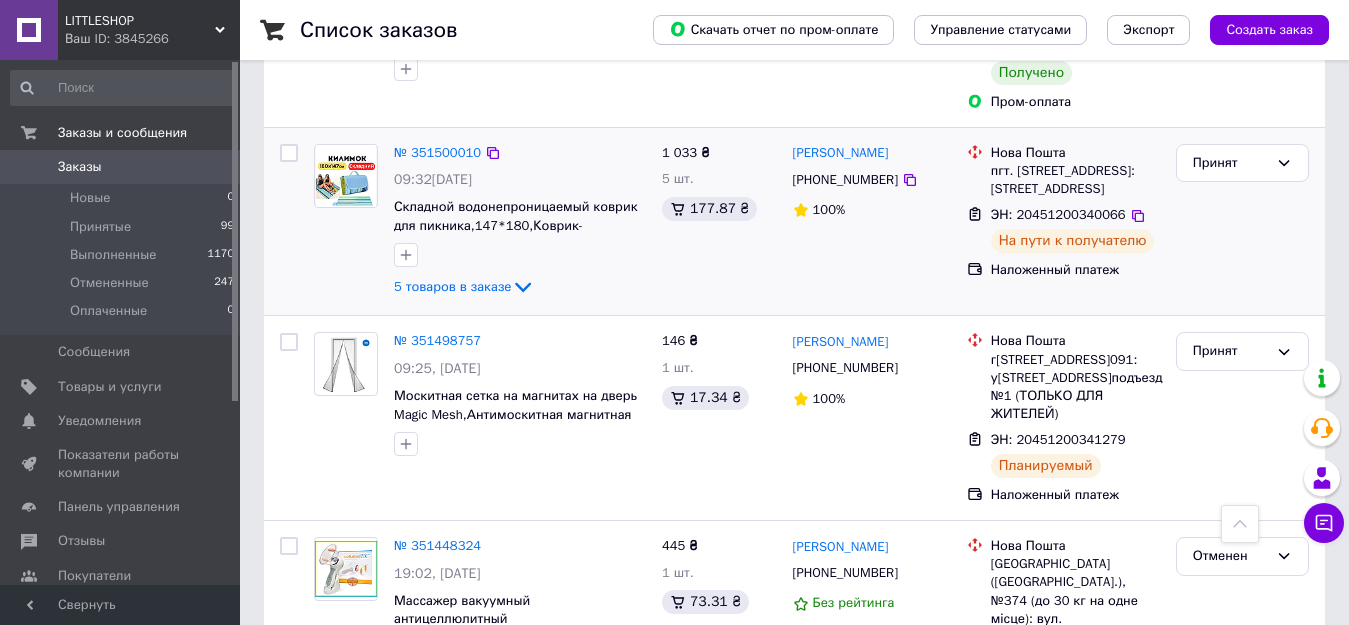 scroll, scrollTop: 2252, scrollLeft: 0, axis: vertical 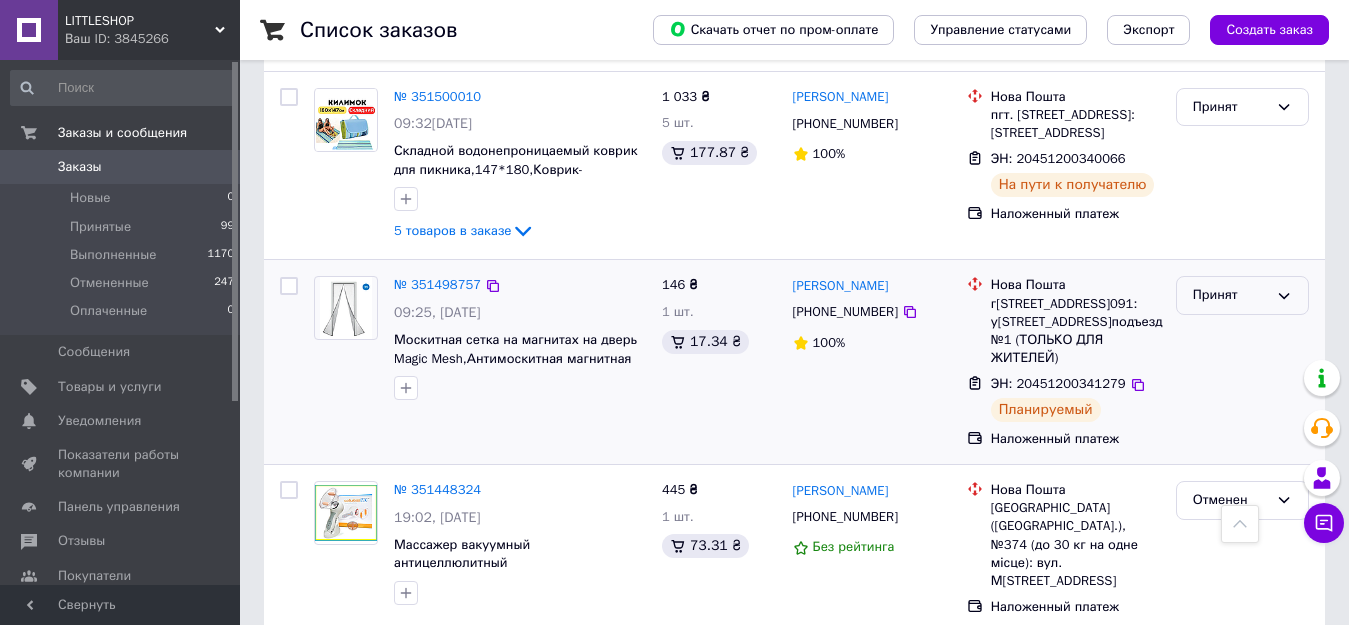 click 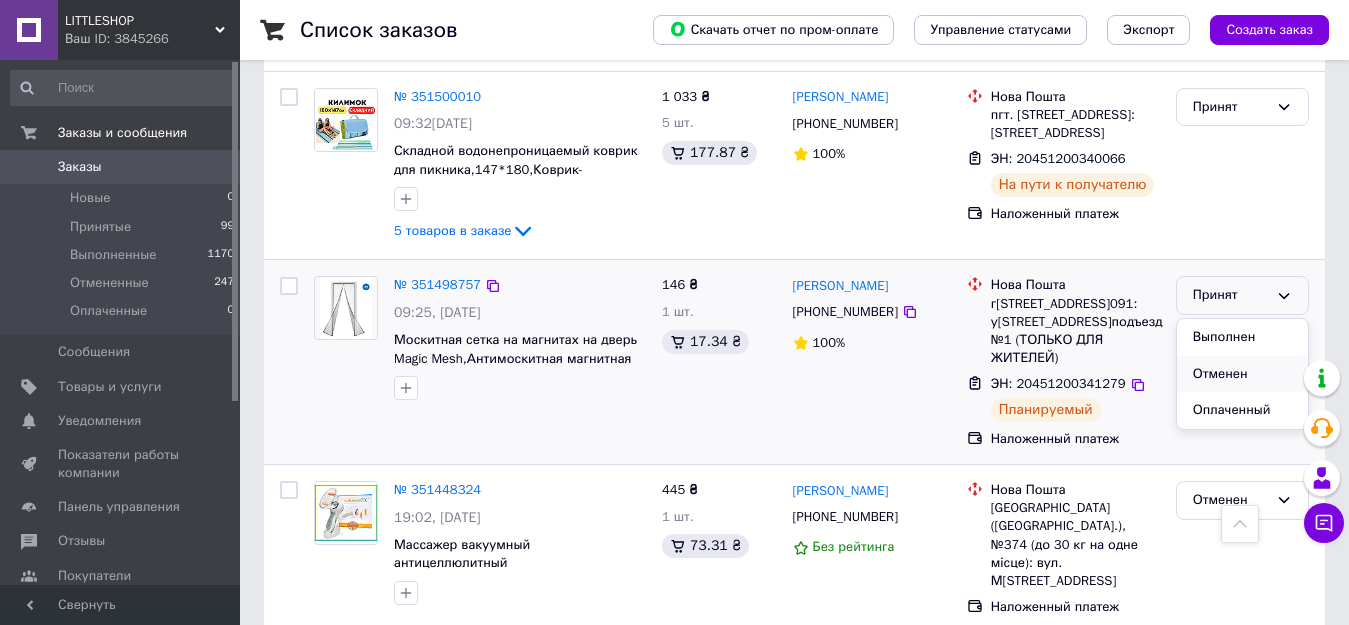 click on "Отменен" at bounding box center [1242, 374] 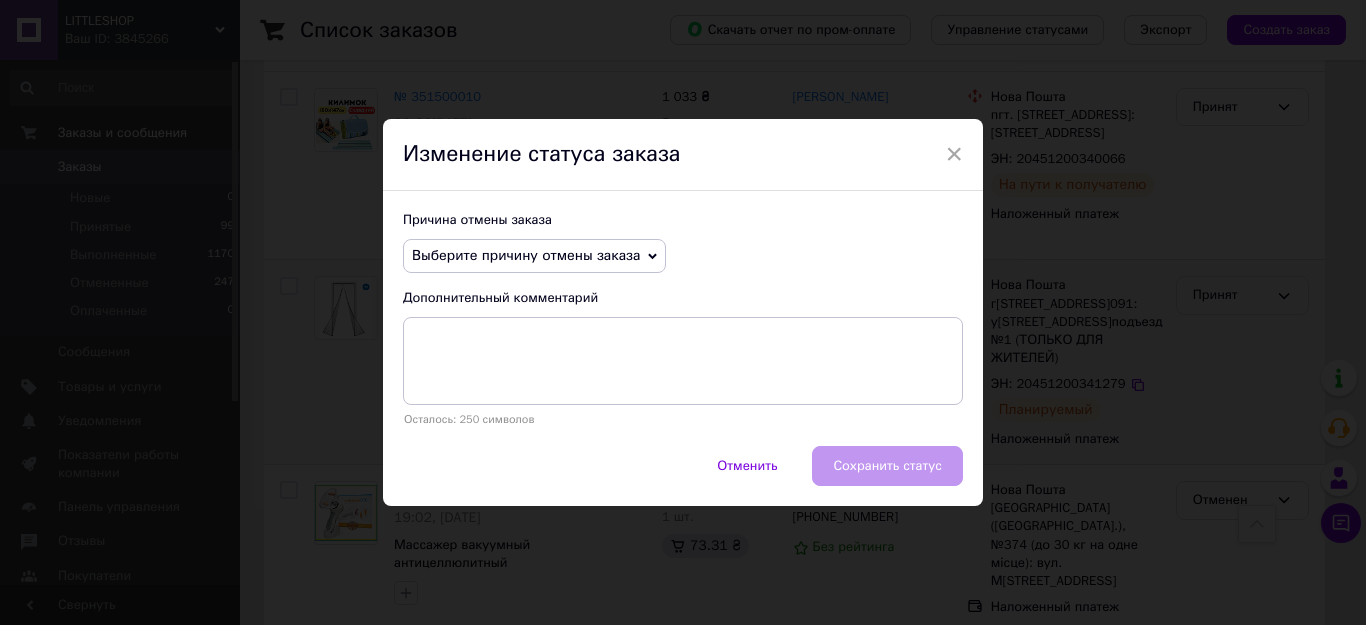 click on "Выберите причину отмены заказа" at bounding box center (534, 256) 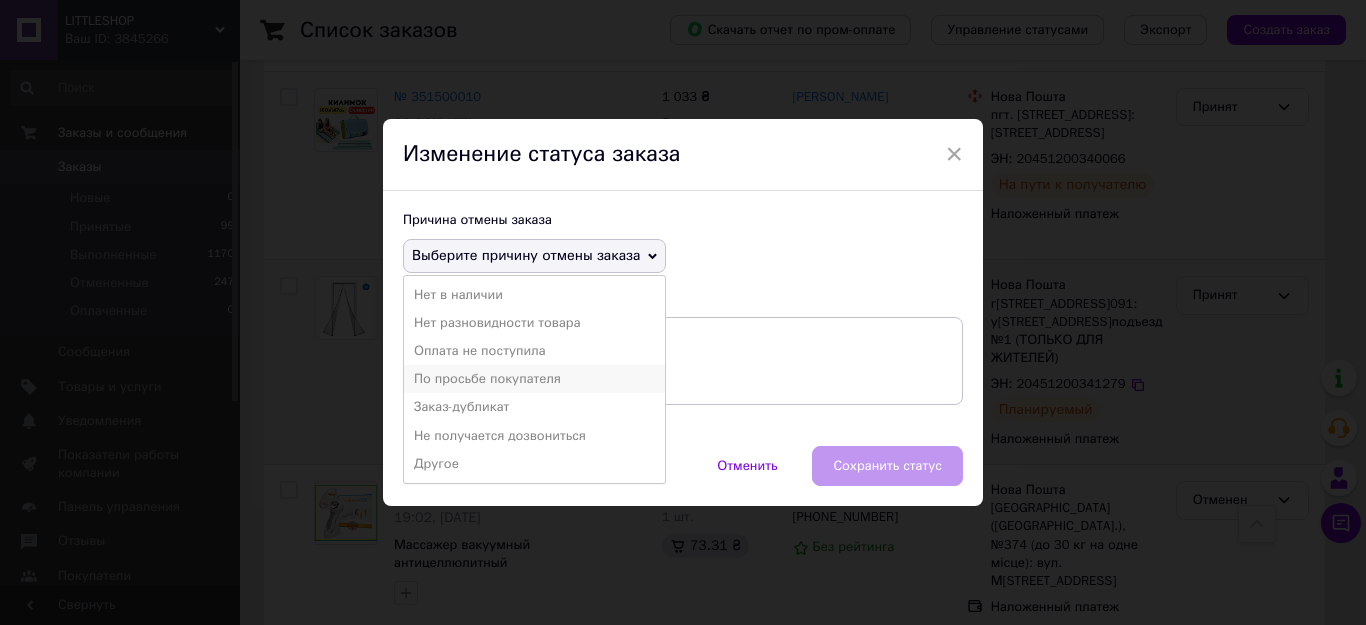 click on "По просьбе покупателя" at bounding box center (534, 379) 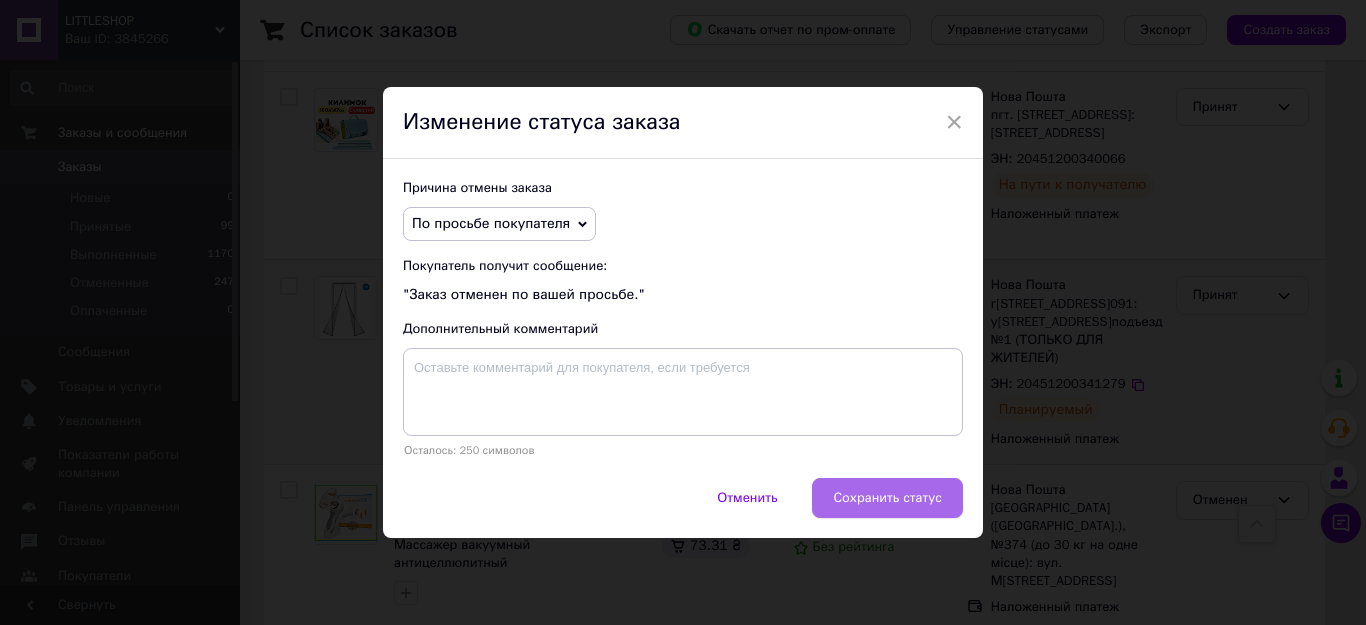 click on "Сохранить статус" at bounding box center (887, 498) 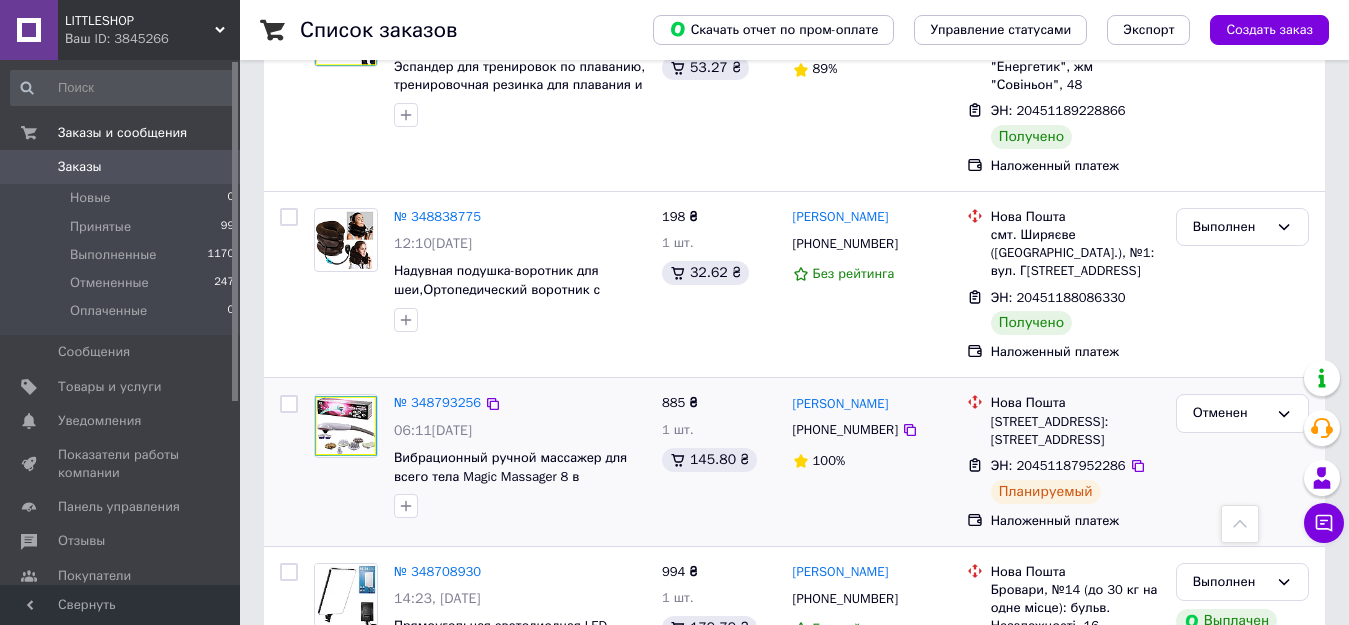scroll, scrollTop: 12252, scrollLeft: 0, axis: vertical 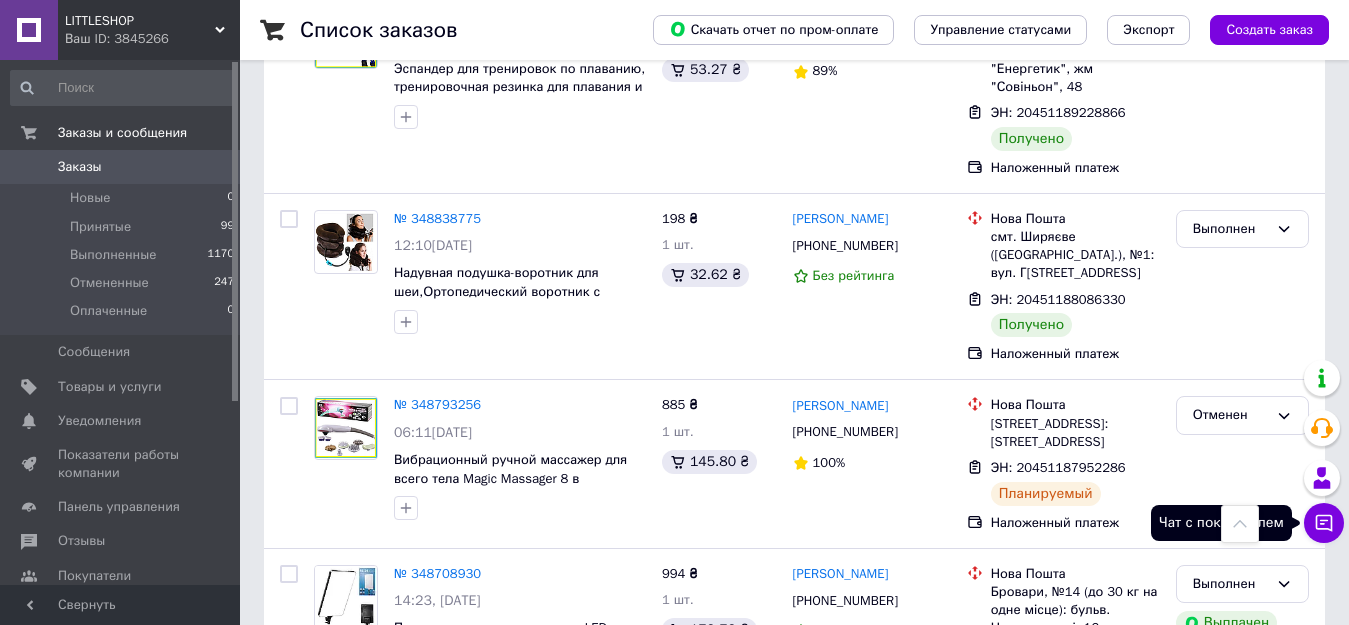 click 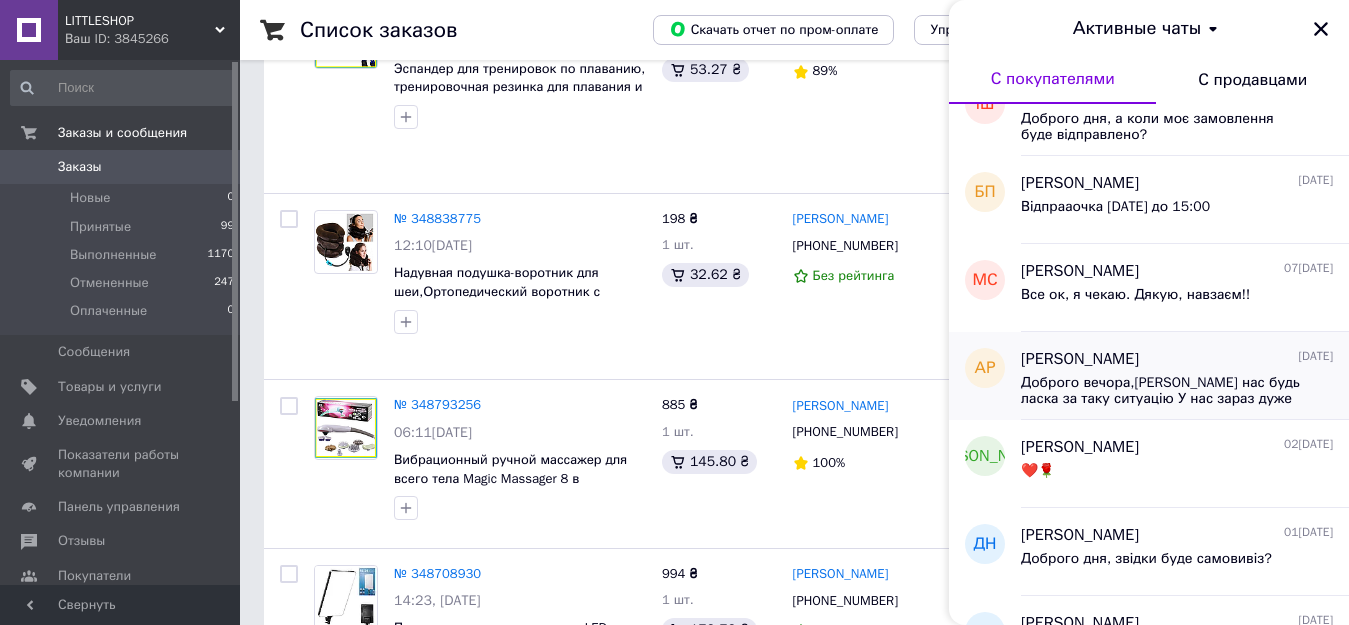 scroll, scrollTop: 400, scrollLeft: 0, axis: vertical 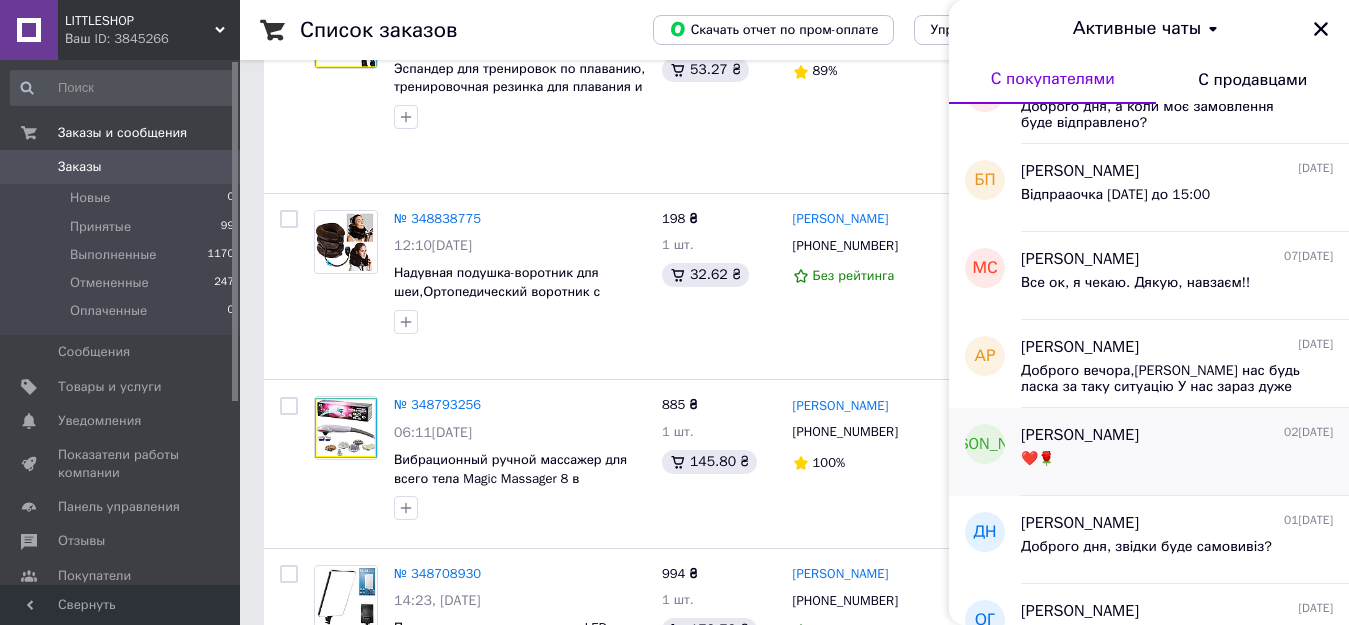 click on "Наталія  Рагімова" at bounding box center [1080, 435] 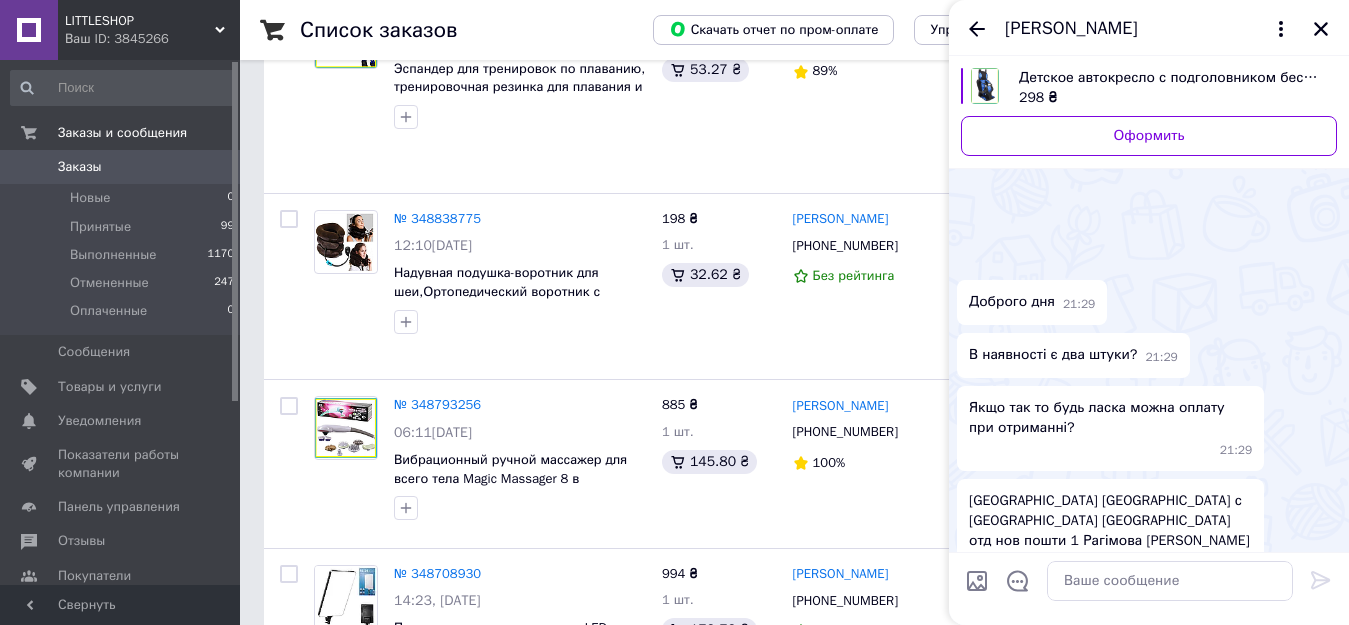 scroll, scrollTop: 225, scrollLeft: 0, axis: vertical 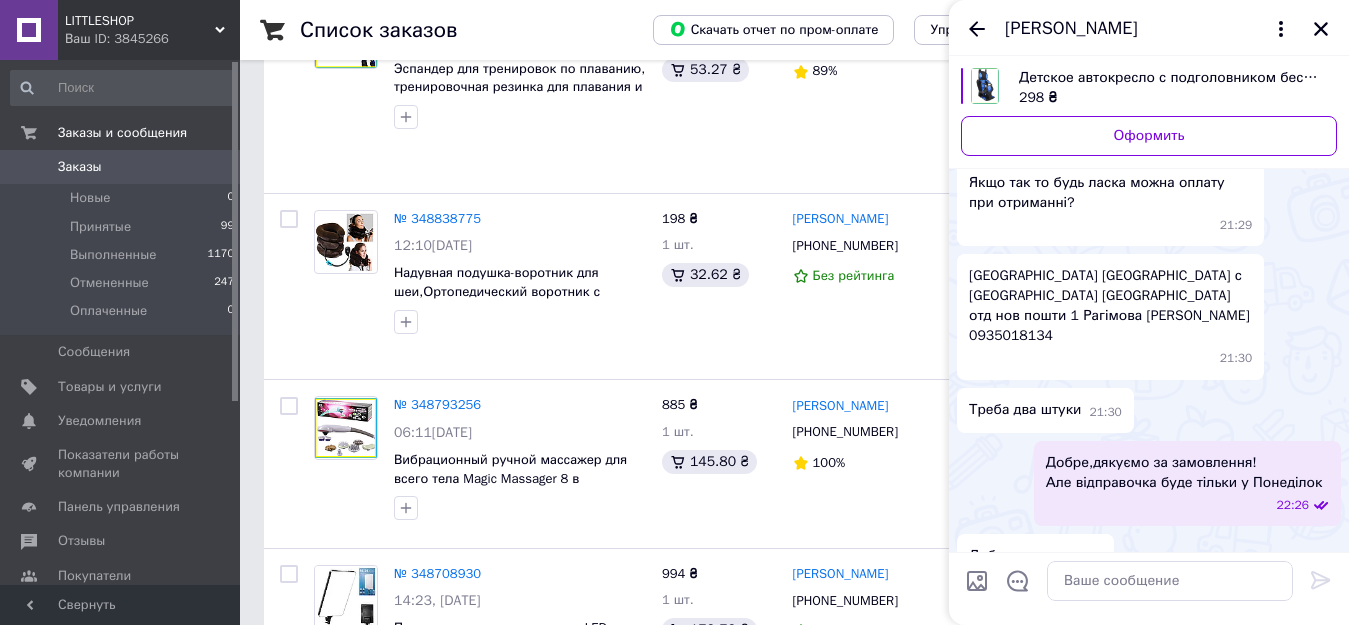 drag, startPoint x: 977, startPoint y: 22, endPoint x: 990, endPoint y: 35, distance: 18.384777 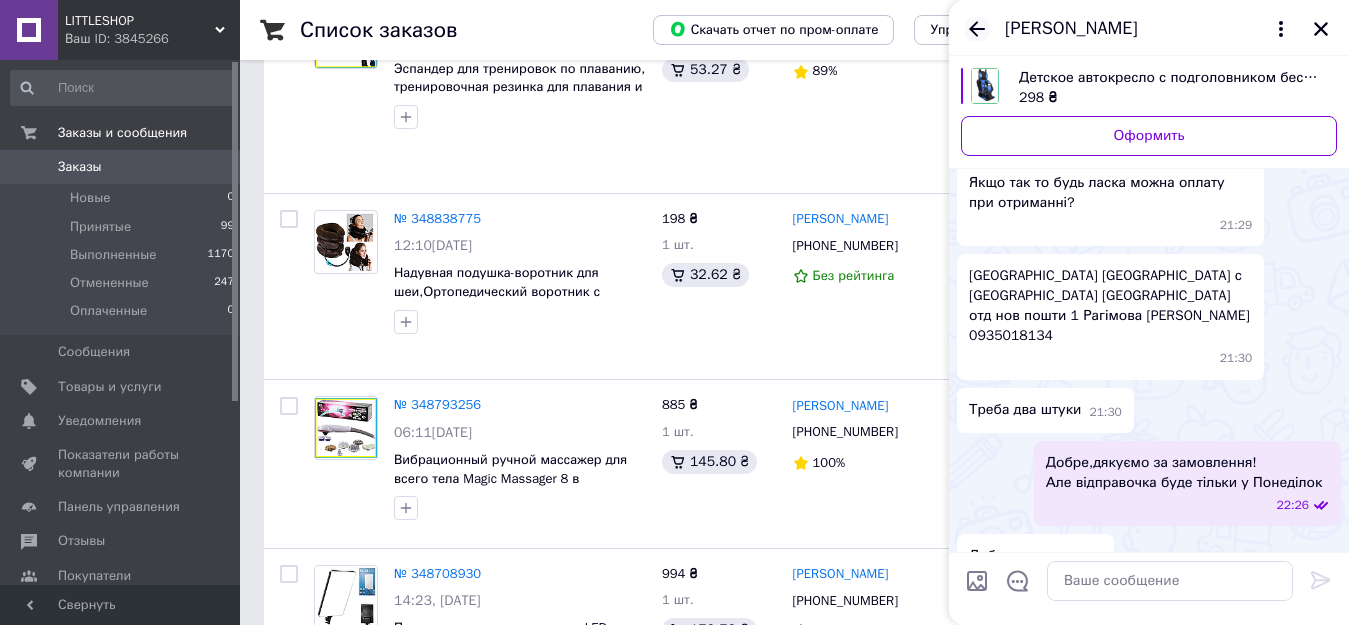 click 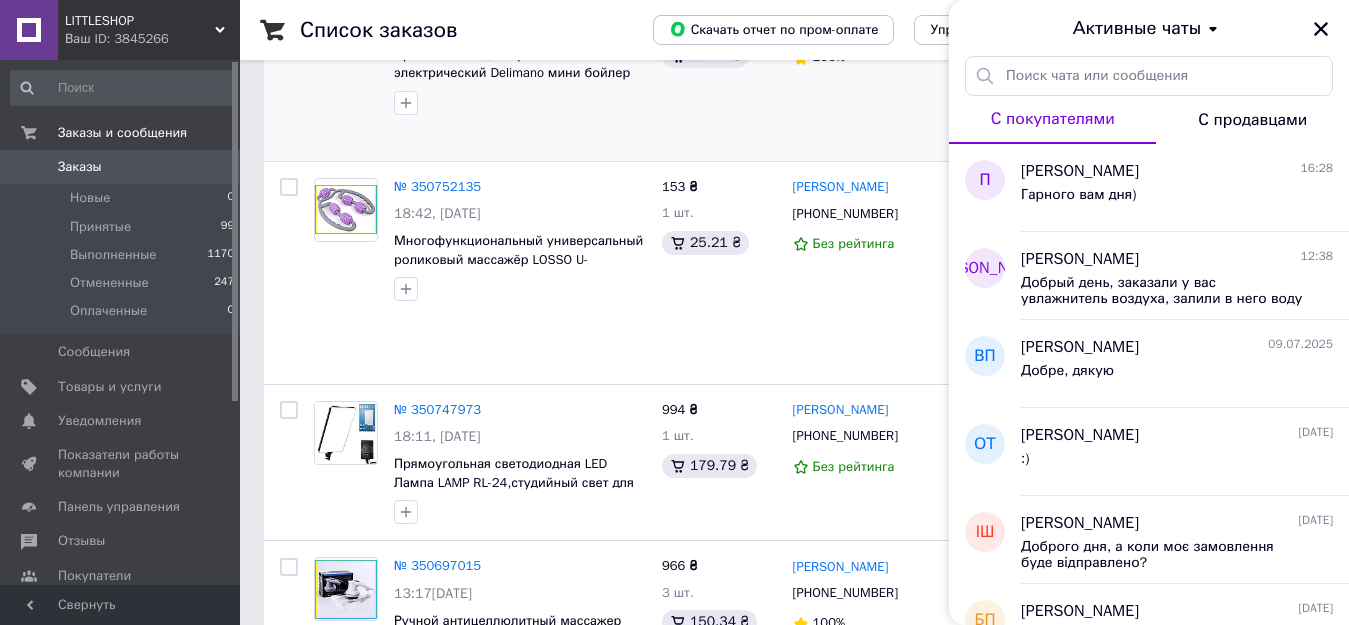 scroll, scrollTop: 6152, scrollLeft: 0, axis: vertical 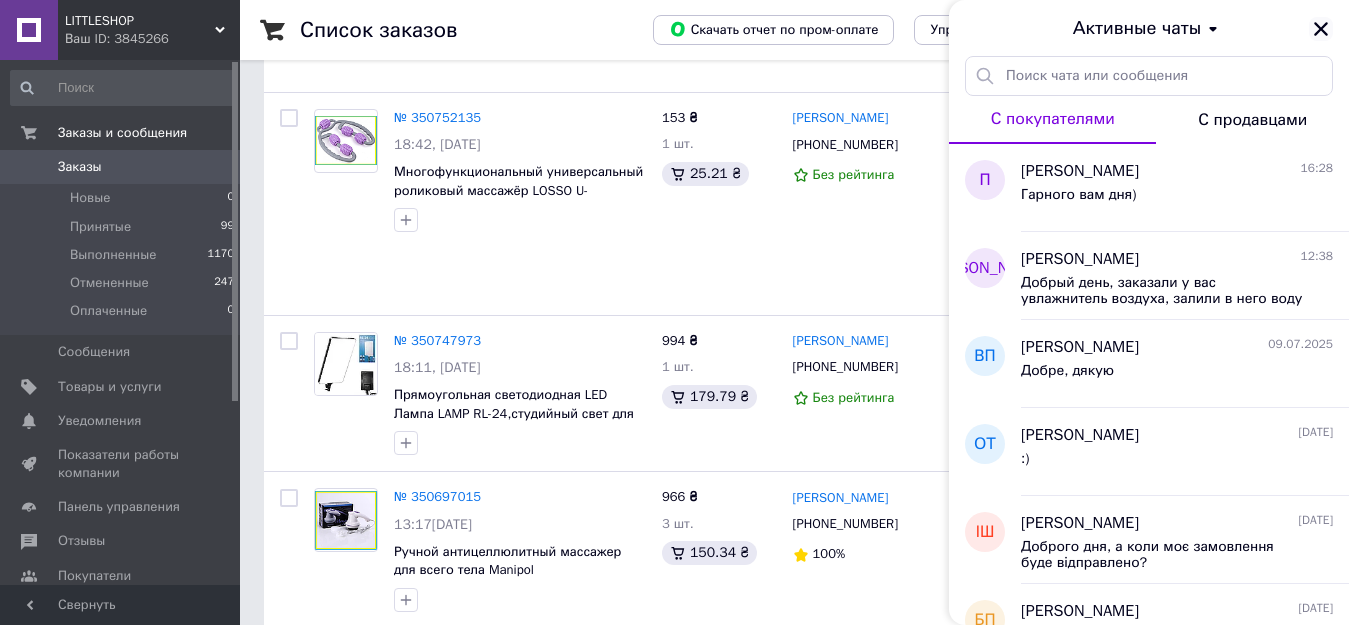 click 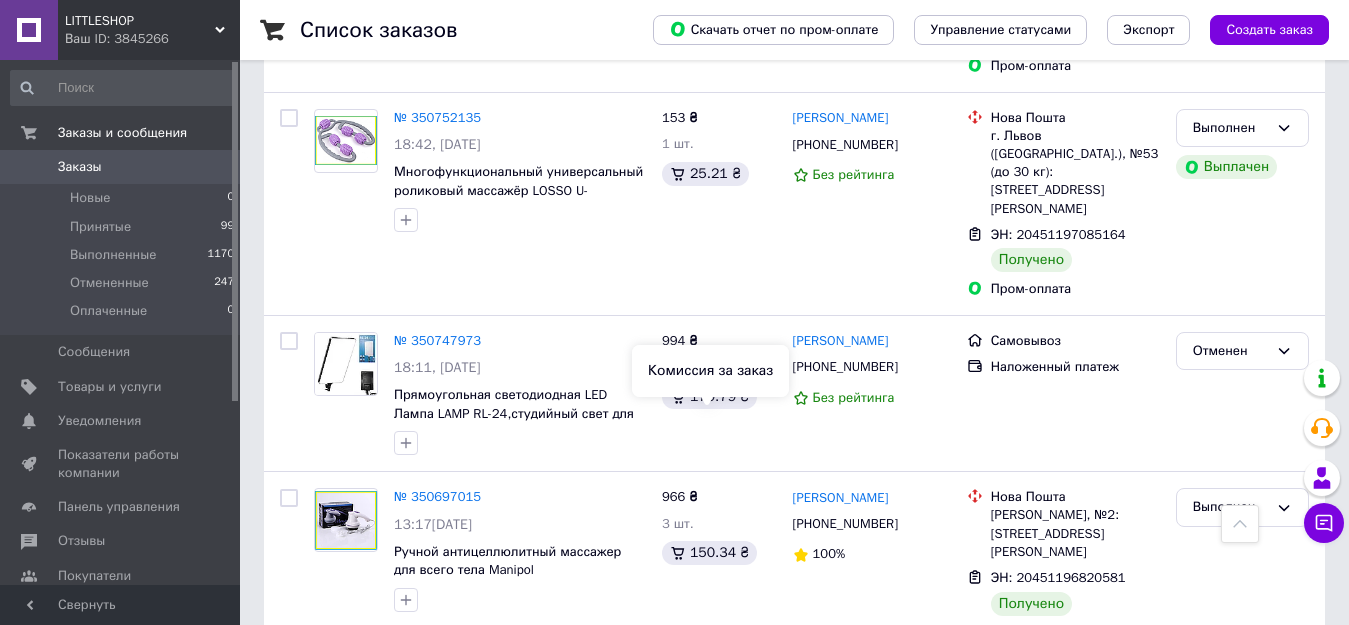 scroll, scrollTop: 6052, scrollLeft: 0, axis: vertical 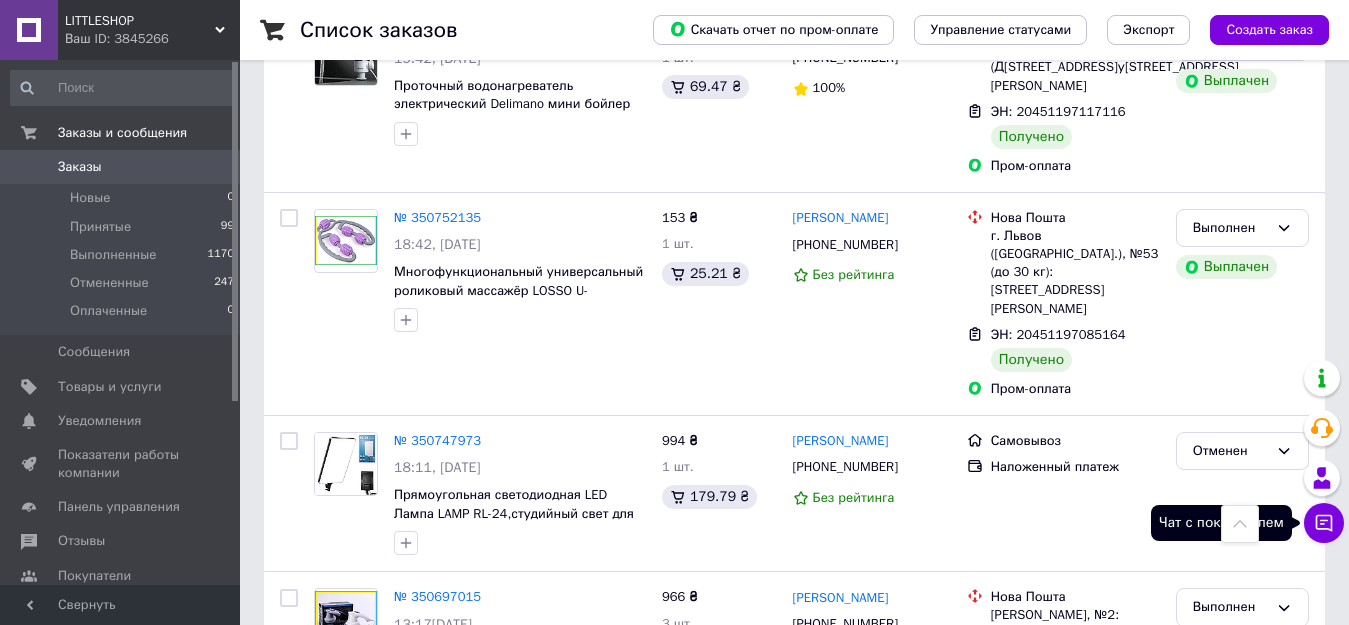click 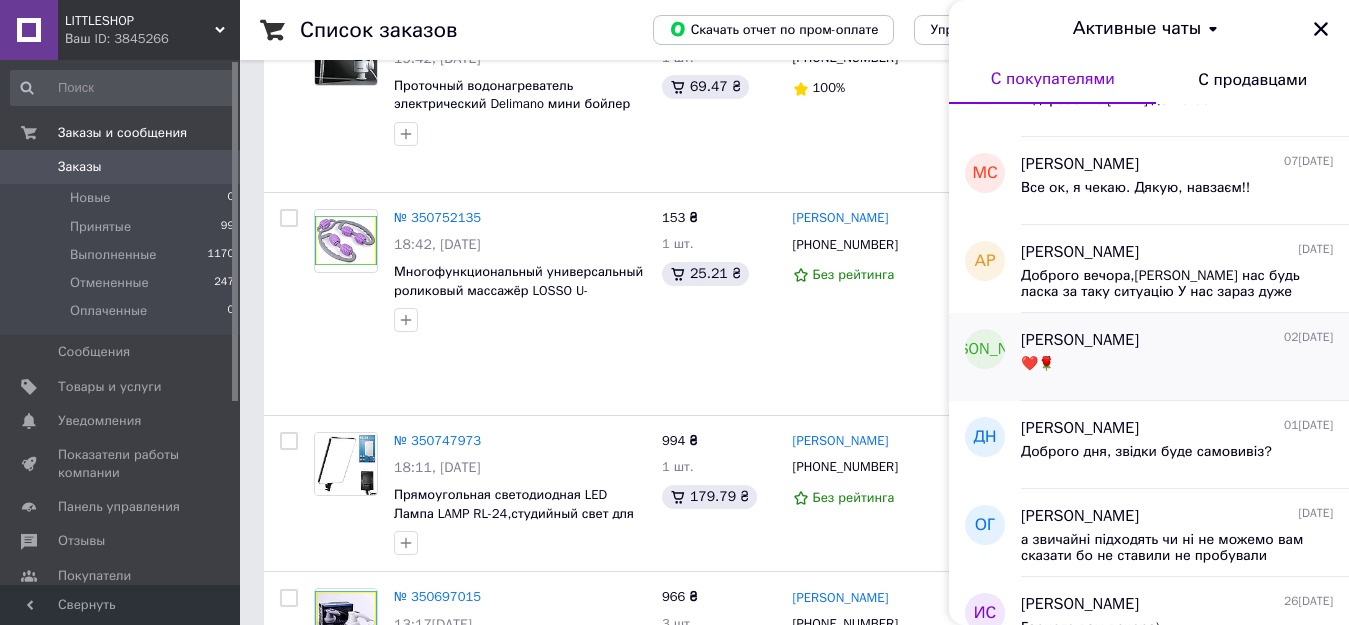 scroll, scrollTop: 500, scrollLeft: 0, axis: vertical 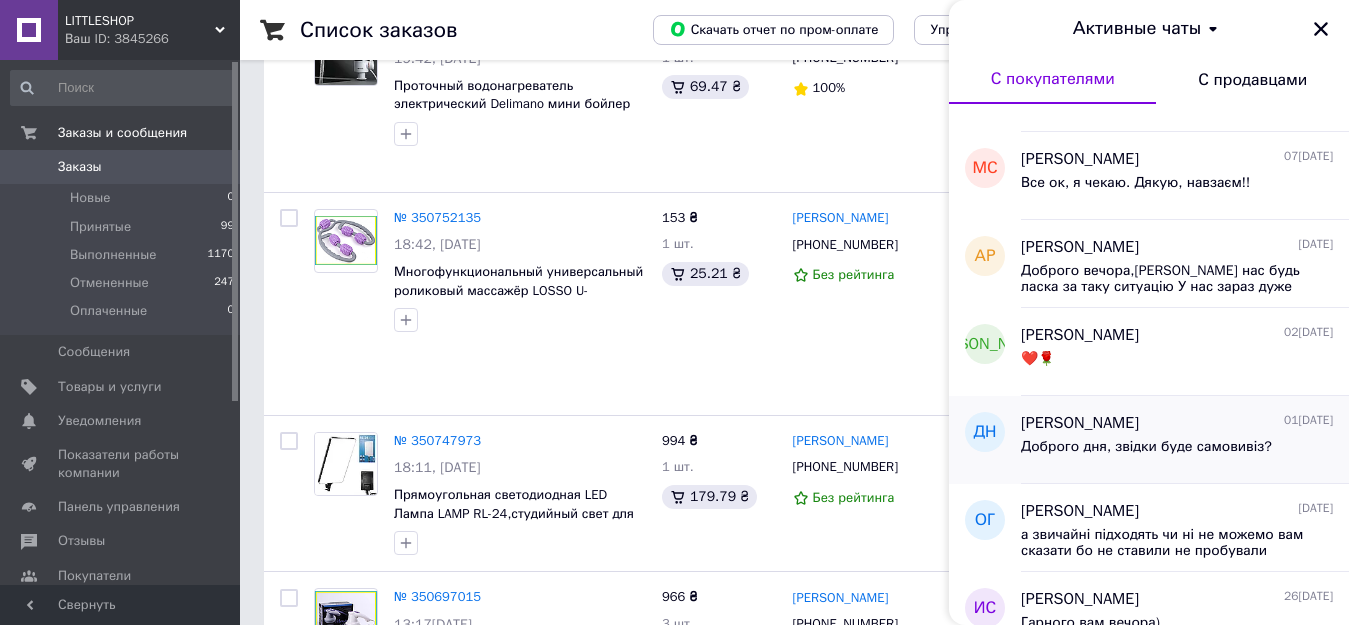 click on "Даша Надводнюк" at bounding box center (1080, 423) 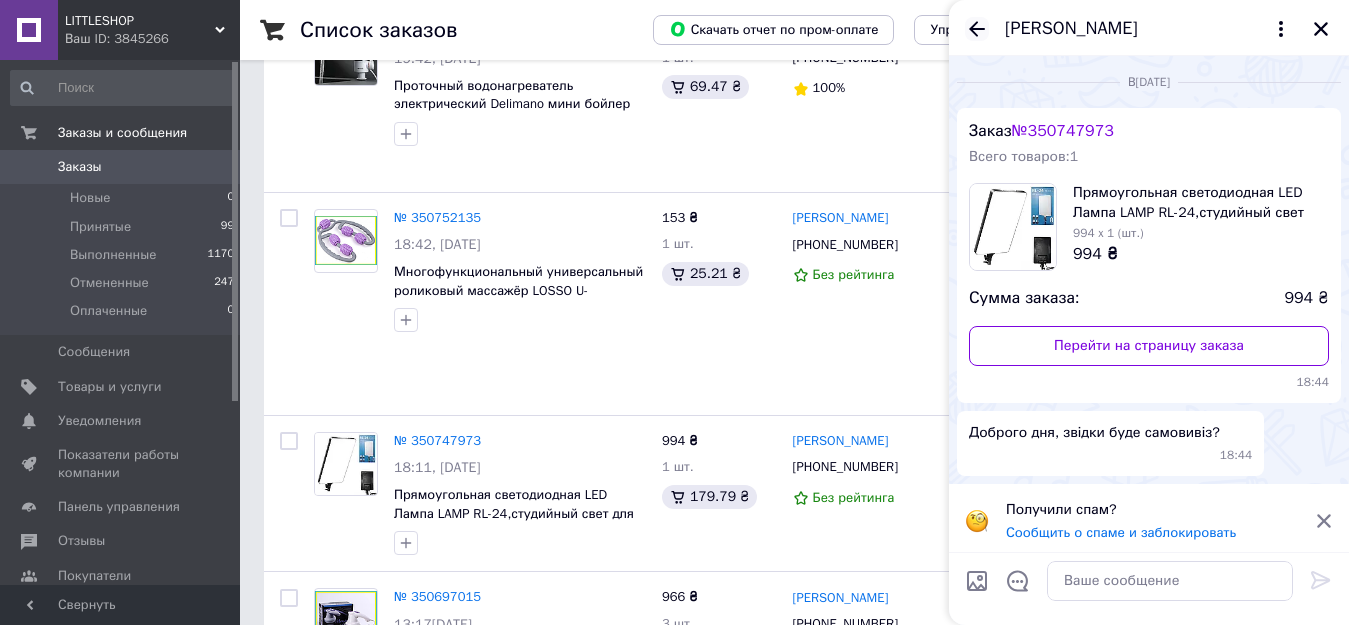 click 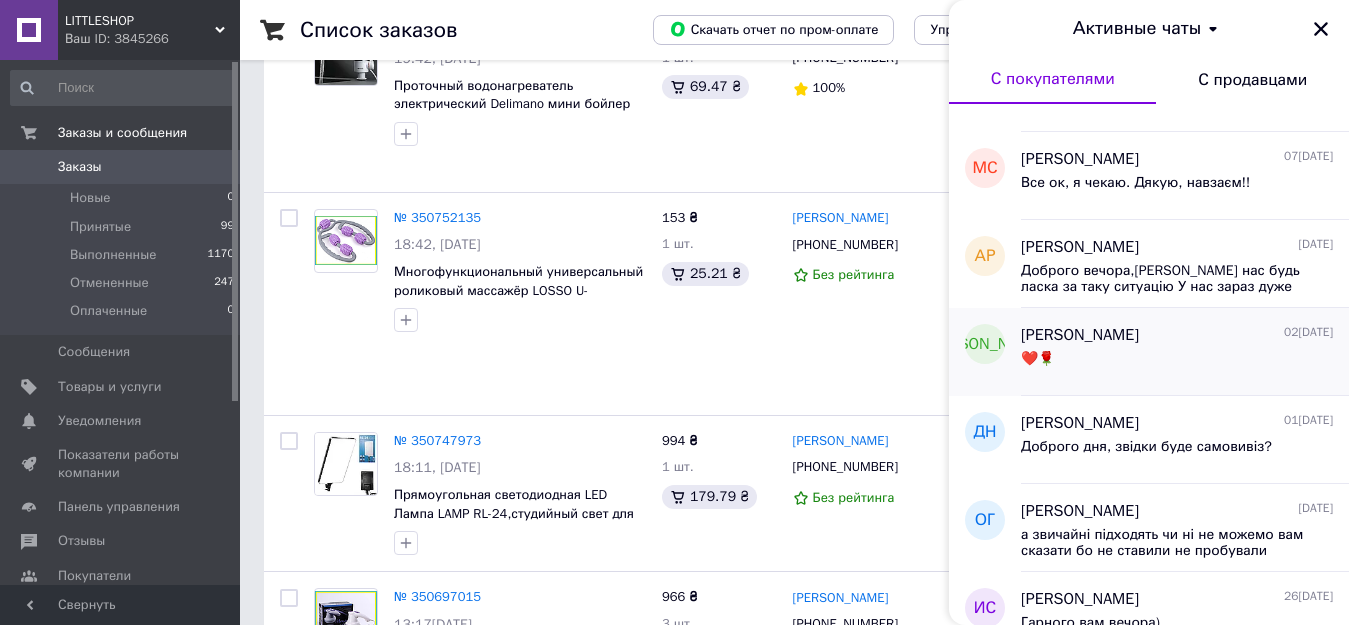 scroll, scrollTop: 700, scrollLeft: 0, axis: vertical 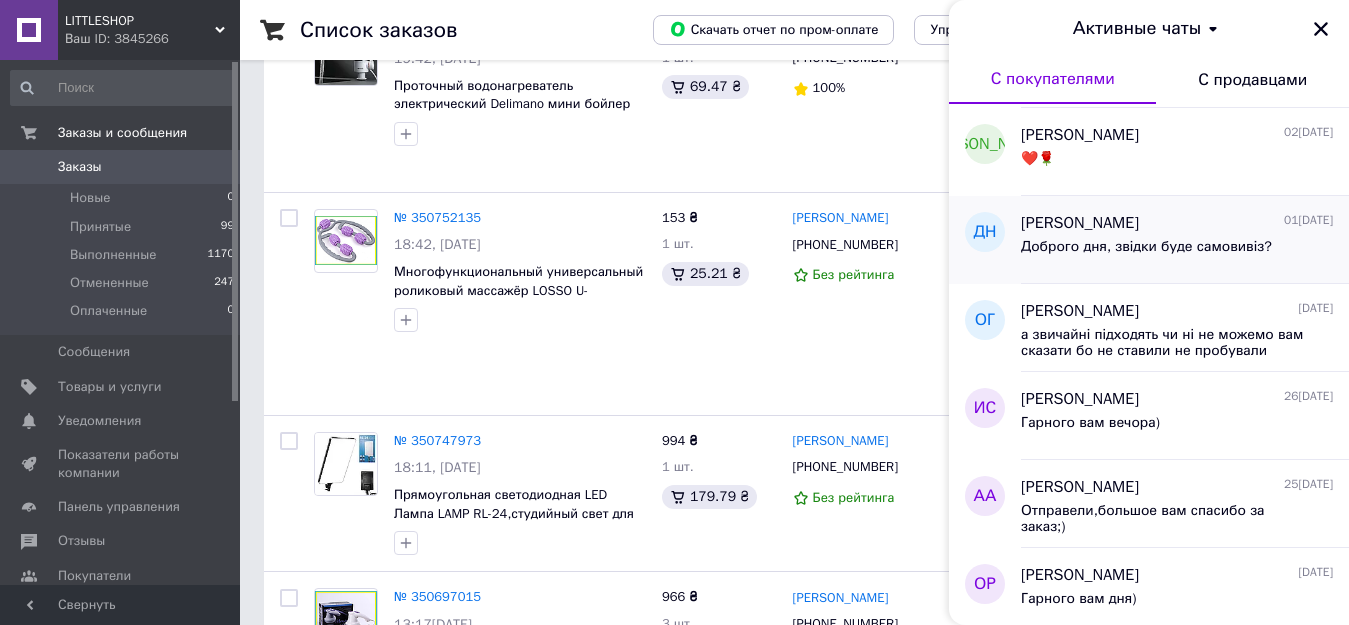 click on "Даша Надводнюк" at bounding box center (1080, 223) 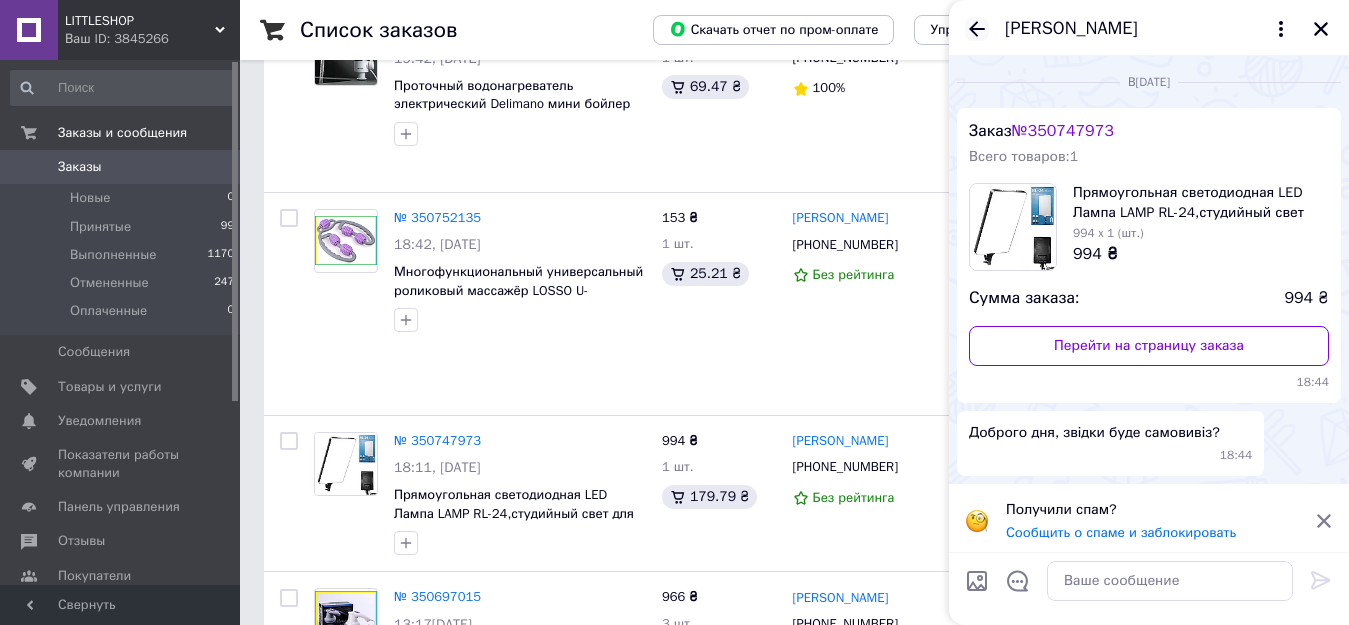 click 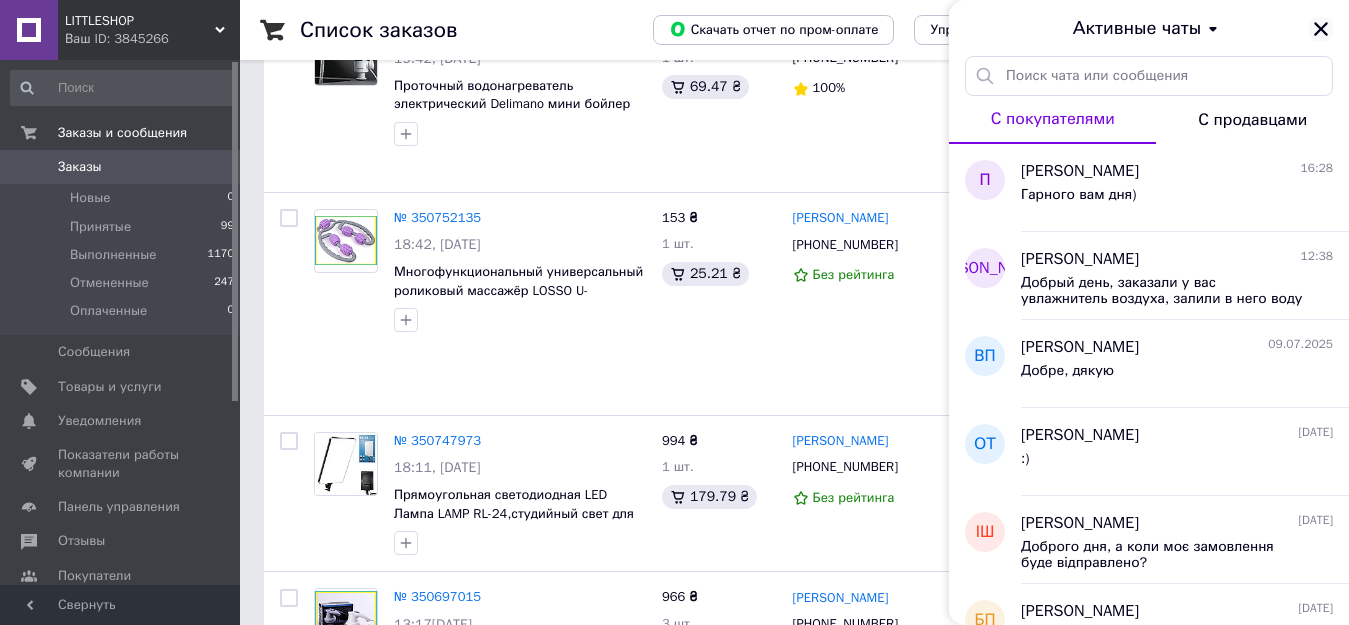 click 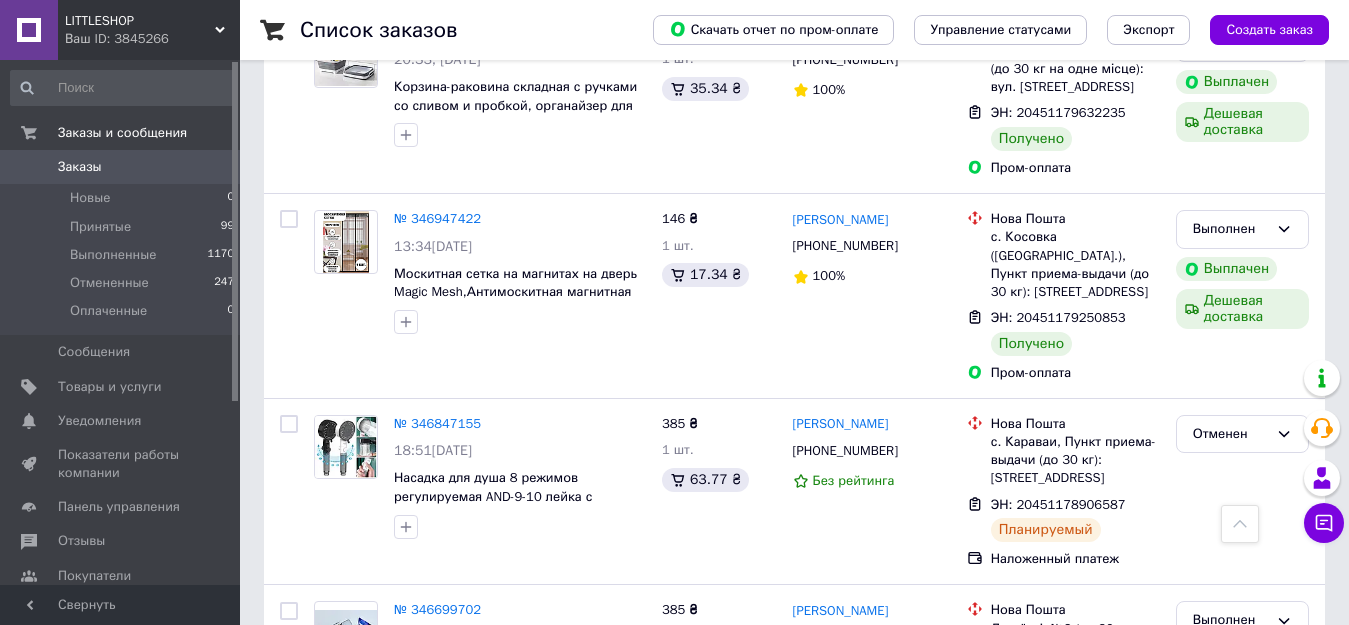 scroll, scrollTop: 18783, scrollLeft: 0, axis: vertical 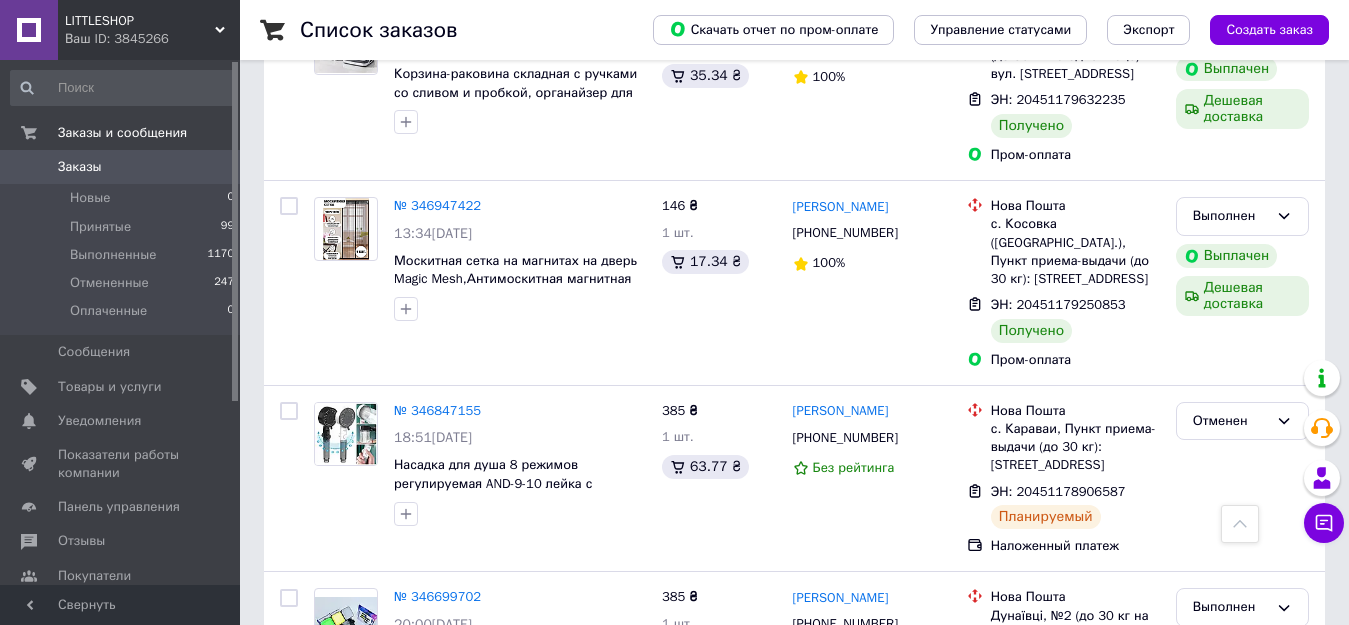 click on "2" at bounding box center [327, 1194] 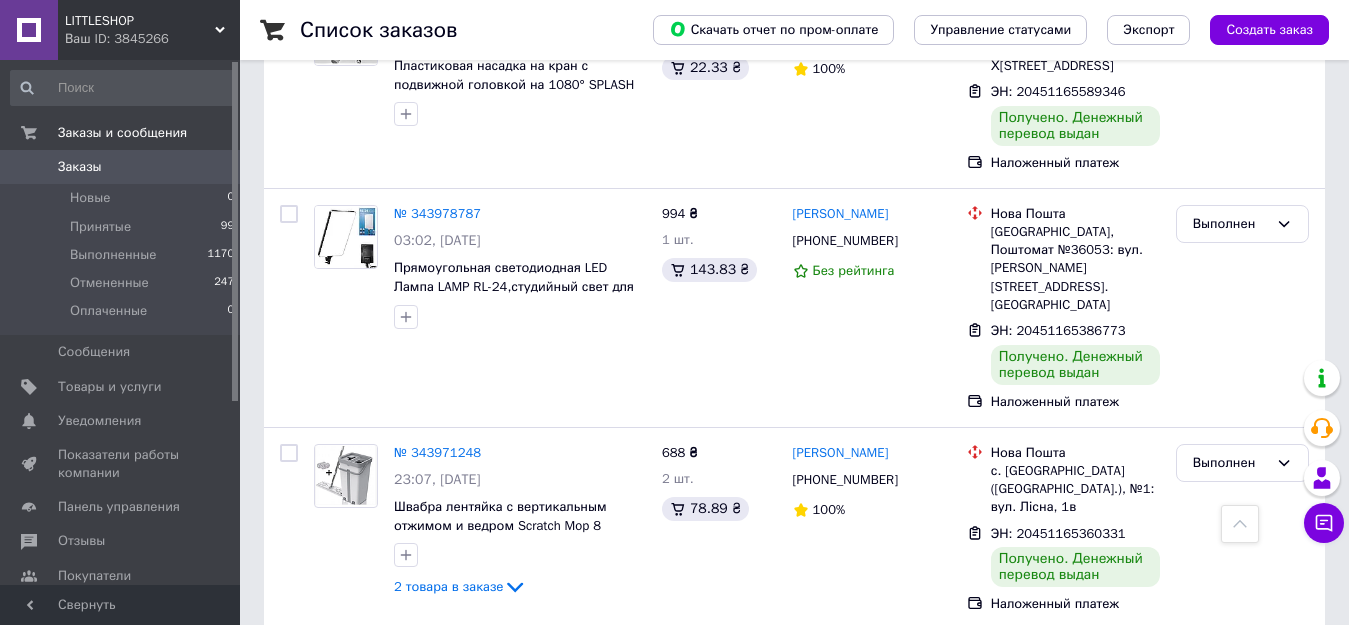 scroll, scrollTop: 6700, scrollLeft: 0, axis: vertical 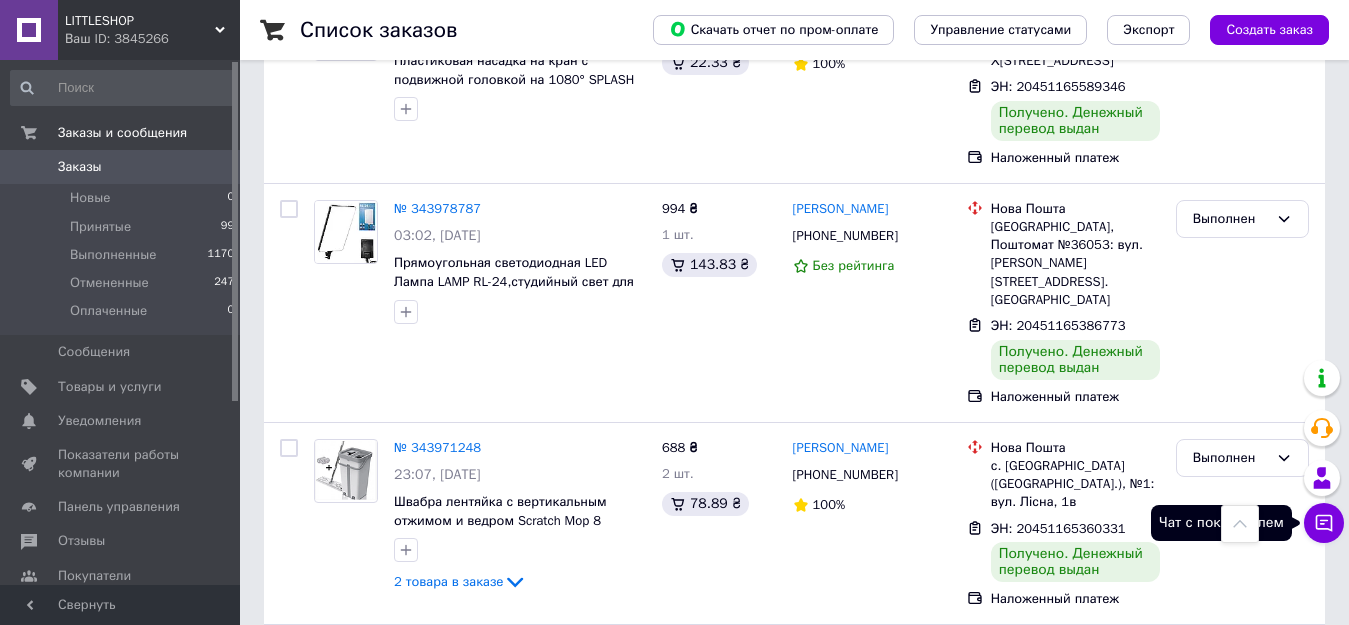 click 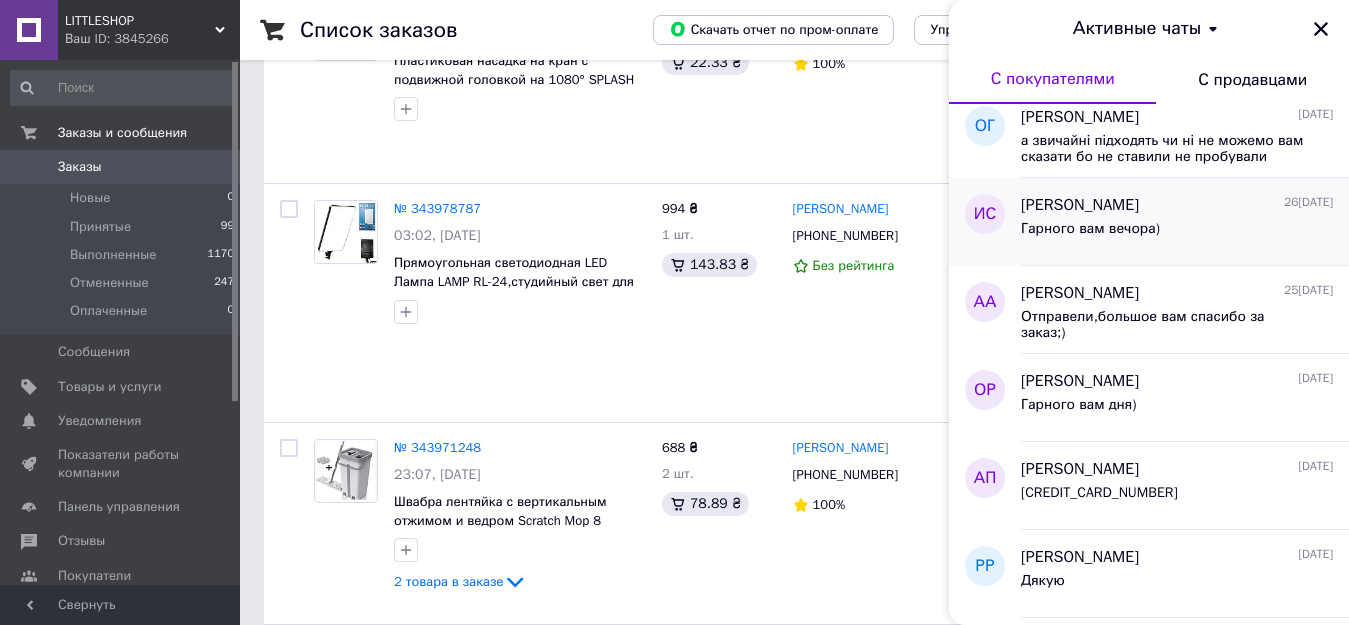 scroll, scrollTop: 900, scrollLeft: 0, axis: vertical 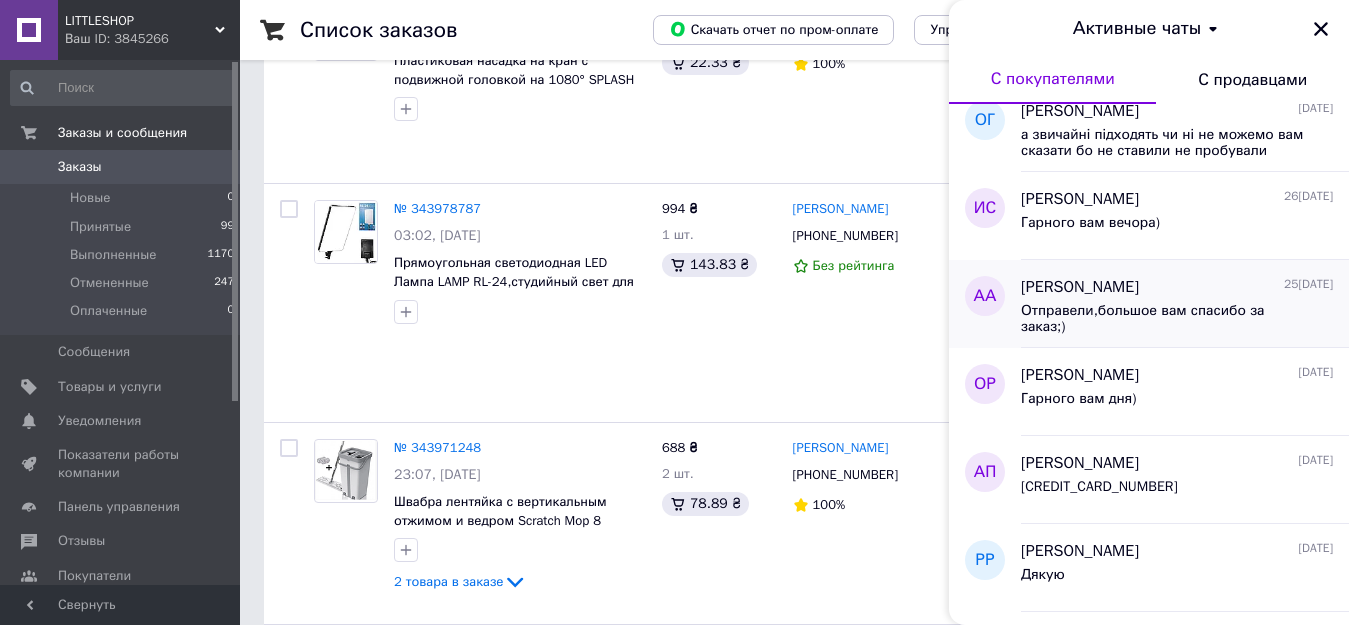 click on "Отправели,большое вам спасибо за заказ;)" at bounding box center [1163, 319] 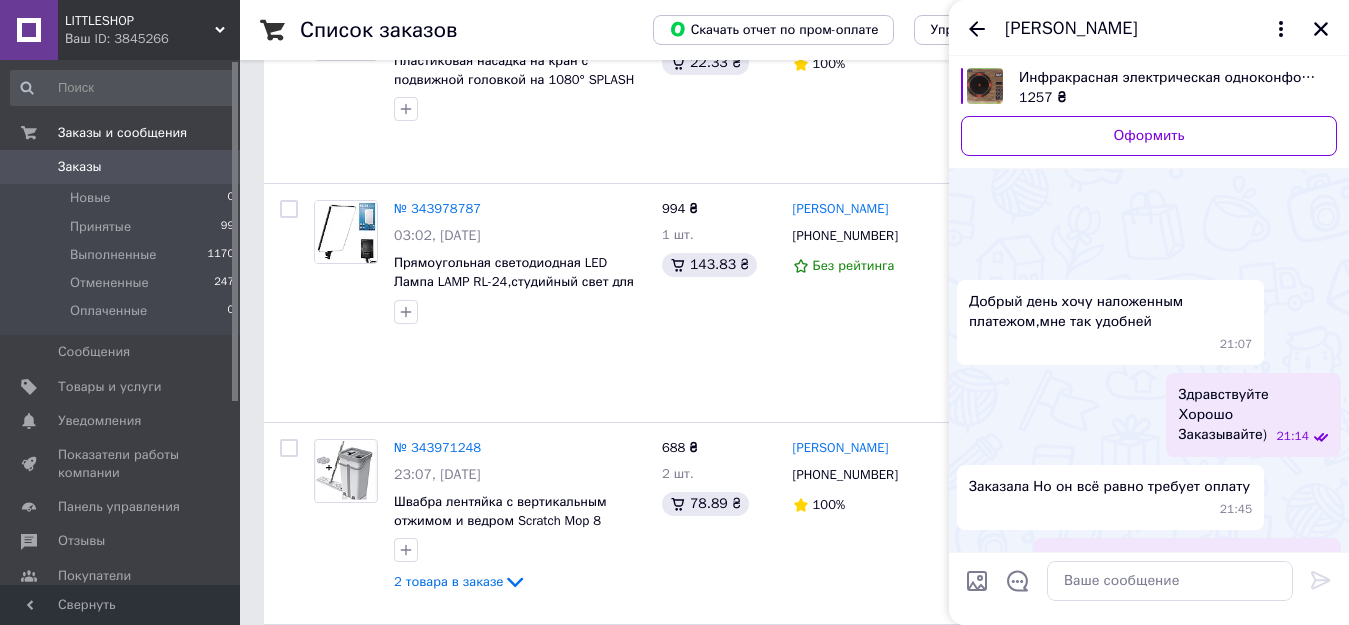 scroll, scrollTop: 2065, scrollLeft: 0, axis: vertical 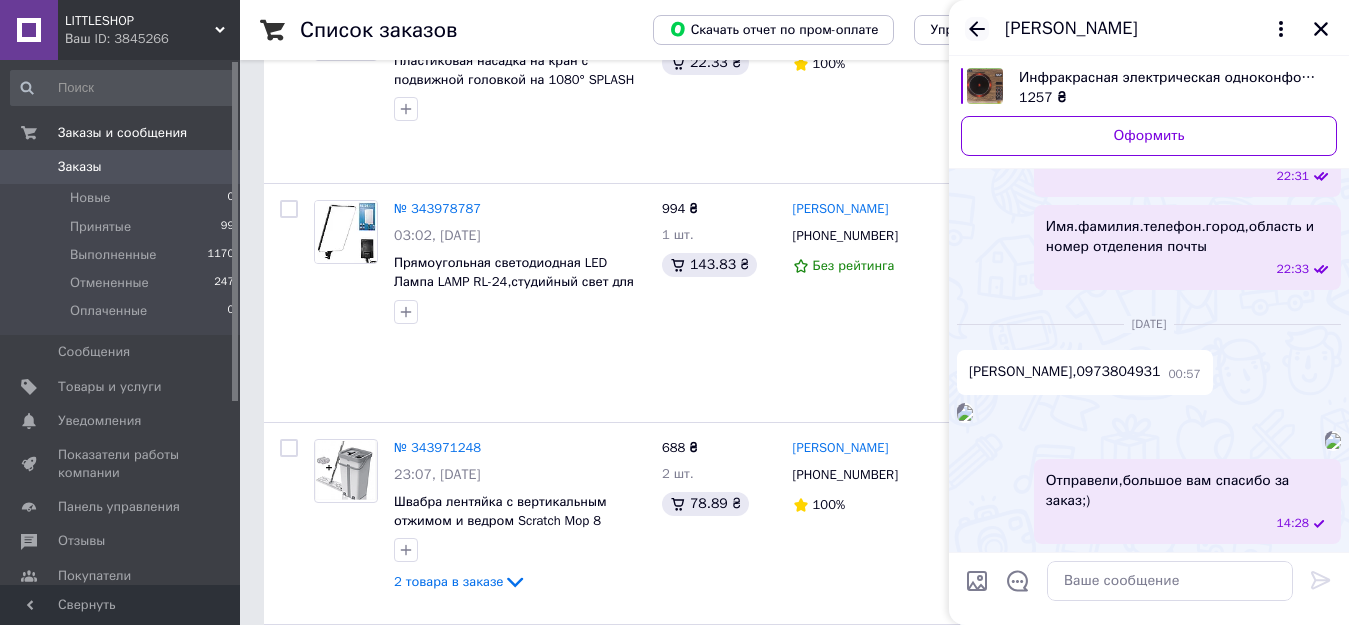 click 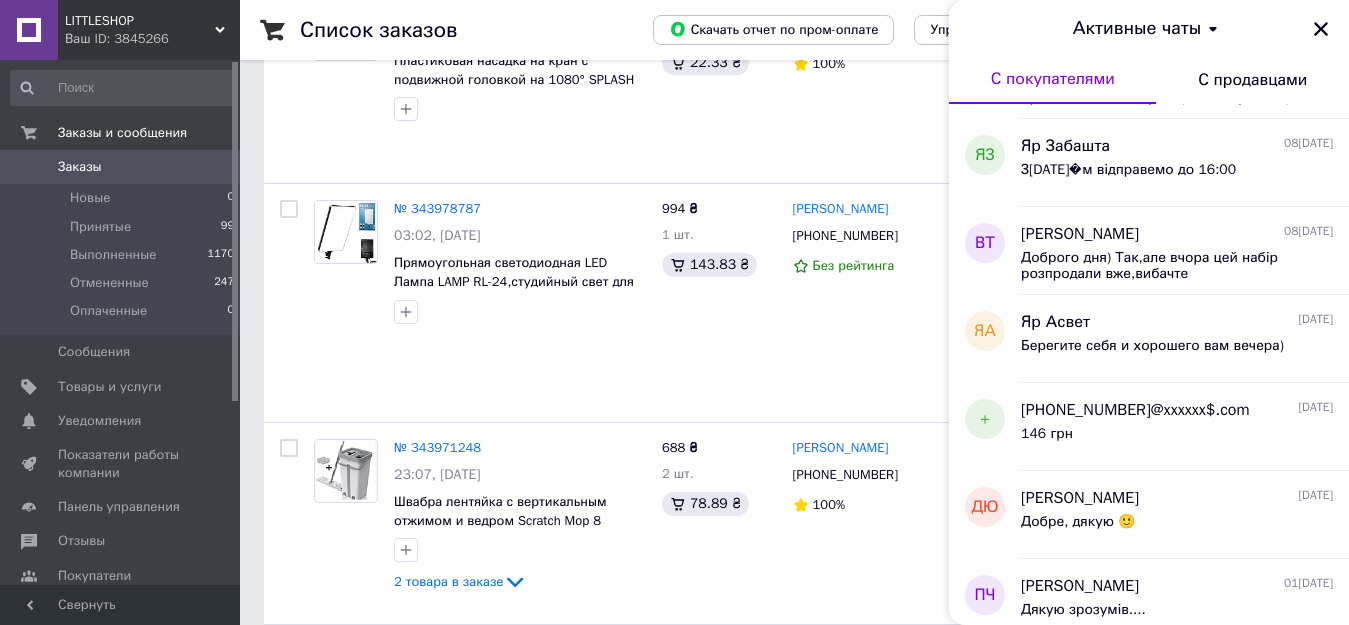 scroll, scrollTop: 1500, scrollLeft: 0, axis: vertical 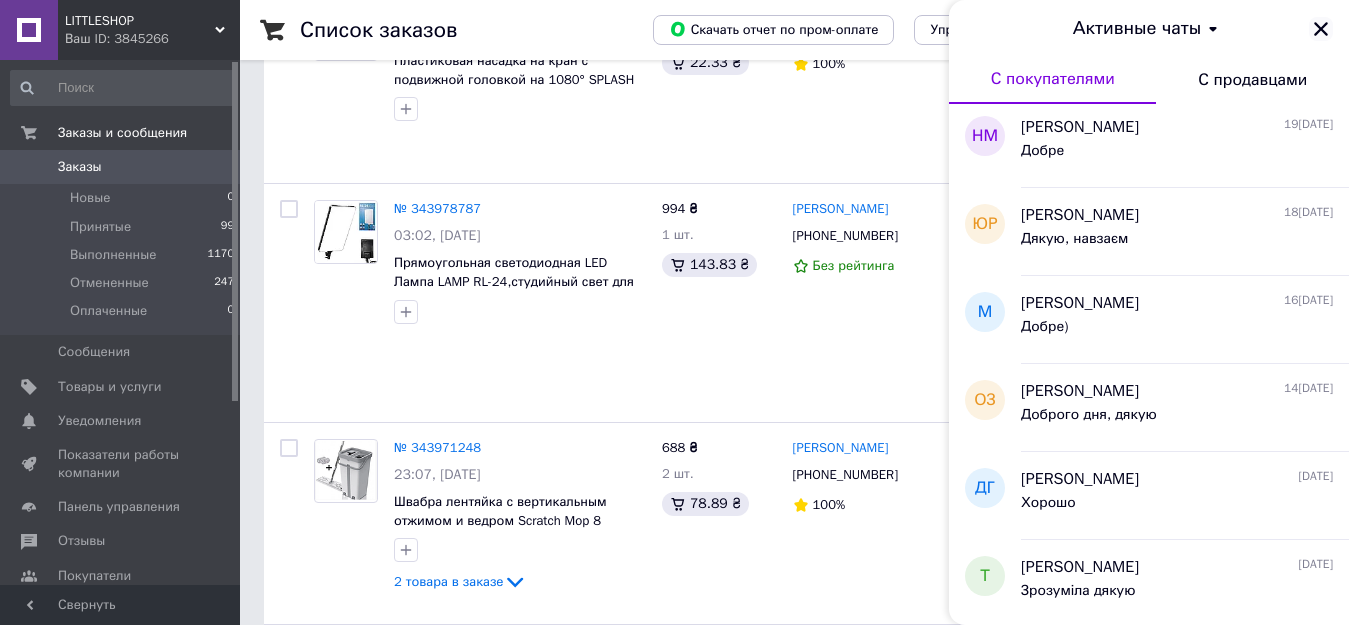 click 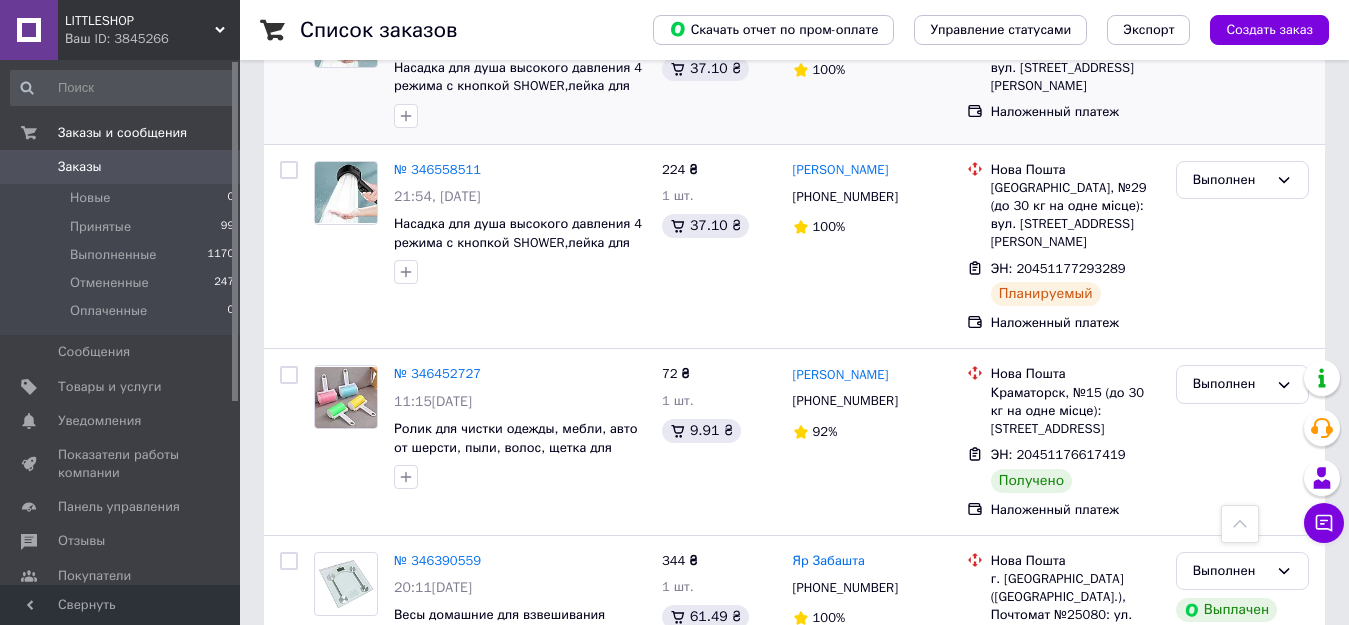 scroll, scrollTop: 0, scrollLeft: 0, axis: both 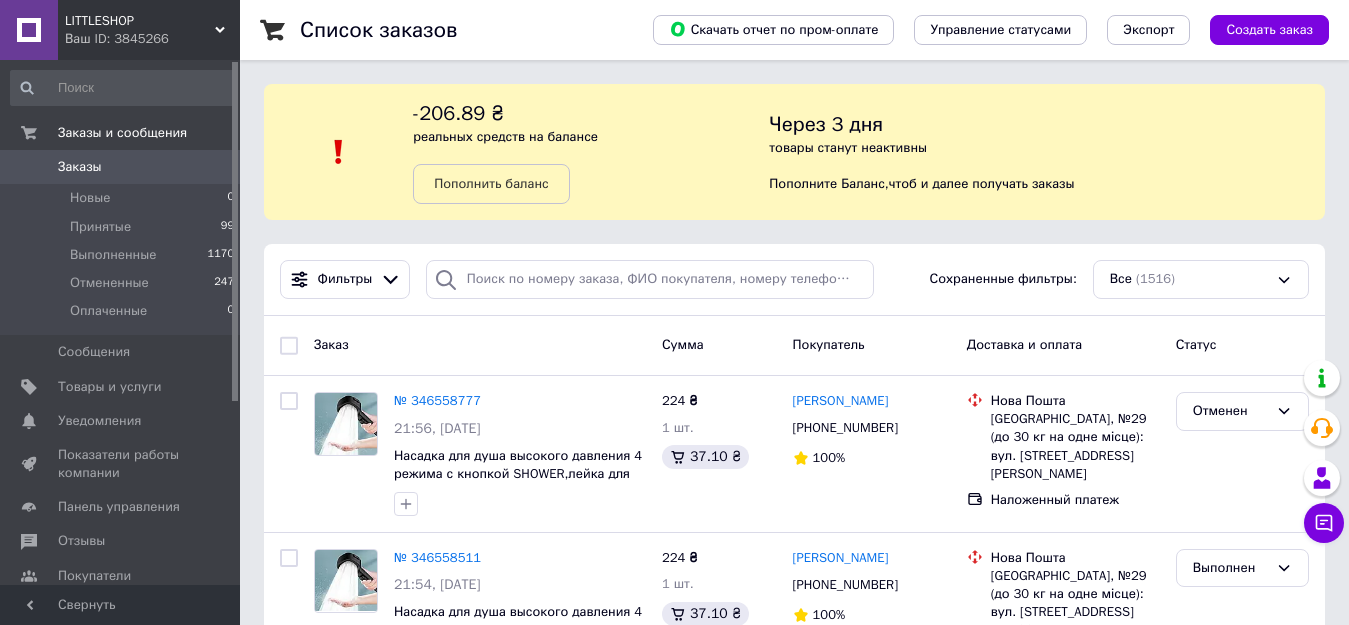 click 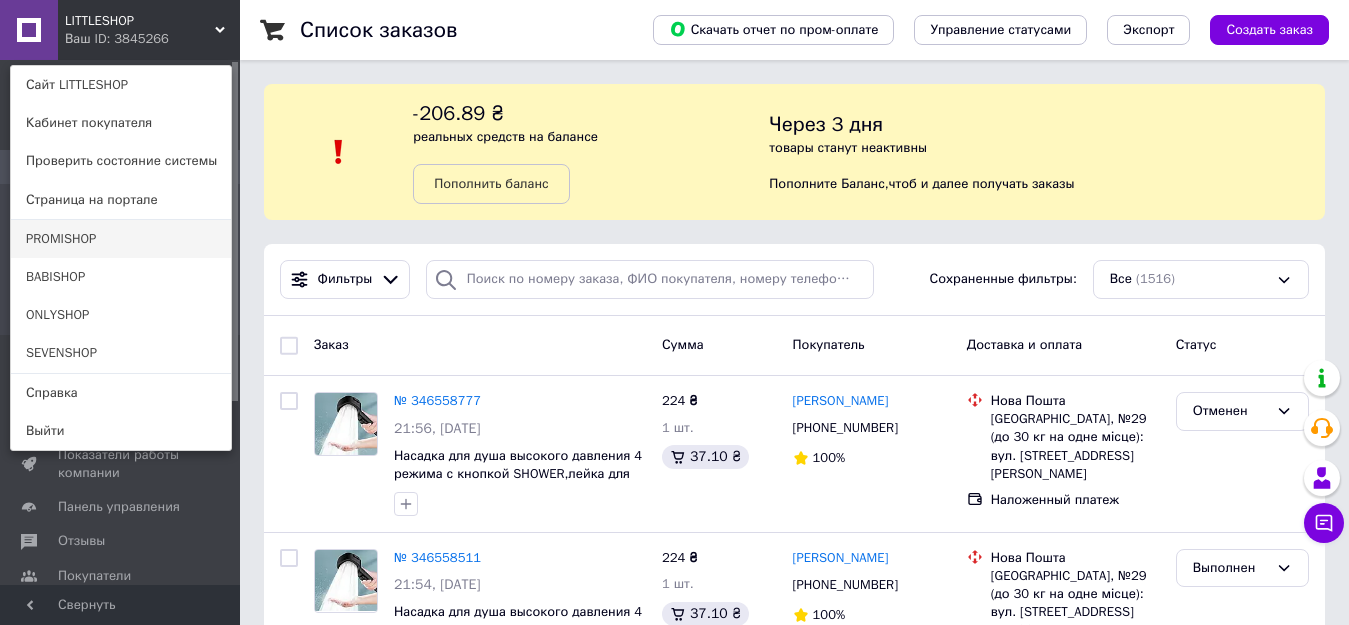 click on "PROMISHOP" at bounding box center [121, 239] 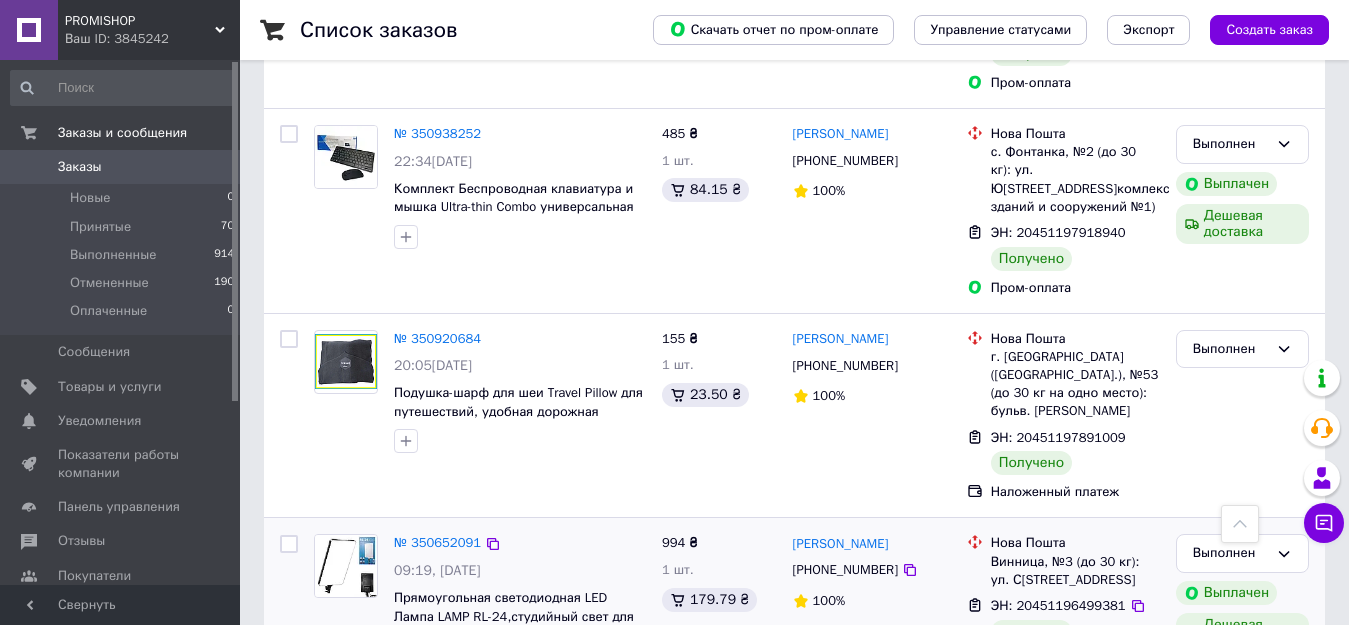 scroll, scrollTop: 4400, scrollLeft: 0, axis: vertical 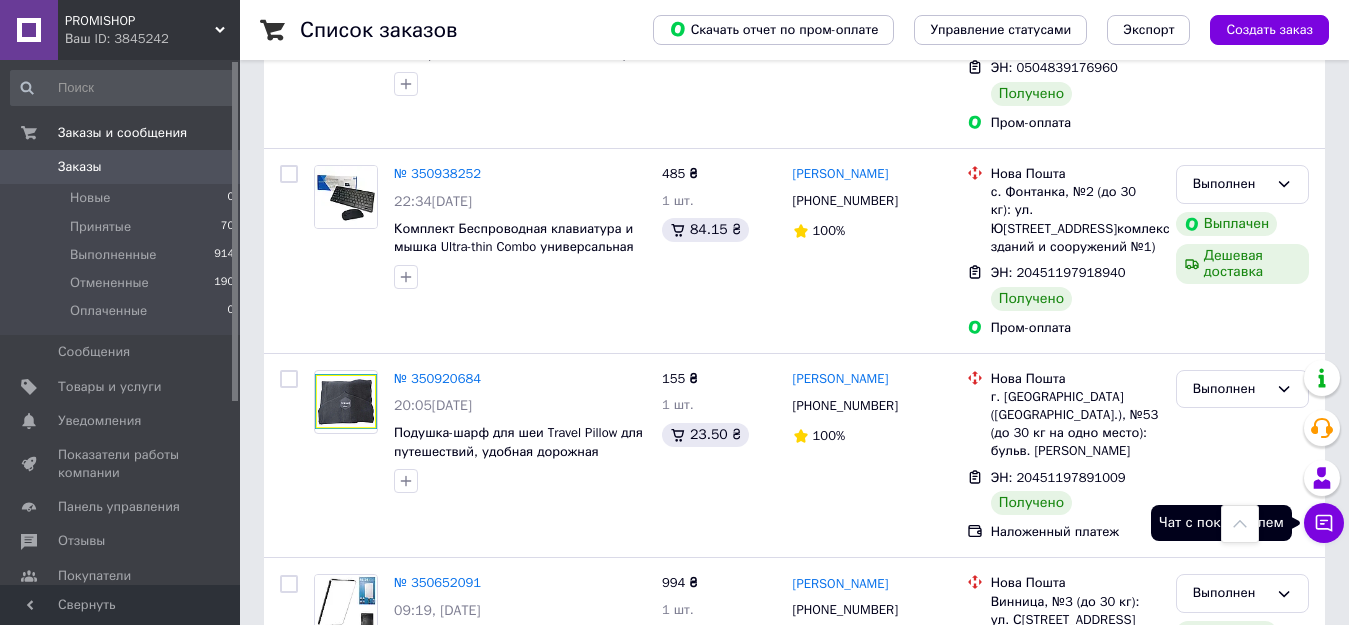 click 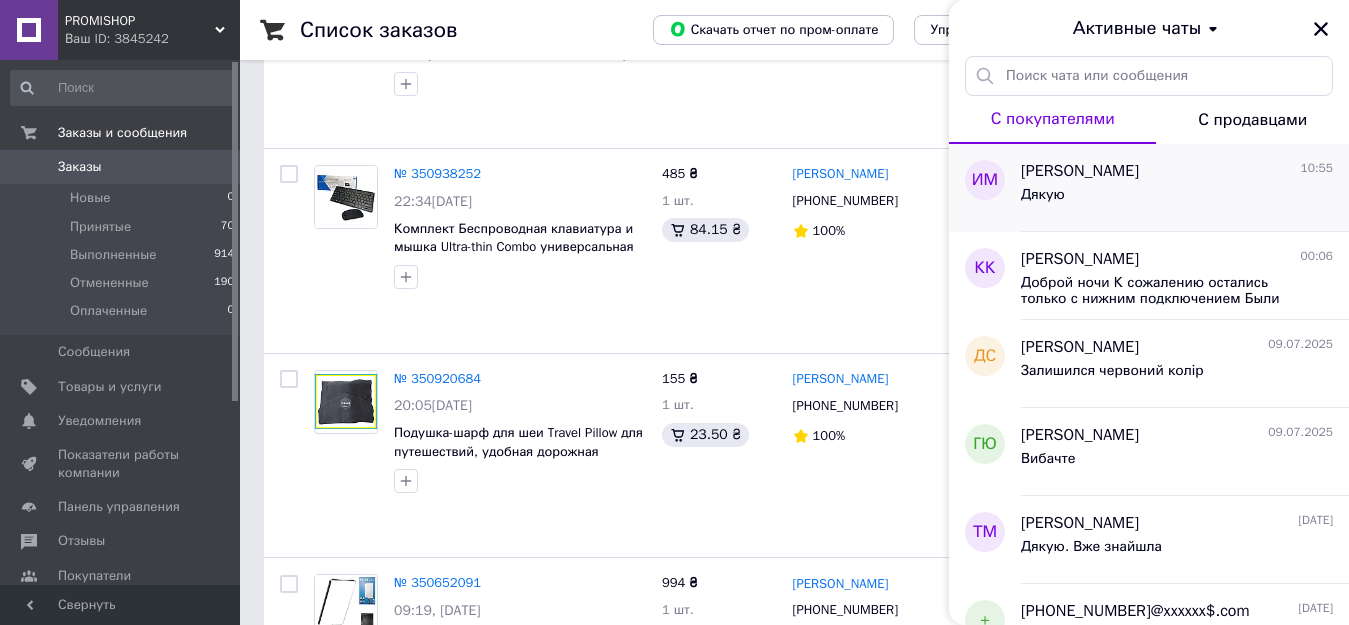 click on "Дякую" at bounding box center (1177, 199) 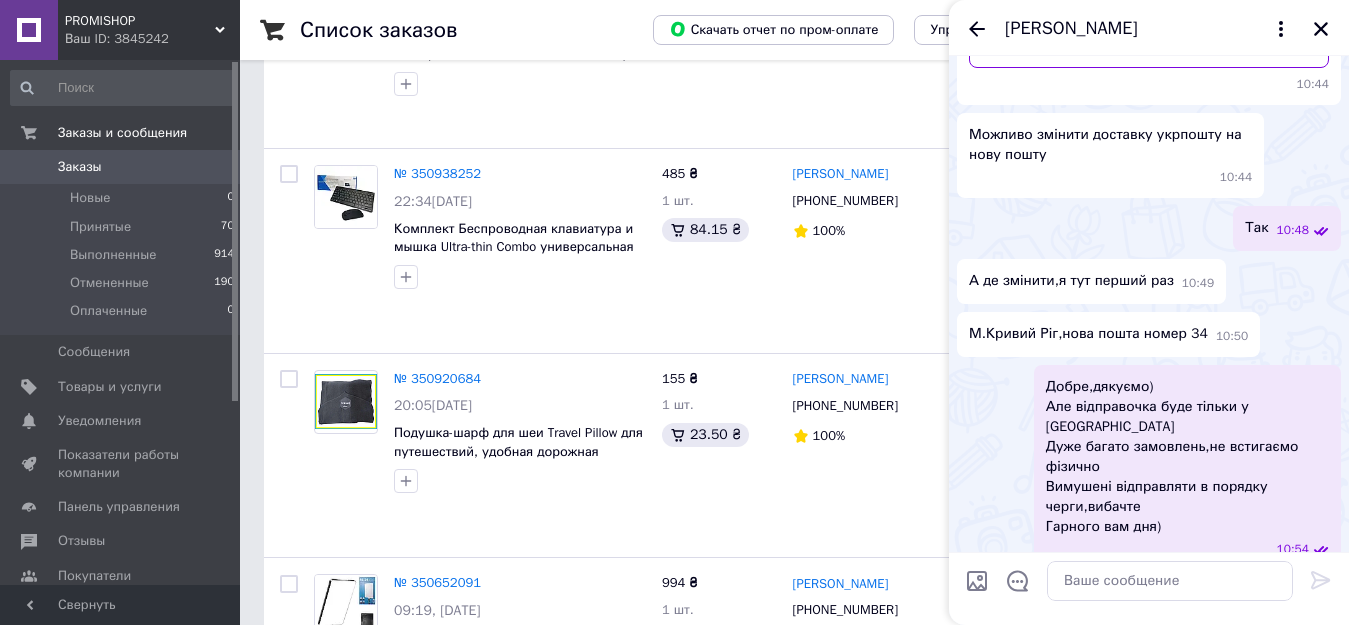 scroll, scrollTop: 300, scrollLeft: 0, axis: vertical 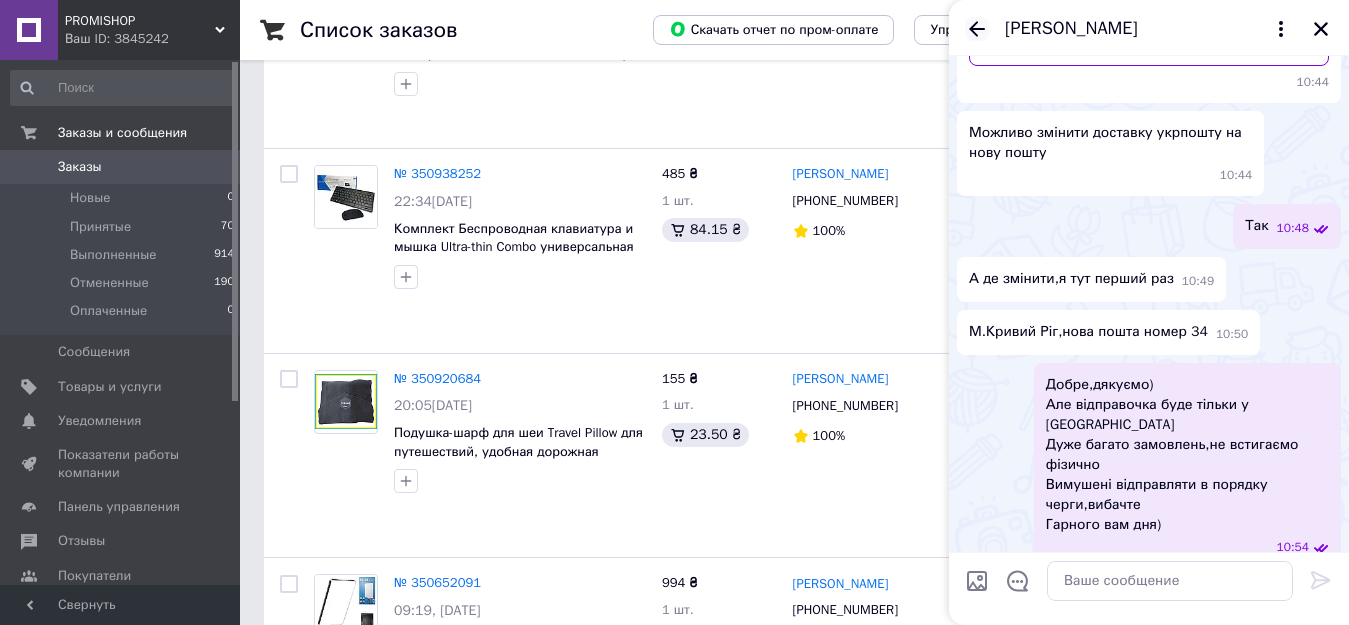 click 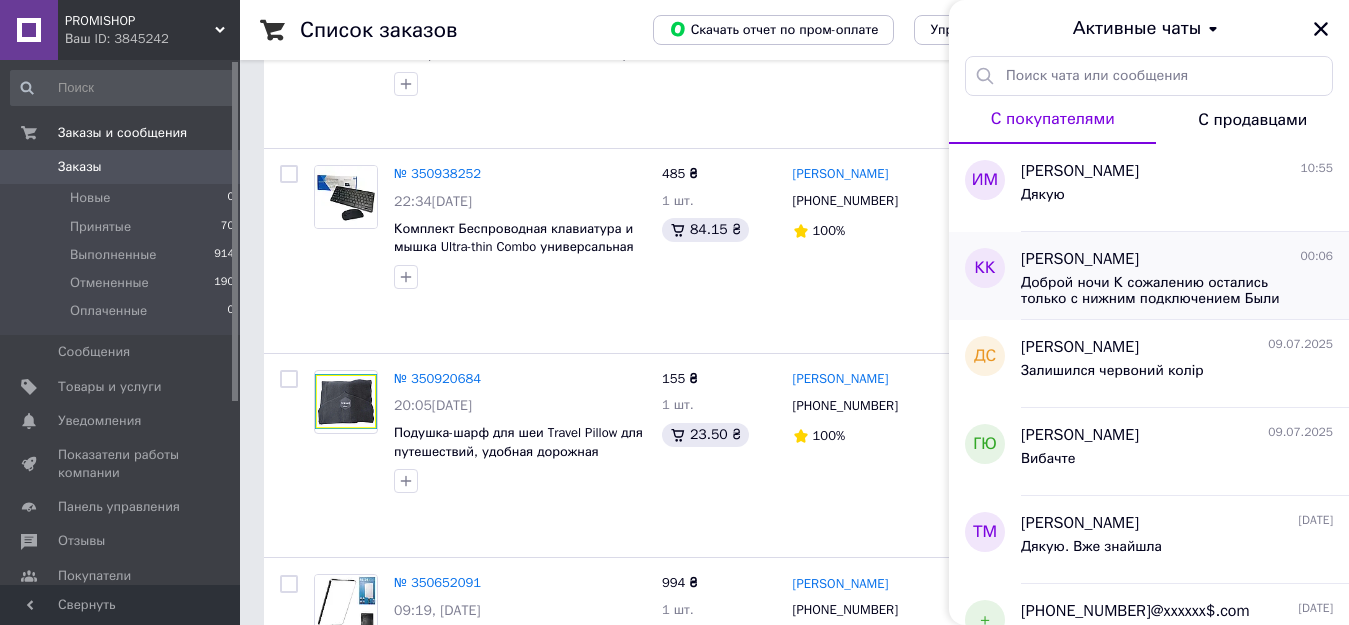 click on "Доброй ночи
К сожалению остались только с  нижним подключением
Были еще с боковым (закончились но мы заказали их)
А с саднем у нас не было никогда
Извините" at bounding box center [1163, 291] 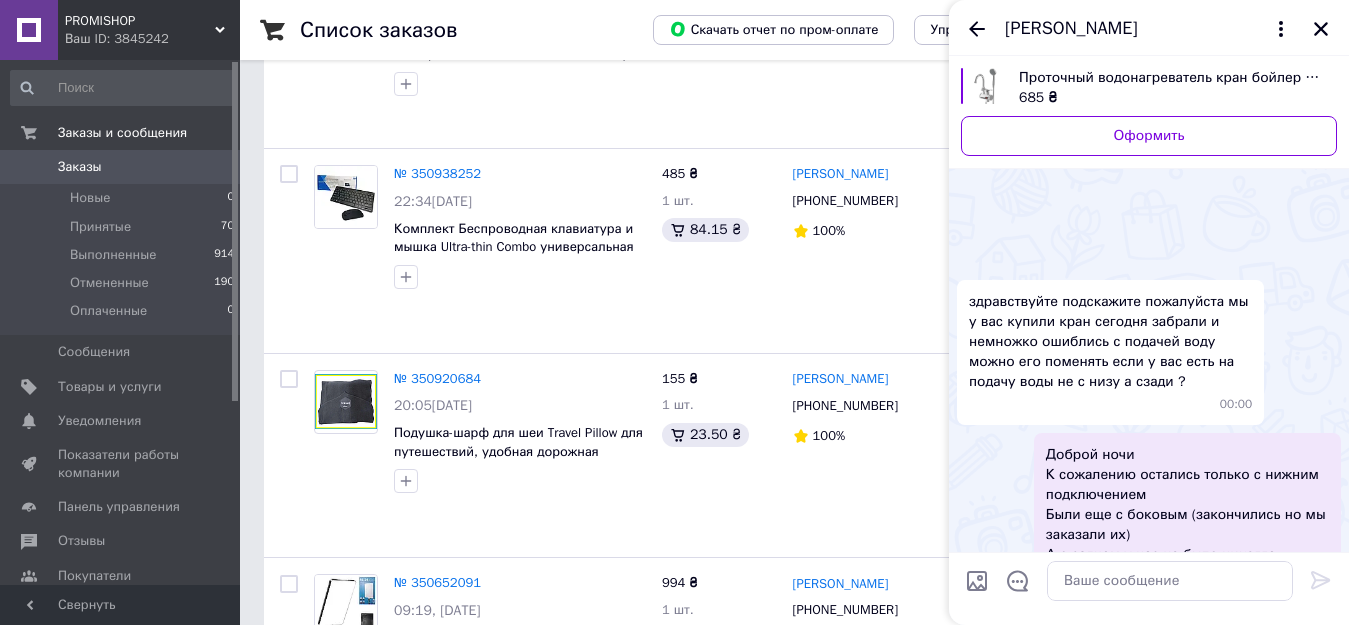 scroll, scrollTop: 74, scrollLeft: 0, axis: vertical 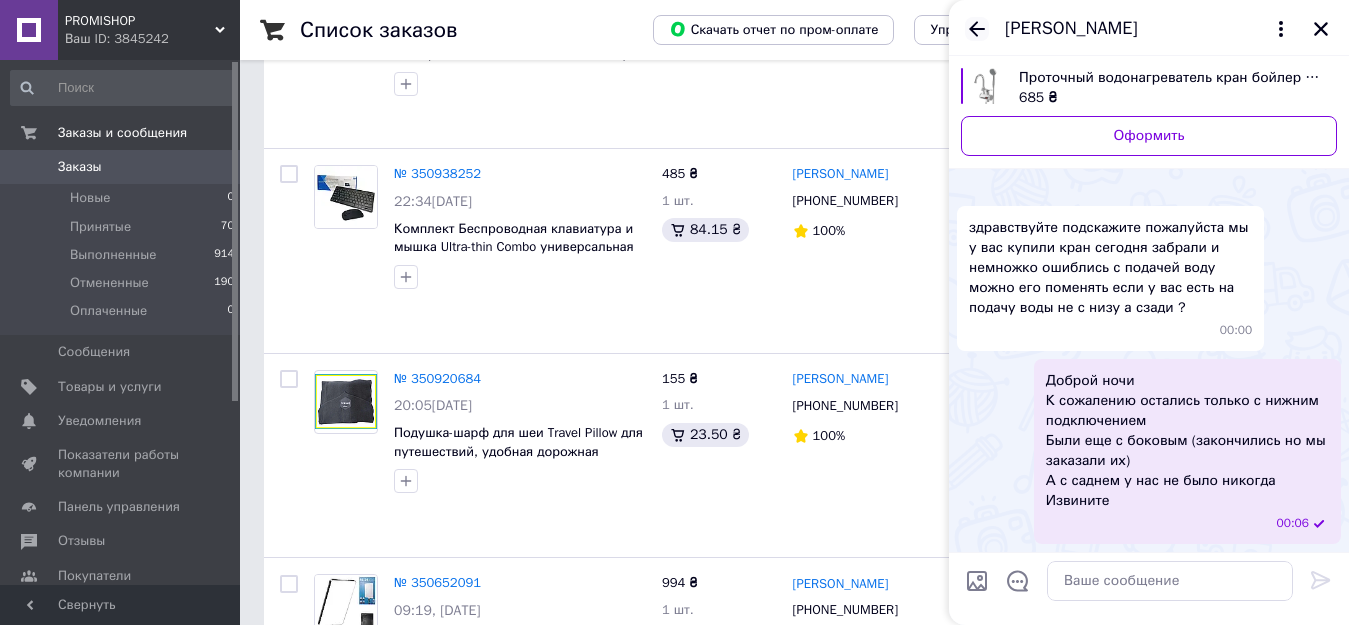click 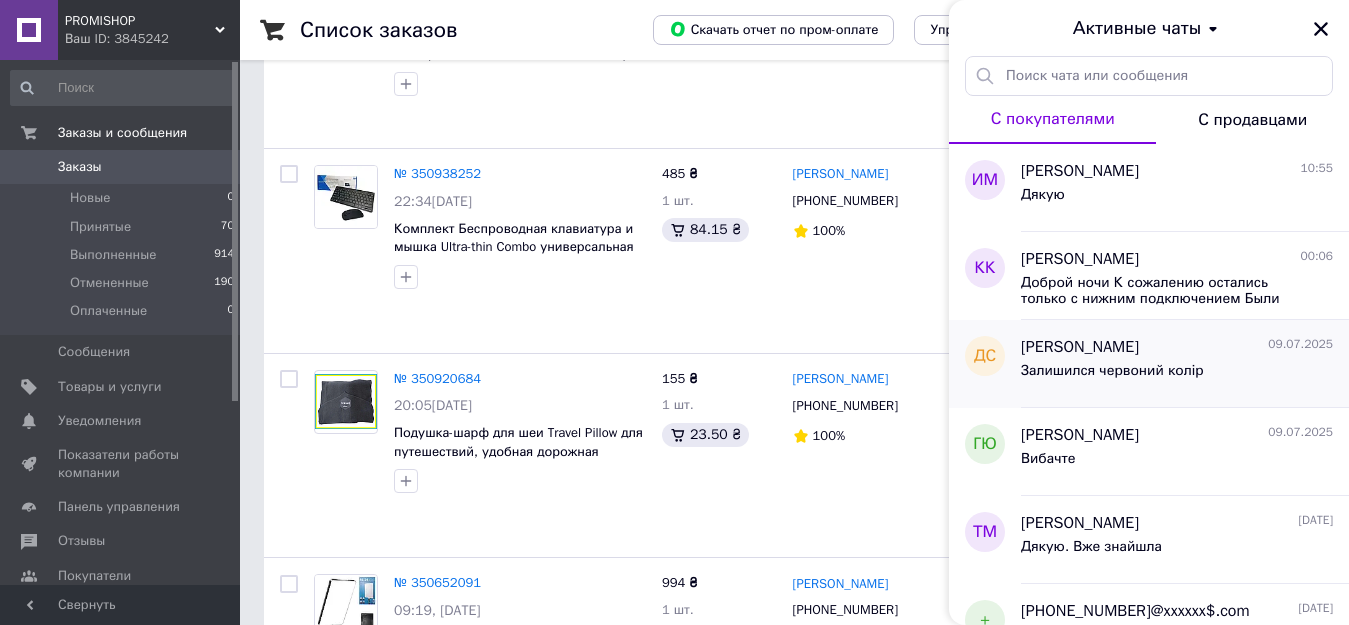 click on "Диана Степанищева" at bounding box center [1080, 347] 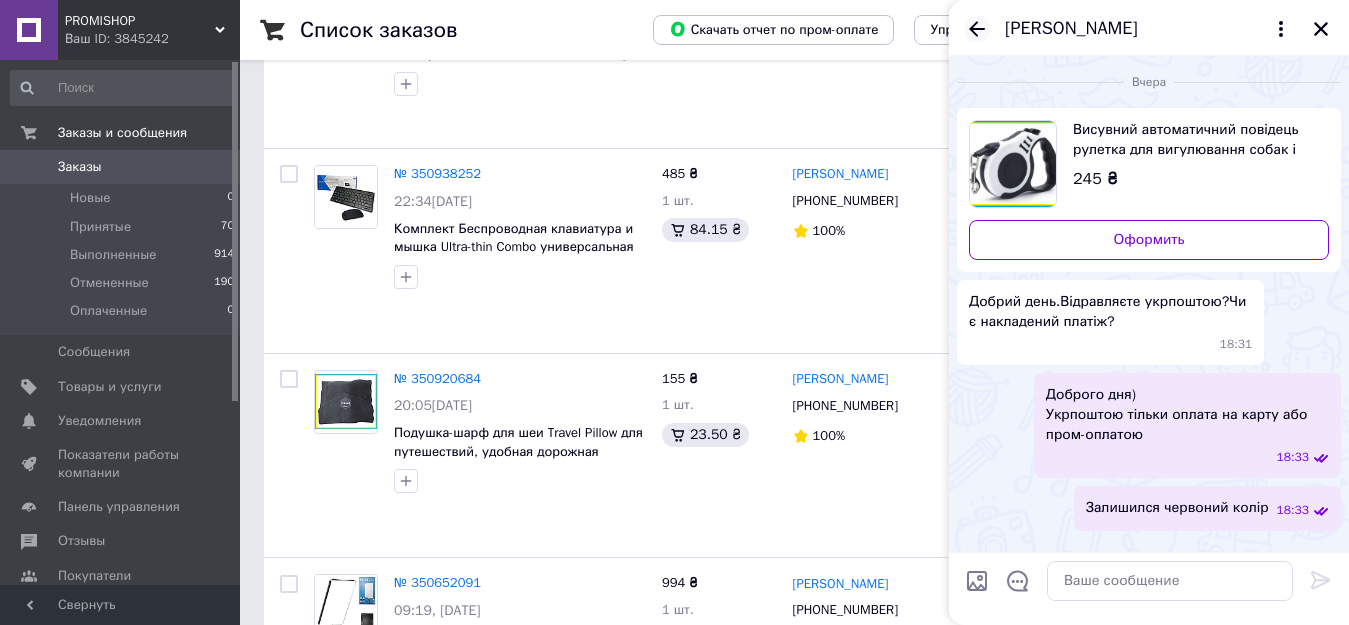 click 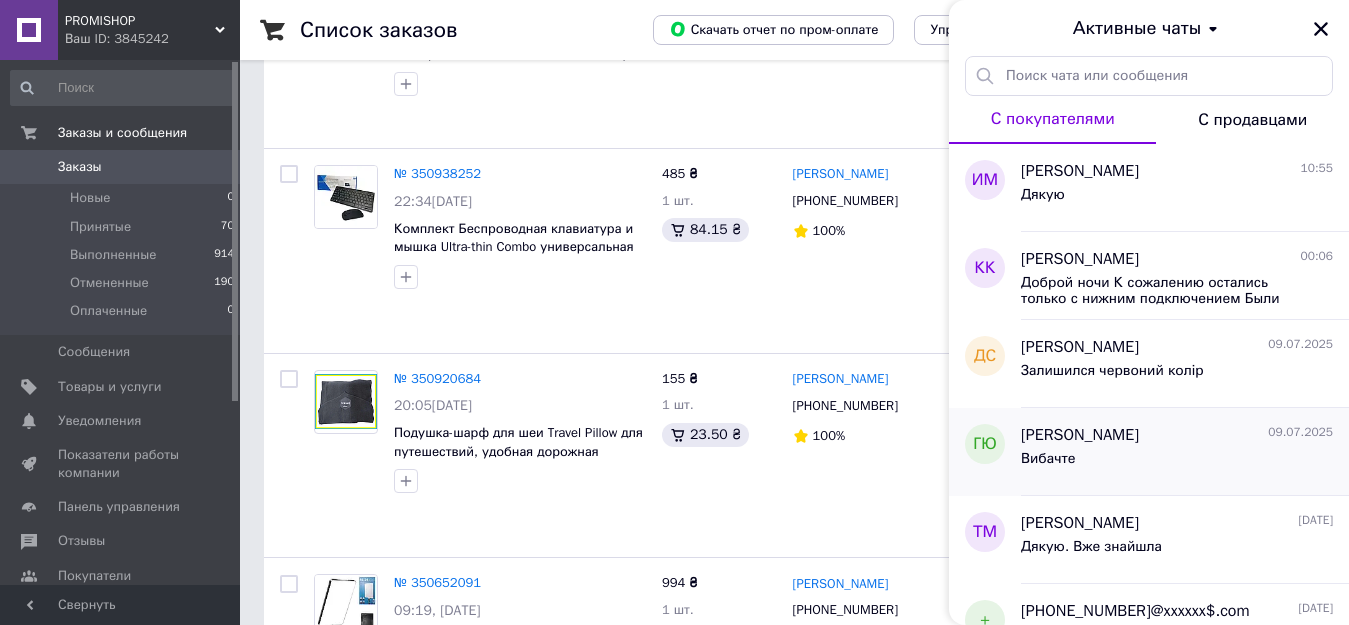 click on "[PERSON_NAME]" at bounding box center (1080, 435) 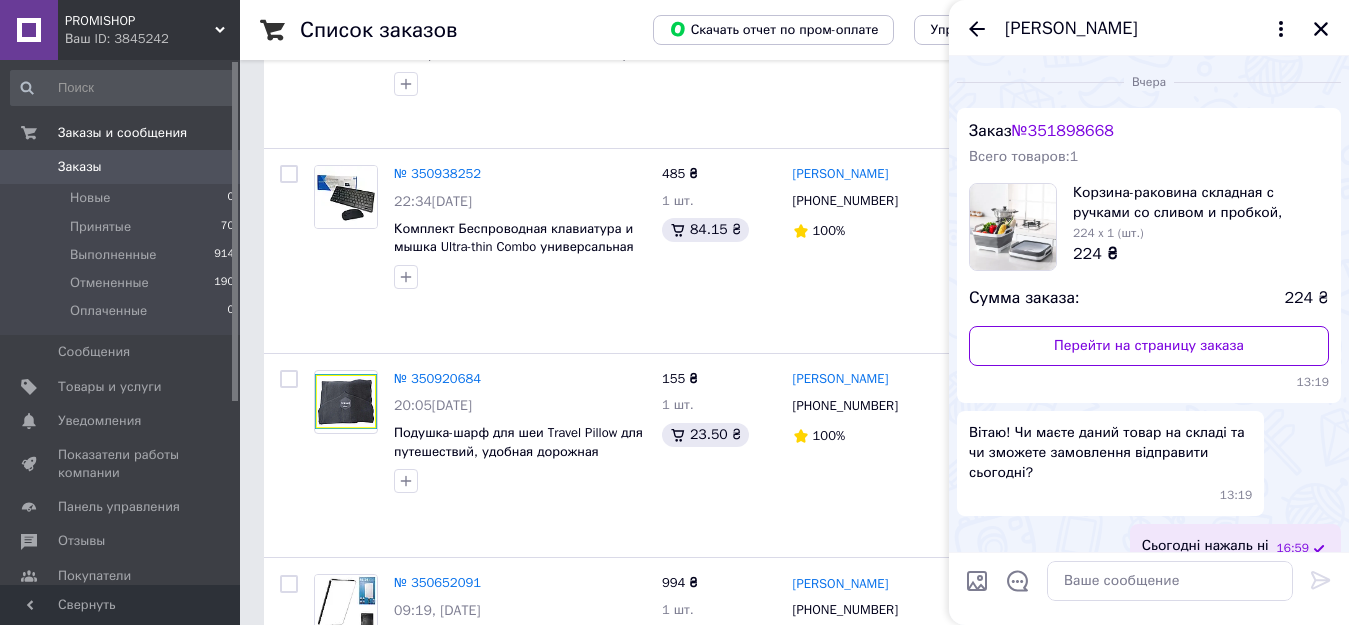 scroll, scrollTop: 58, scrollLeft: 0, axis: vertical 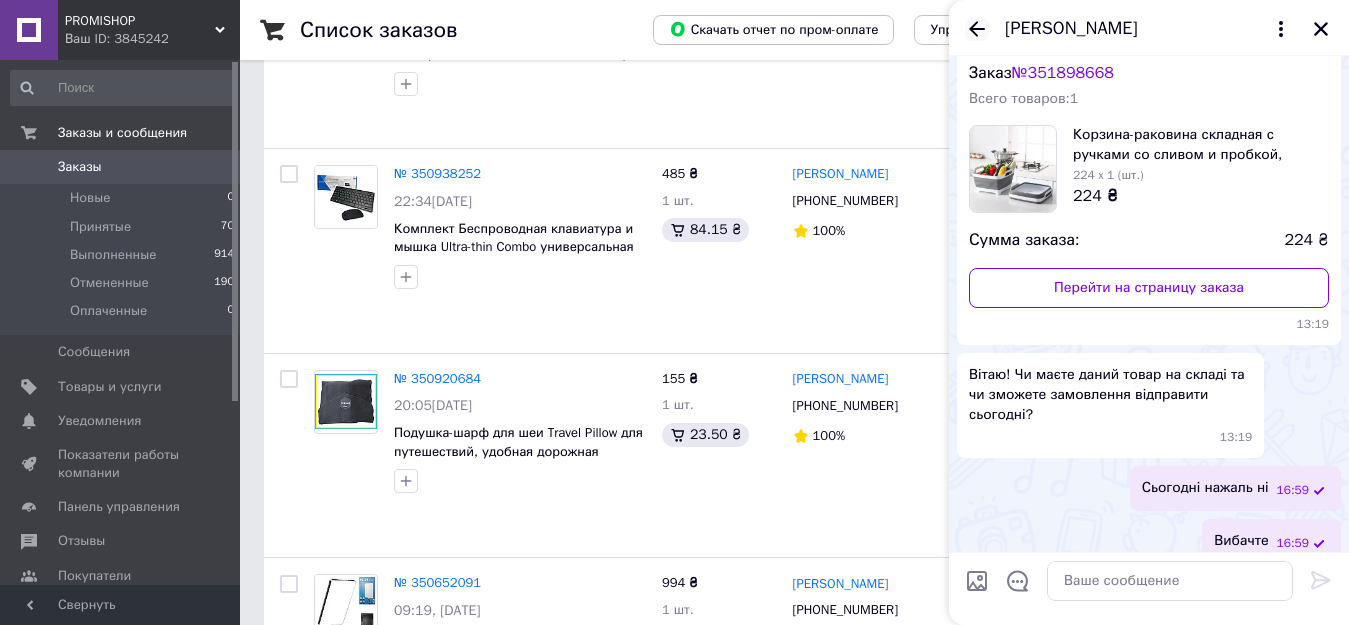 click 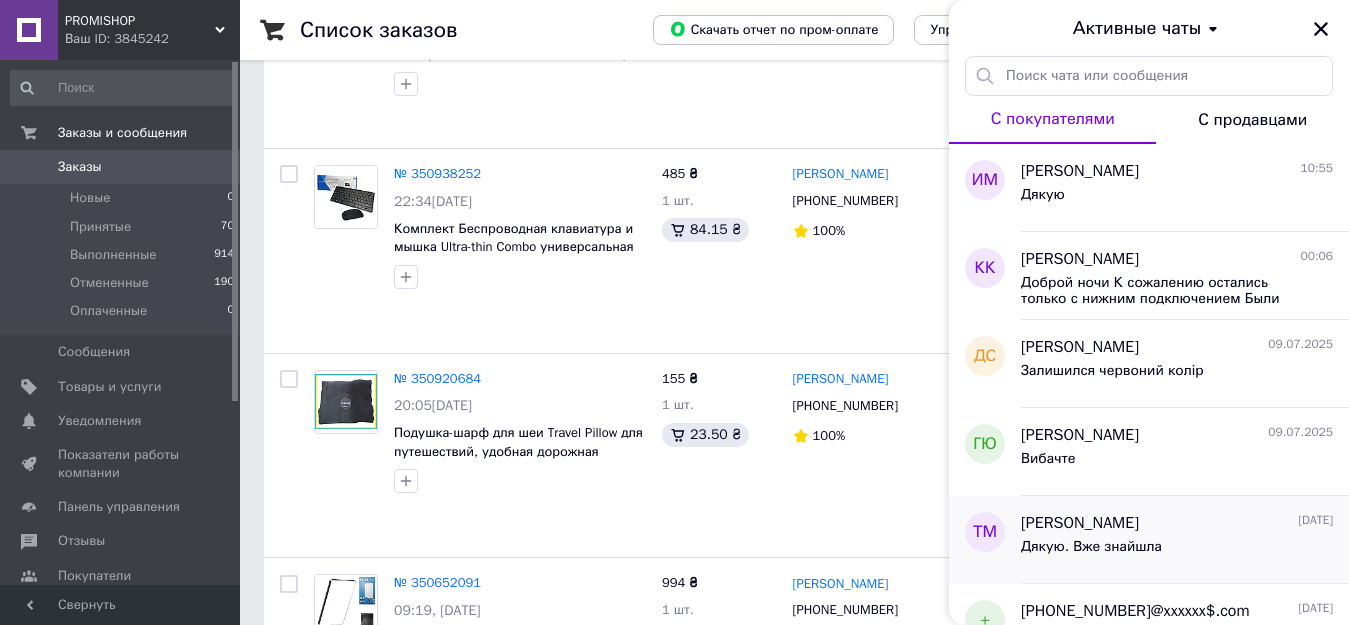 click on "Таисия Малёванная" at bounding box center [1080, 523] 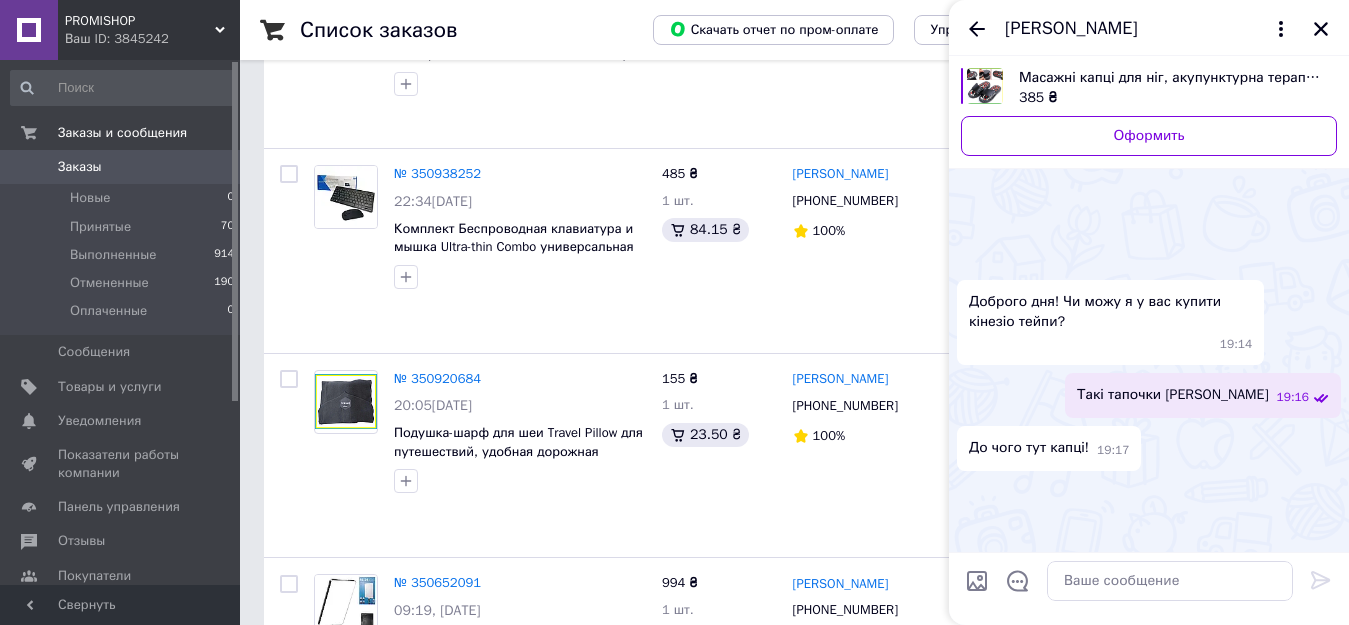 scroll, scrollTop: 271, scrollLeft: 0, axis: vertical 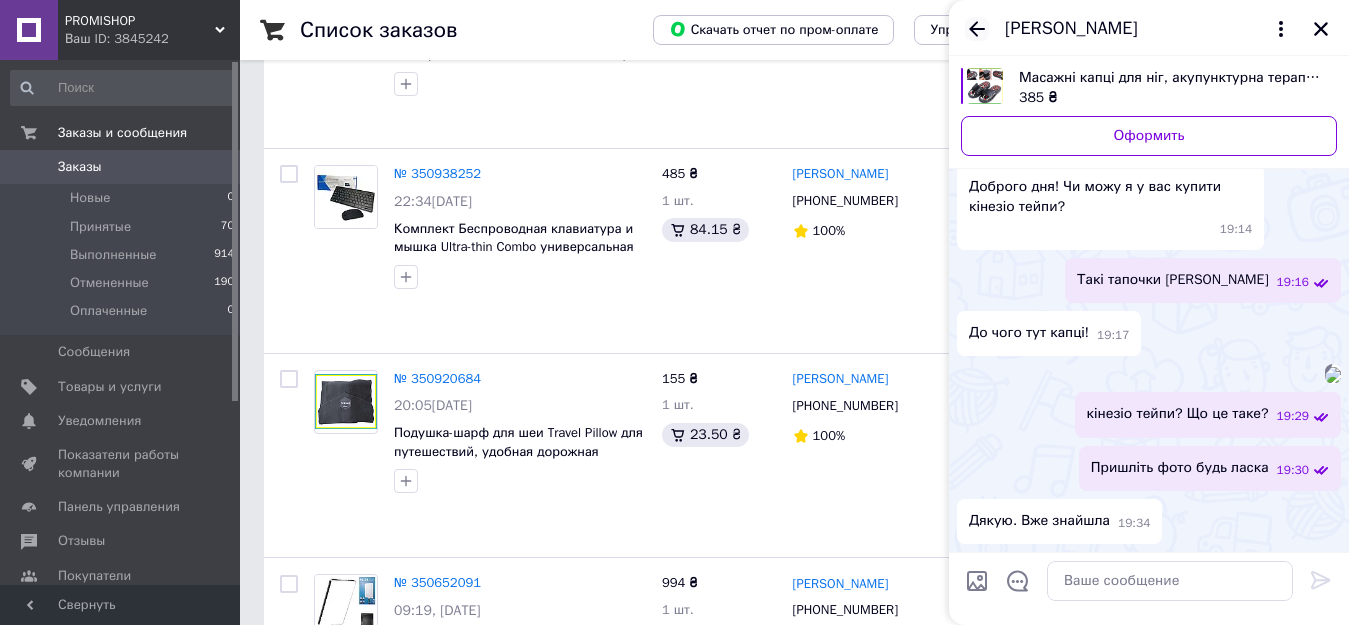 click 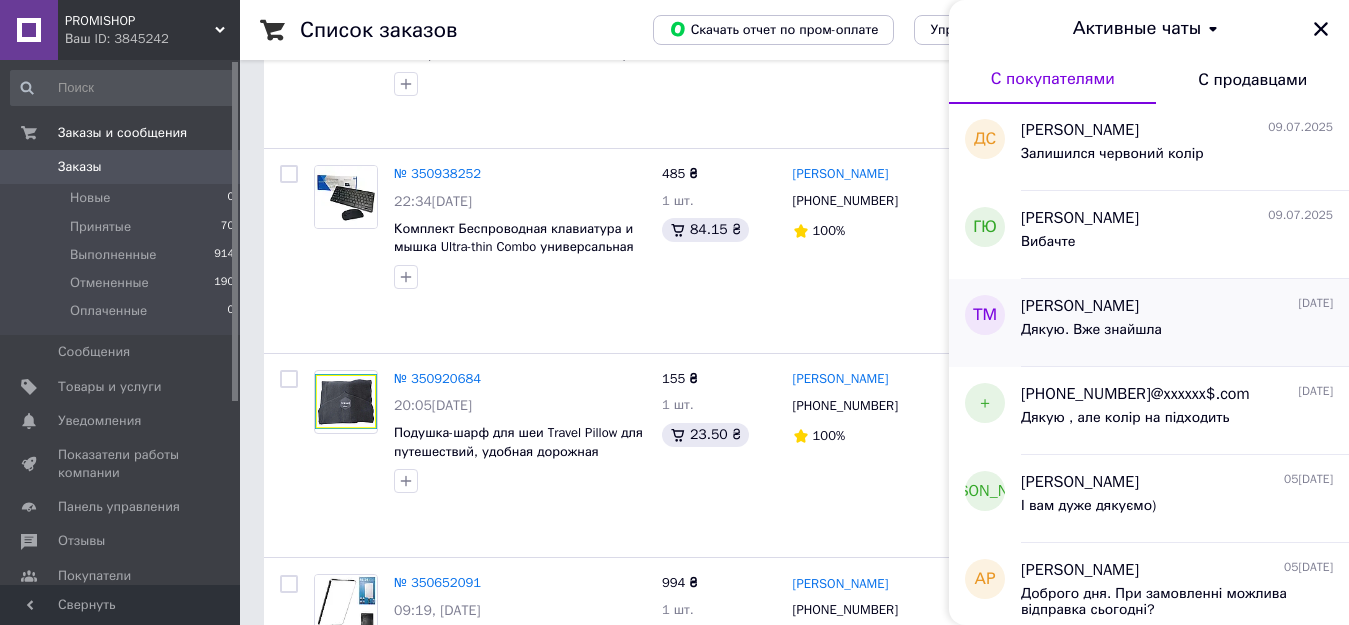 scroll, scrollTop: 300, scrollLeft: 0, axis: vertical 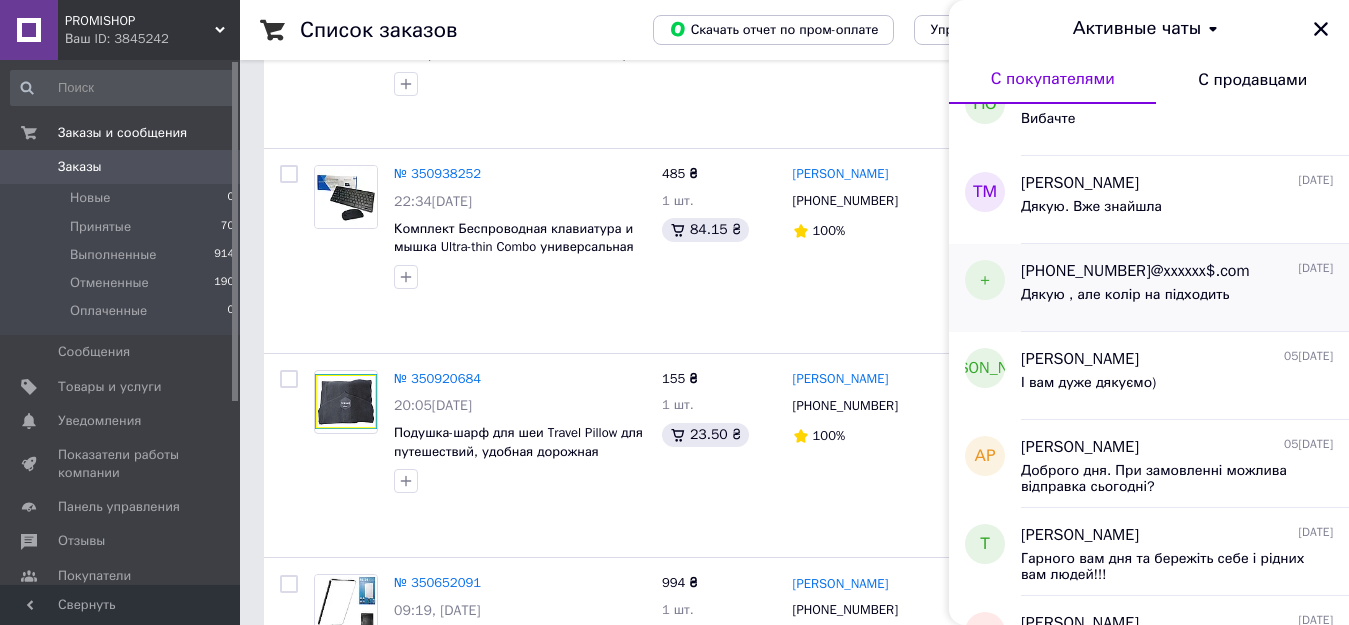 click on "+380636580128@xxxxxx$.com" at bounding box center [1135, 271] 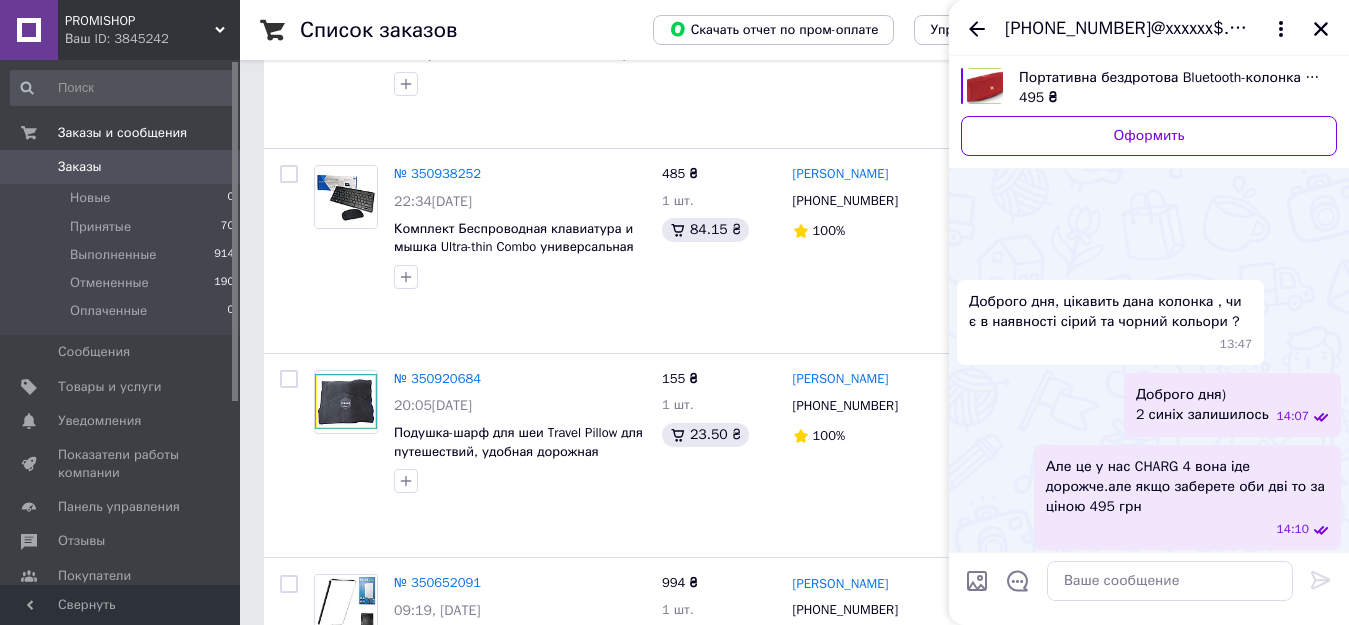 scroll, scrollTop: 59, scrollLeft: 0, axis: vertical 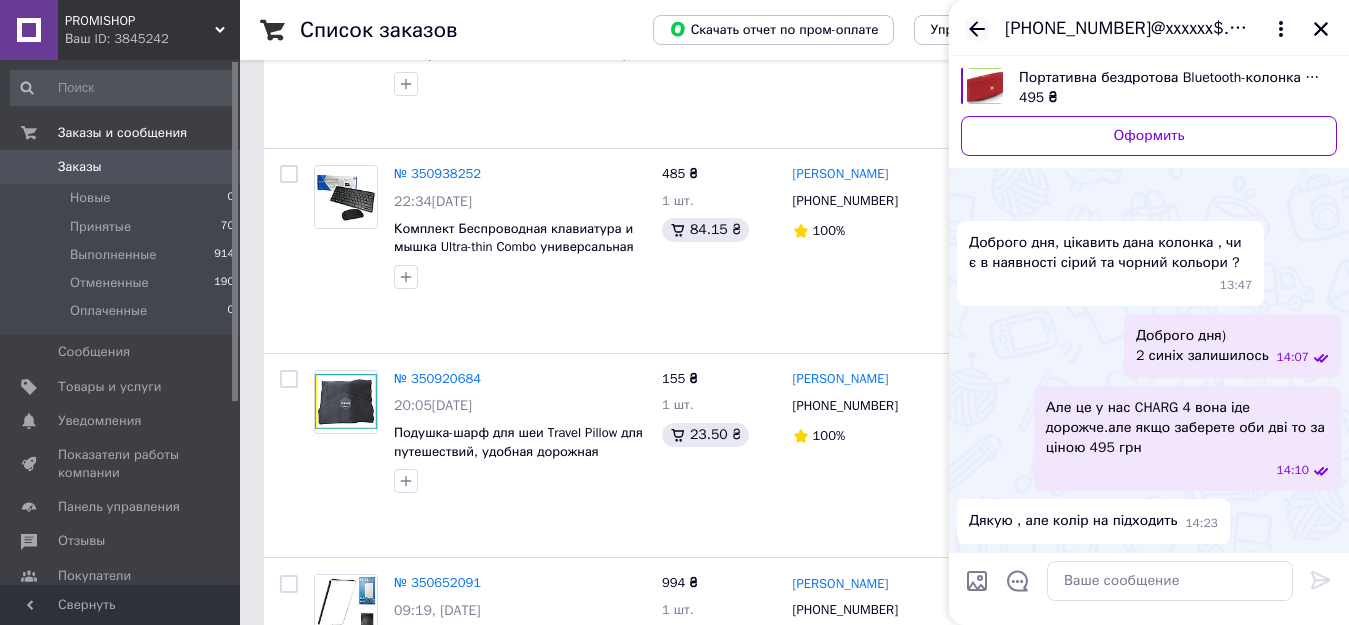 click 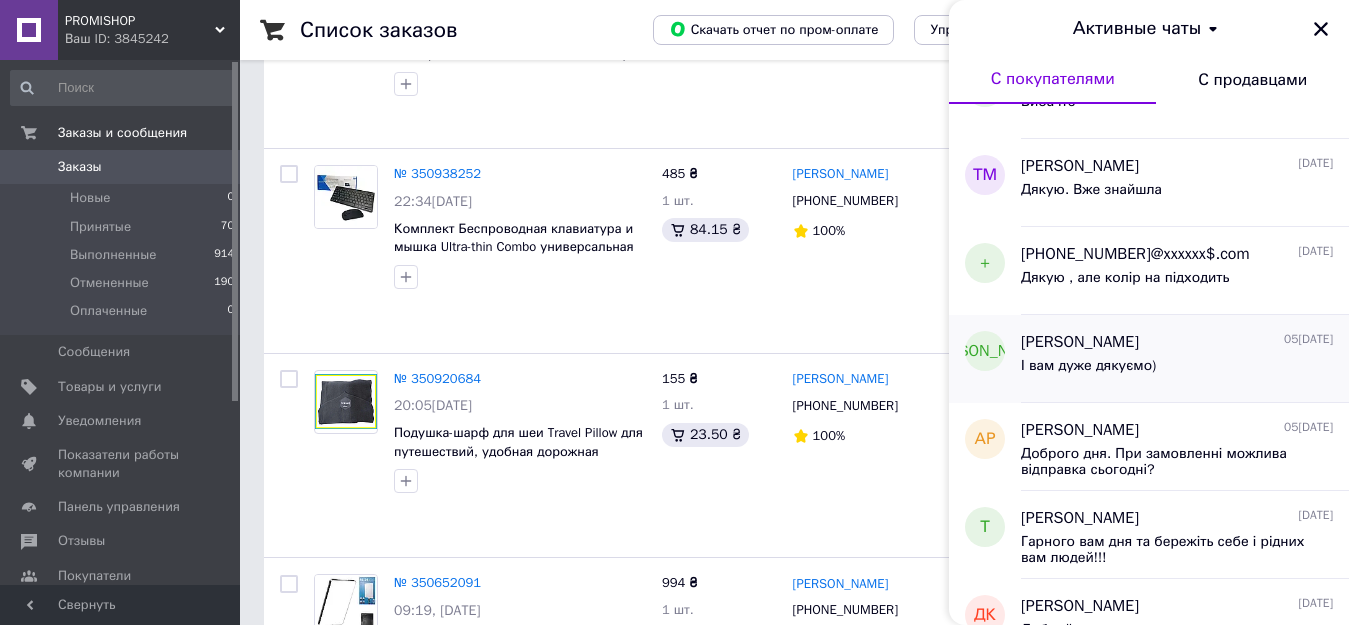 scroll, scrollTop: 400, scrollLeft: 0, axis: vertical 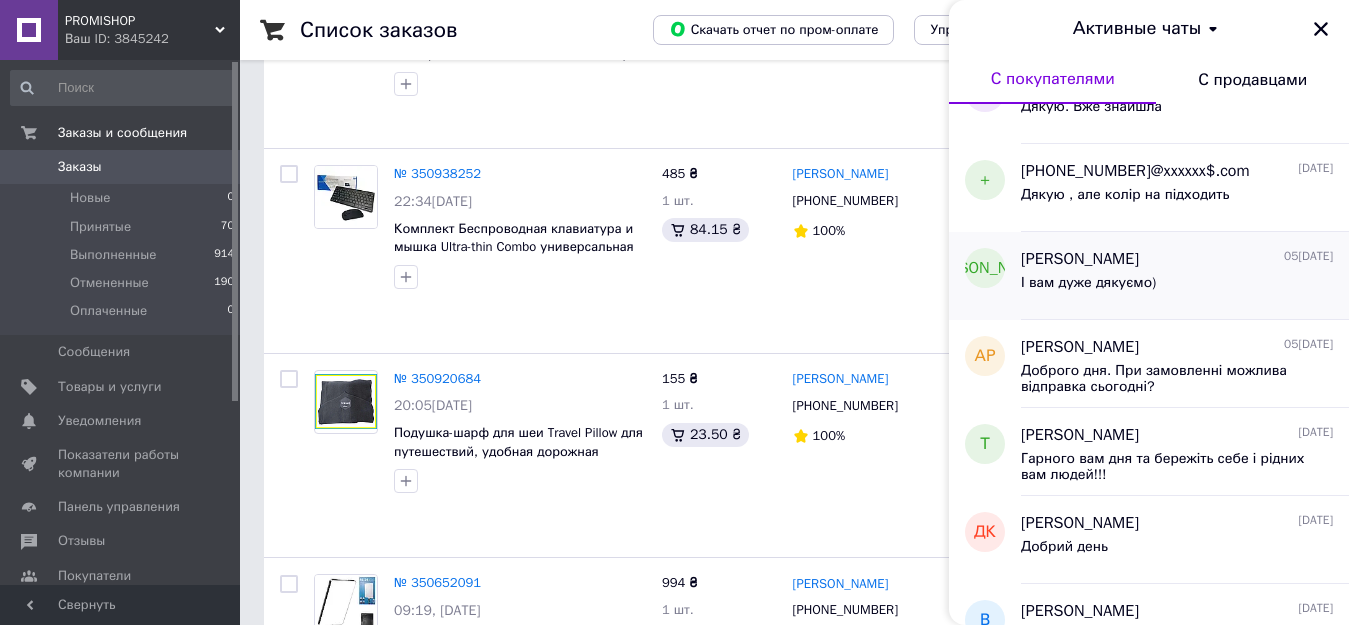 click on "Наталія  Рагімова" at bounding box center (1080, 259) 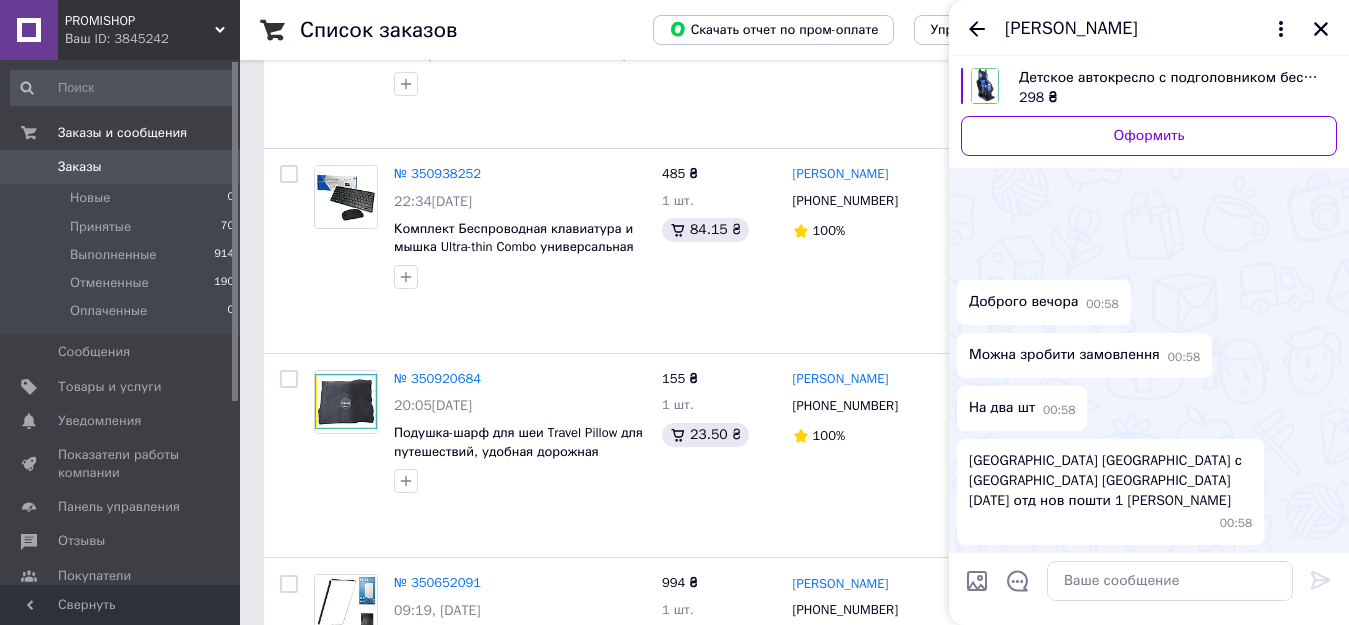 scroll, scrollTop: 1406, scrollLeft: 0, axis: vertical 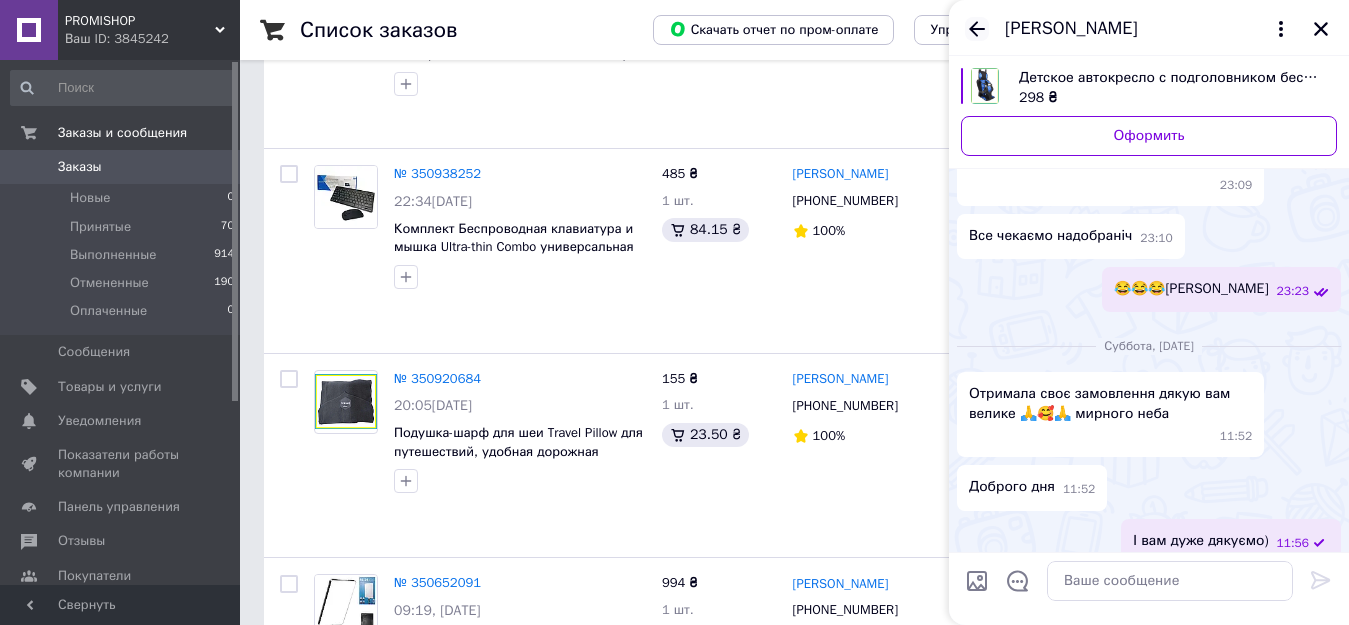click 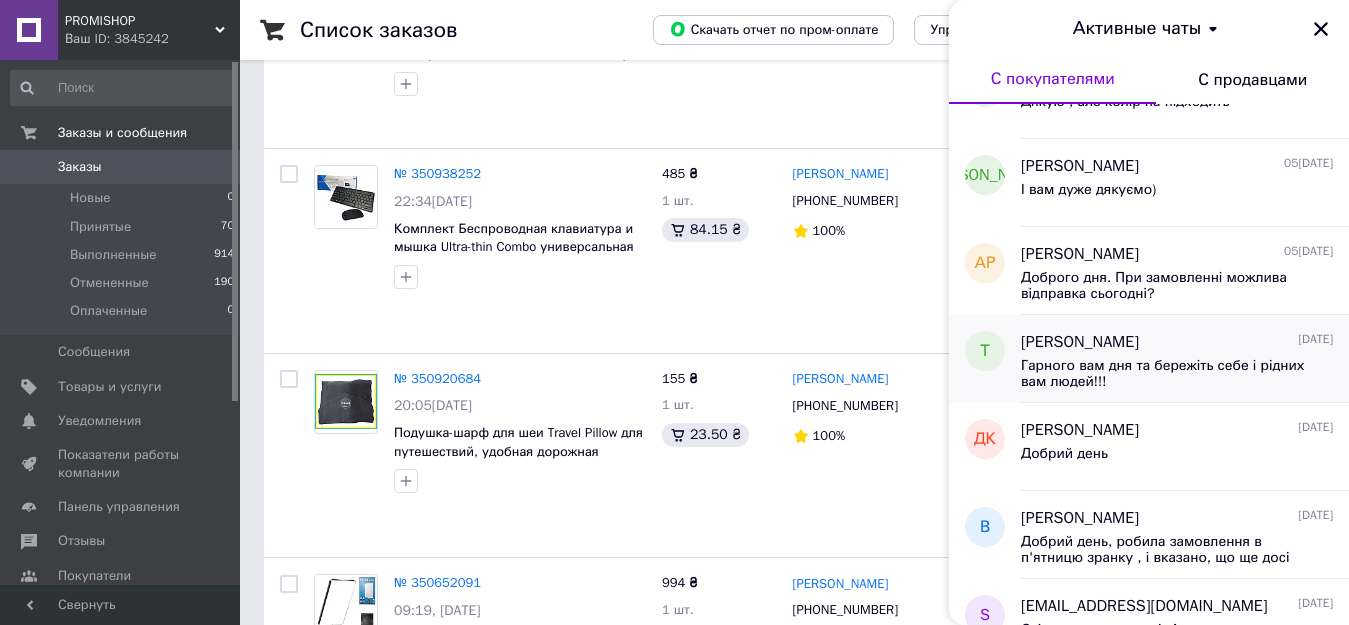 scroll, scrollTop: 500, scrollLeft: 0, axis: vertical 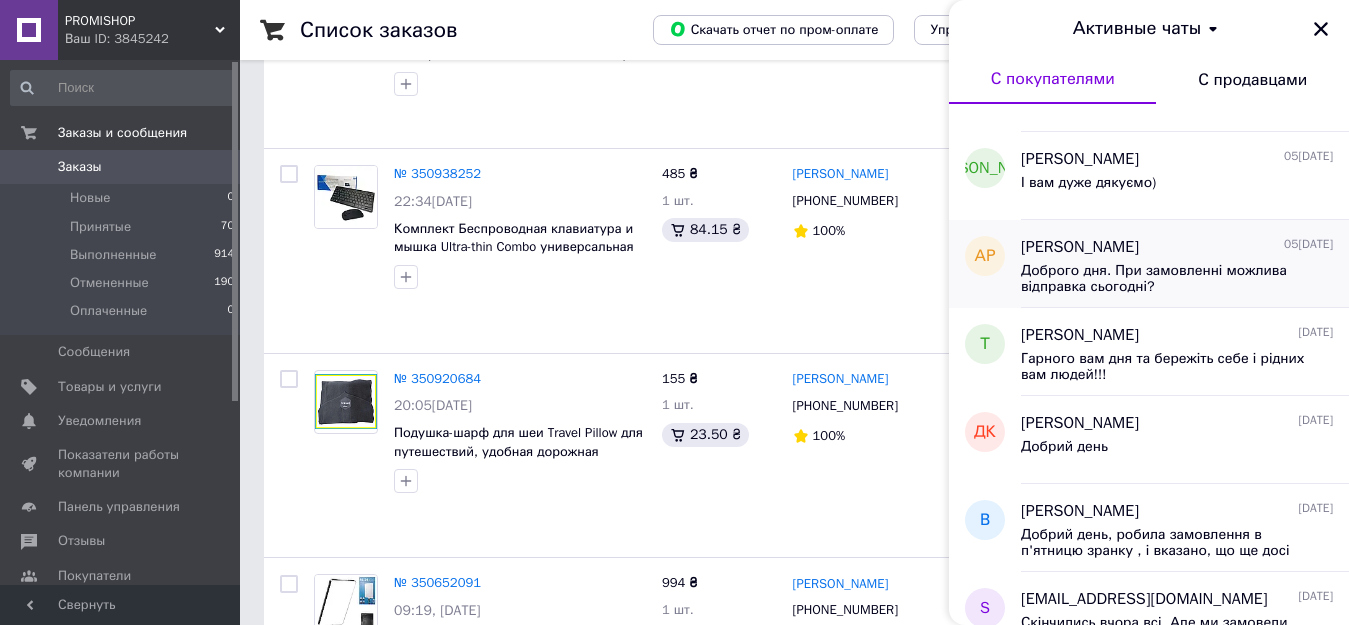 click on "Доброго дня. При замовленні можлива відправка сьогодні?" at bounding box center [1177, 277] 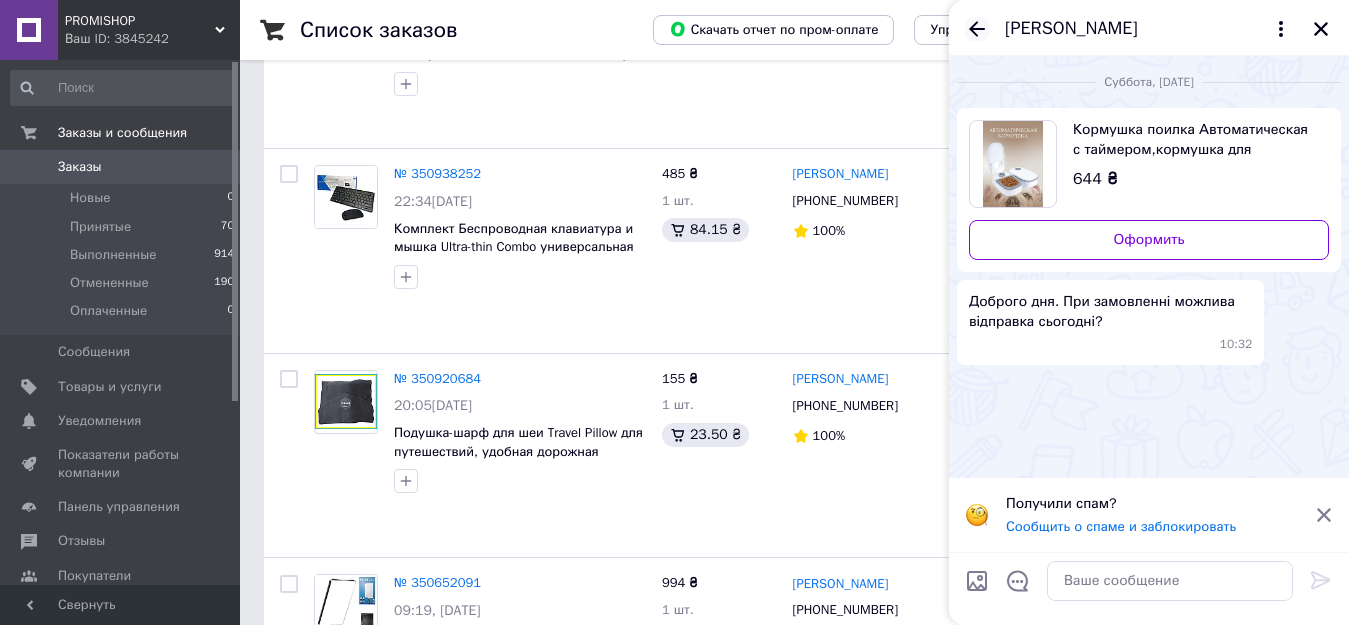 click 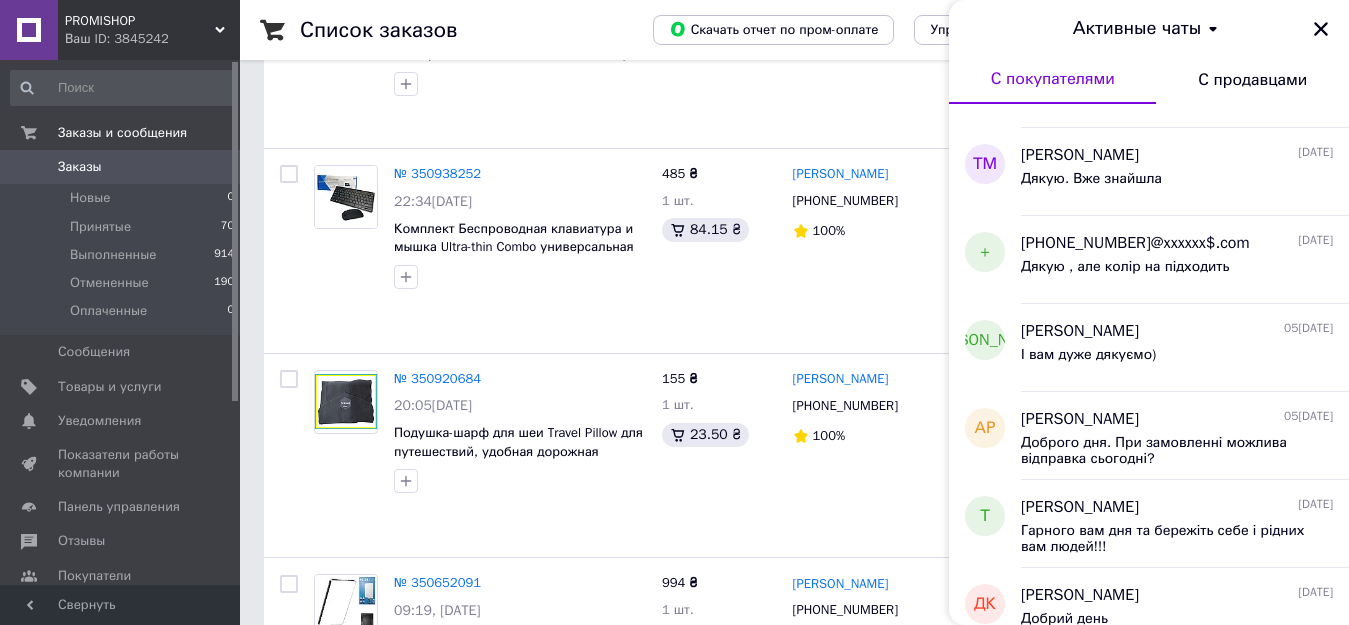 scroll, scrollTop: 500, scrollLeft: 0, axis: vertical 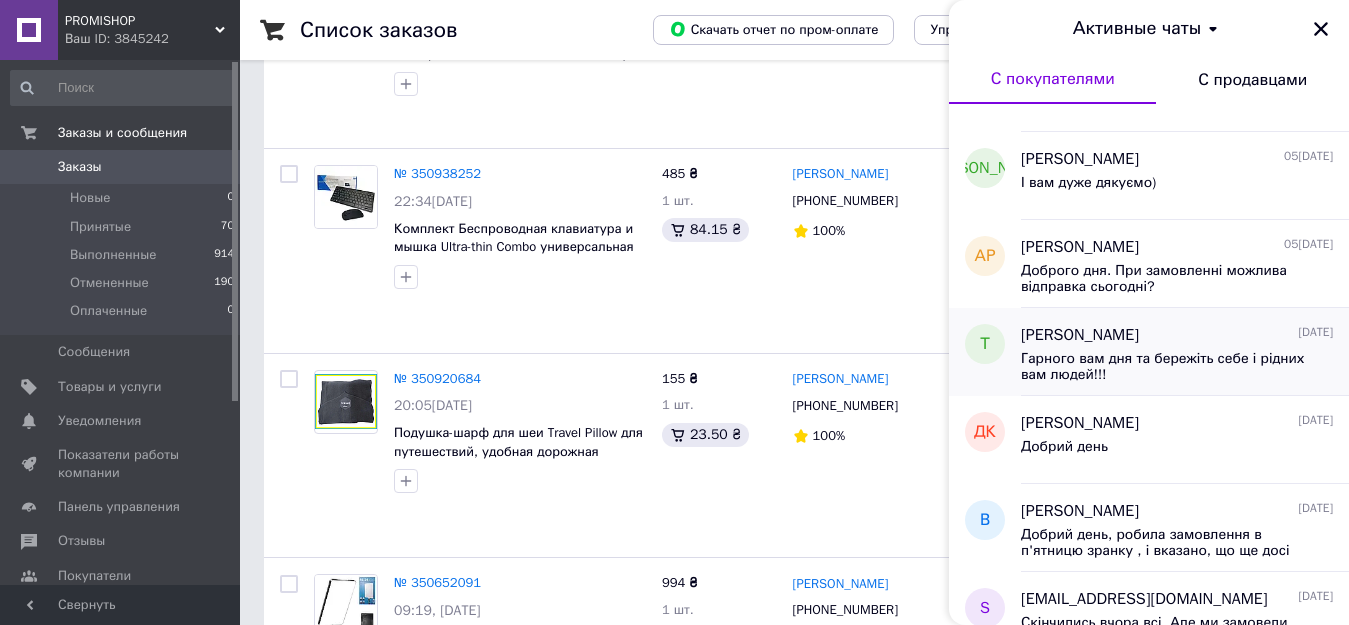 click on "Тетяна  Варга" at bounding box center [1080, 335] 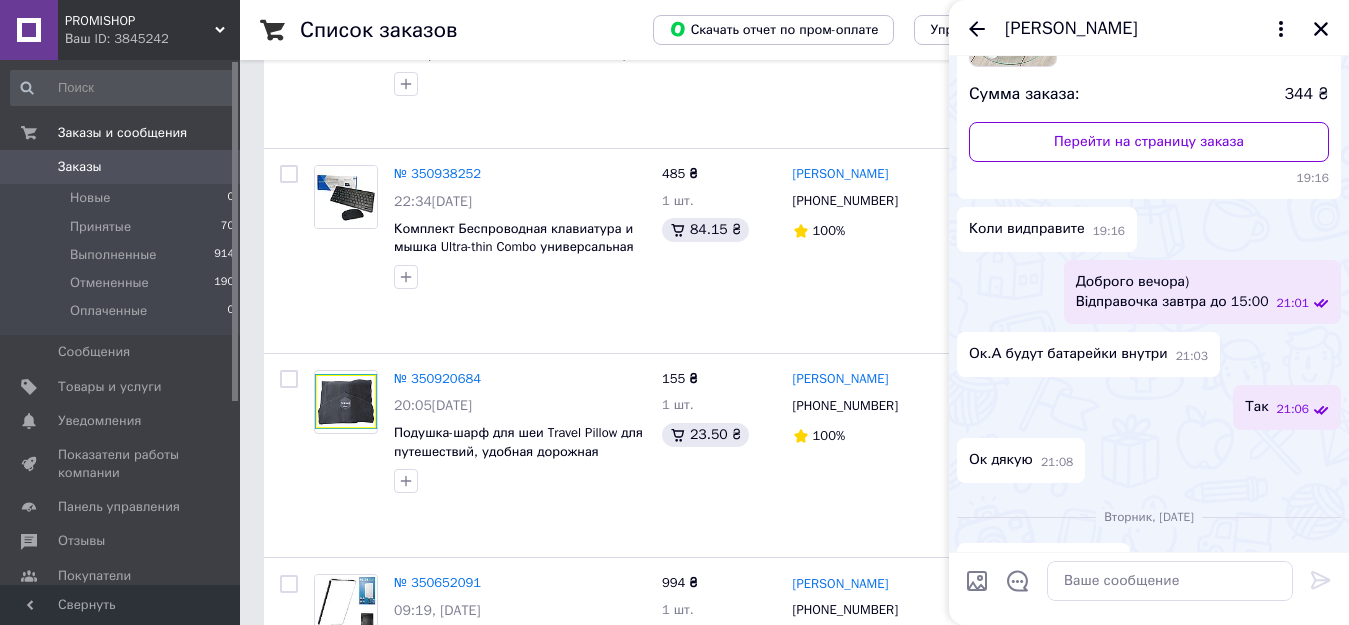 scroll, scrollTop: 0, scrollLeft: 0, axis: both 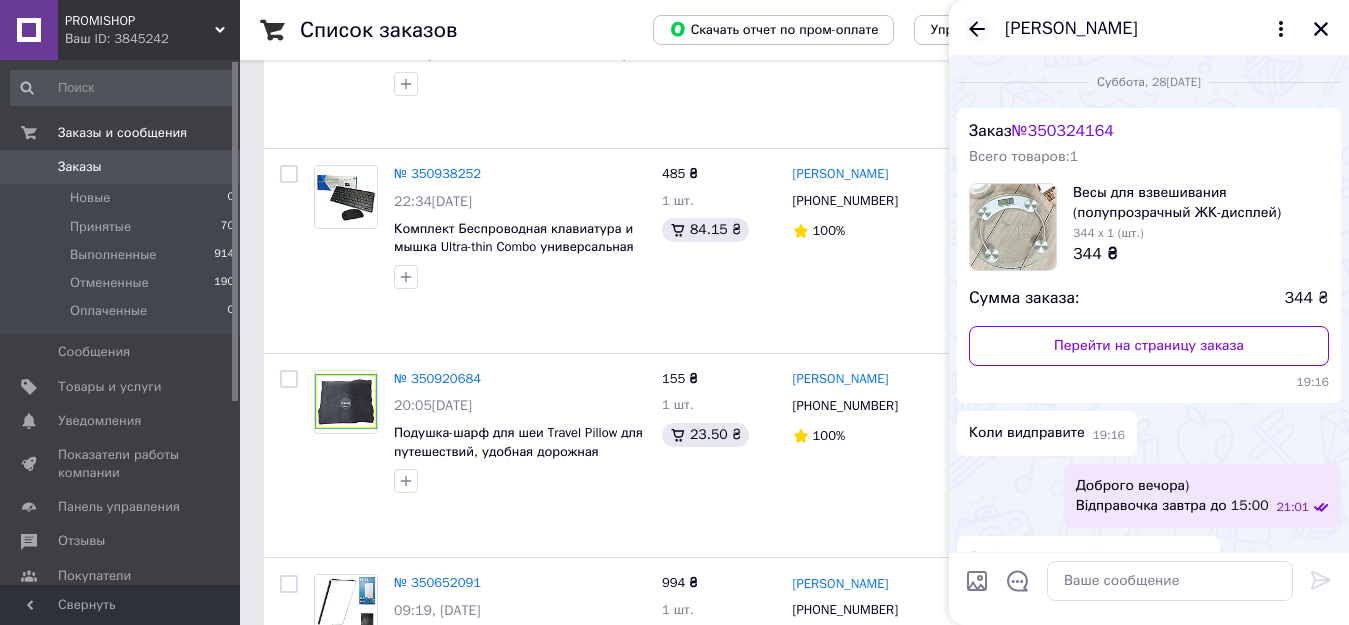 click 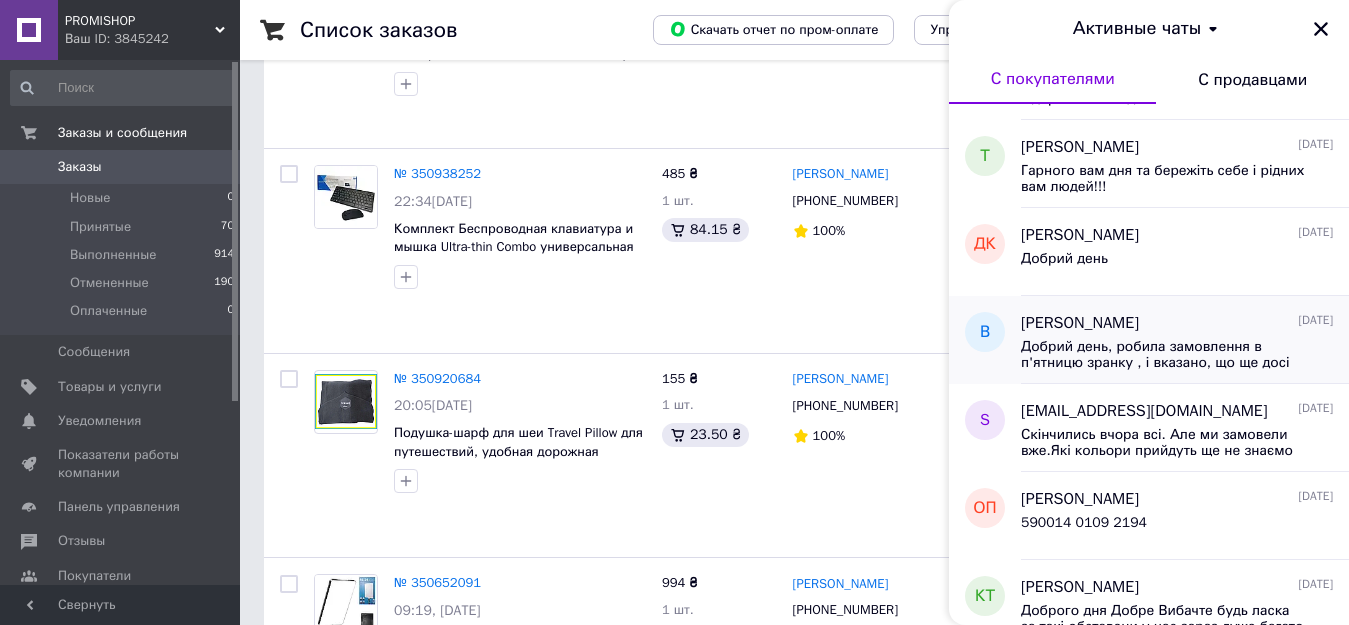 scroll, scrollTop: 700, scrollLeft: 0, axis: vertical 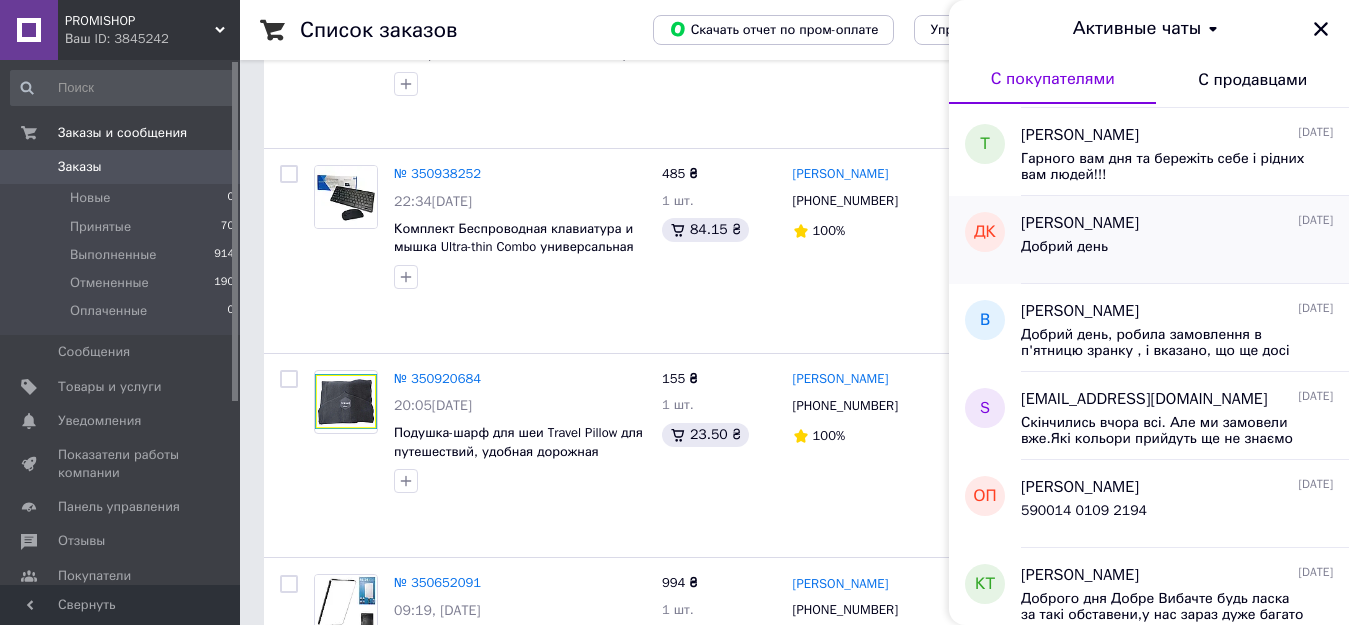 click on "[PERSON_NAME]" at bounding box center (1080, 223) 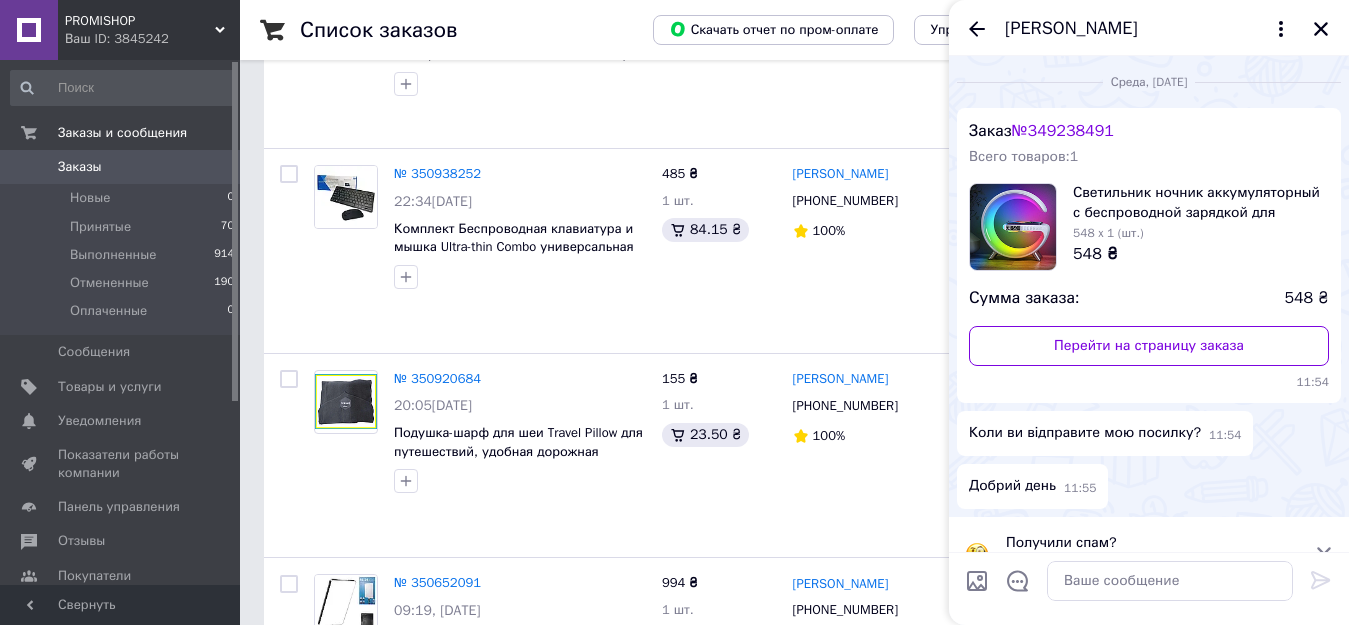 scroll, scrollTop: 38, scrollLeft: 0, axis: vertical 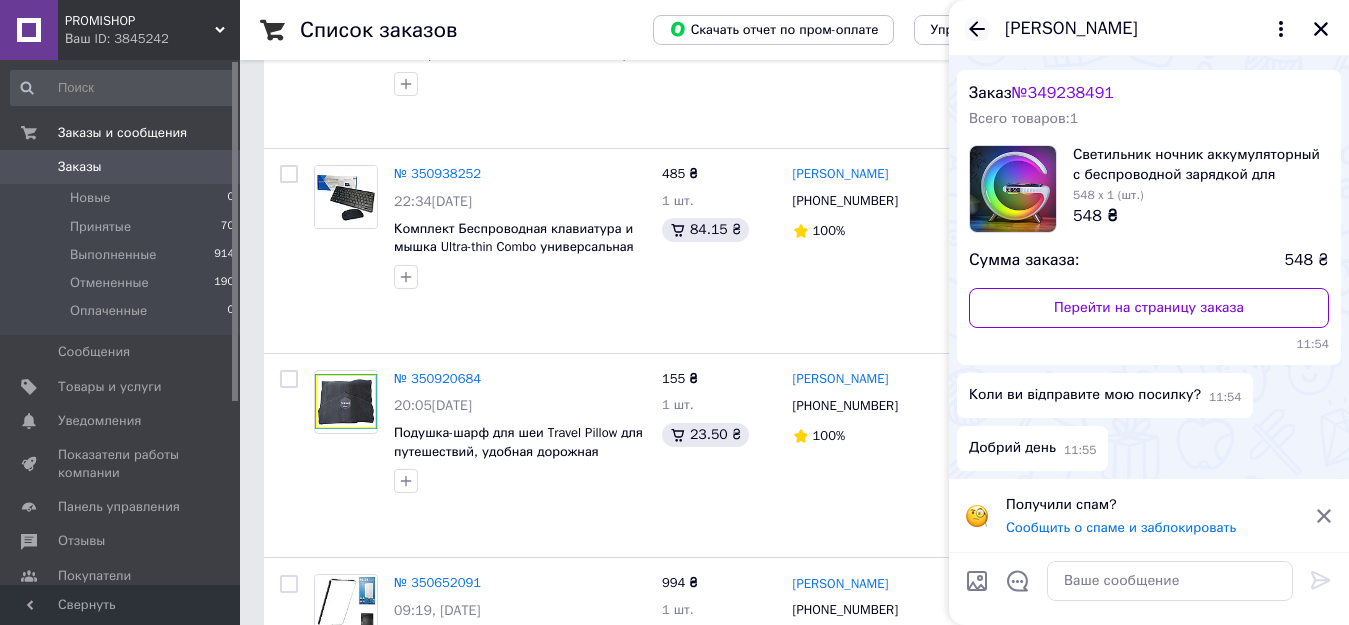 click 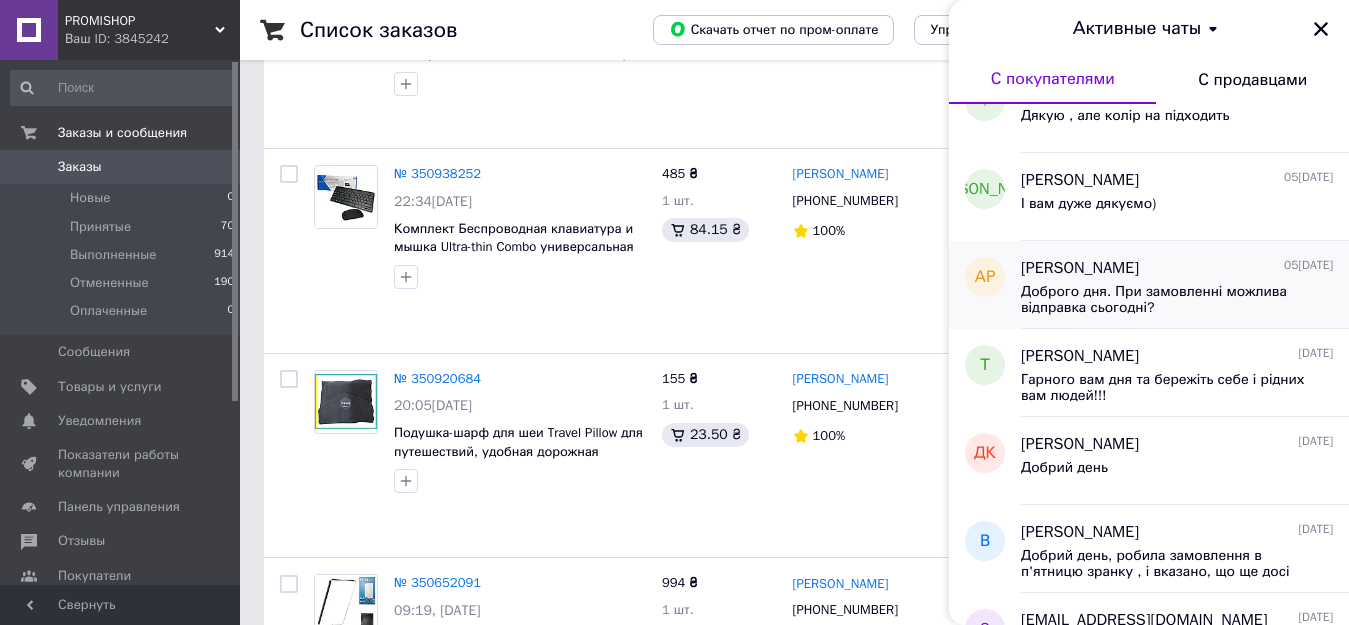 scroll, scrollTop: 700, scrollLeft: 0, axis: vertical 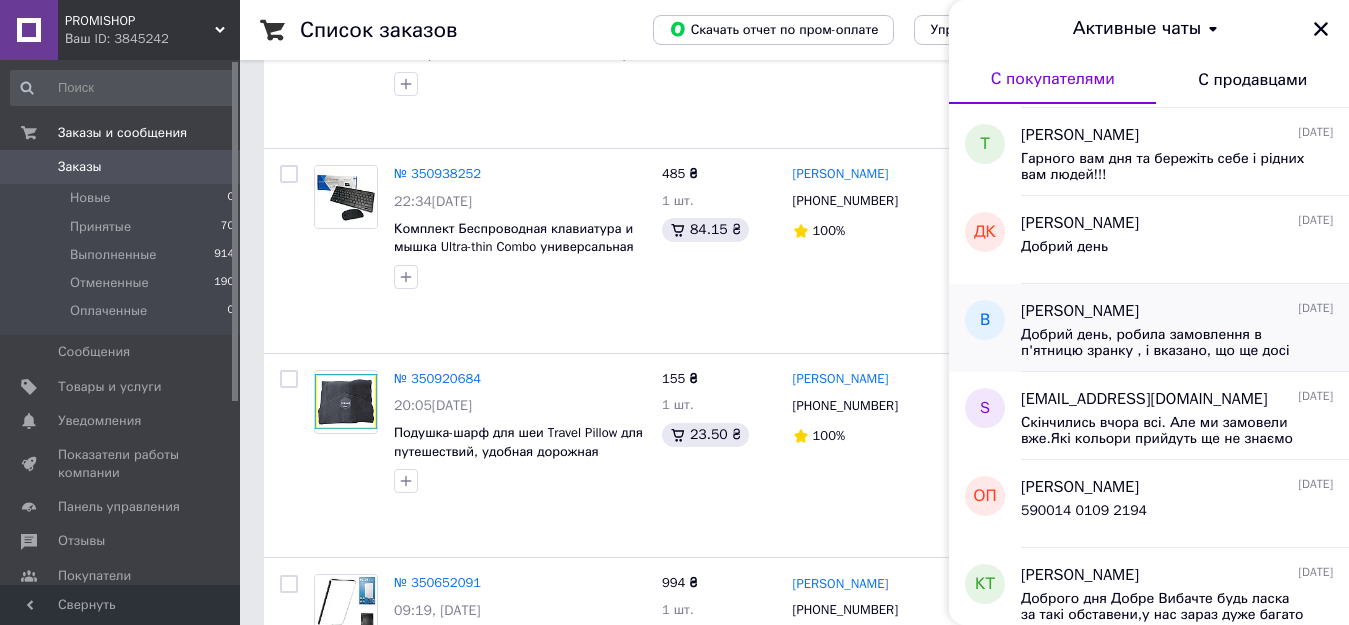 click on "Виктория  Кравец" at bounding box center (1080, 311) 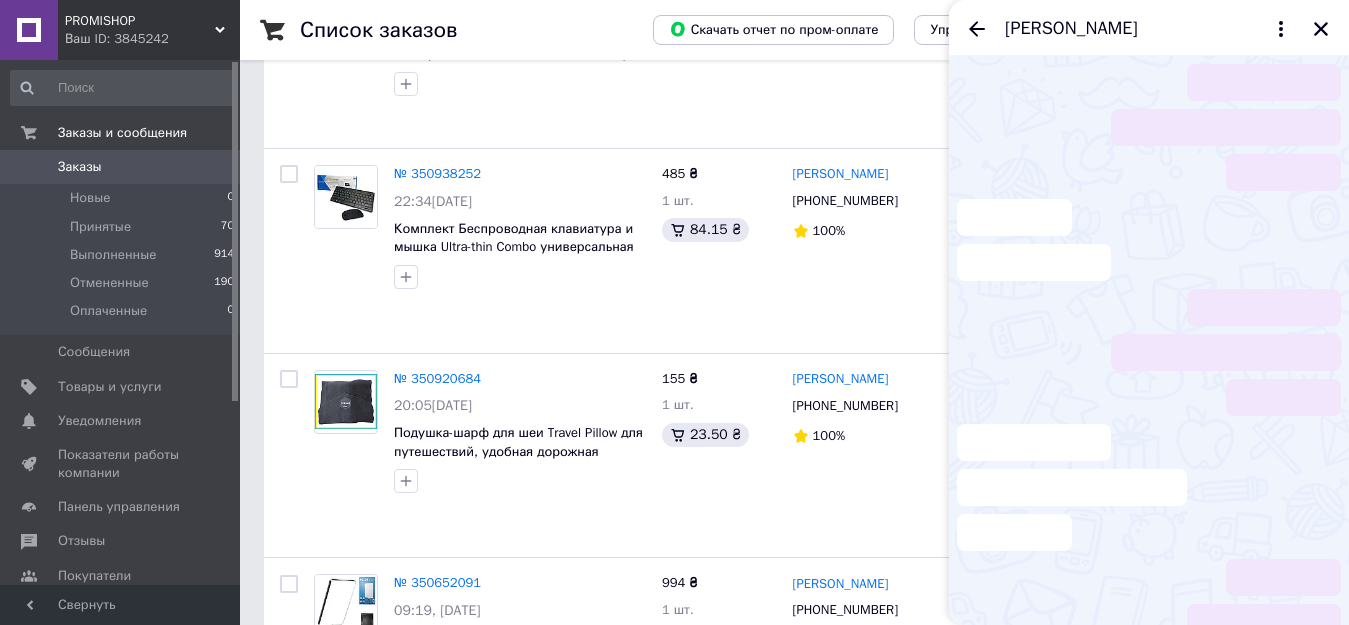 scroll, scrollTop: 65, scrollLeft: 0, axis: vertical 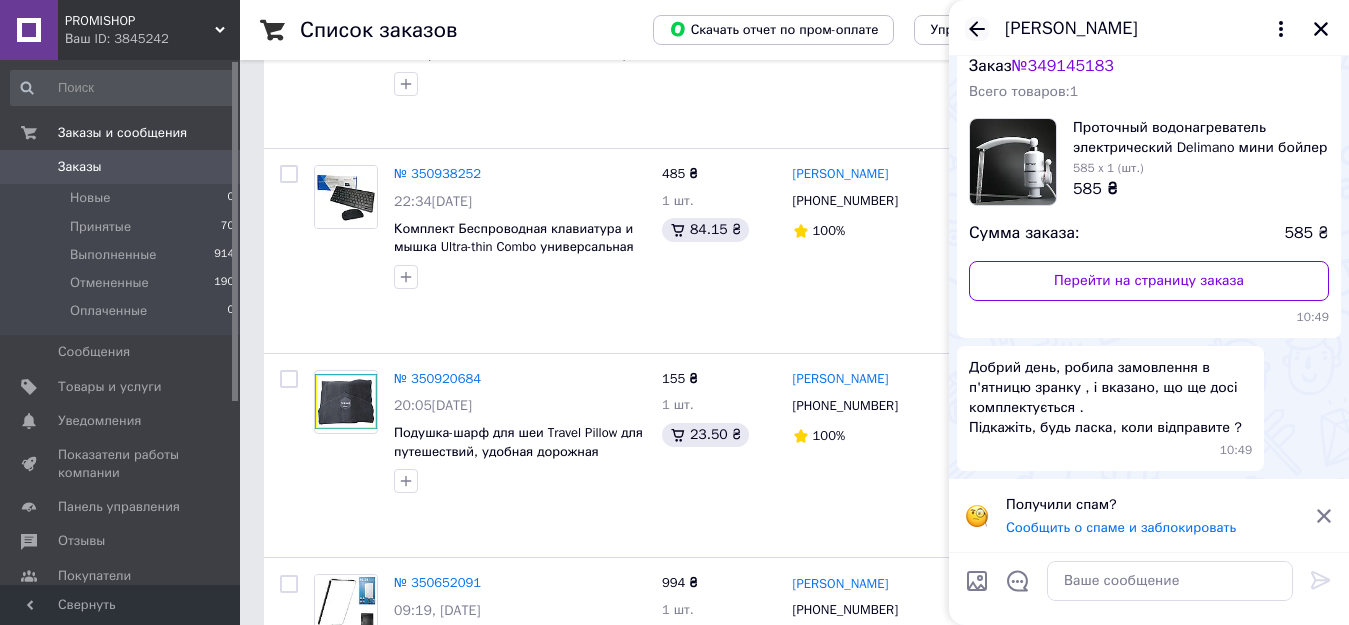 click 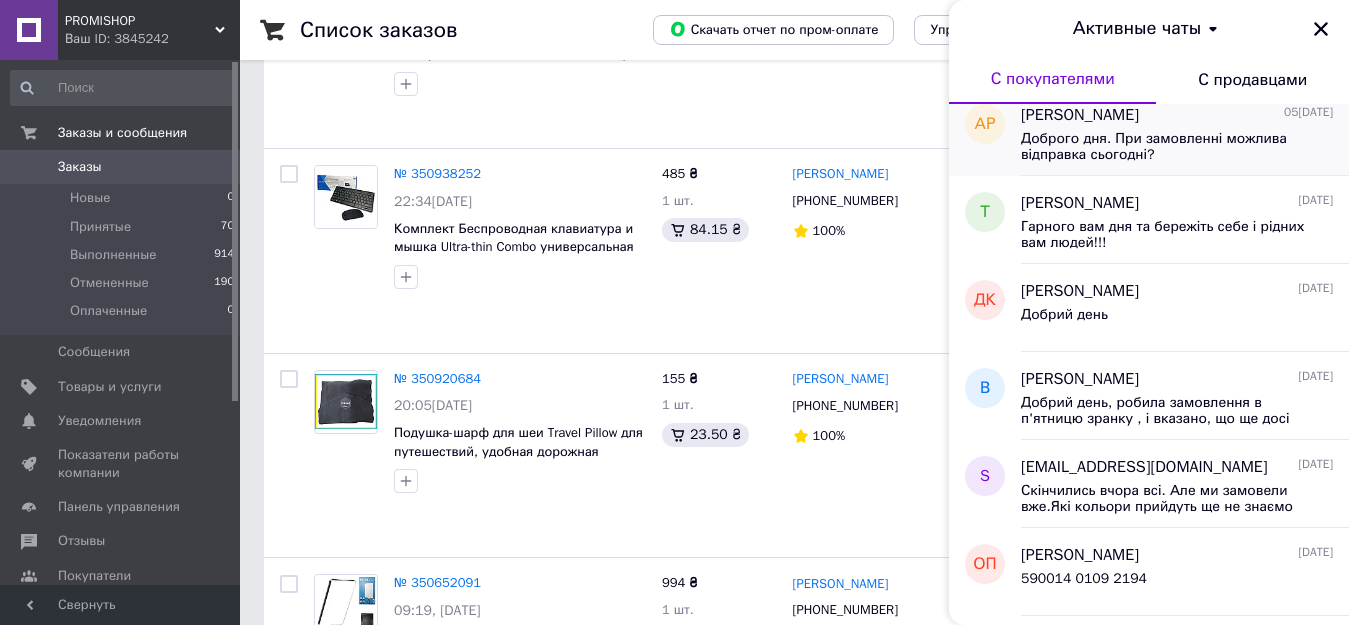 scroll, scrollTop: 900, scrollLeft: 0, axis: vertical 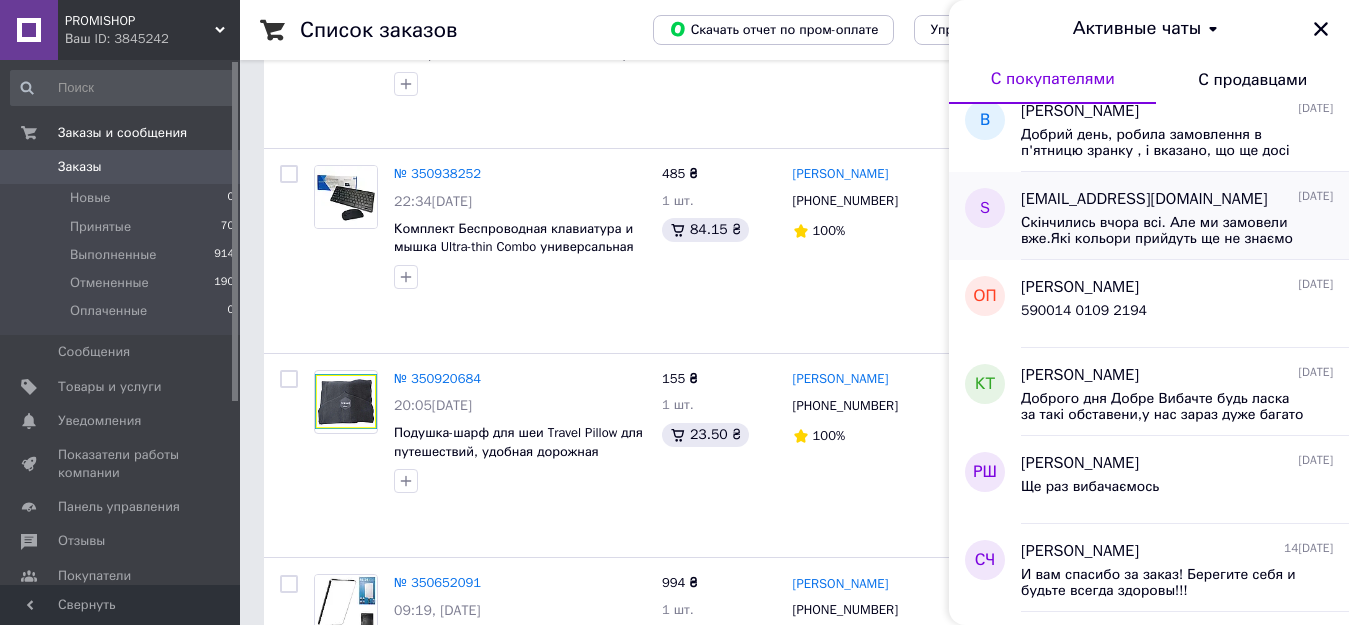 click on "stepanenkolilia09@gmail.com" at bounding box center [1144, 199] 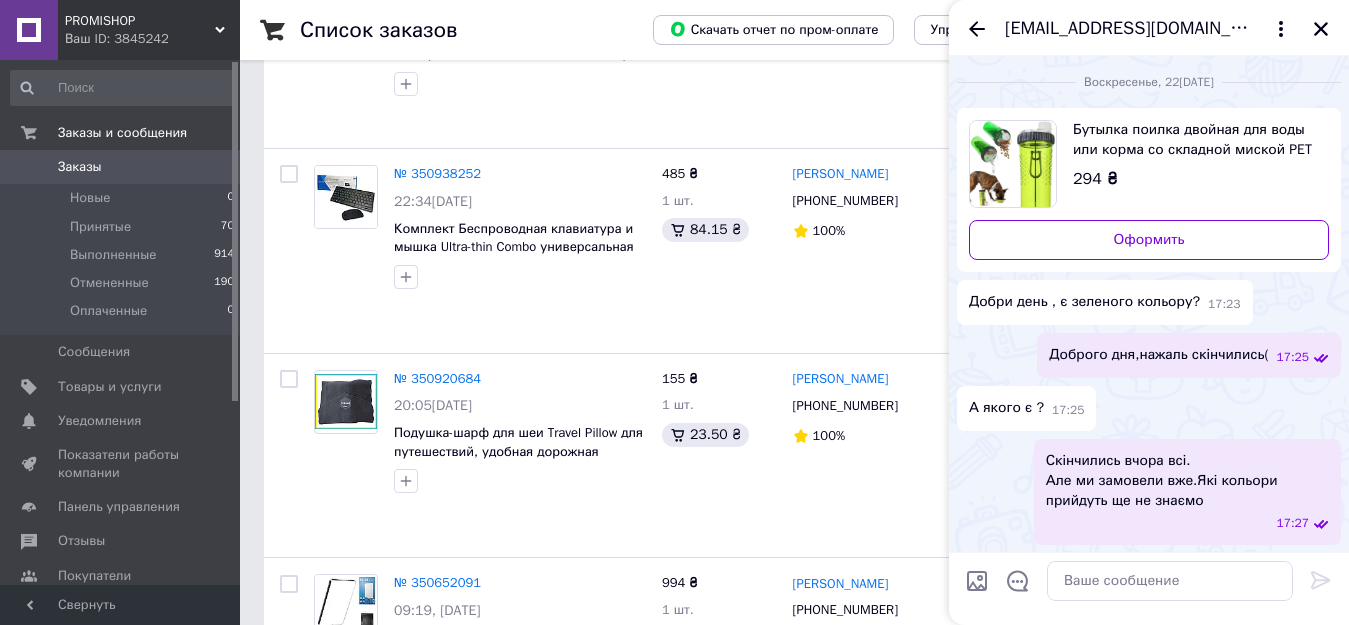 scroll, scrollTop: 1, scrollLeft: 0, axis: vertical 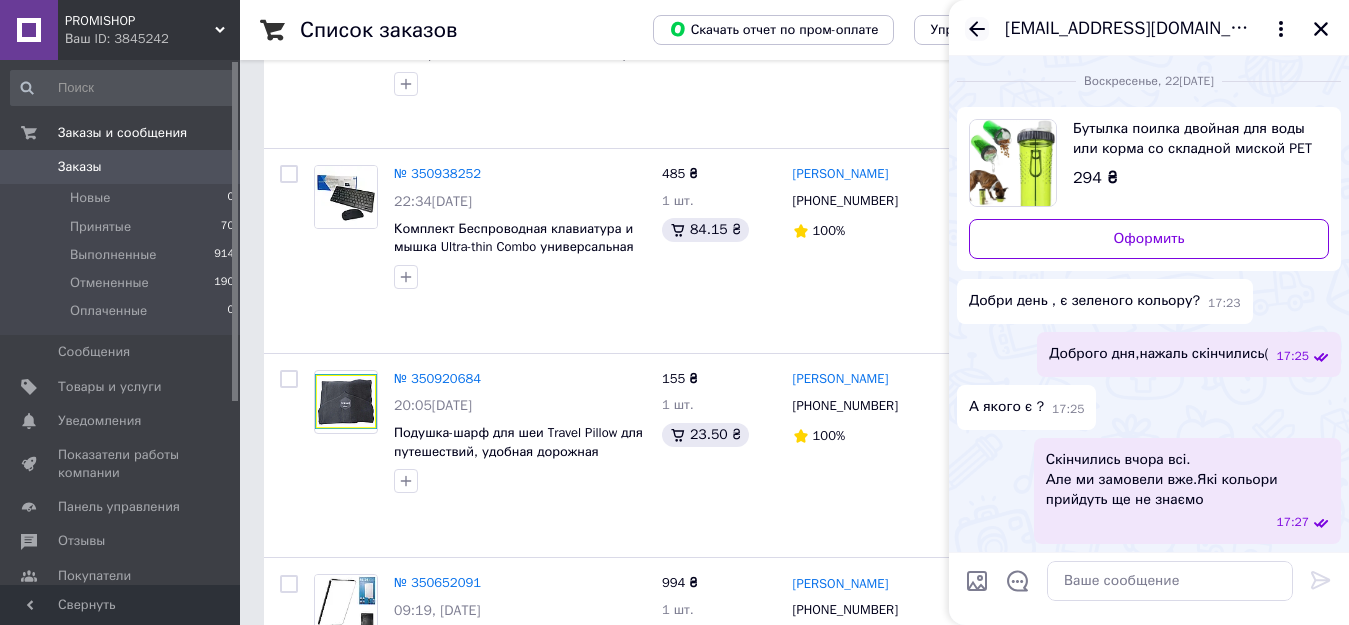 click 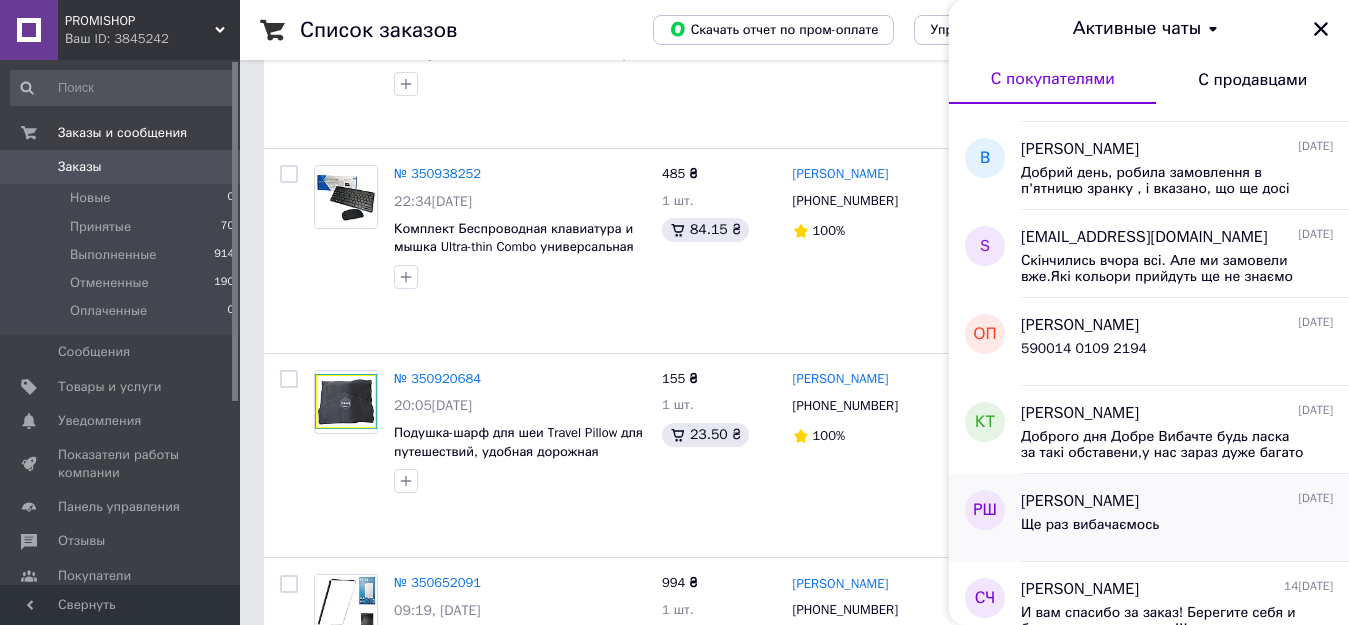 scroll, scrollTop: 900, scrollLeft: 0, axis: vertical 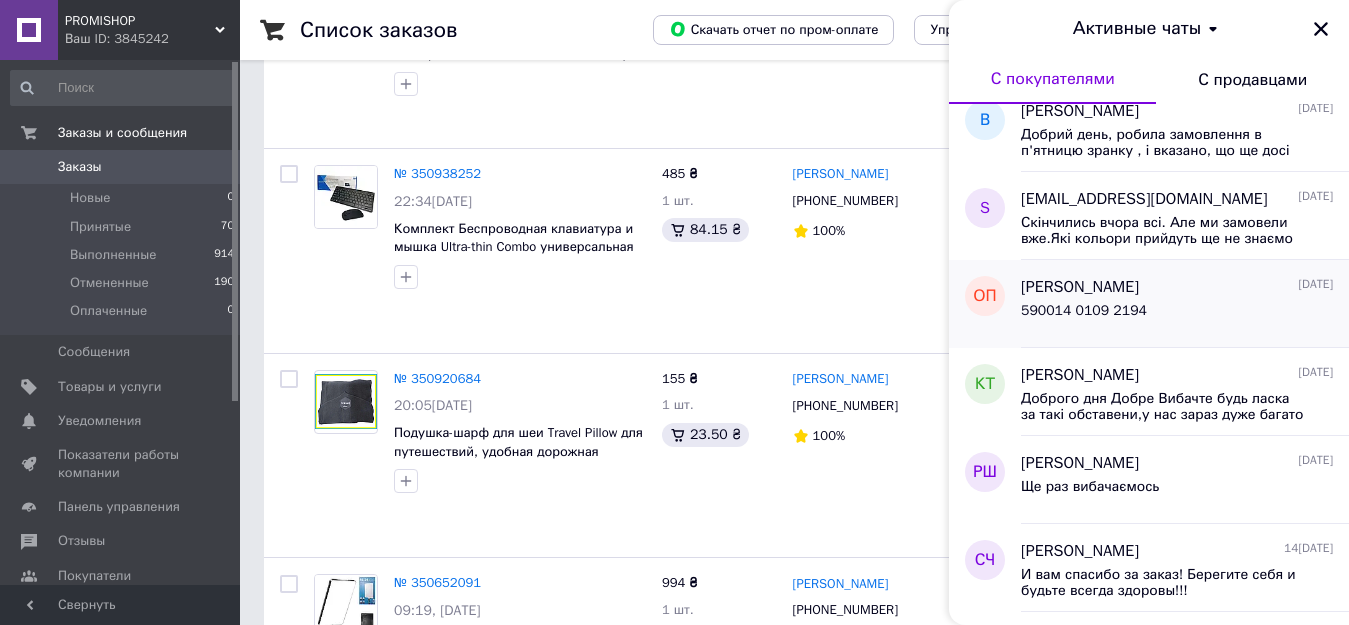 click on "[PERSON_NAME]" at bounding box center (1080, 287) 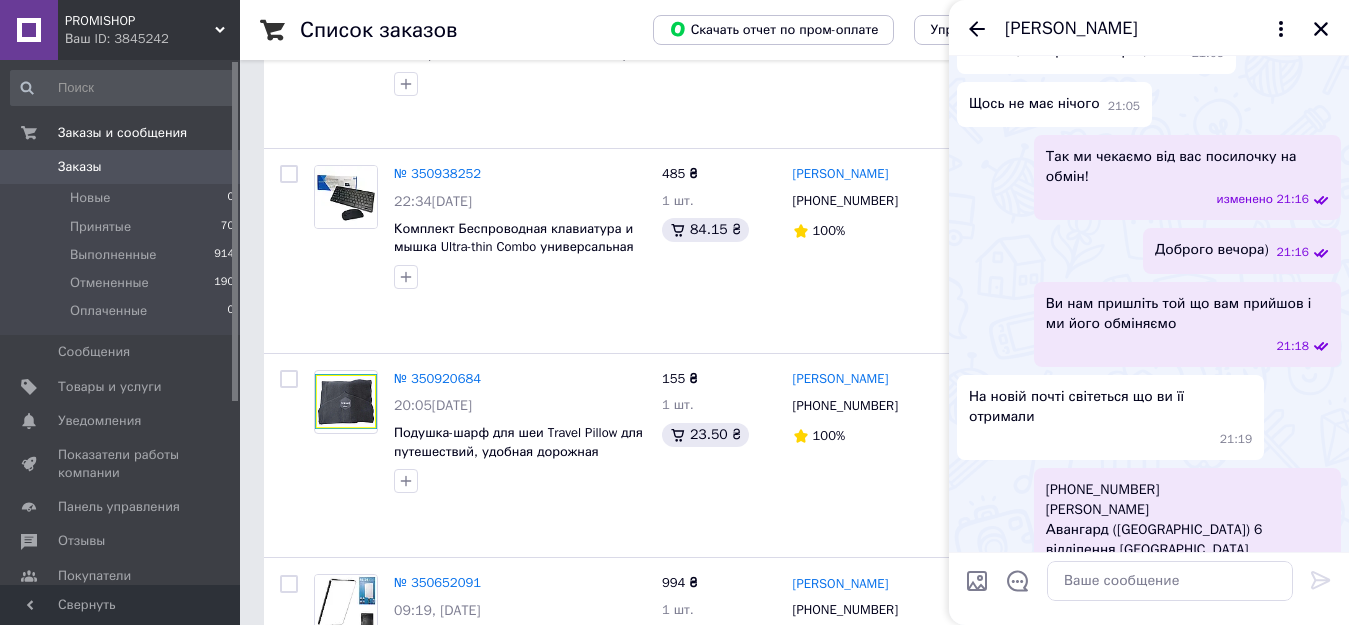 scroll, scrollTop: 0, scrollLeft: 0, axis: both 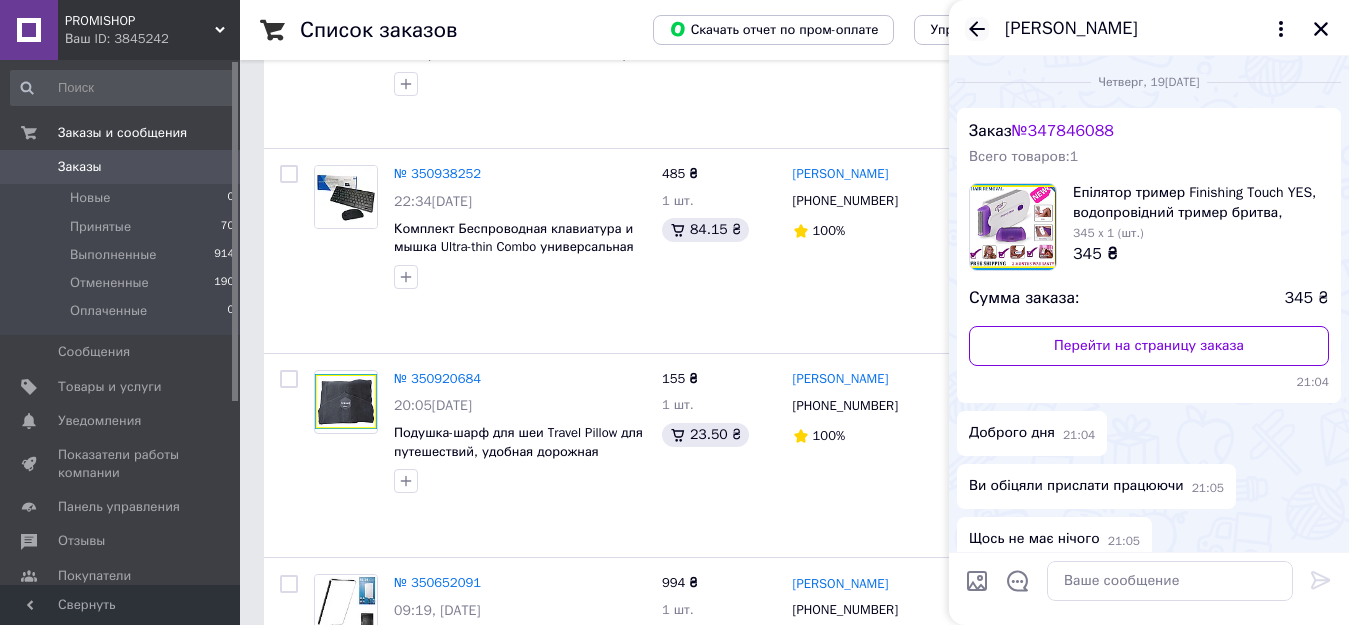 click 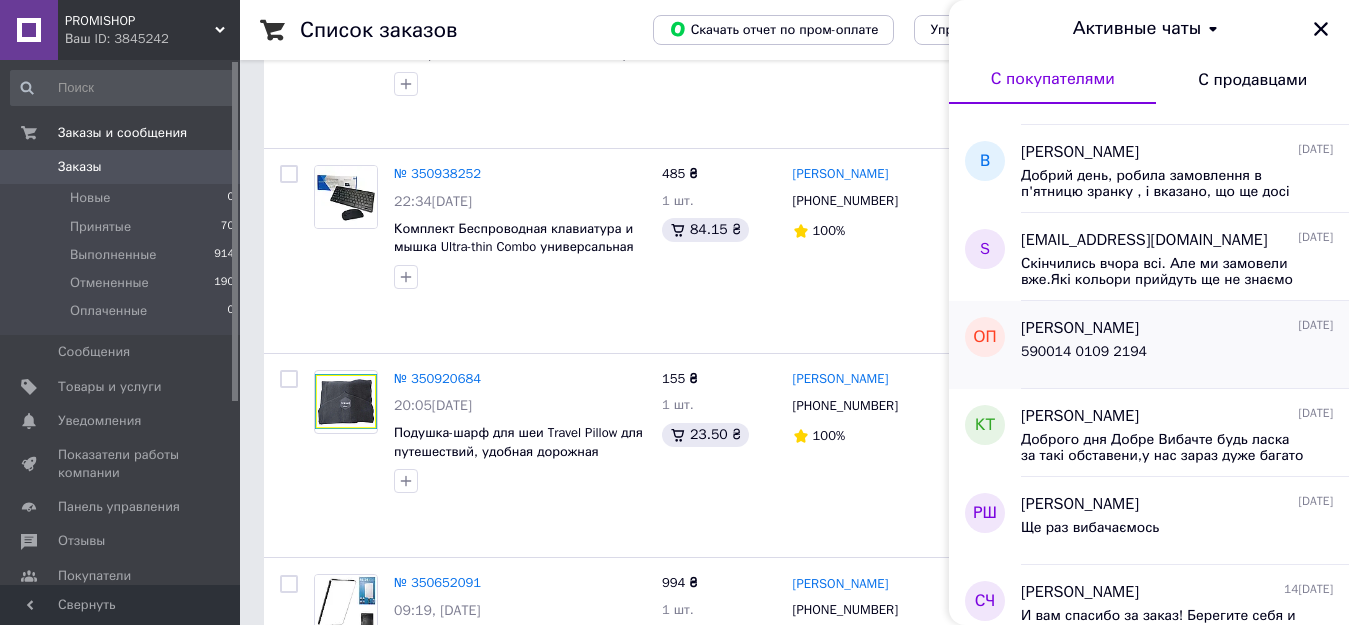 scroll, scrollTop: 900, scrollLeft: 0, axis: vertical 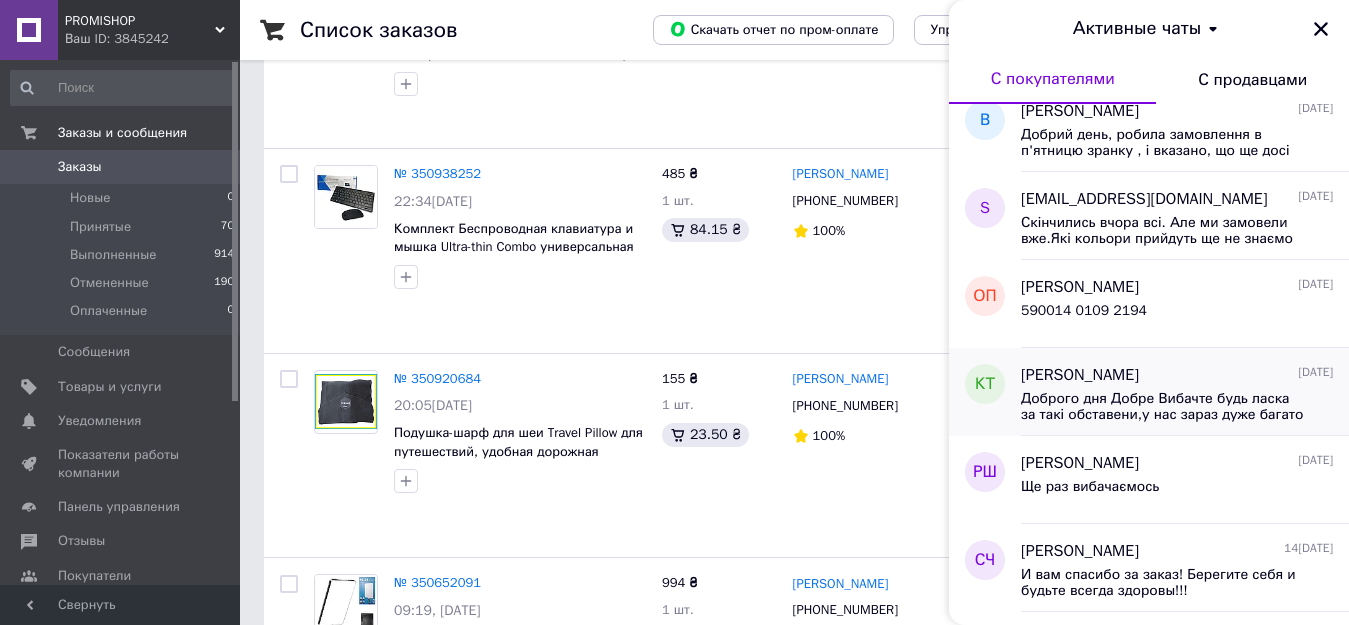 click on "[PERSON_NAME]" at bounding box center [1080, 375] 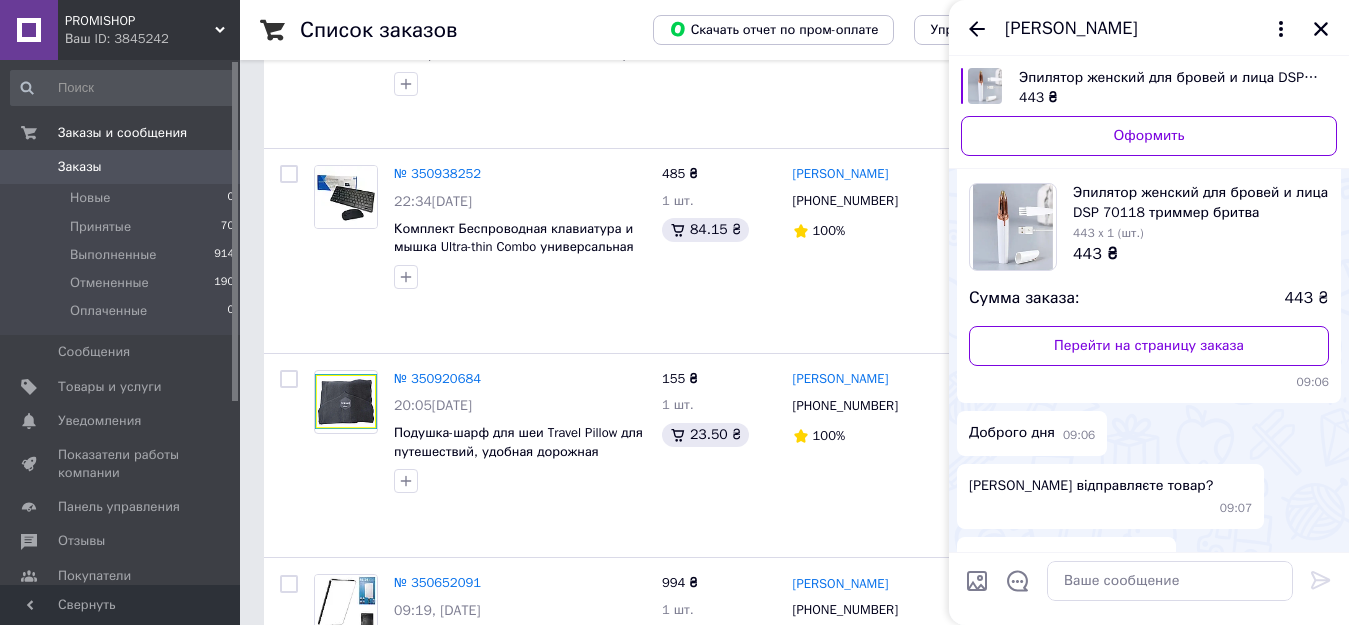 scroll, scrollTop: 886, scrollLeft: 0, axis: vertical 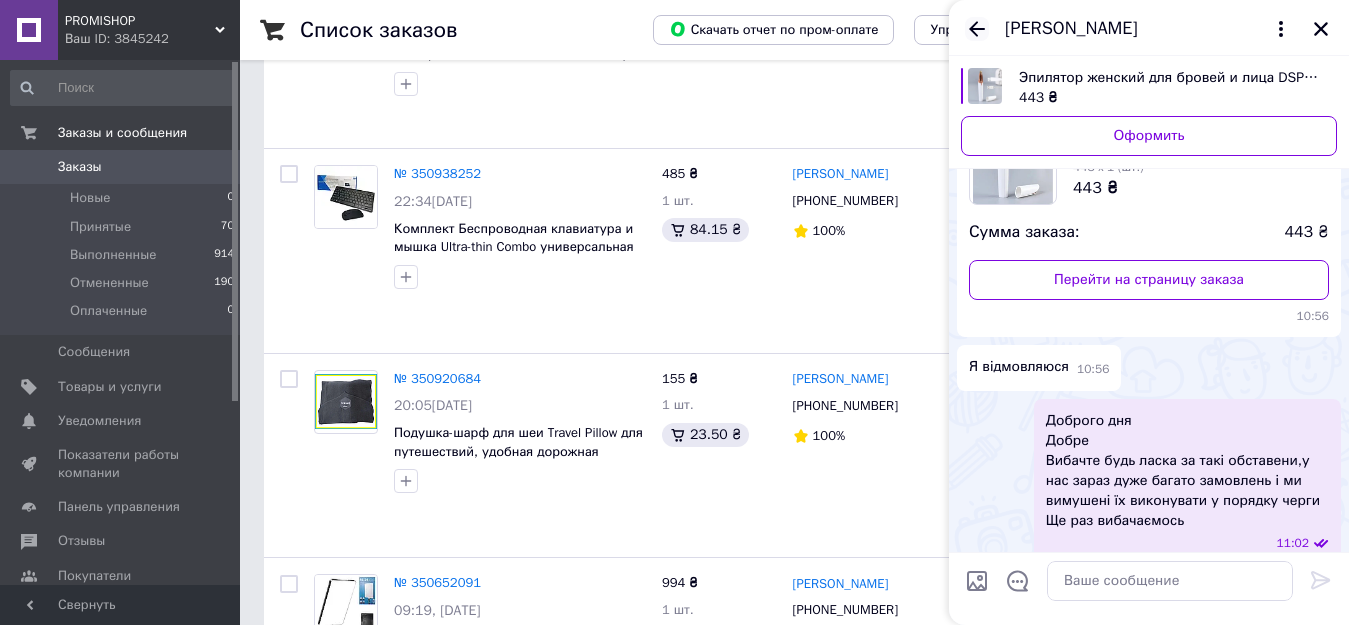 click 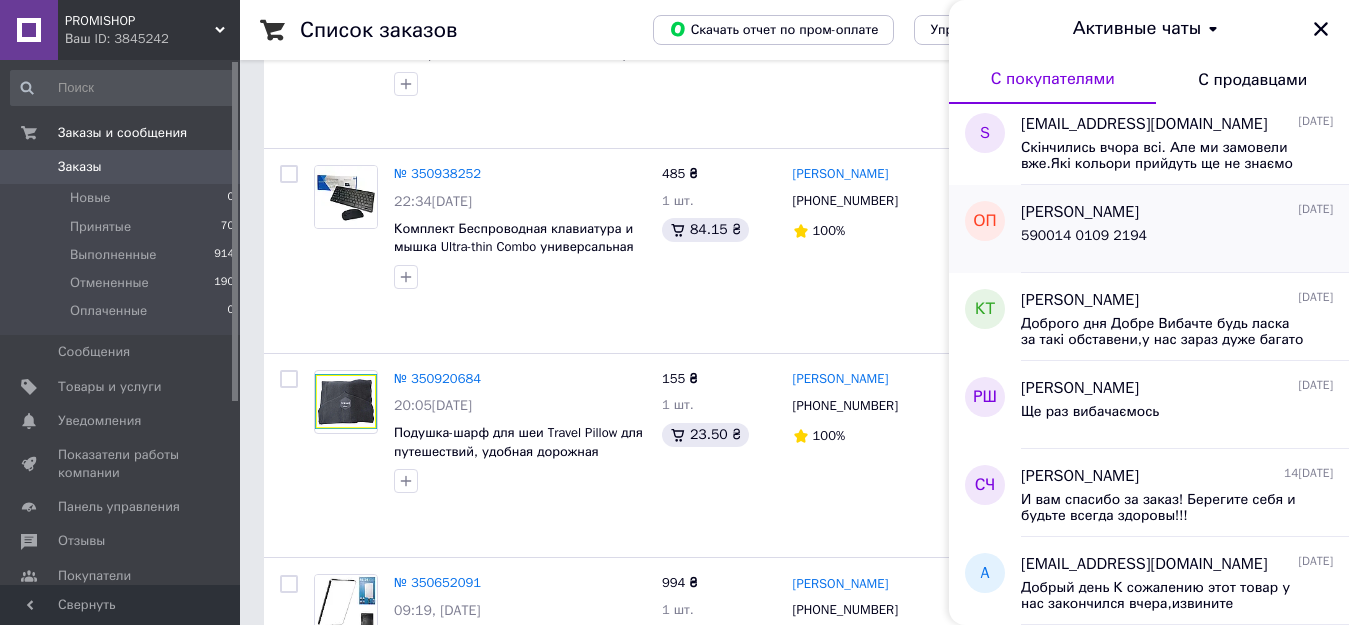 scroll, scrollTop: 1000, scrollLeft: 0, axis: vertical 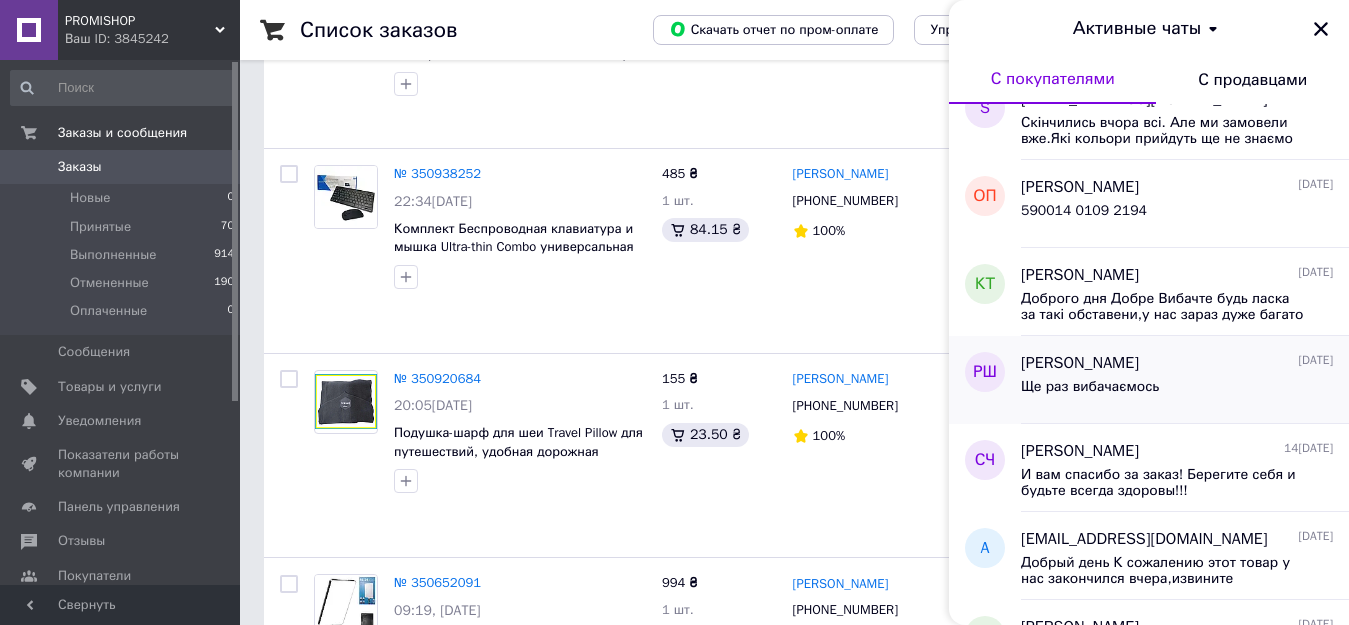 click on "[PERSON_NAME]" at bounding box center [1080, 363] 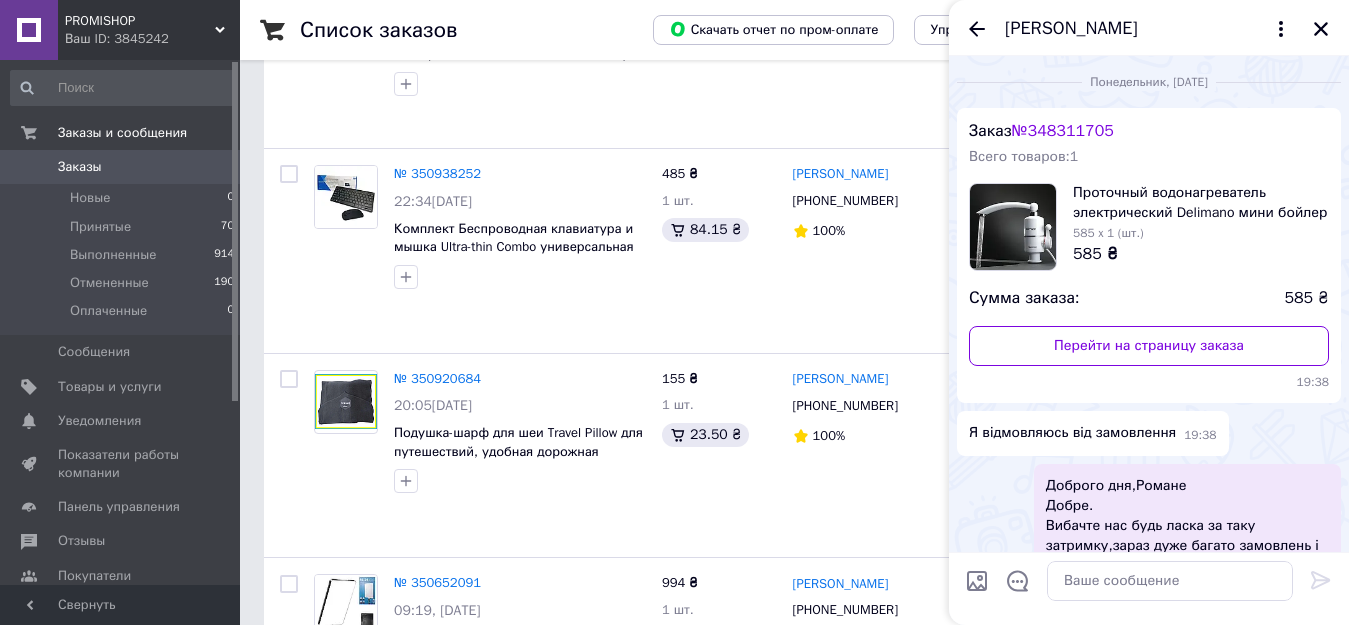 scroll, scrollTop: 138, scrollLeft: 0, axis: vertical 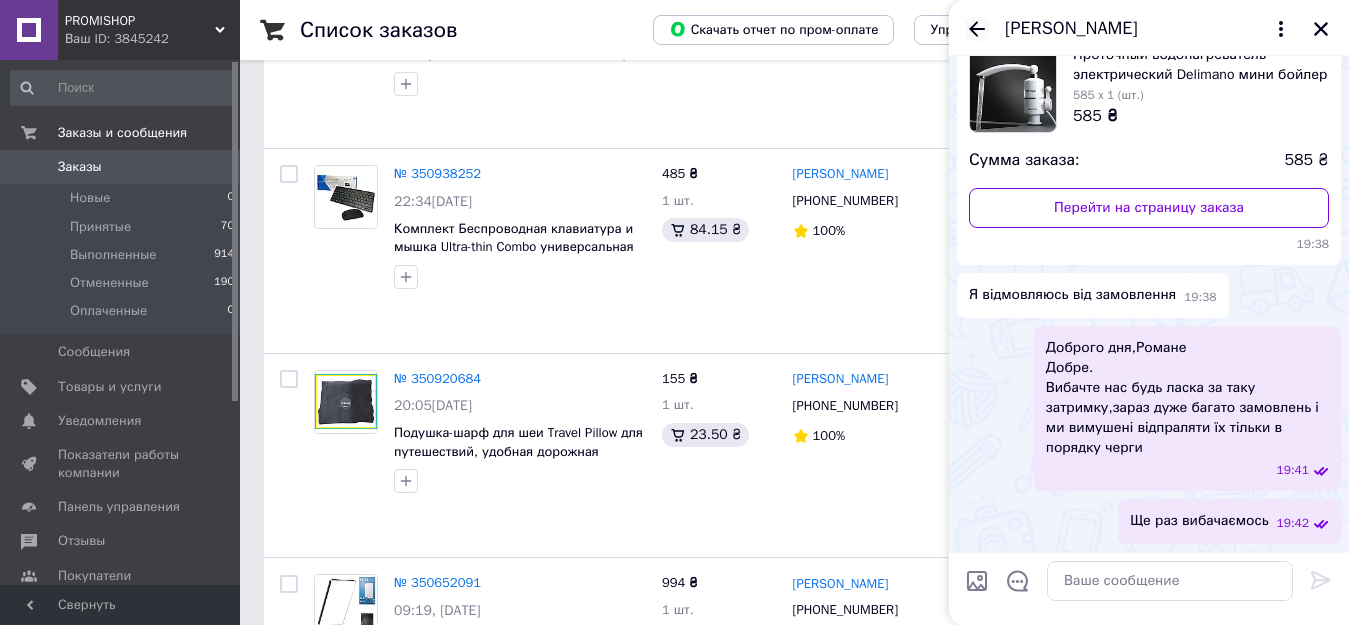 click 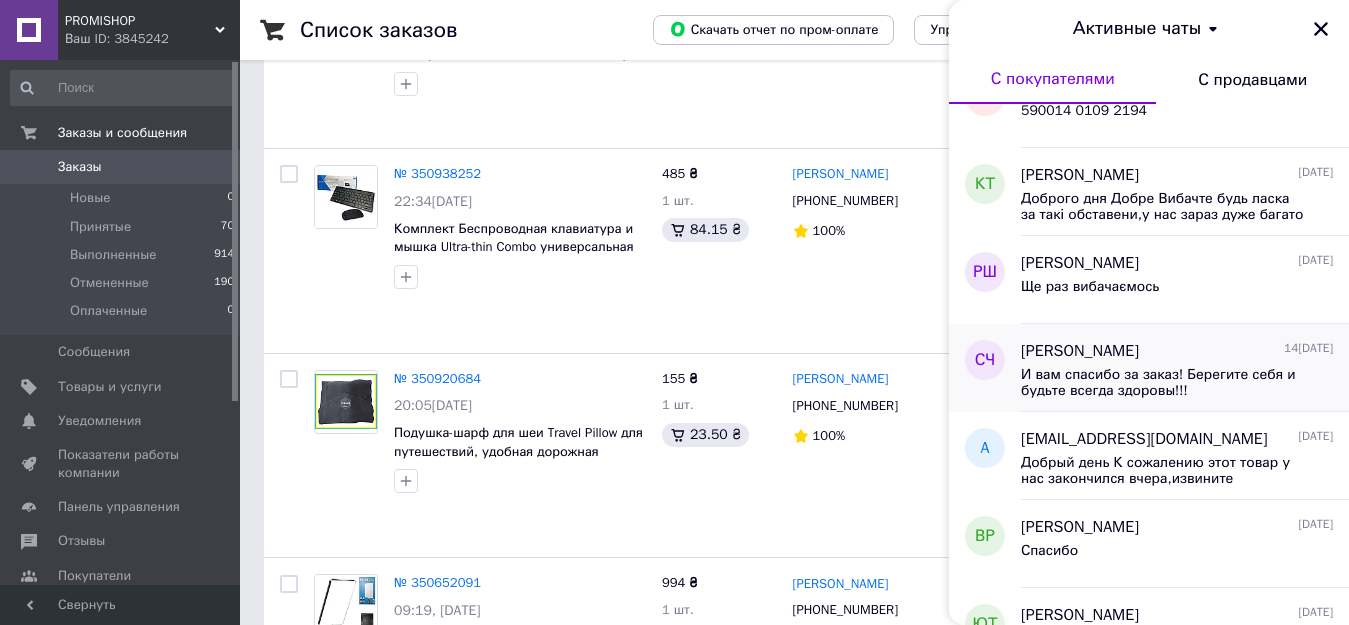 scroll, scrollTop: 1239, scrollLeft: 0, axis: vertical 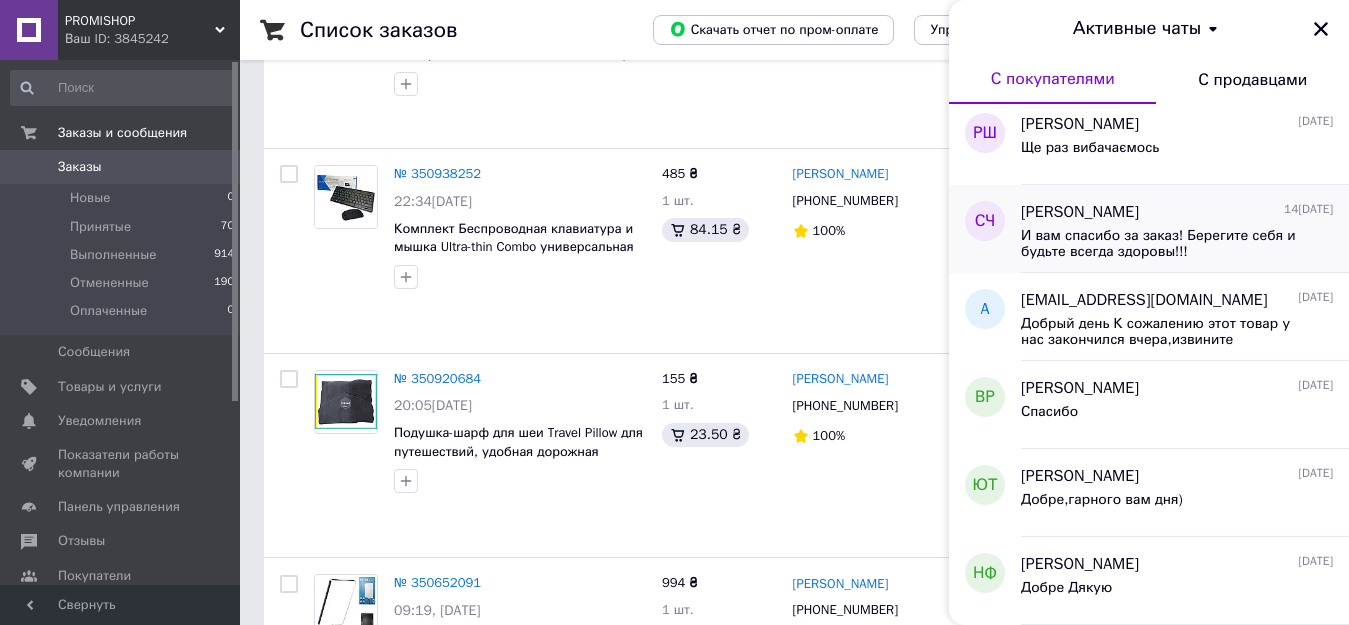 click on "Саша Чернышенко" at bounding box center [1080, 212] 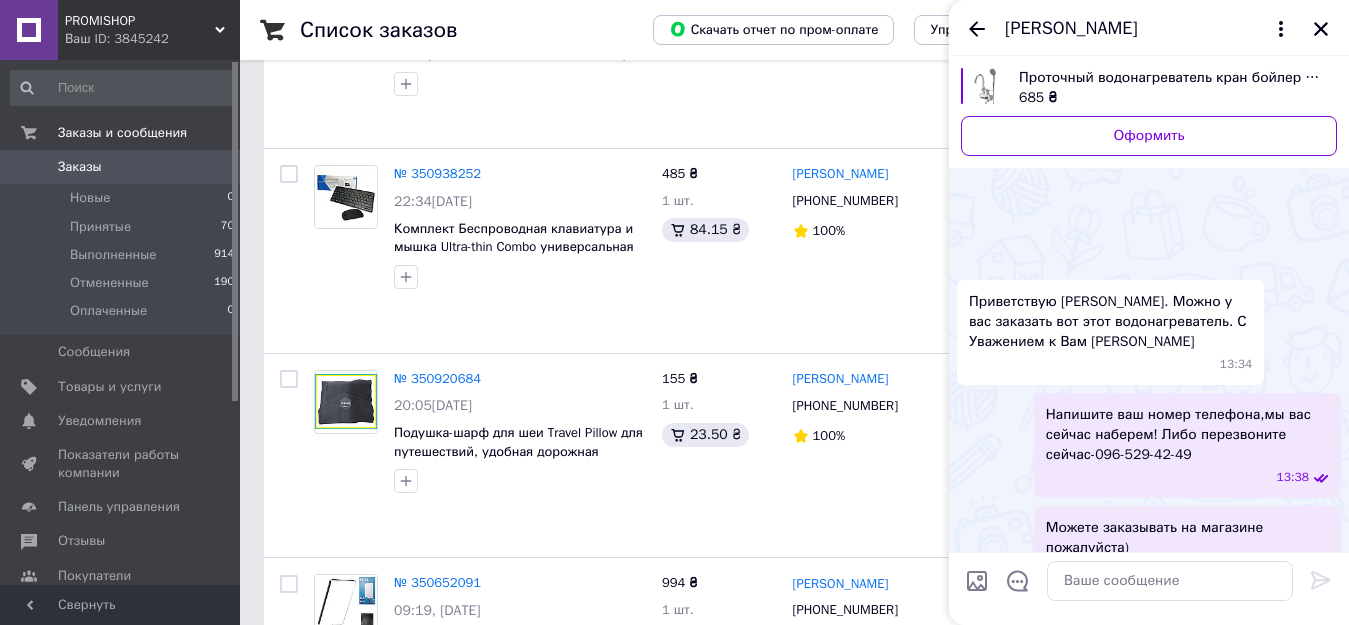 scroll, scrollTop: 1275, scrollLeft: 0, axis: vertical 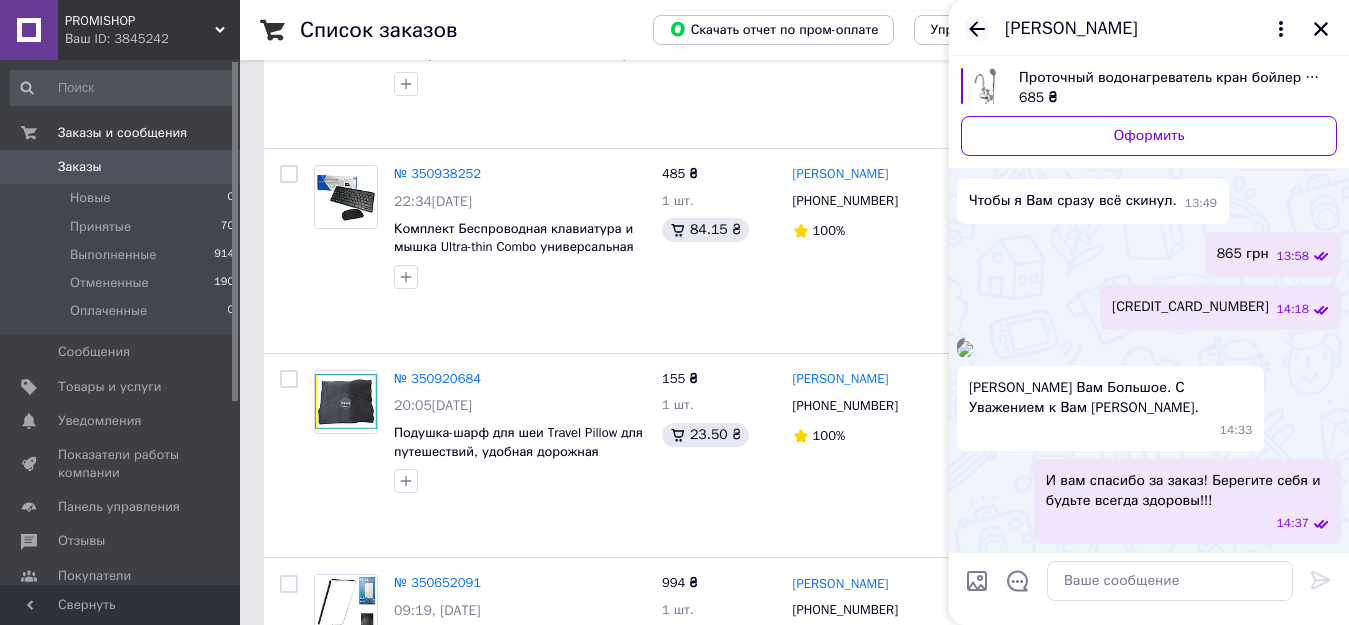 click 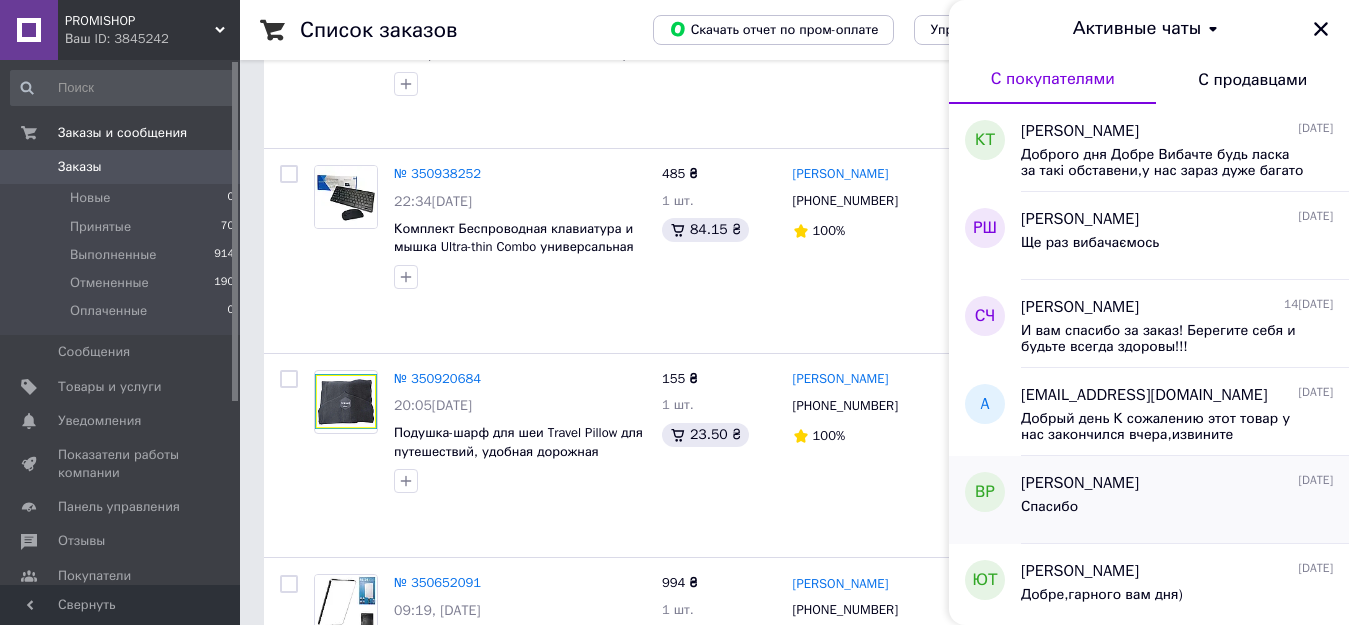 scroll, scrollTop: 1200, scrollLeft: 0, axis: vertical 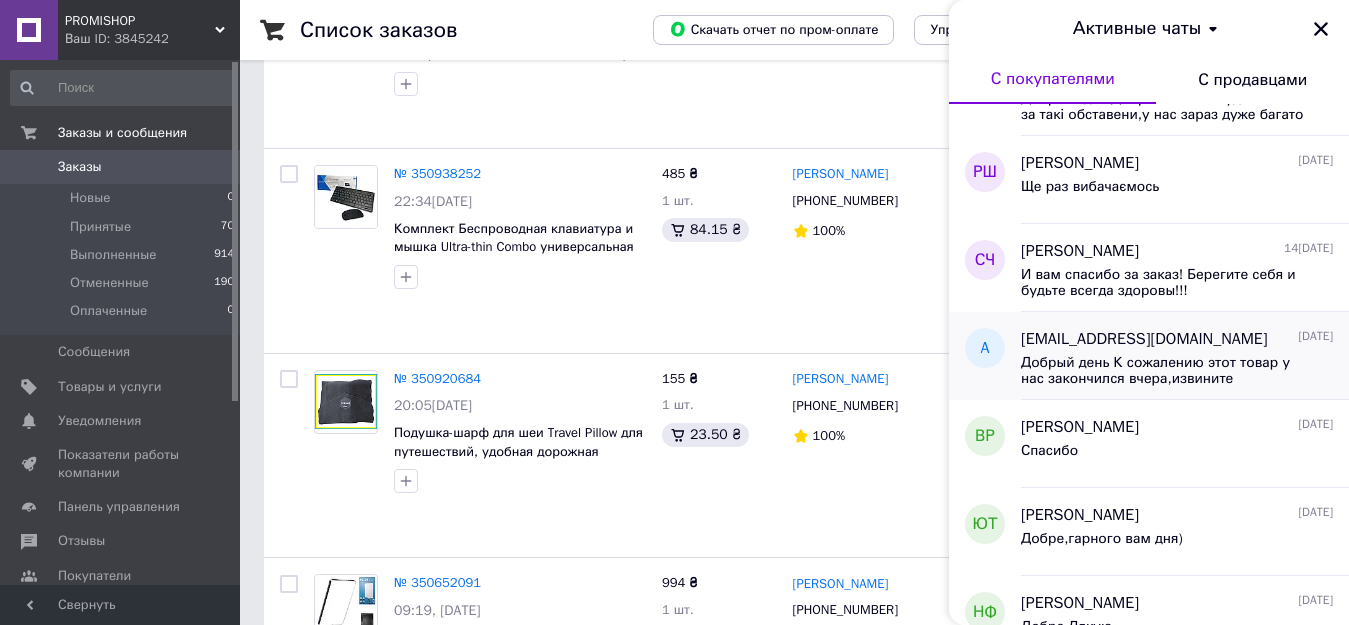 click on "annagyrtova@gmail.com" at bounding box center [1144, 339] 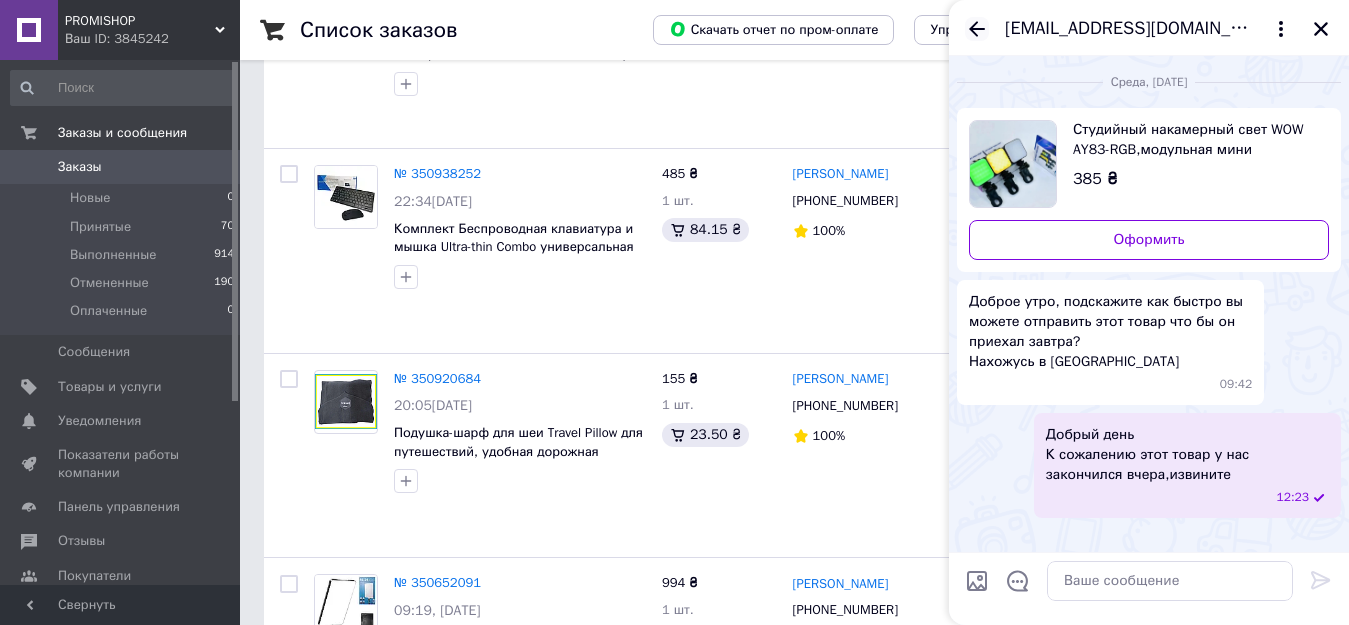 click 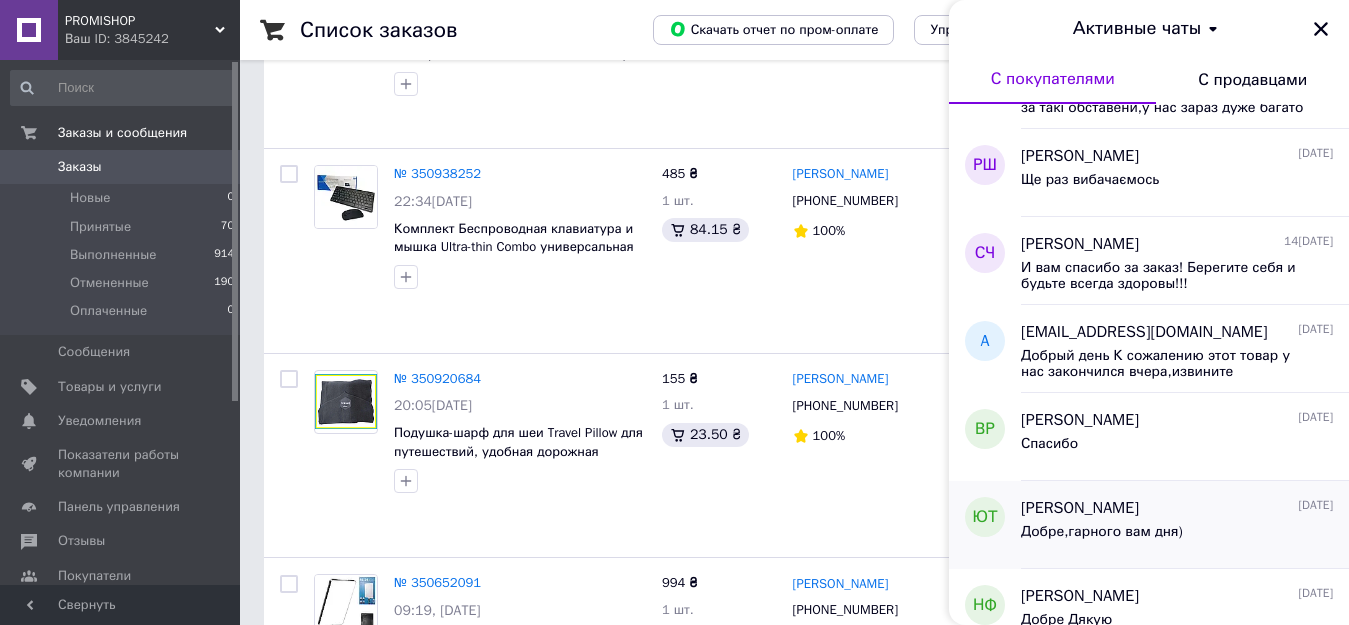 scroll, scrollTop: 1200, scrollLeft: 0, axis: vertical 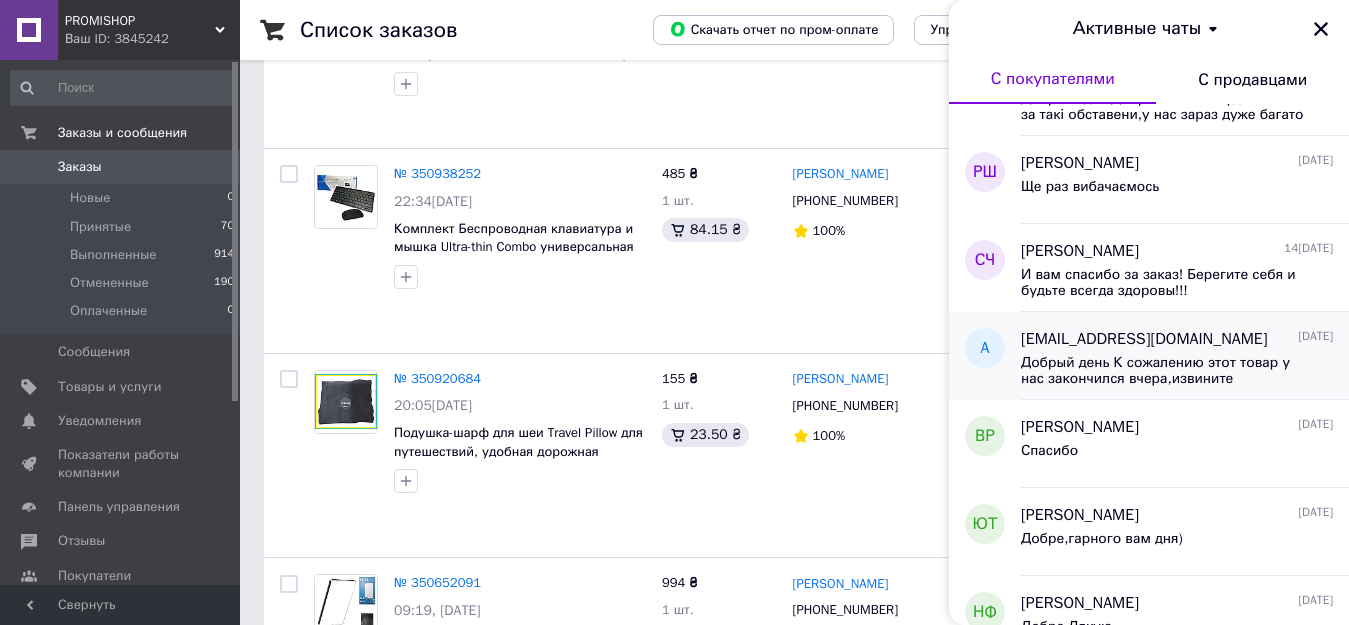 click on "annagyrtova@gmail.com" at bounding box center (1144, 339) 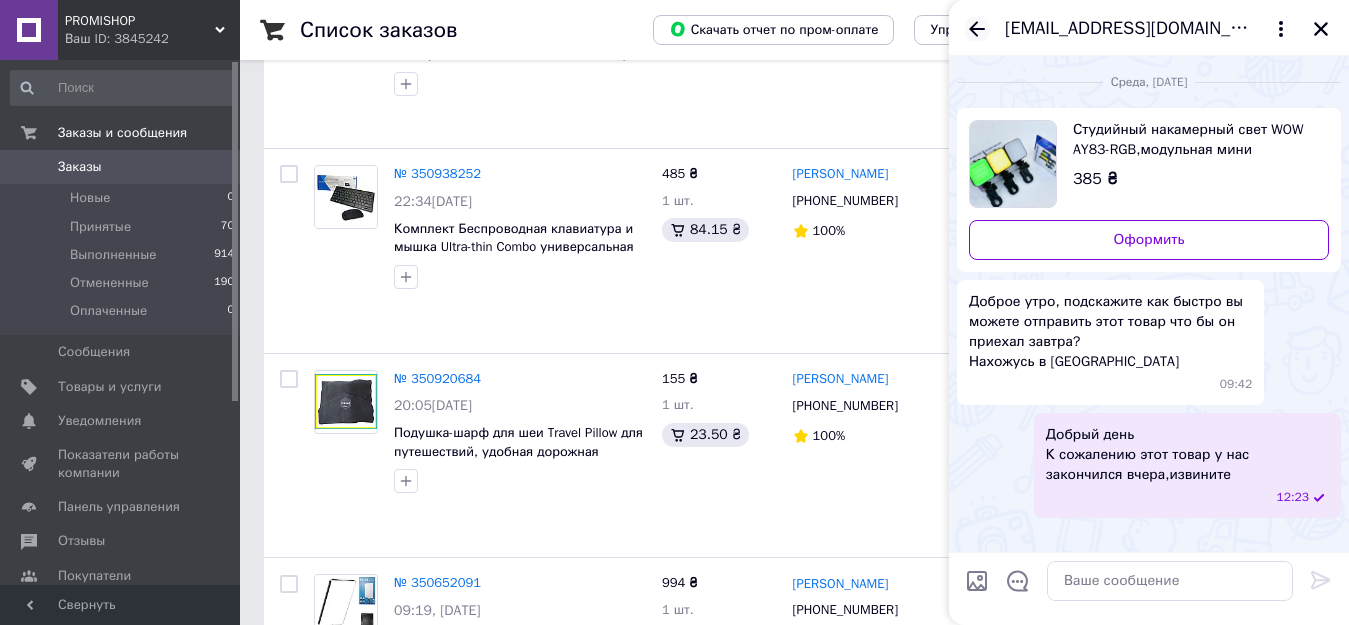 click 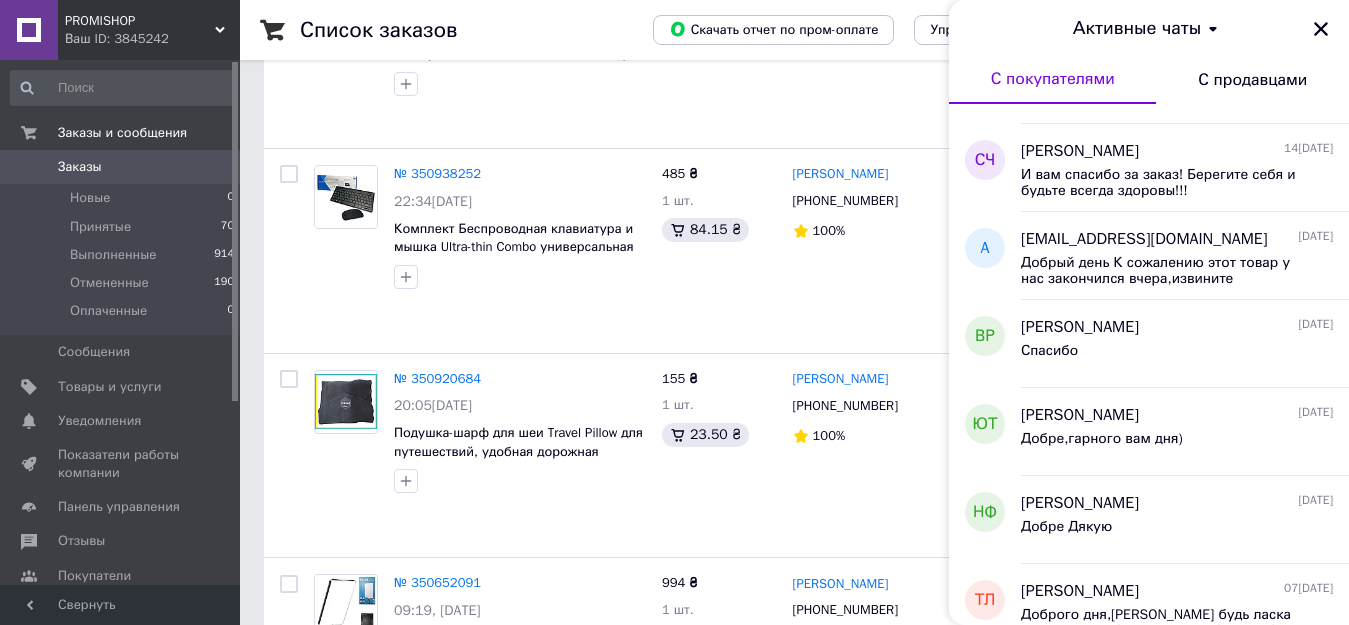 scroll, scrollTop: 1400, scrollLeft: 0, axis: vertical 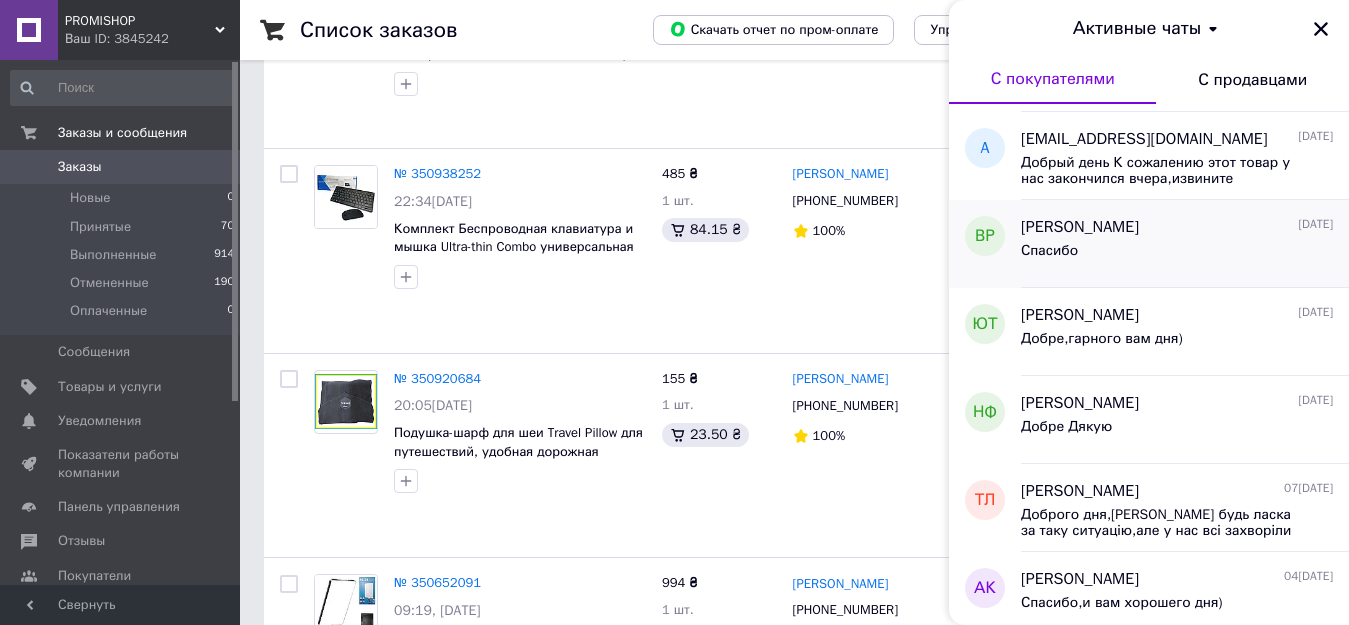 click on "[PERSON_NAME]" at bounding box center (1080, 227) 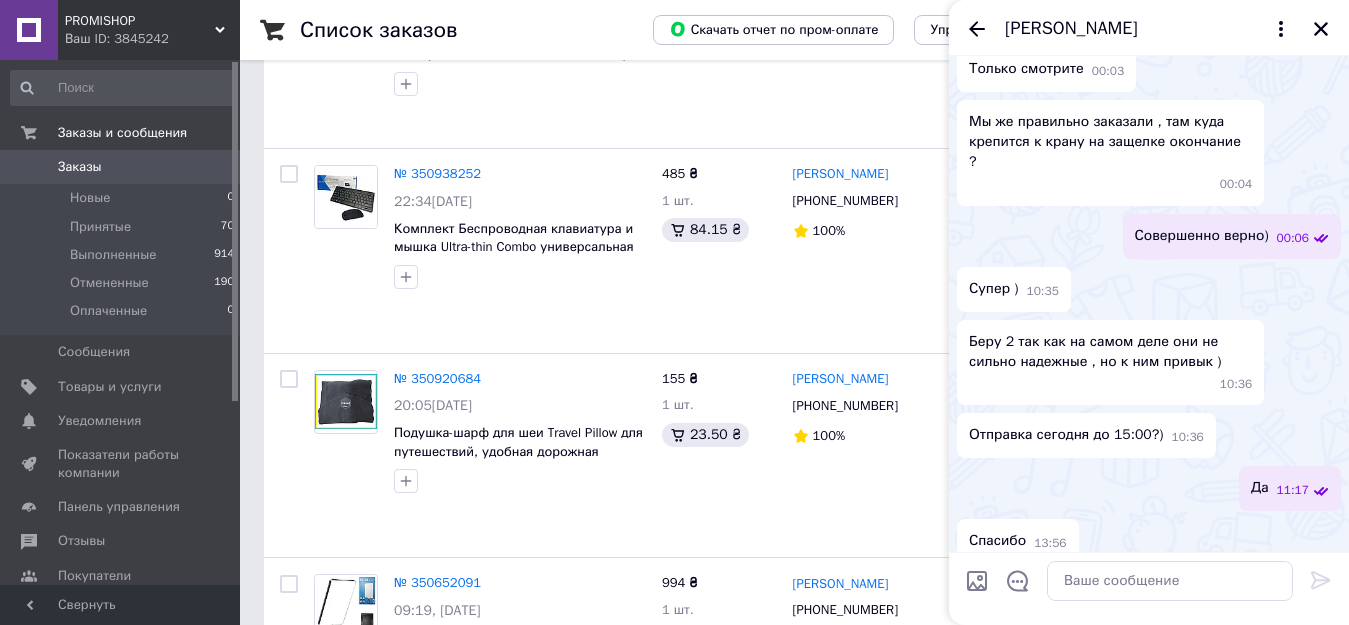 scroll, scrollTop: 0, scrollLeft: 0, axis: both 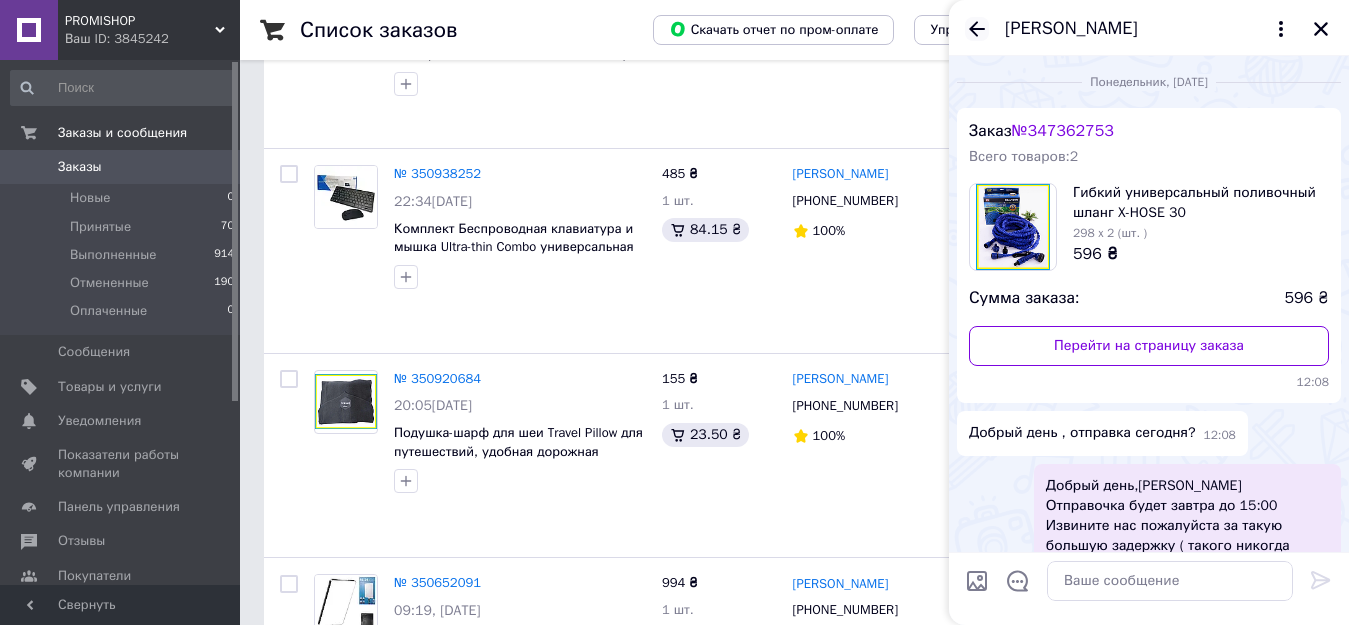 click 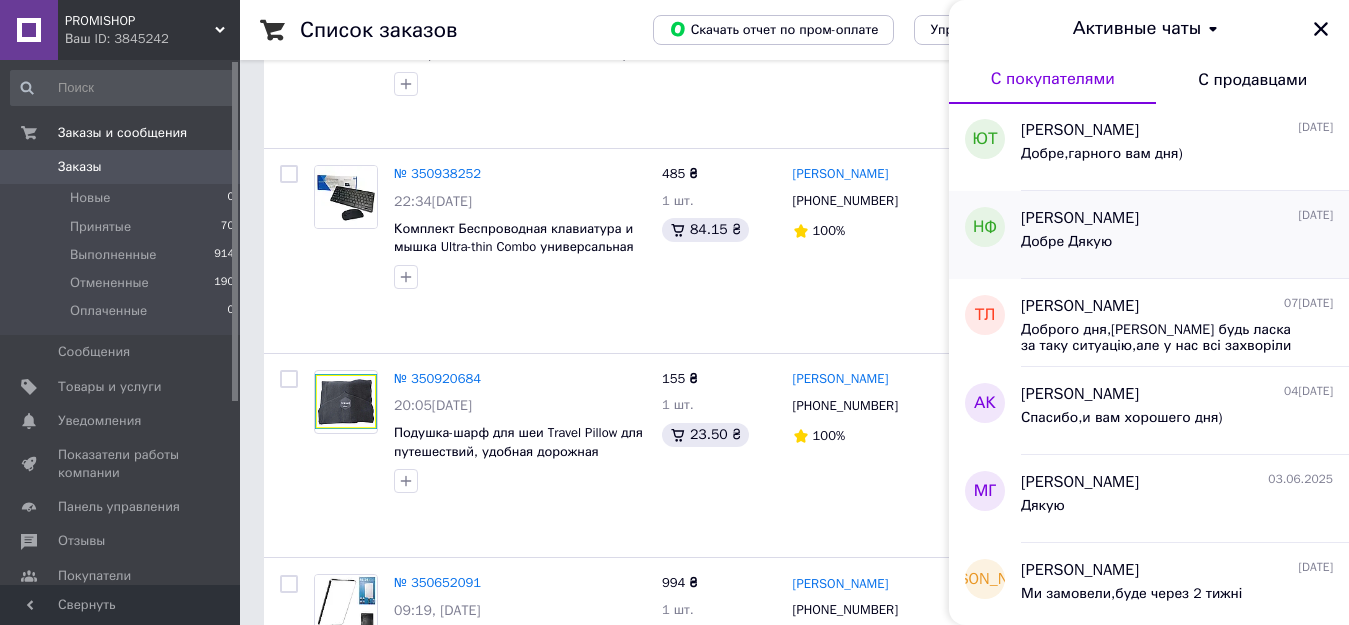 scroll, scrollTop: 1400, scrollLeft: 0, axis: vertical 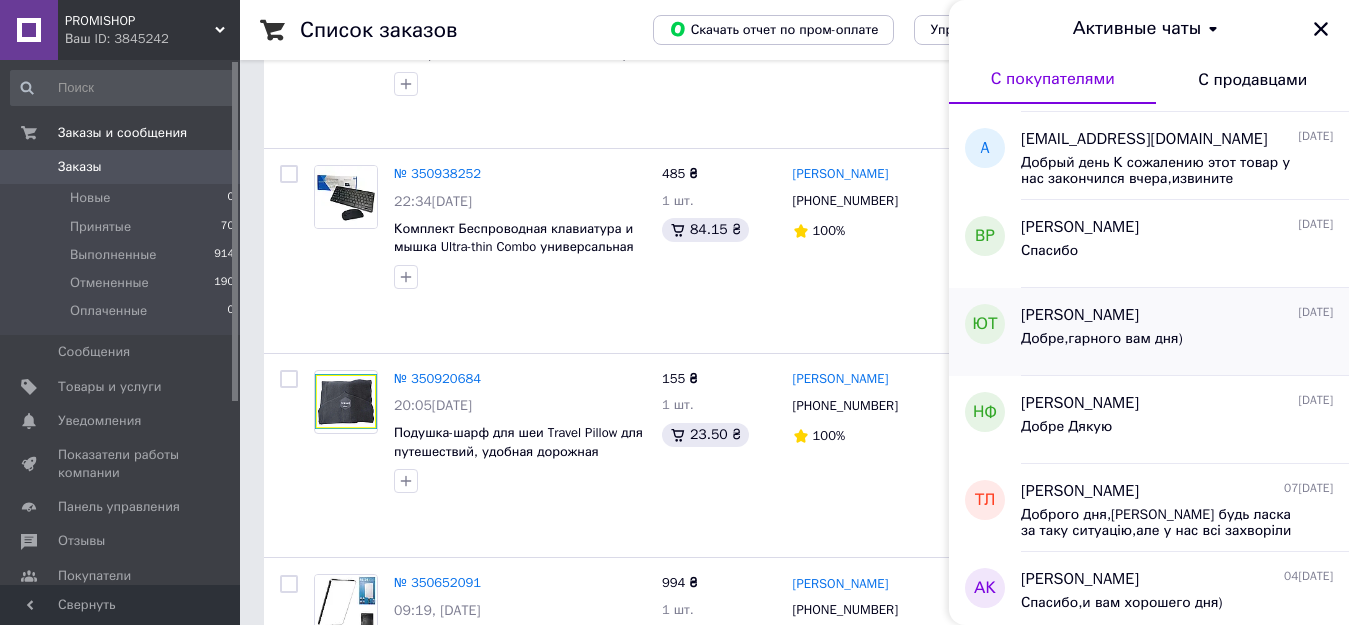 click on "[PERSON_NAME]" at bounding box center (1080, 315) 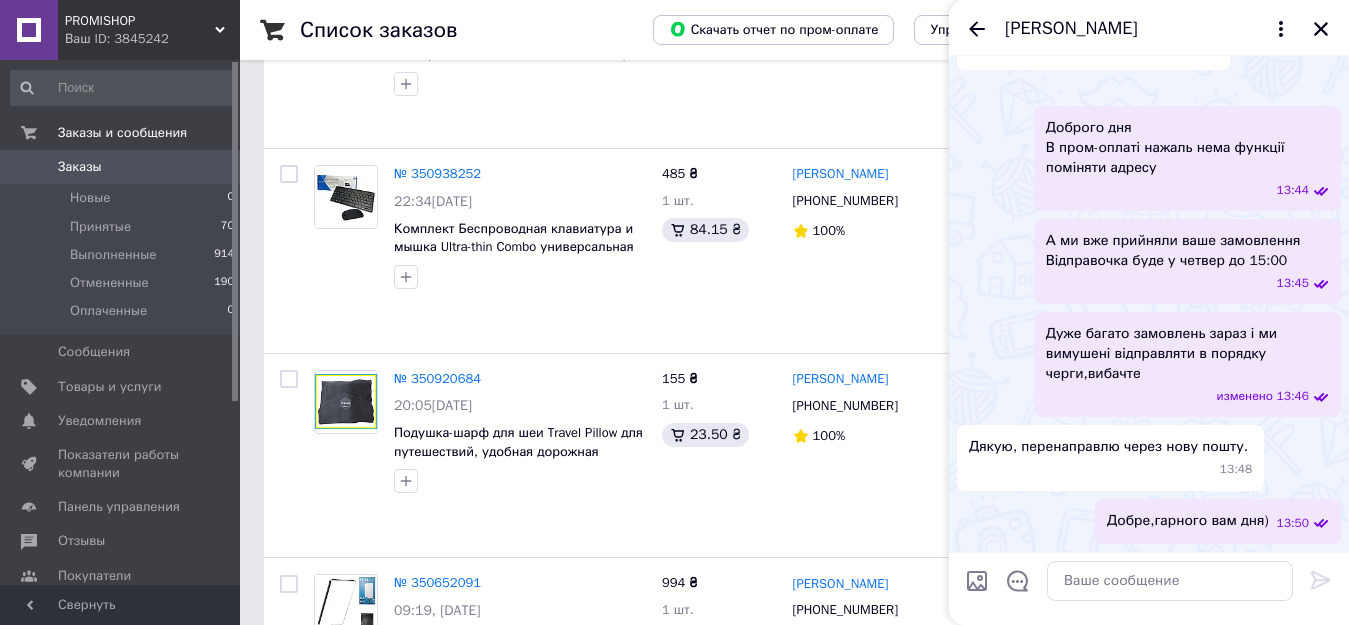 scroll, scrollTop: 374, scrollLeft: 0, axis: vertical 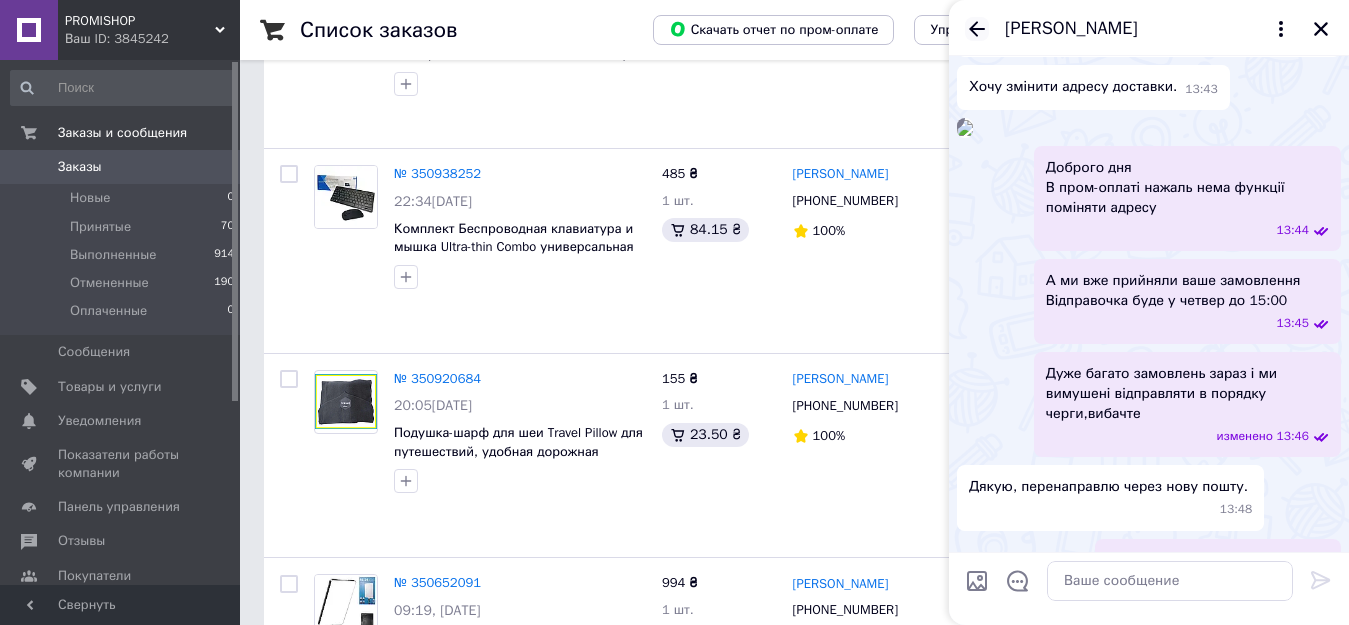 click 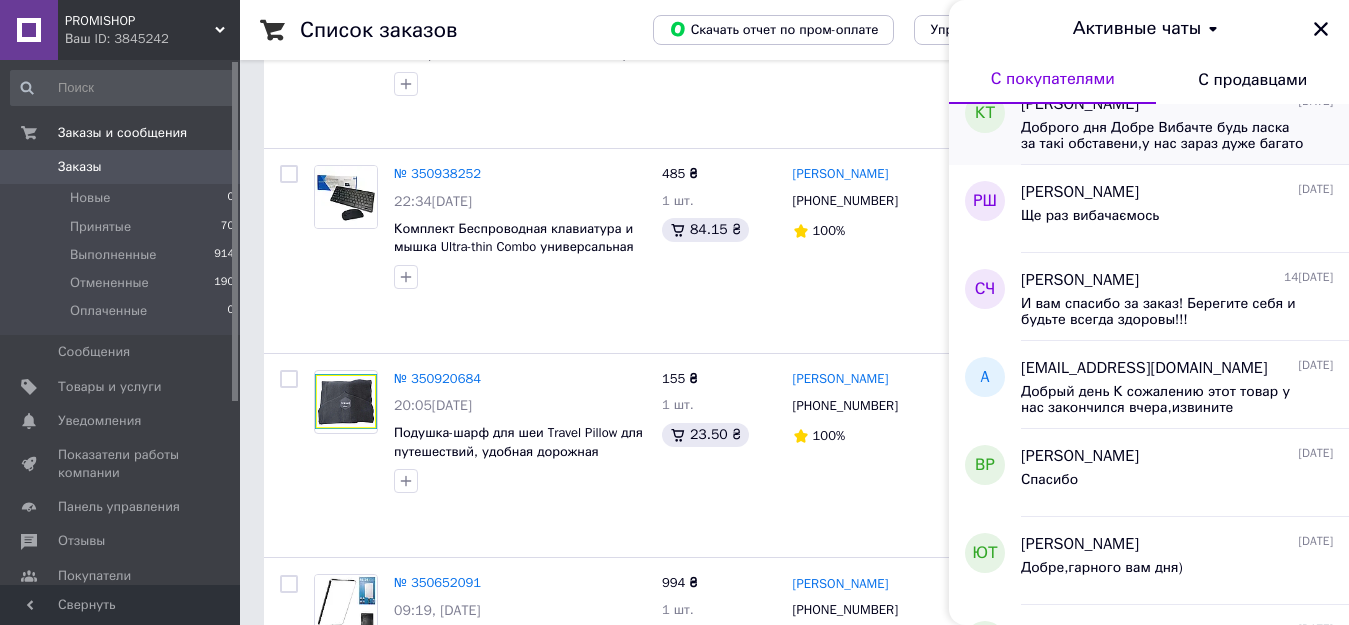 scroll, scrollTop: 1400, scrollLeft: 0, axis: vertical 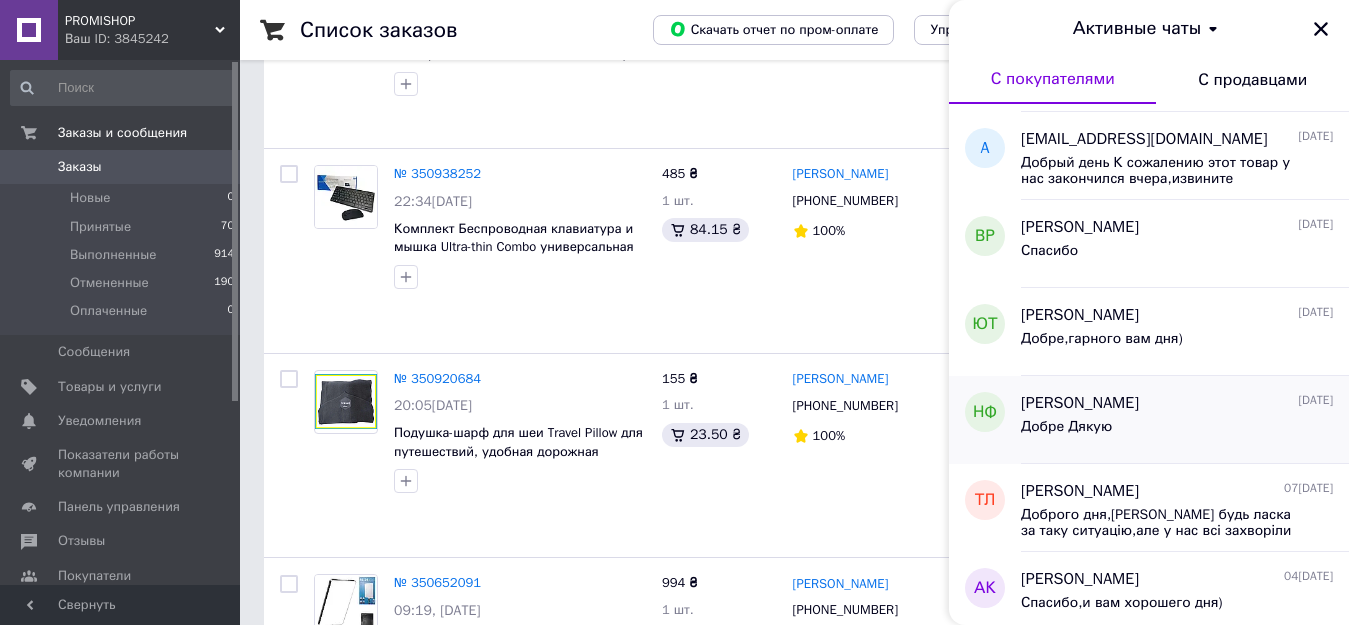 click on "[PERSON_NAME]" at bounding box center [1080, 403] 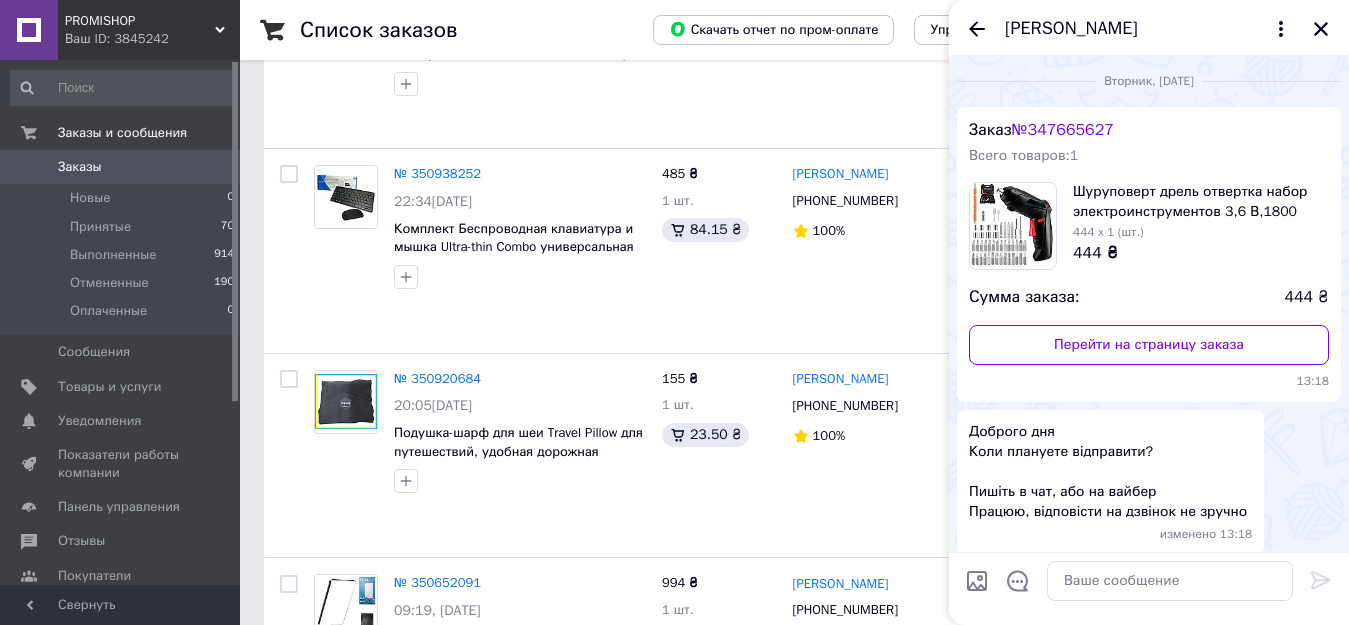 scroll, scrollTop: 0, scrollLeft: 0, axis: both 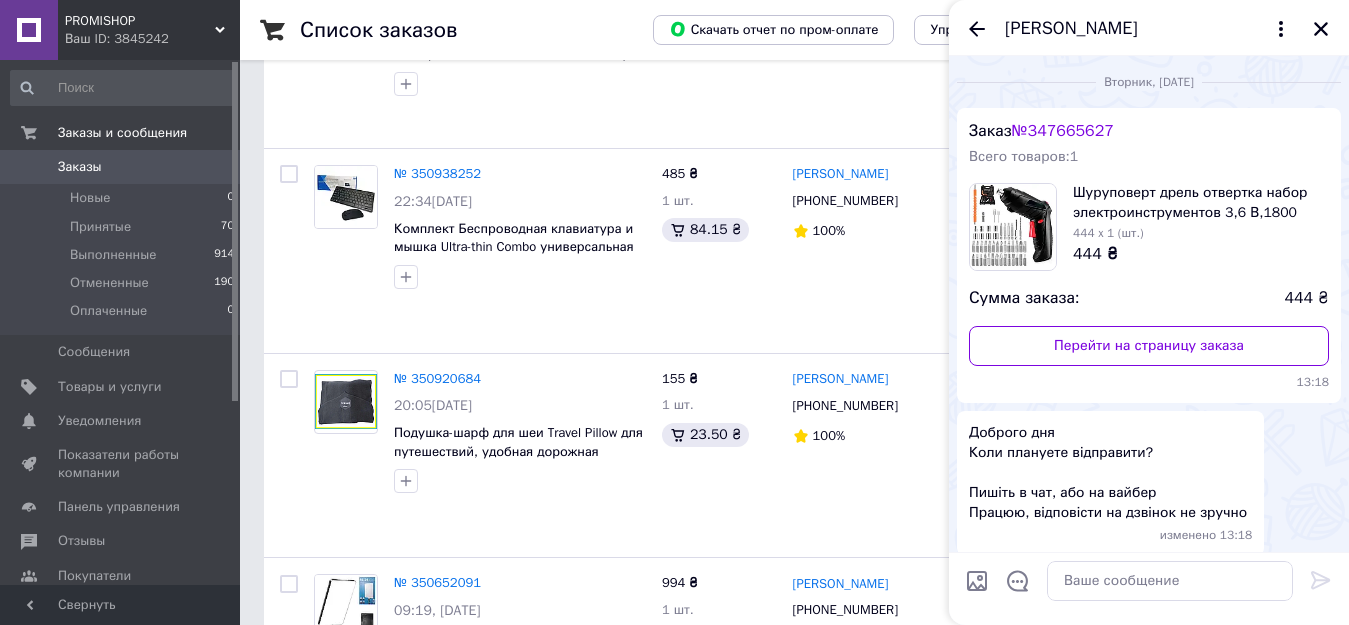 click 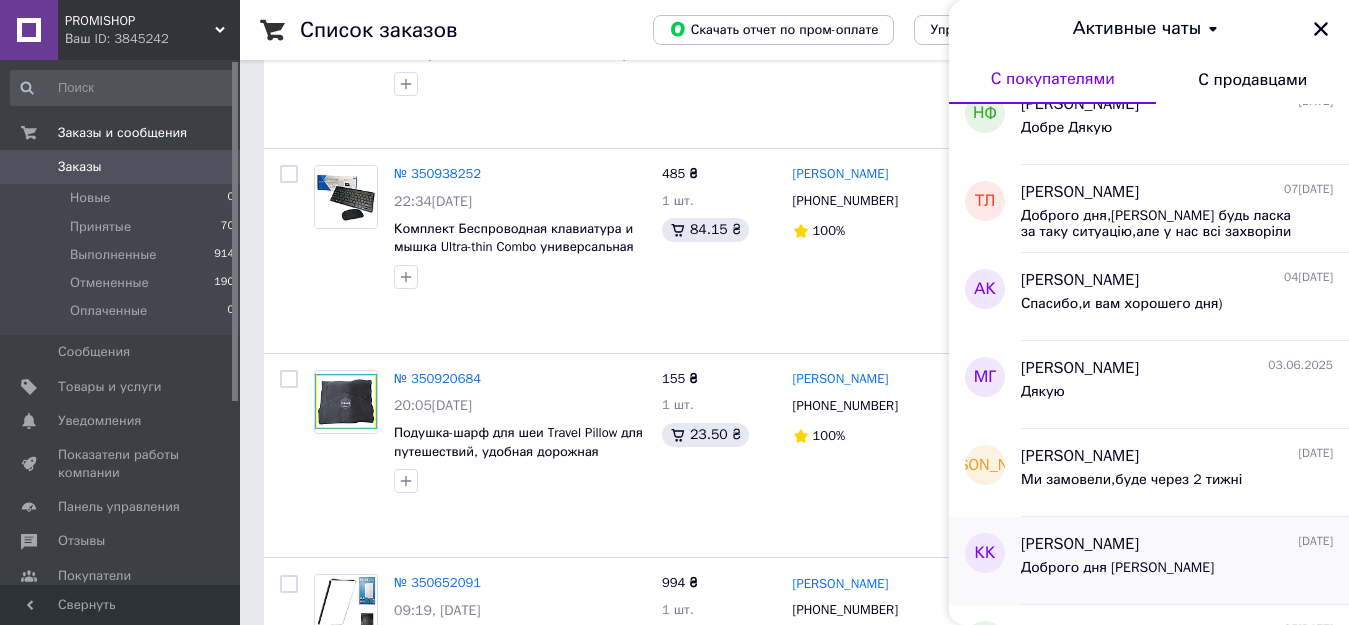 scroll, scrollTop: 1600, scrollLeft: 0, axis: vertical 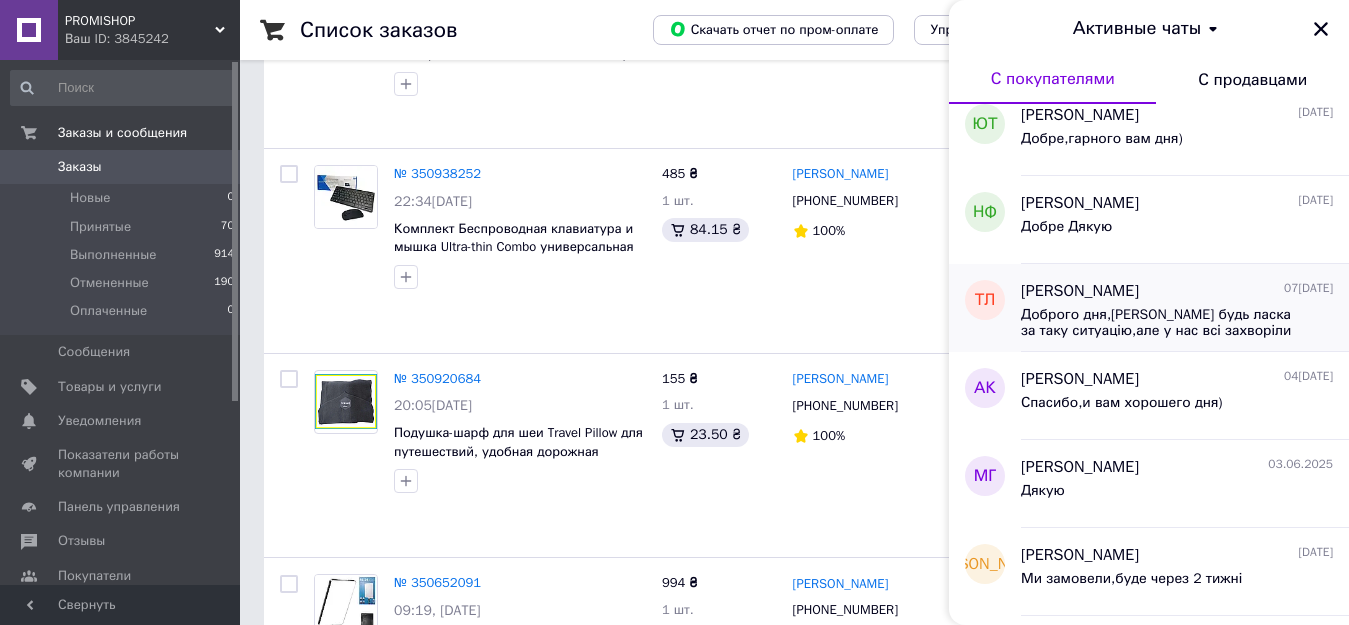 click on "[PERSON_NAME]" at bounding box center (1080, 291) 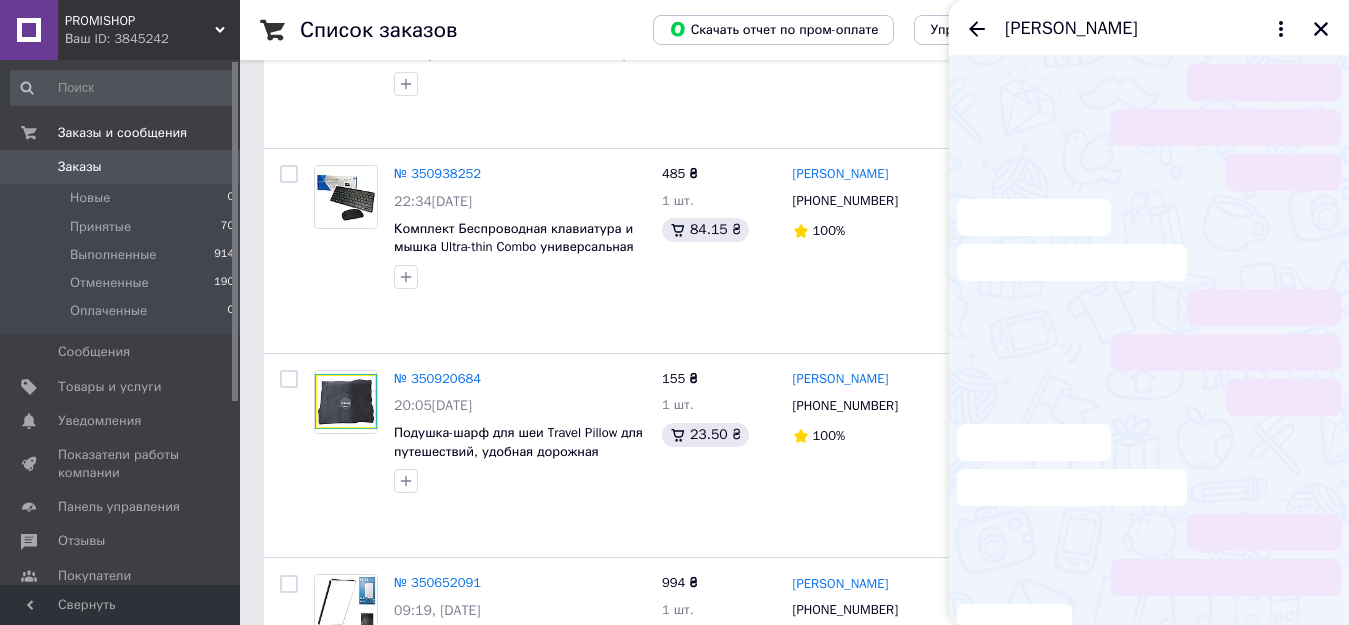 scroll, scrollTop: 85, scrollLeft: 0, axis: vertical 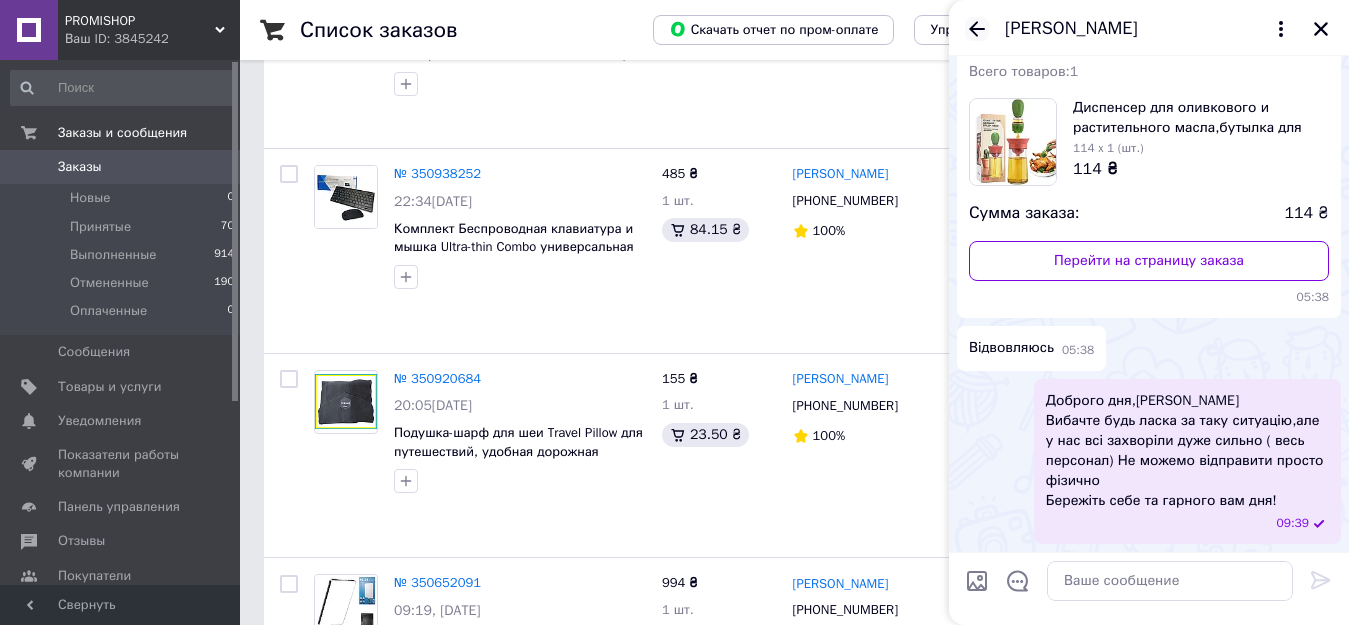 click 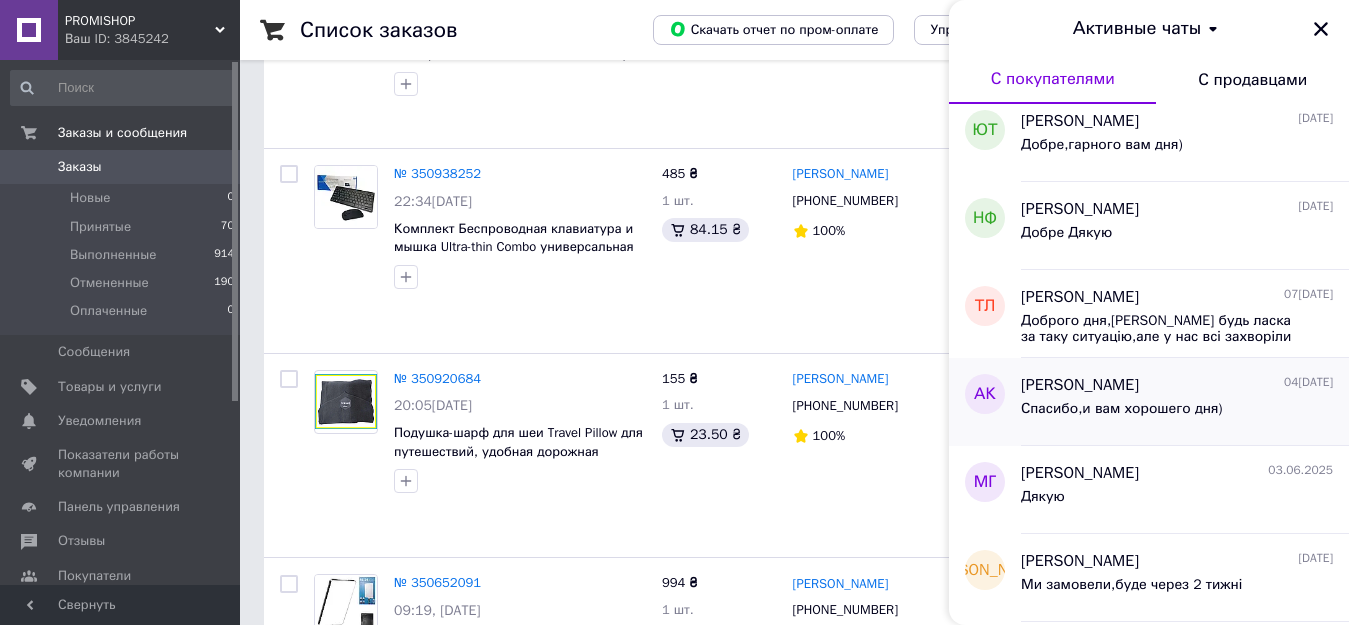 scroll, scrollTop: 1599, scrollLeft: 0, axis: vertical 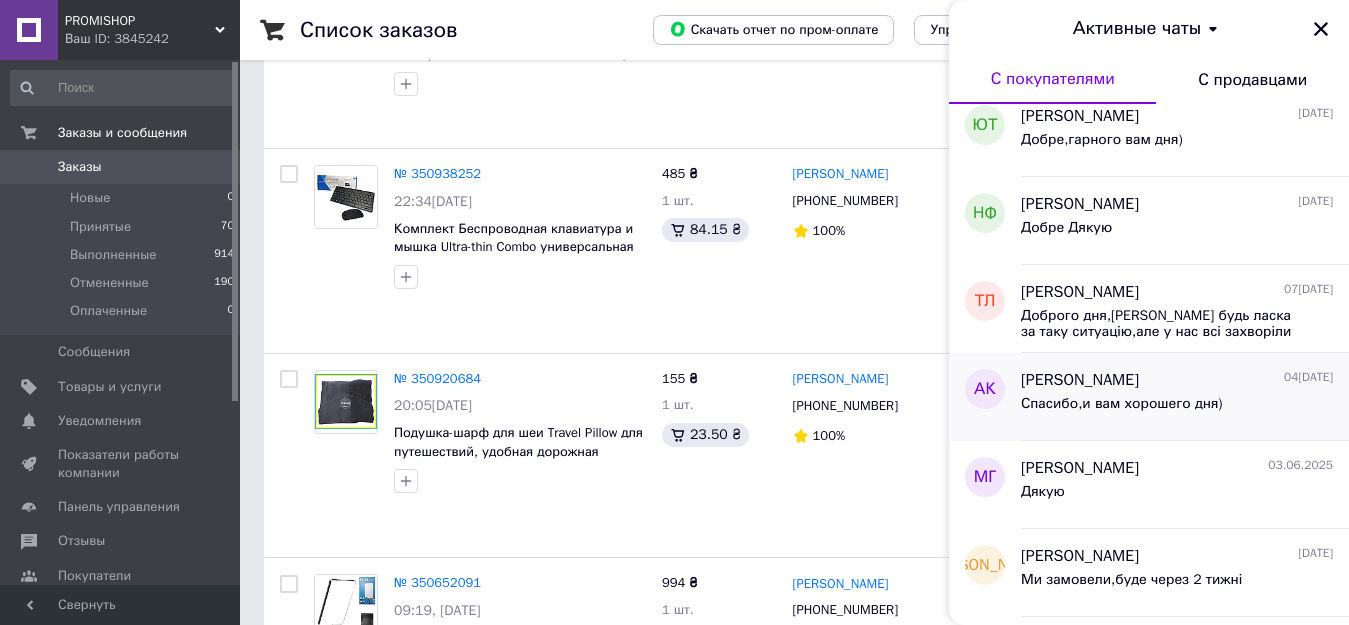 click on "[PERSON_NAME]" at bounding box center [1080, 380] 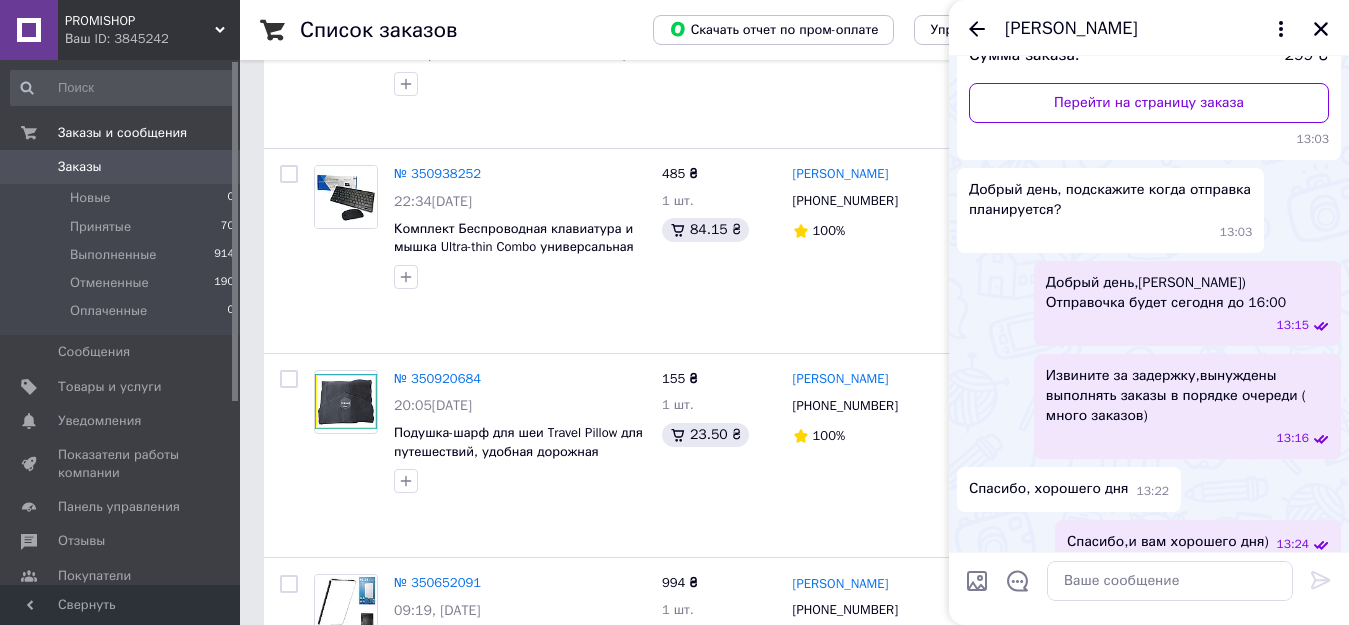 scroll, scrollTop: 0, scrollLeft: 0, axis: both 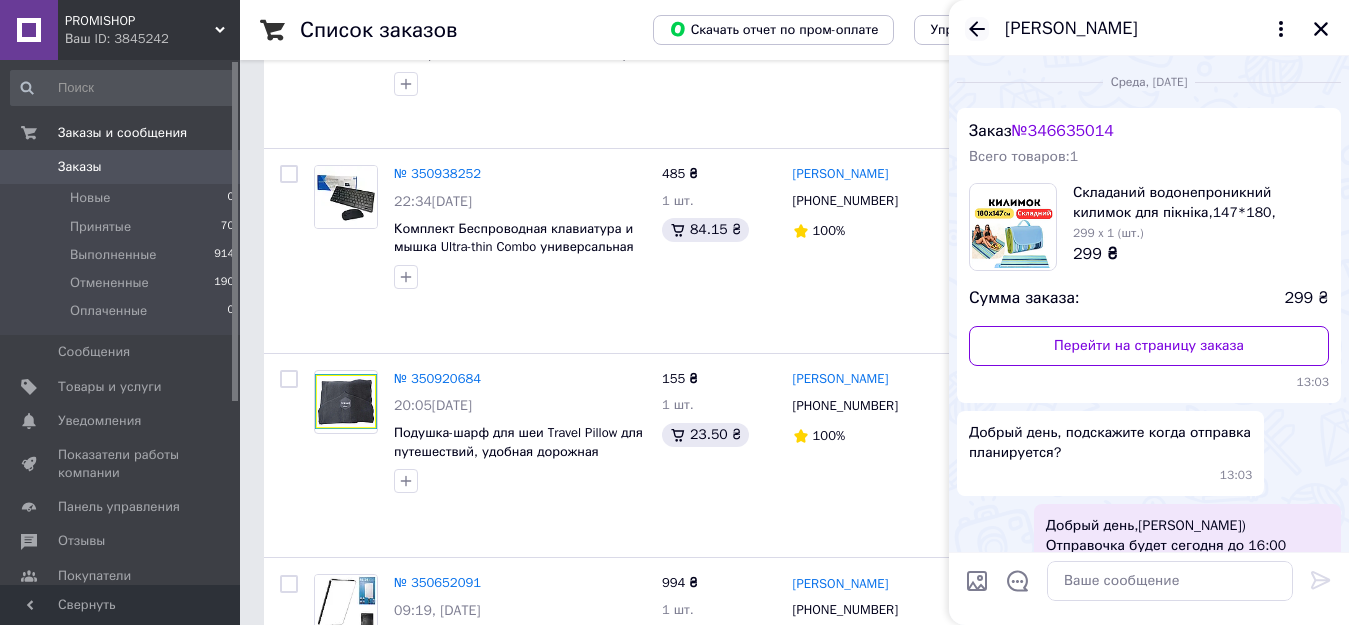 click 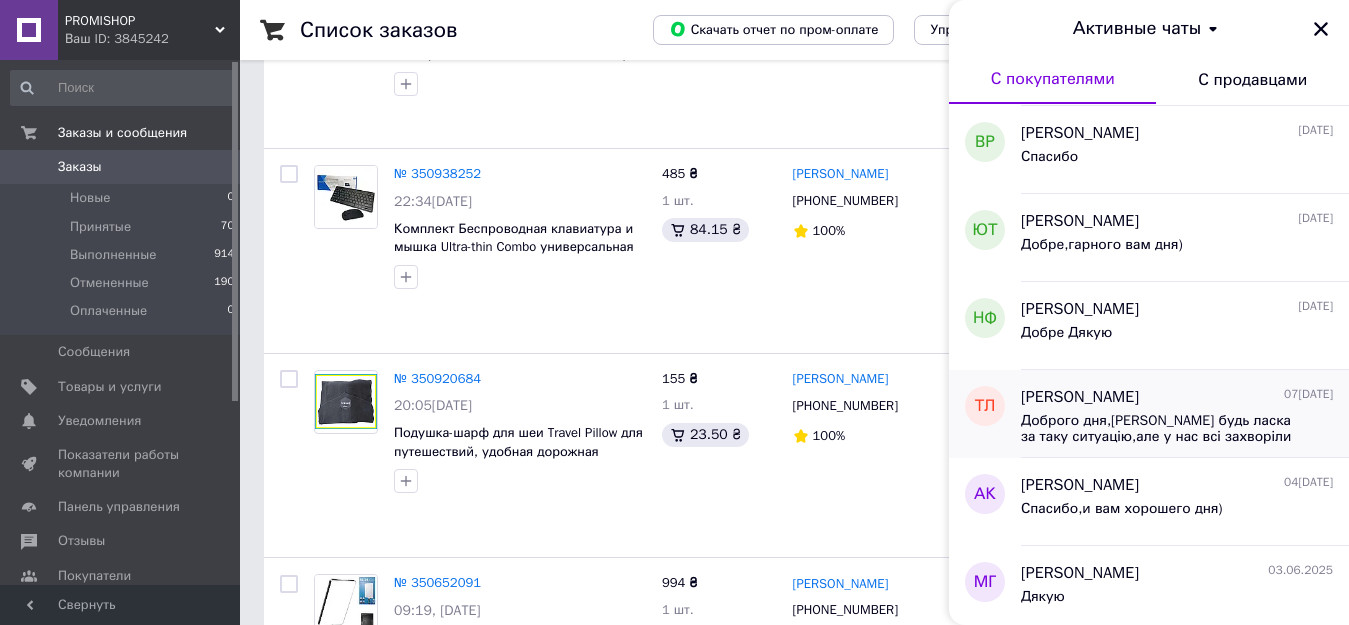 scroll, scrollTop: 1600, scrollLeft: 0, axis: vertical 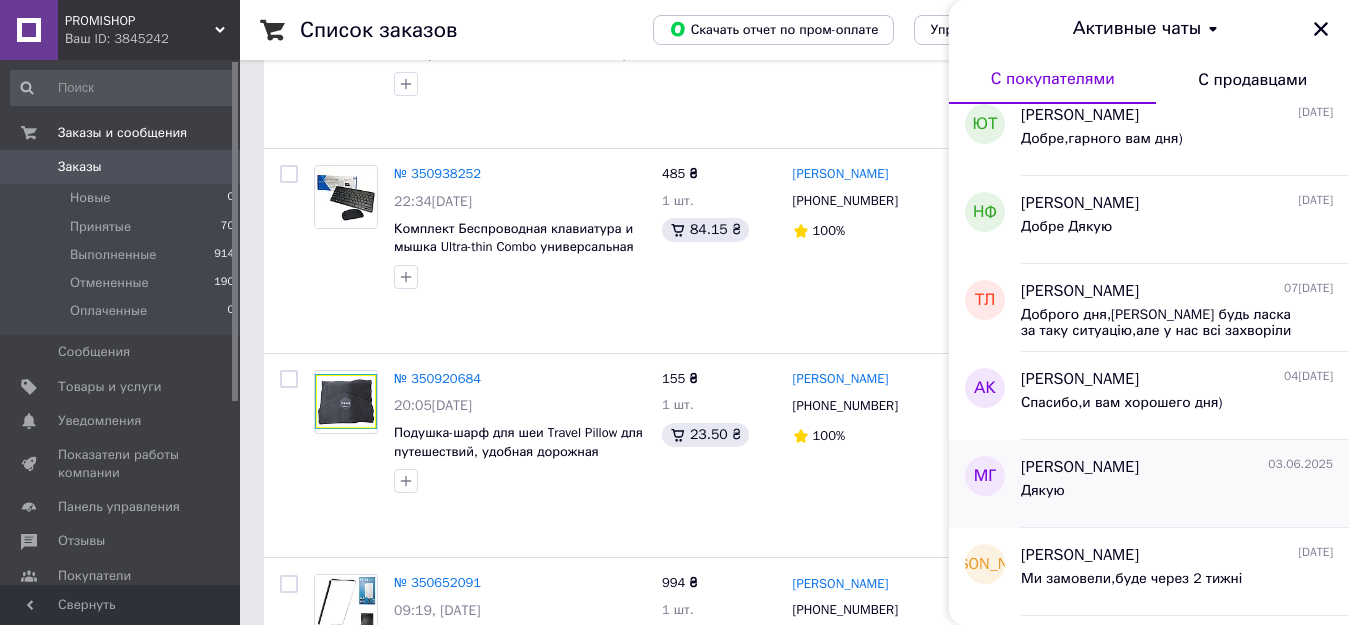 click on "[PERSON_NAME]" at bounding box center (1080, 467) 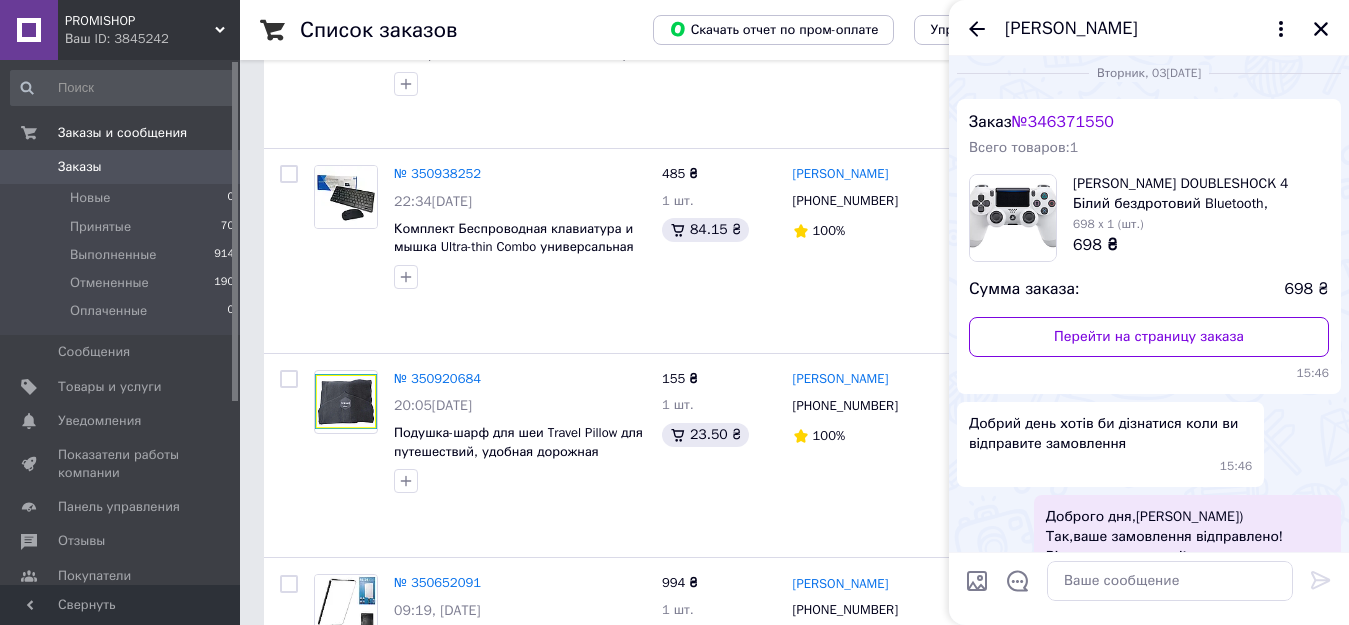 scroll, scrollTop: 0, scrollLeft: 0, axis: both 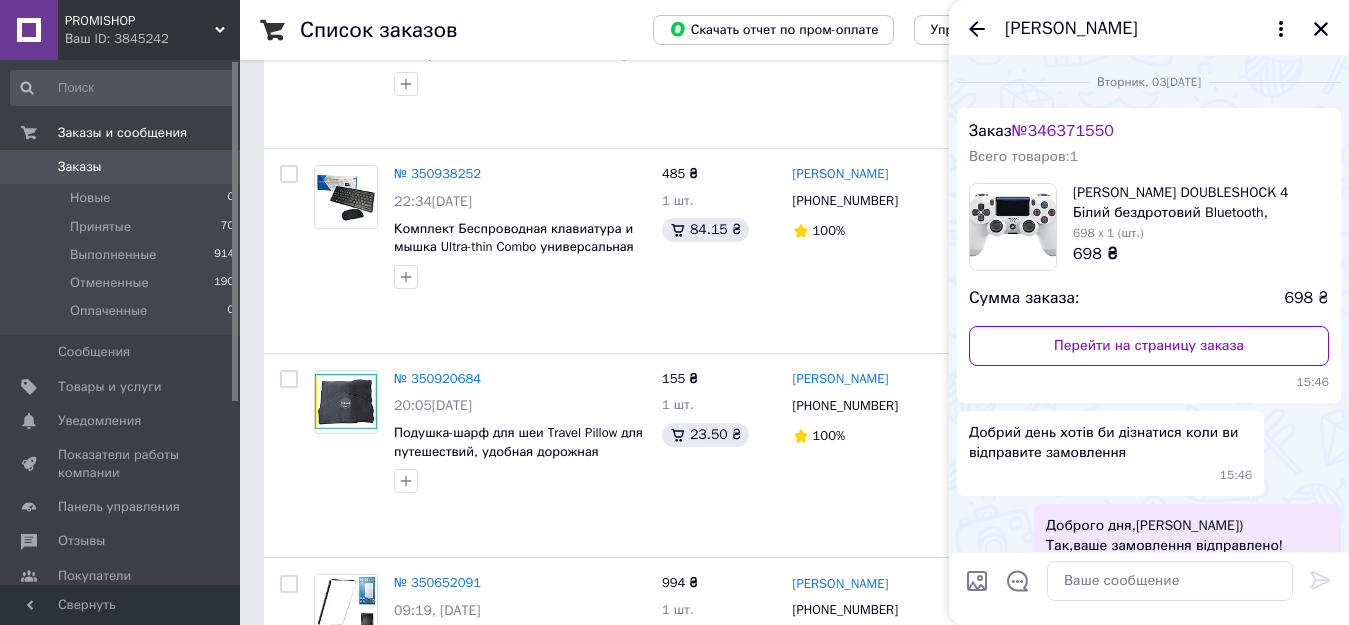drag, startPoint x: 974, startPoint y: 30, endPoint x: 977, endPoint y: 45, distance: 15.297058 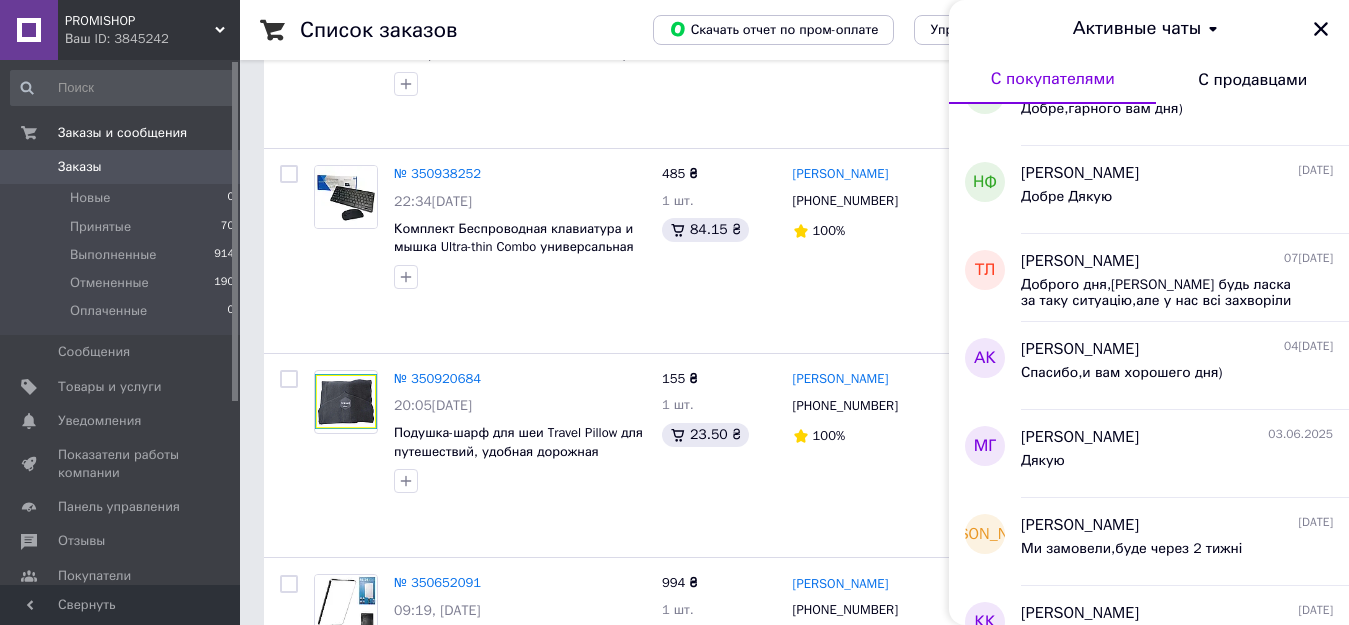 scroll, scrollTop: 1800, scrollLeft: 0, axis: vertical 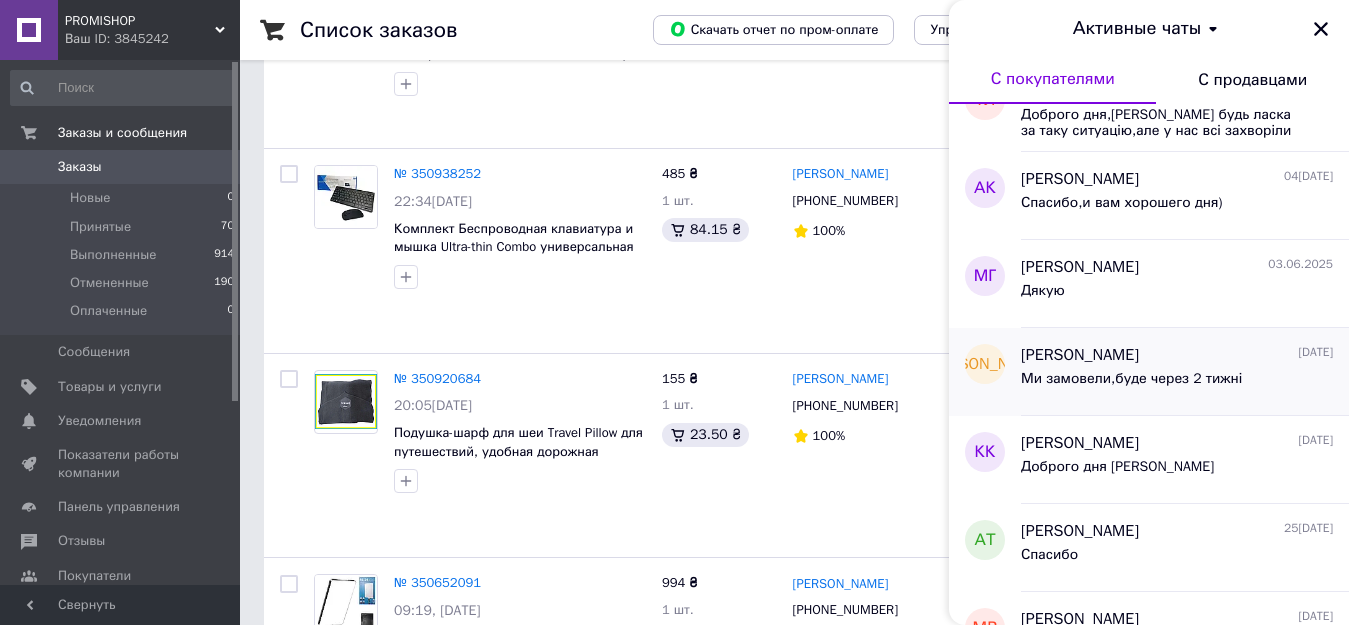 click on "Юля Литвин" at bounding box center (1080, 355) 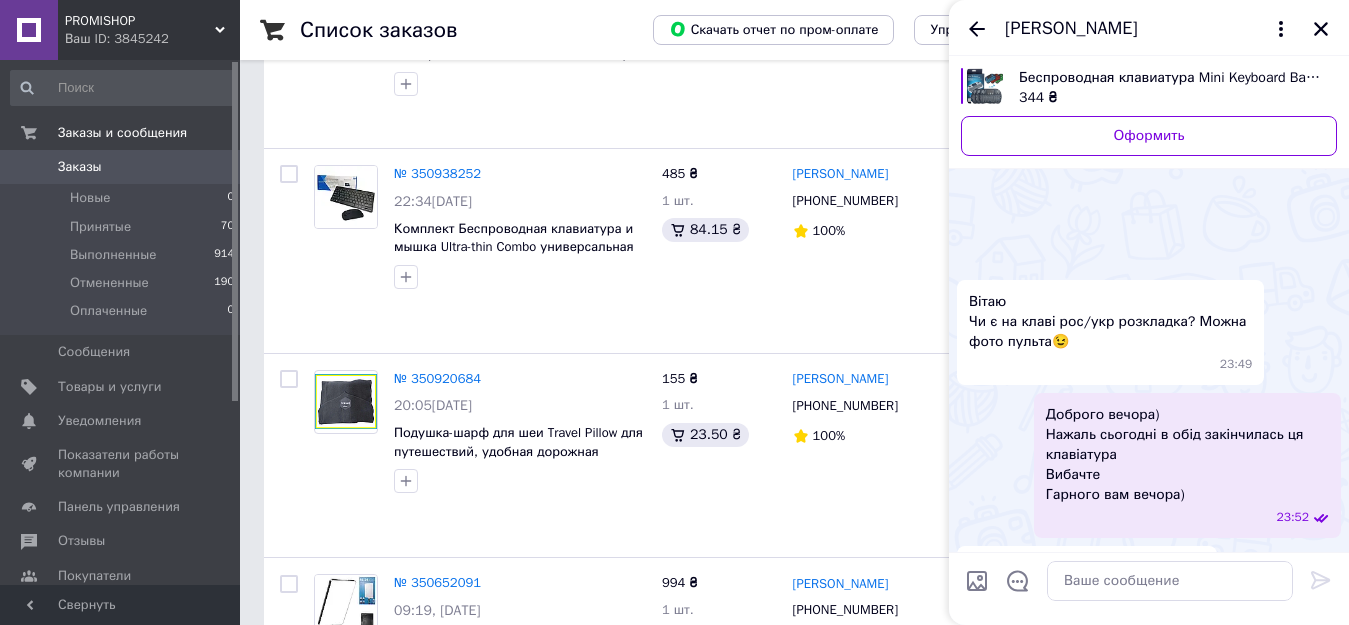 scroll, scrollTop: 191, scrollLeft: 0, axis: vertical 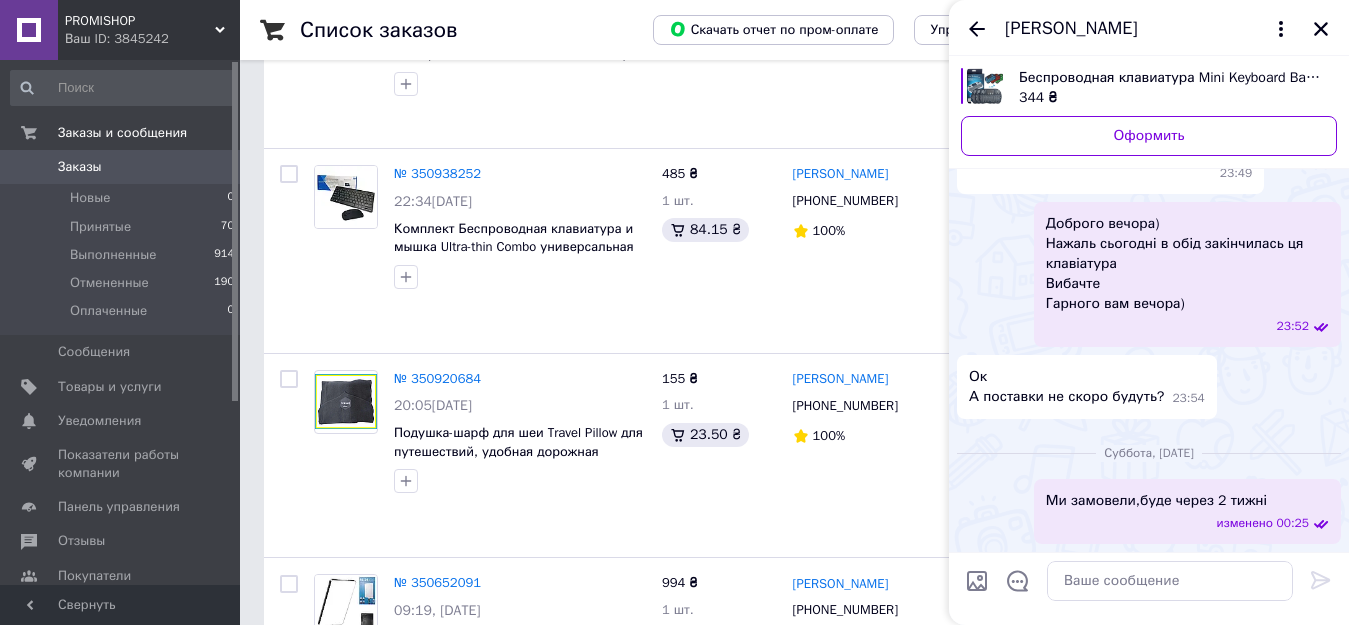 click 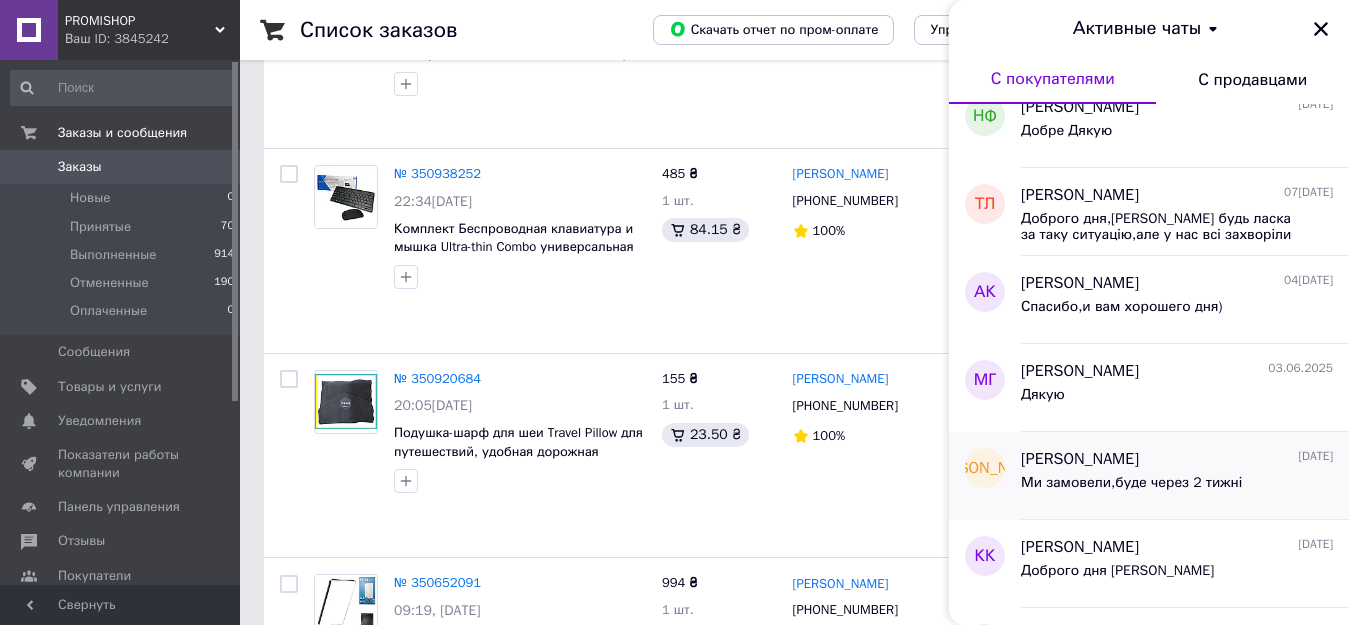 scroll, scrollTop: 1700, scrollLeft: 0, axis: vertical 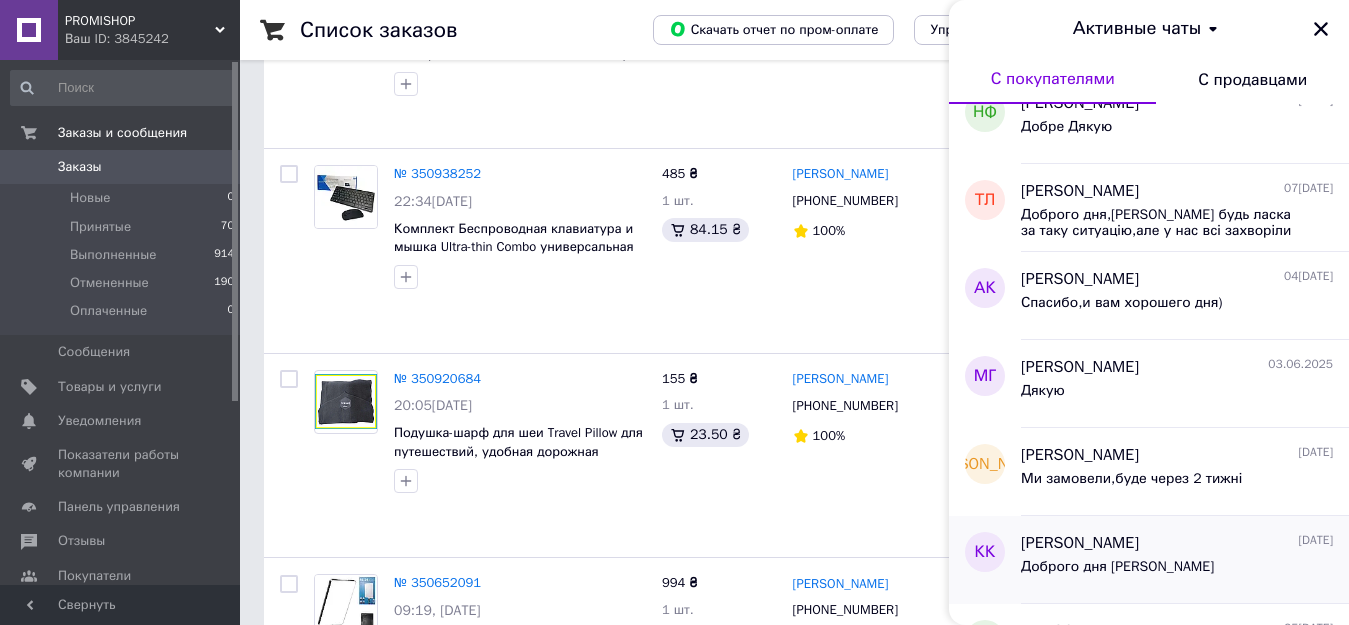click on "Катерина КРУЦИЛО" at bounding box center (1080, 543) 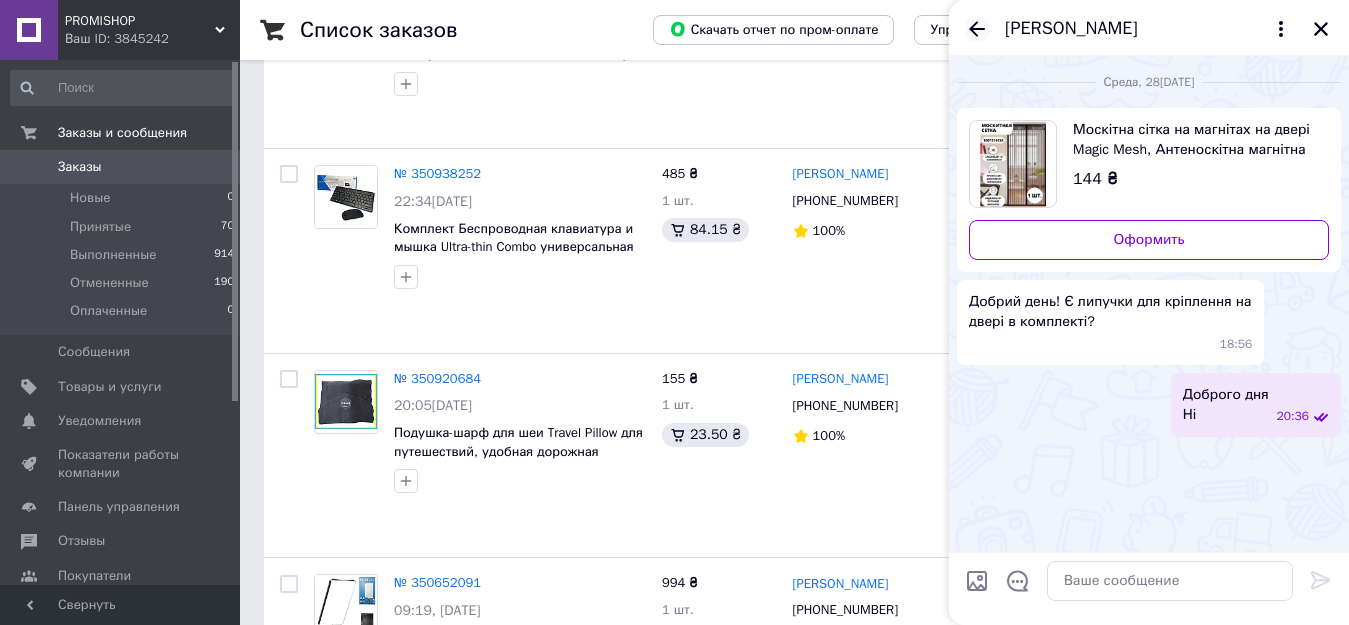 click 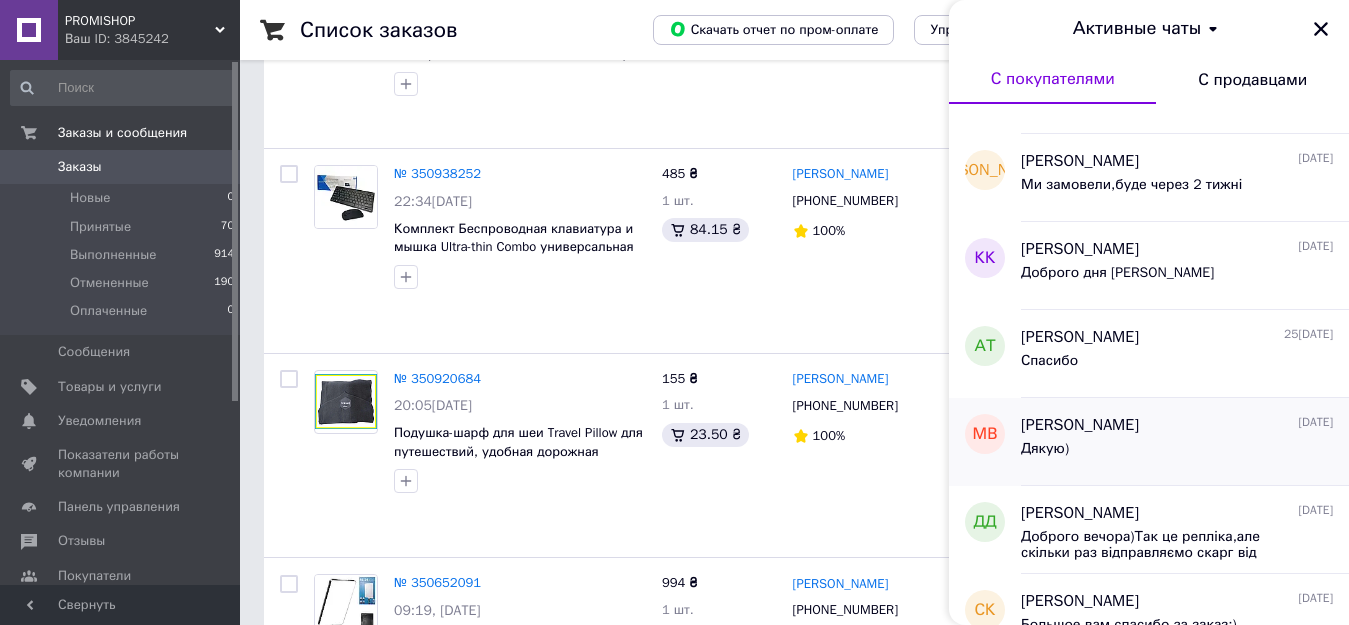 scroll, scrollTop: 2000, scrollLeft: 0, axis: vertical 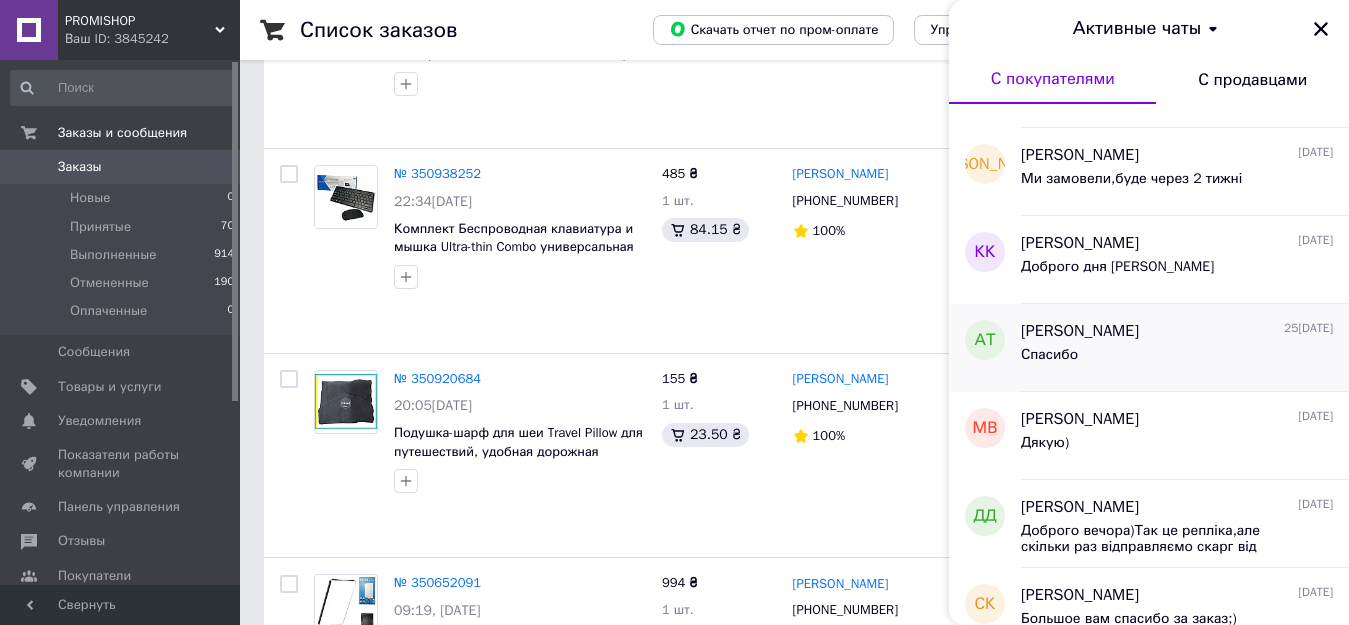 click on "Александра Ташогло" at bounding box center [1080, 331] 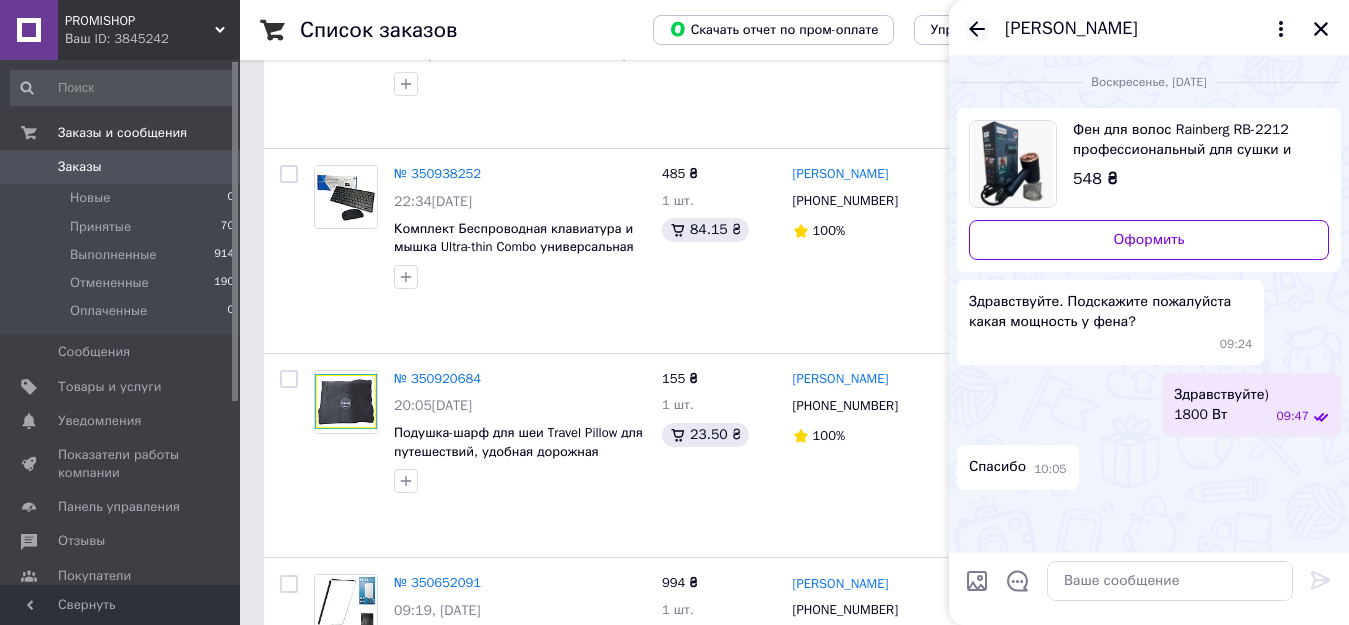 click 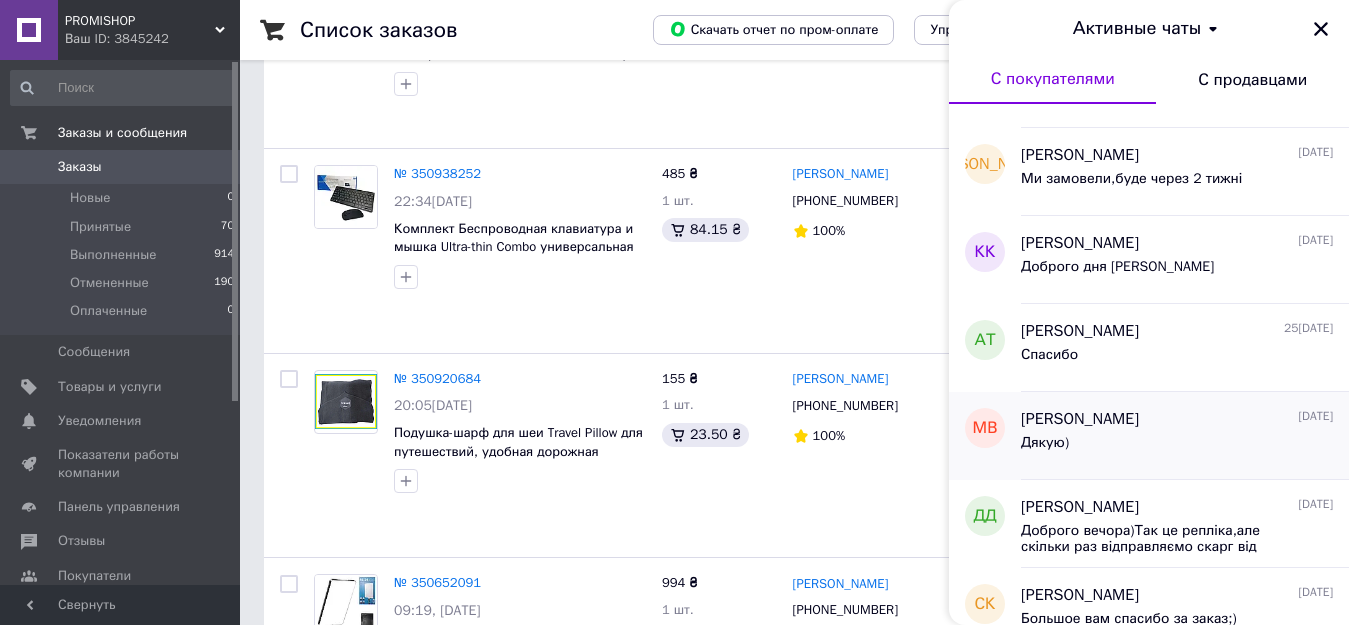 scroll, scrollTop: 2100, scrollLeft: 0, axis: vertical 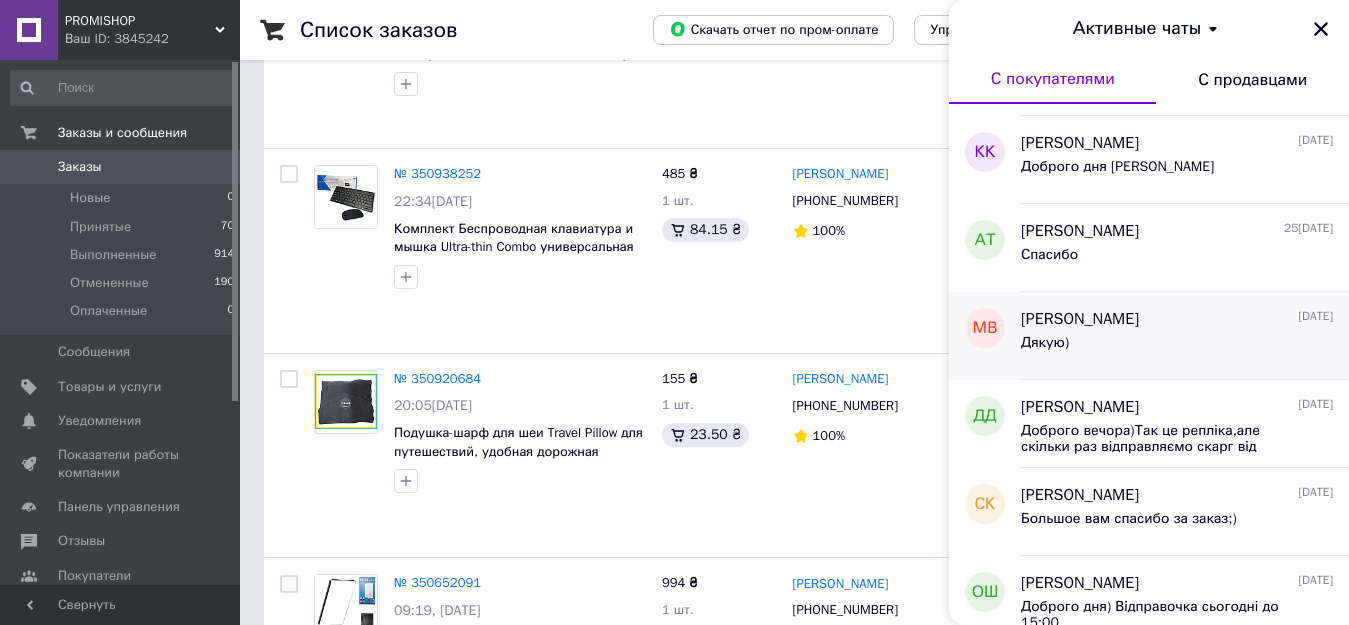 click on "Максим Войтович" at bounding box center [1080, 319] 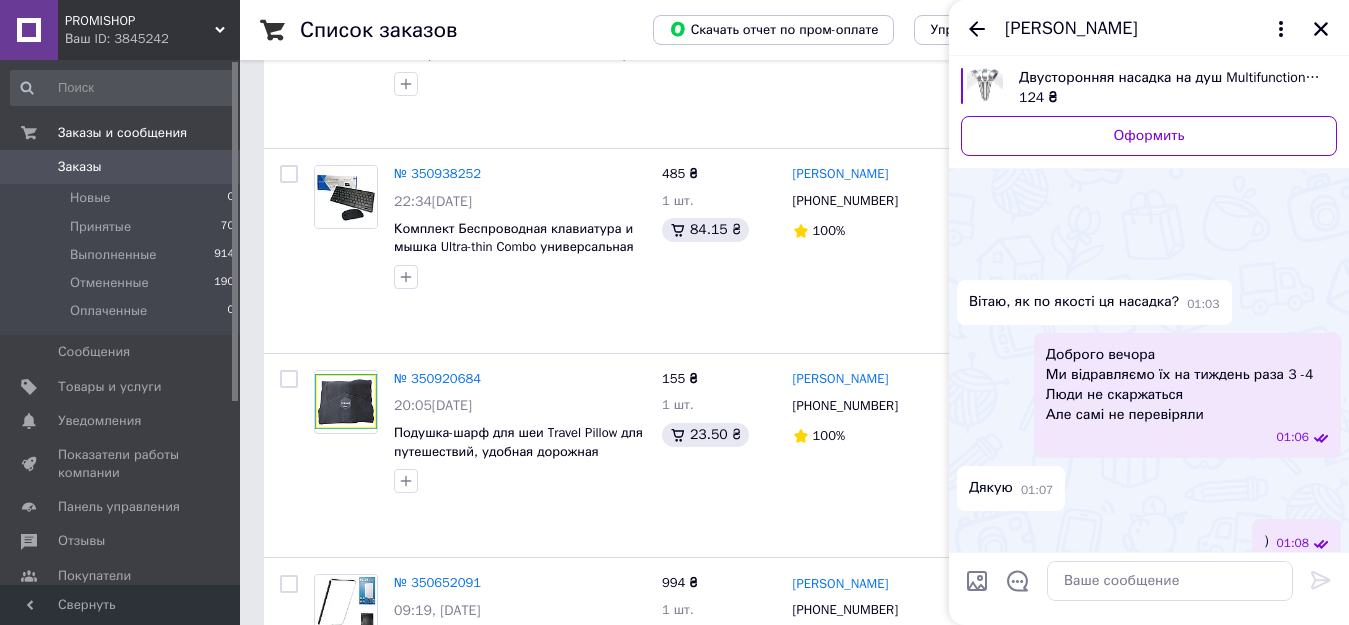 scroll, scrollTop: 2416, scrollLeft: 0, axis: vertical 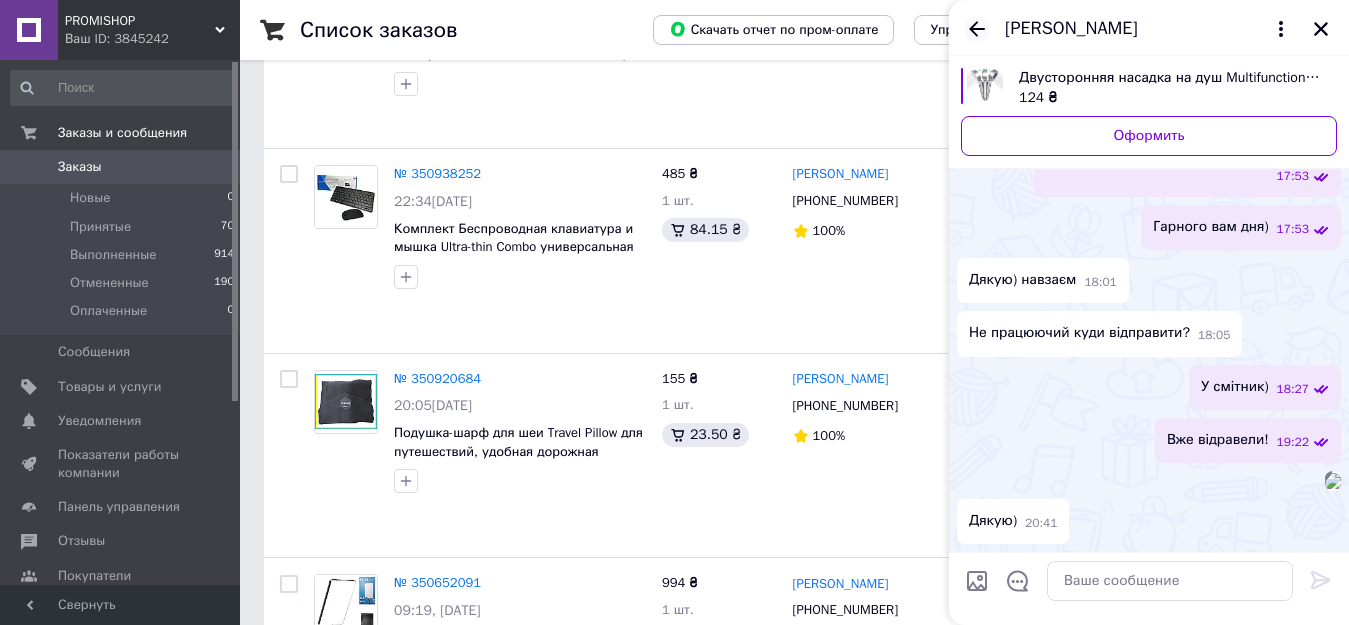 click 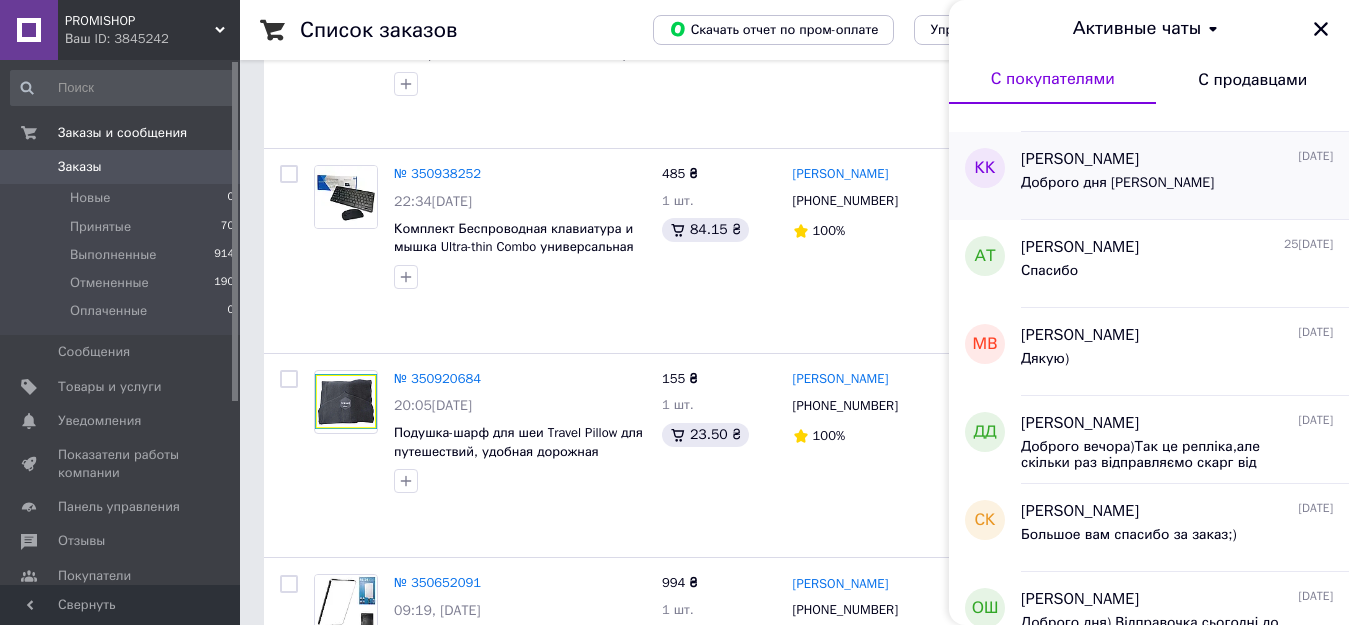 scroll, scrollTop: 2100, scrollLeft: 0, axis: vertical 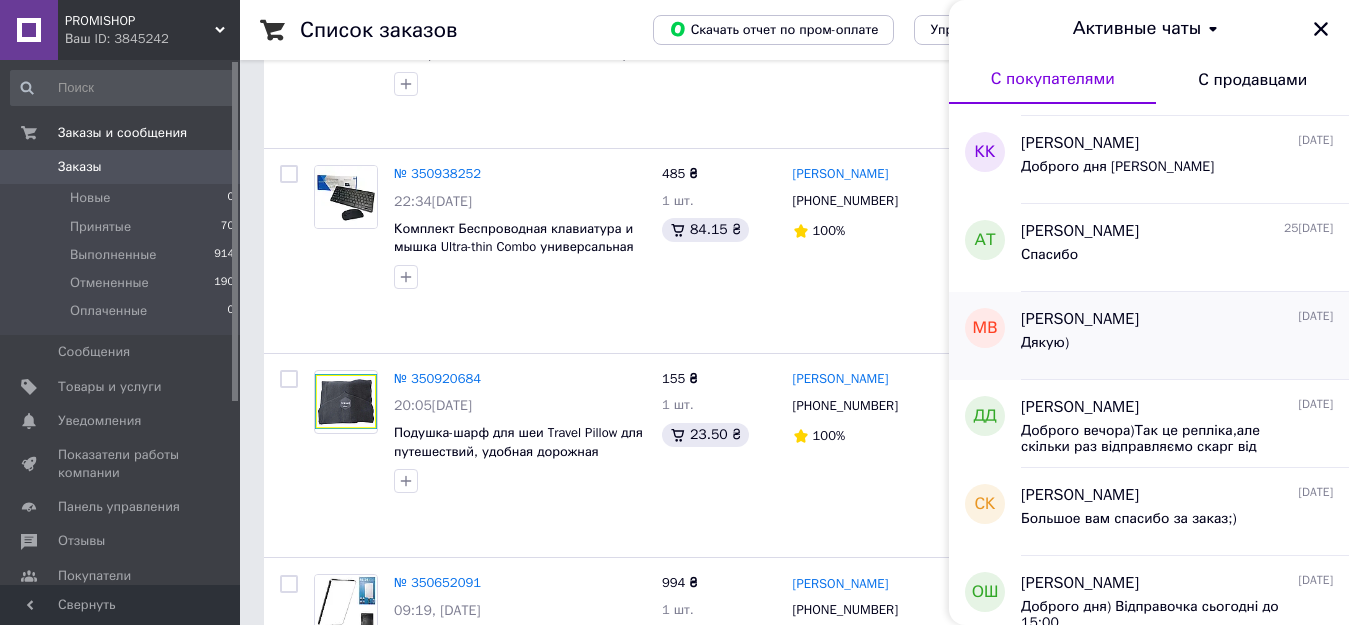click on "Максим Войтович" at bounding box center (1080, 319) 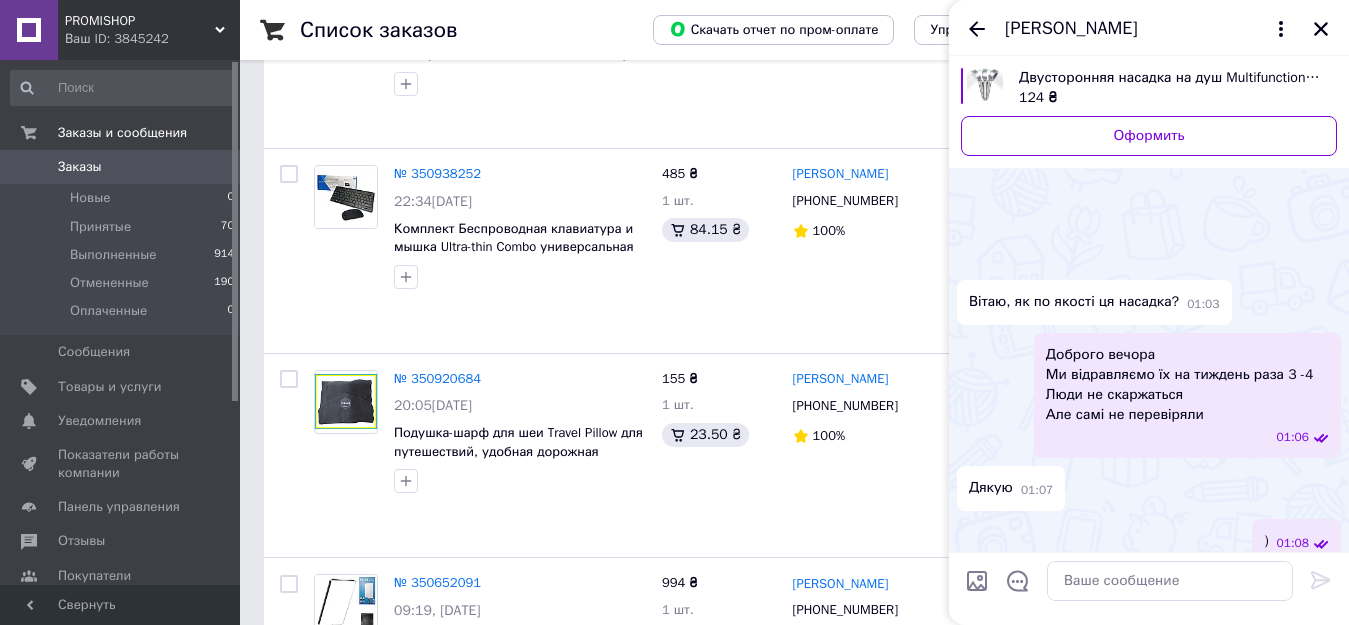 scroll, scrollTop: 2416, scrollLeft: 0, axis: vertical 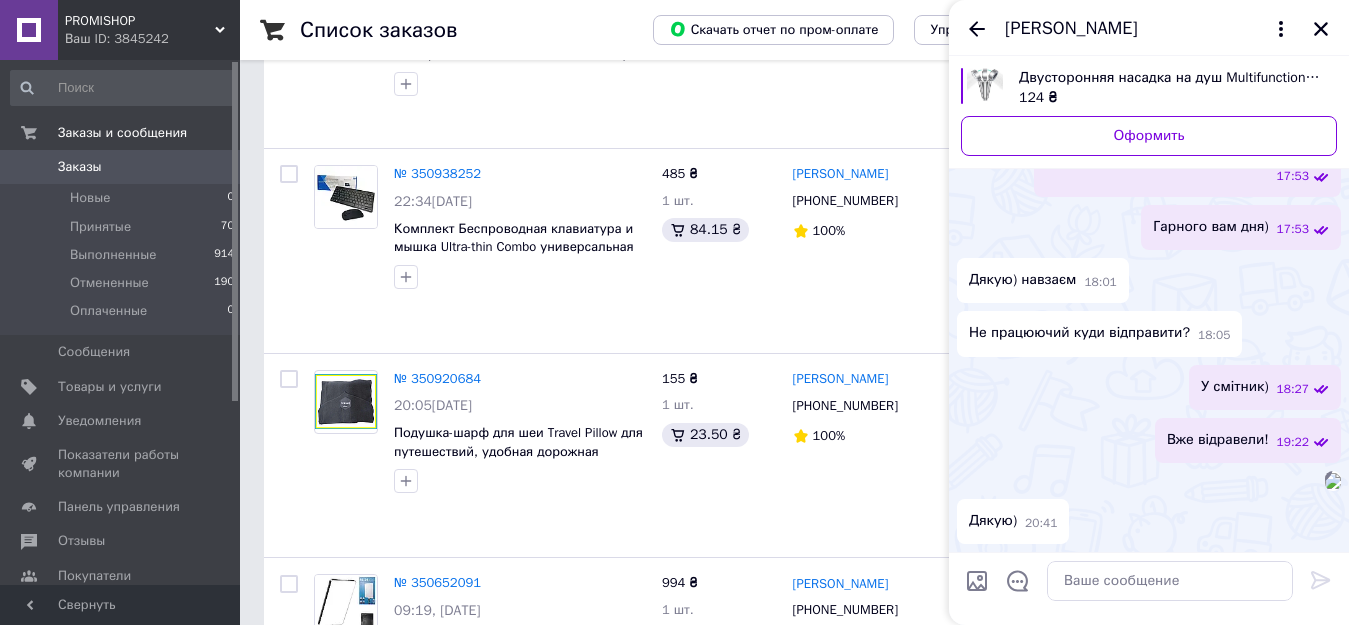 click 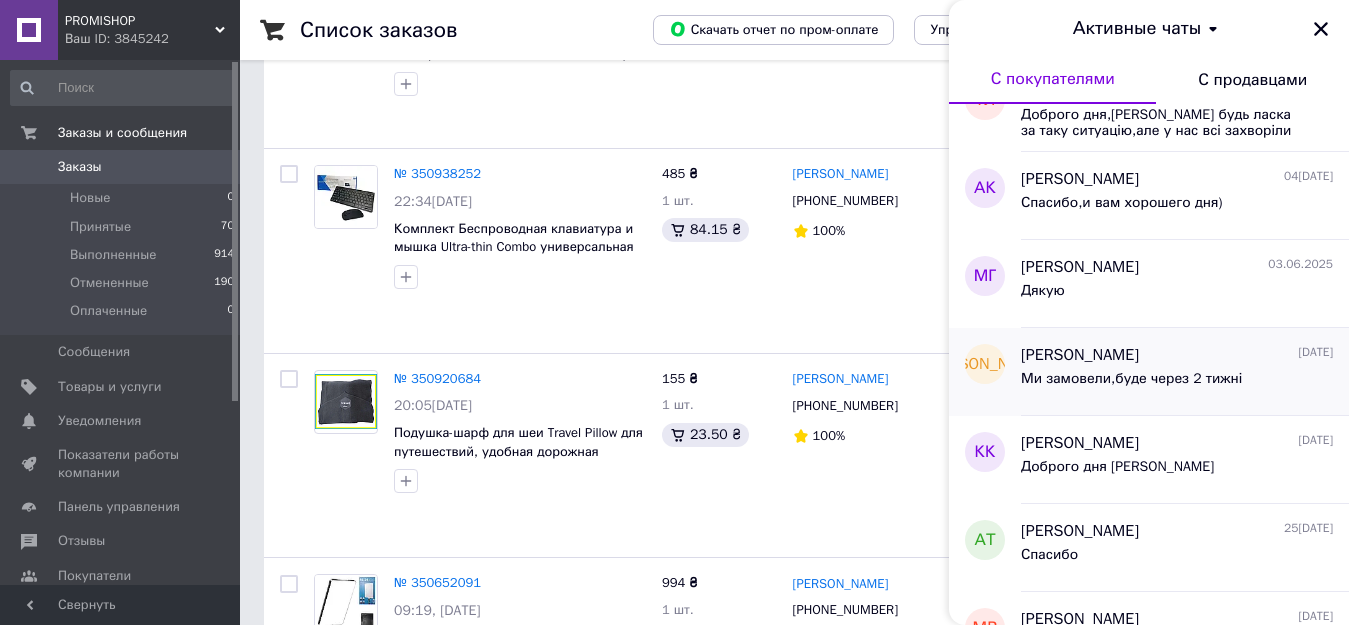 scroll, scrollTop: 2100, scrollLeft: 0, axis: vertical 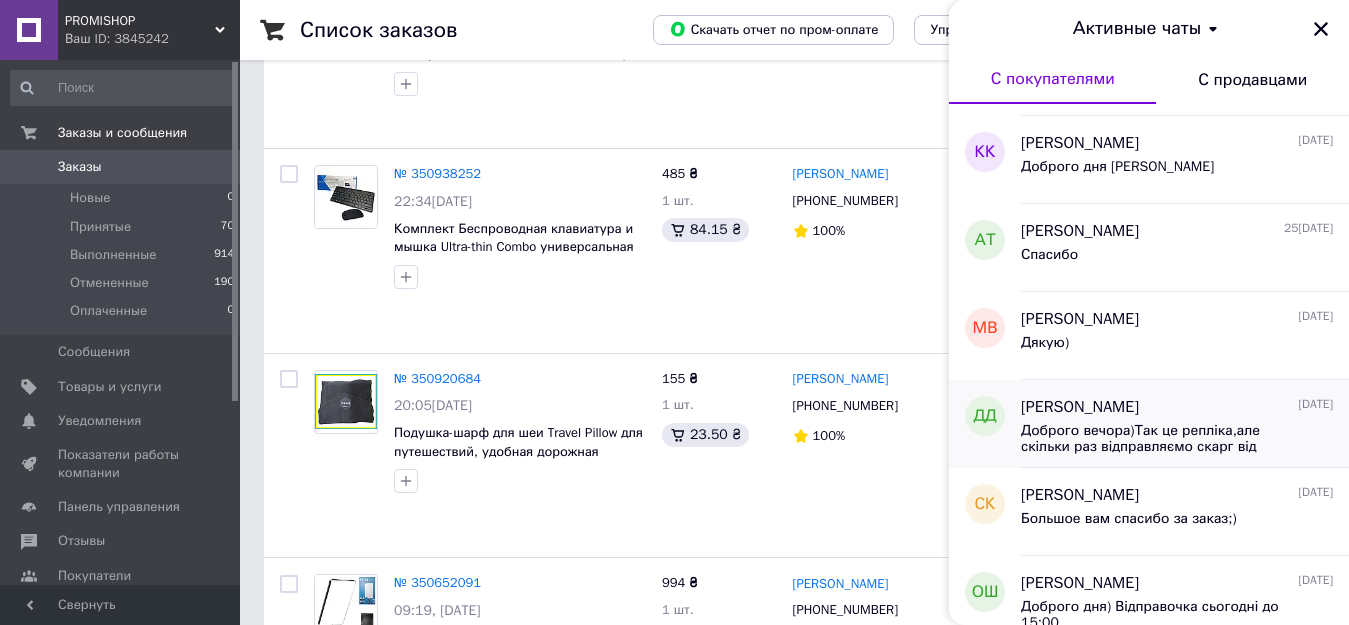 click on "Денис Дарбінян" at bounding box center (1080, 407) 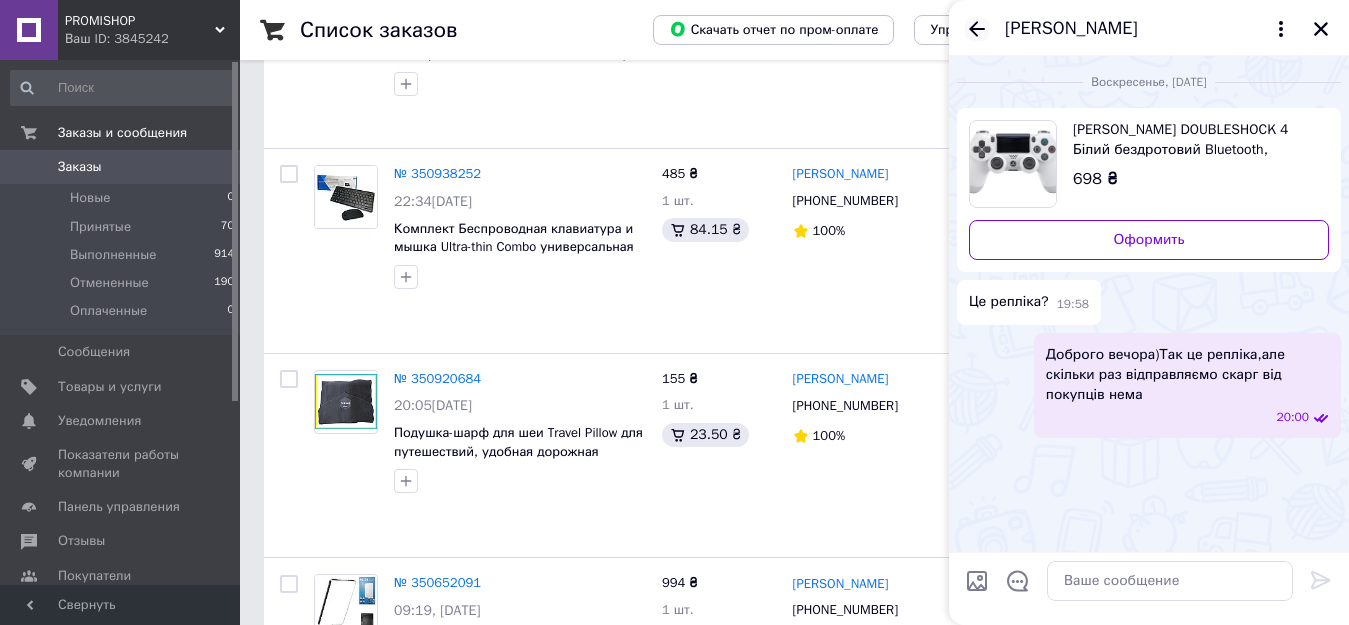 click 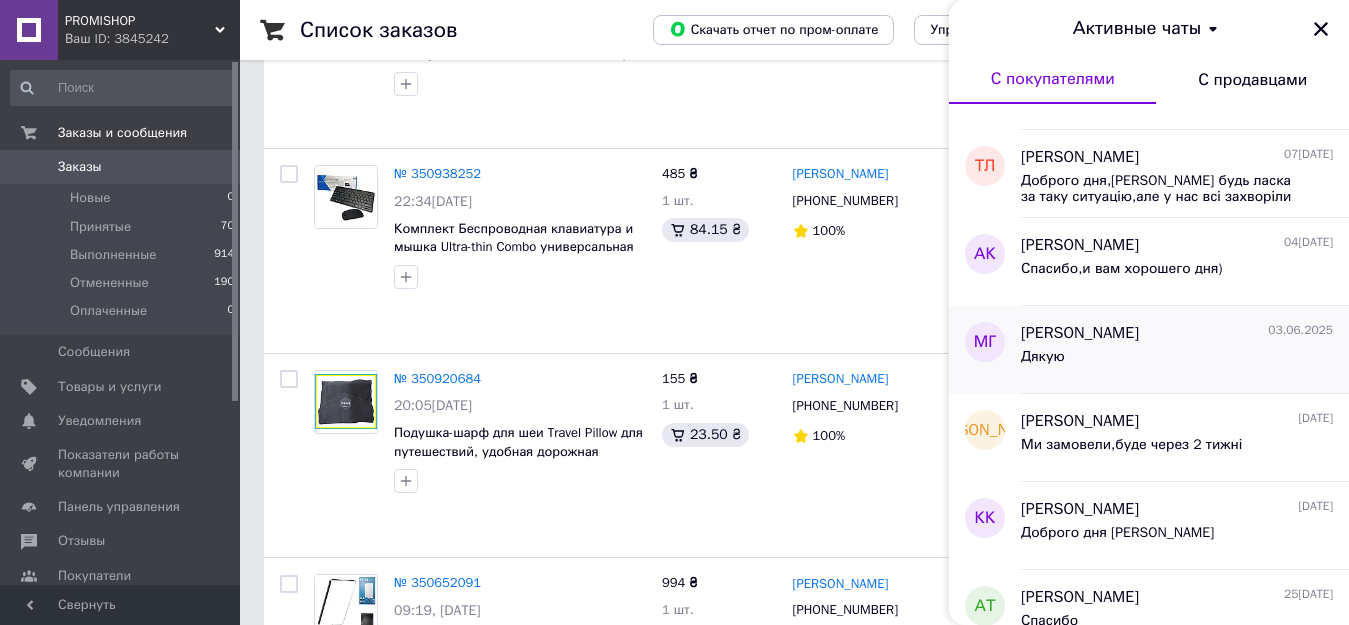 scroll, scrollTop: 2300, scrollLeft: 0, axis: vertical 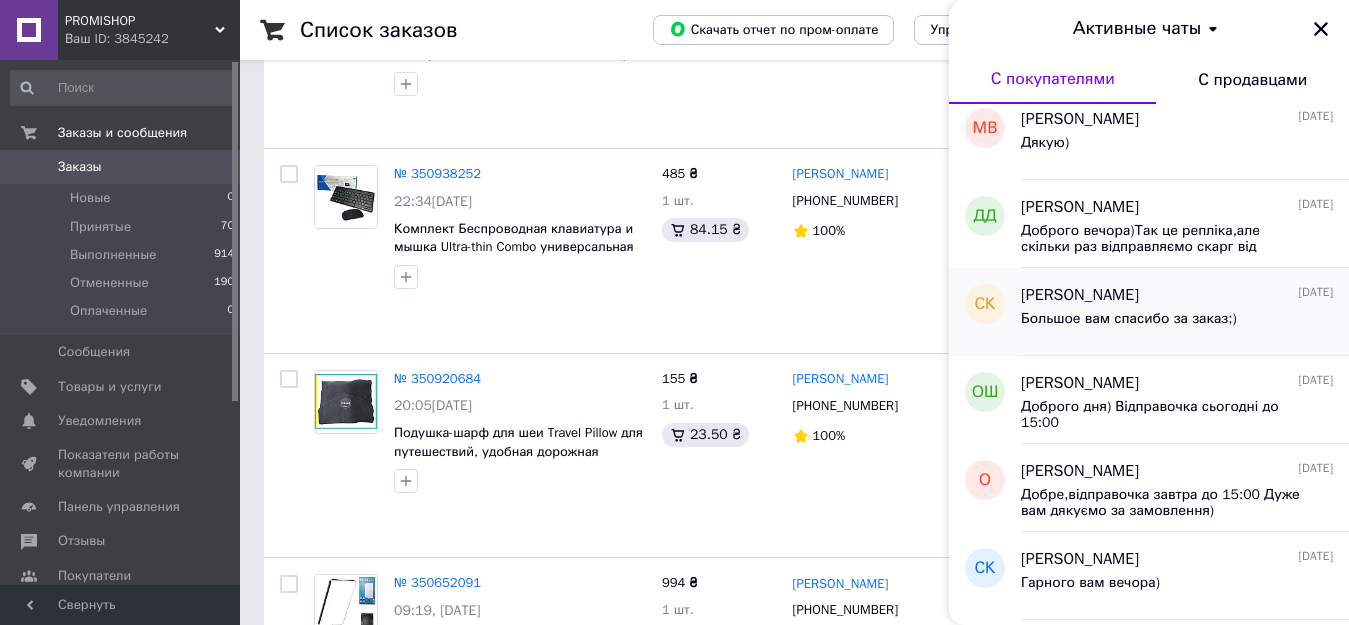 click on "[PERSON_NAME]" at bounding box center [1080, 295] 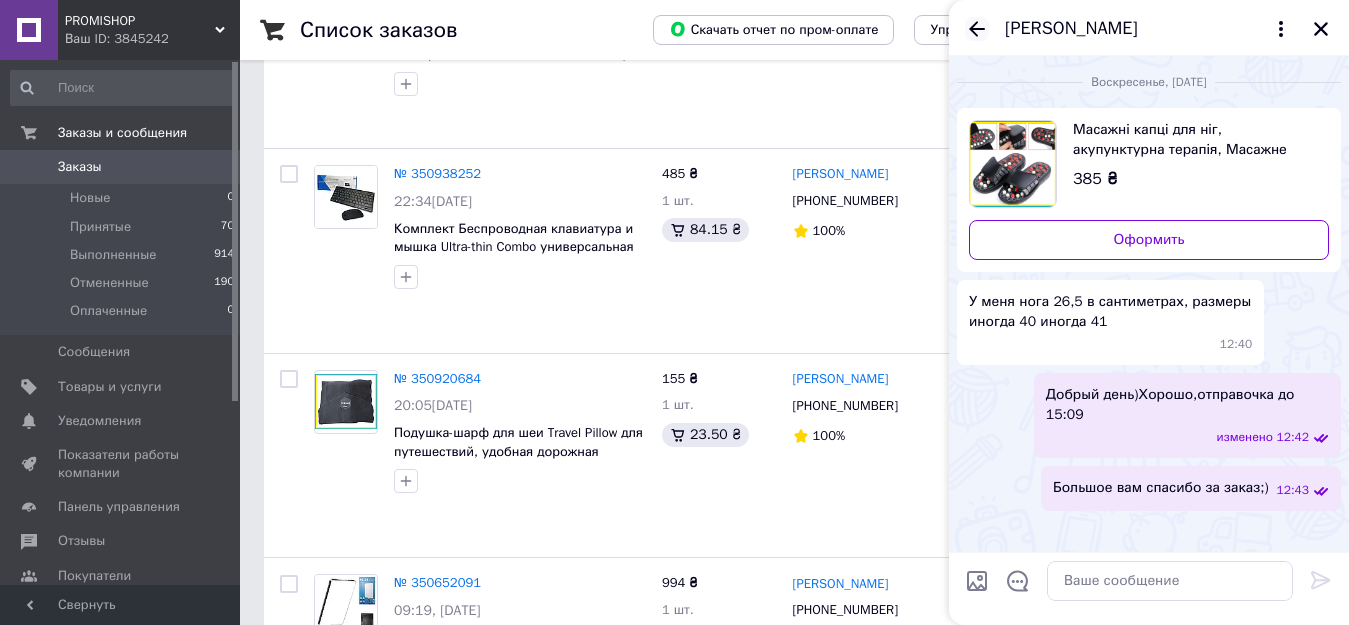 click 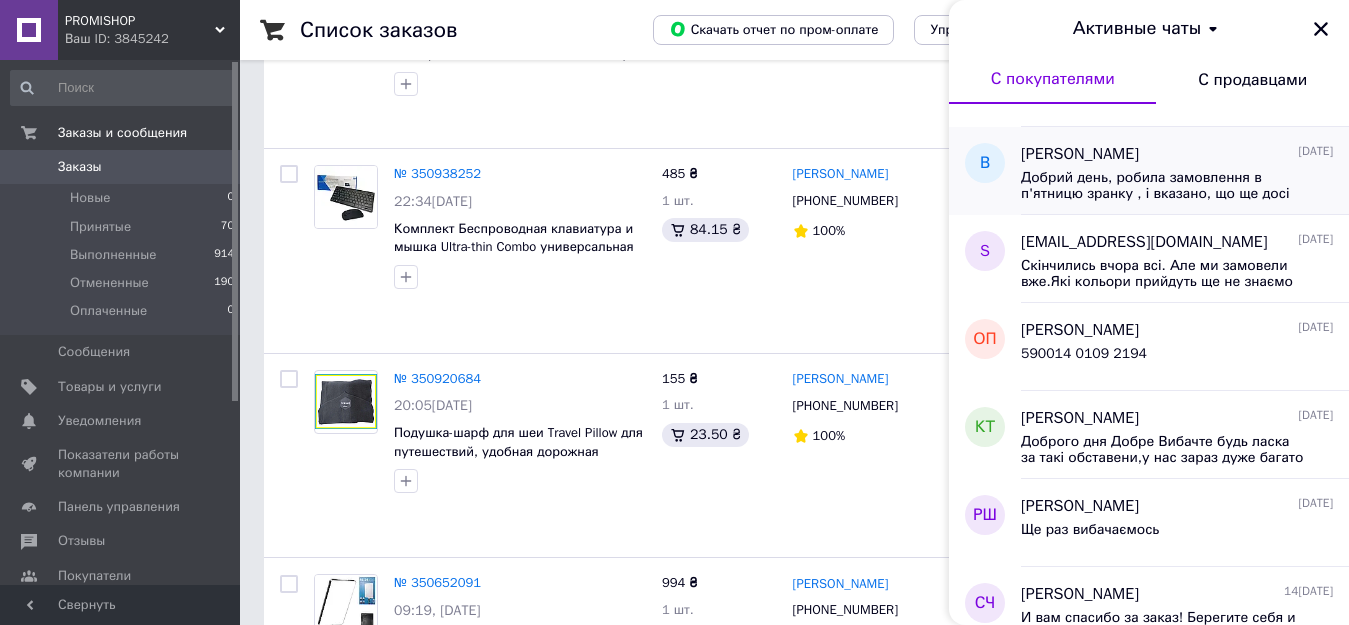 scroll, scrollTop: 900, scrollLeft: 0, axis: vertical 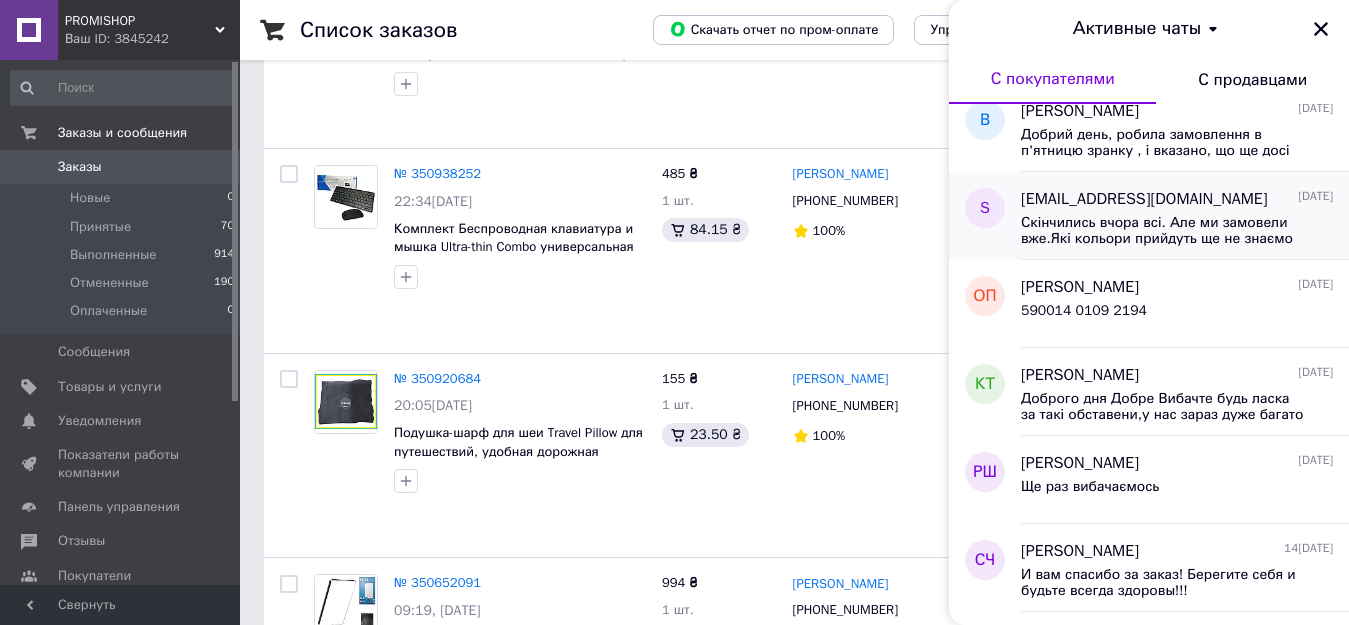 click on "stepanenkolilia09@gmail.com" at bounding box center (1144, 199) 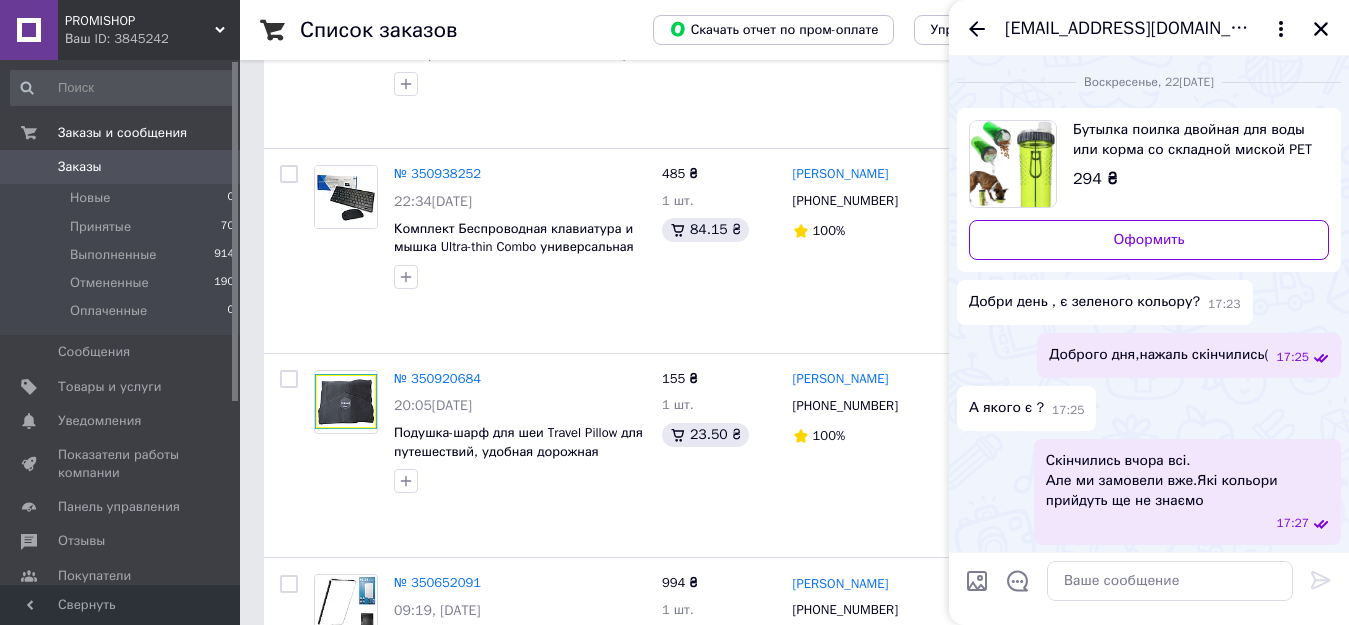 scroll, scrollTop: 1, scrollLeft: 0, axis: vertical 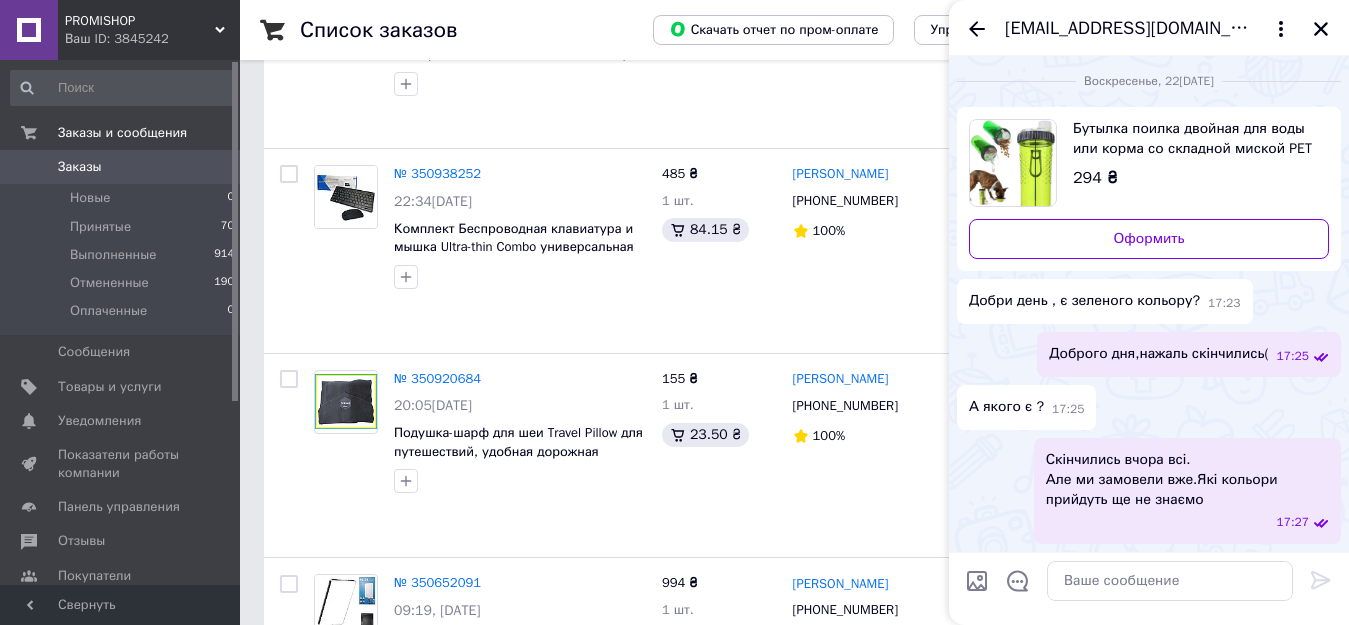 click 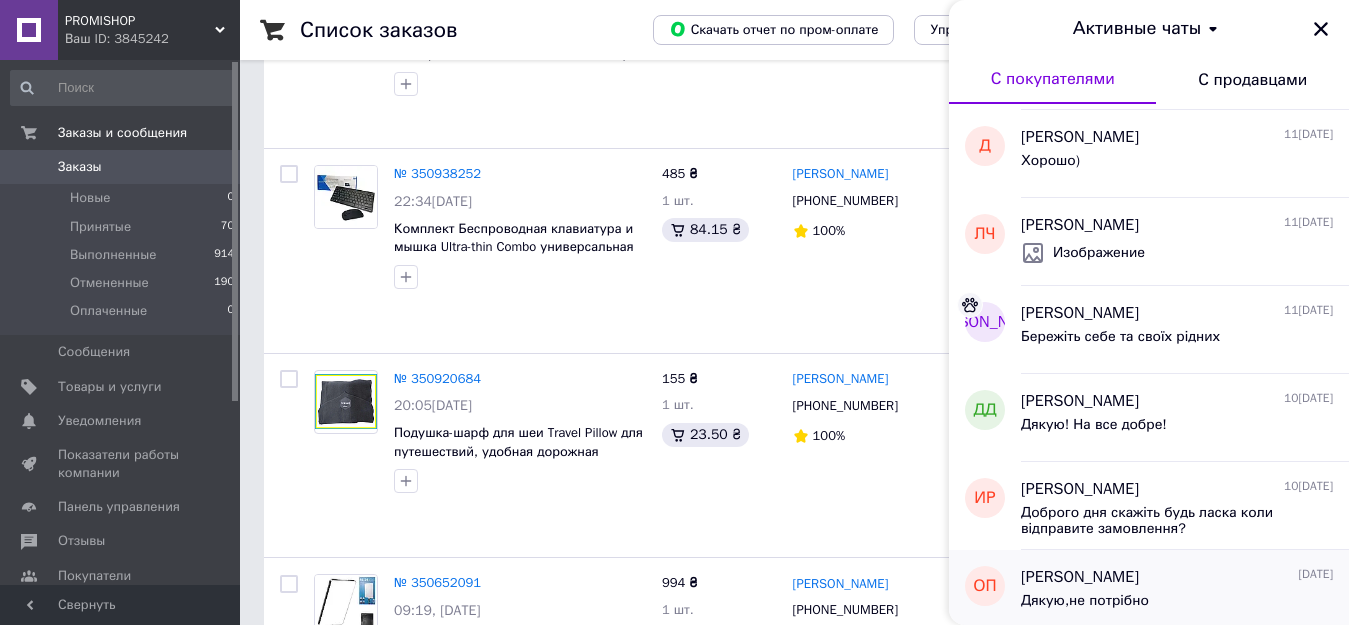 scroll, scrollTop: 4100, scrollLeft: 0, axis: vertical 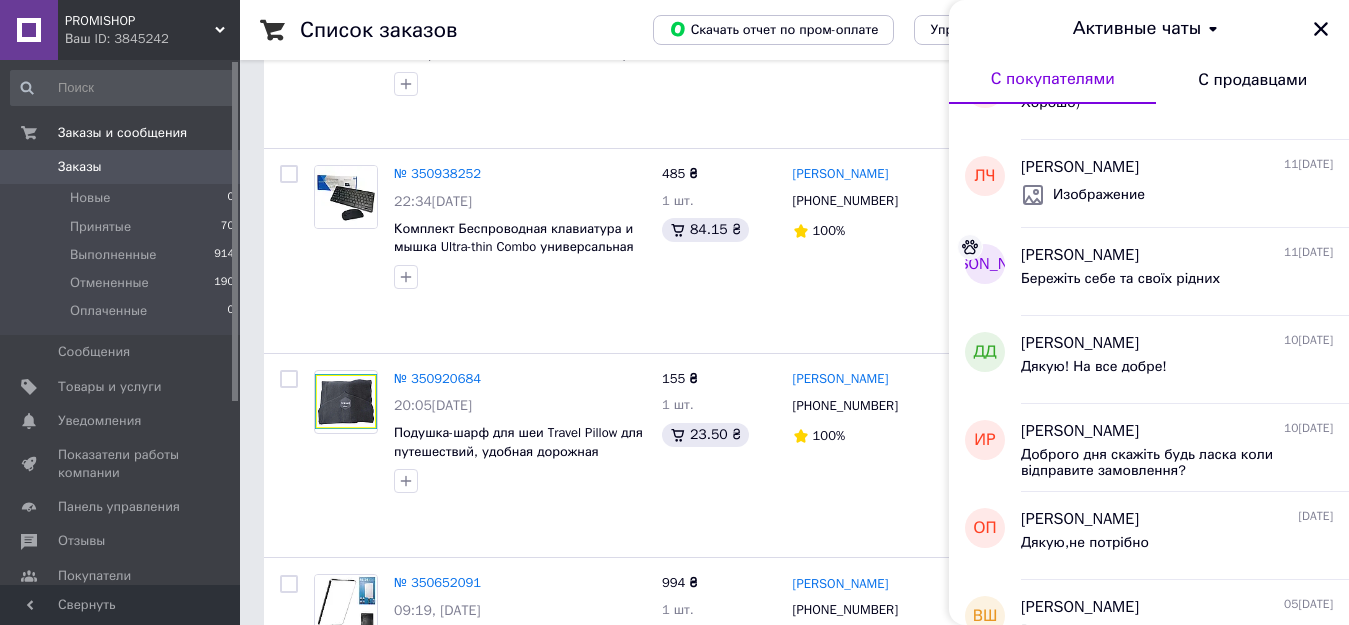 click on "Ваш ID: 3845242" at bounding box center (152, 39) 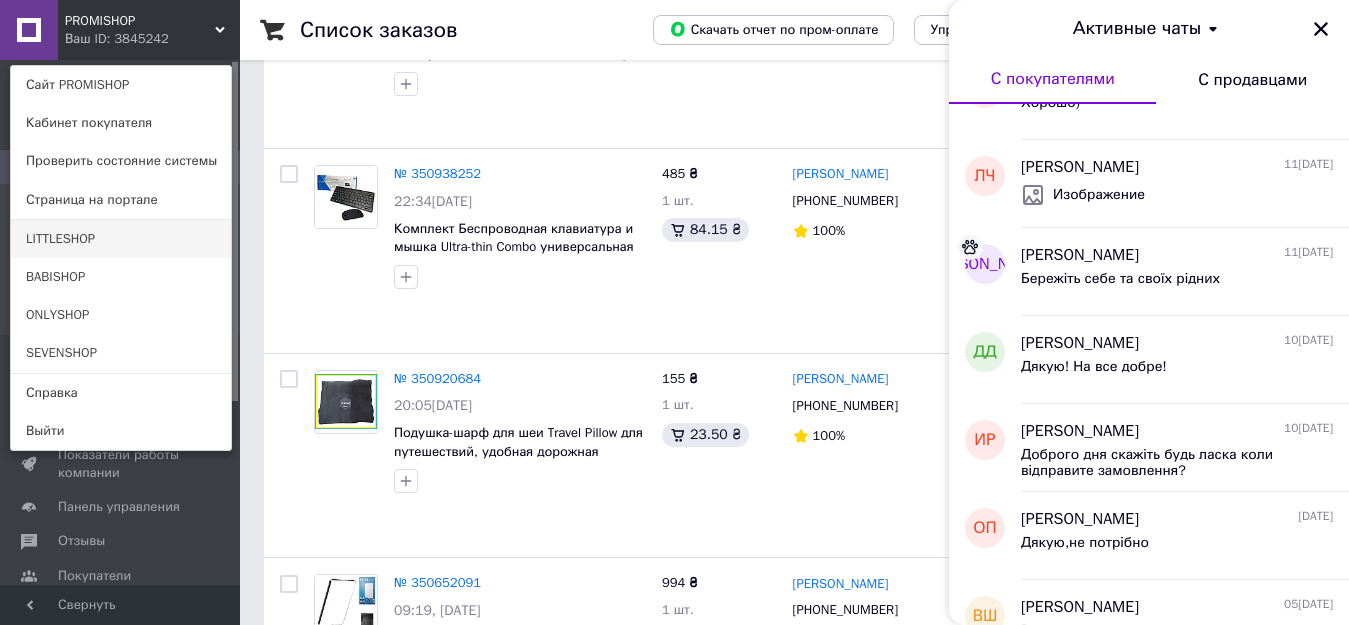 click on "LITTLESHOP" at bounding box center (121, 239) 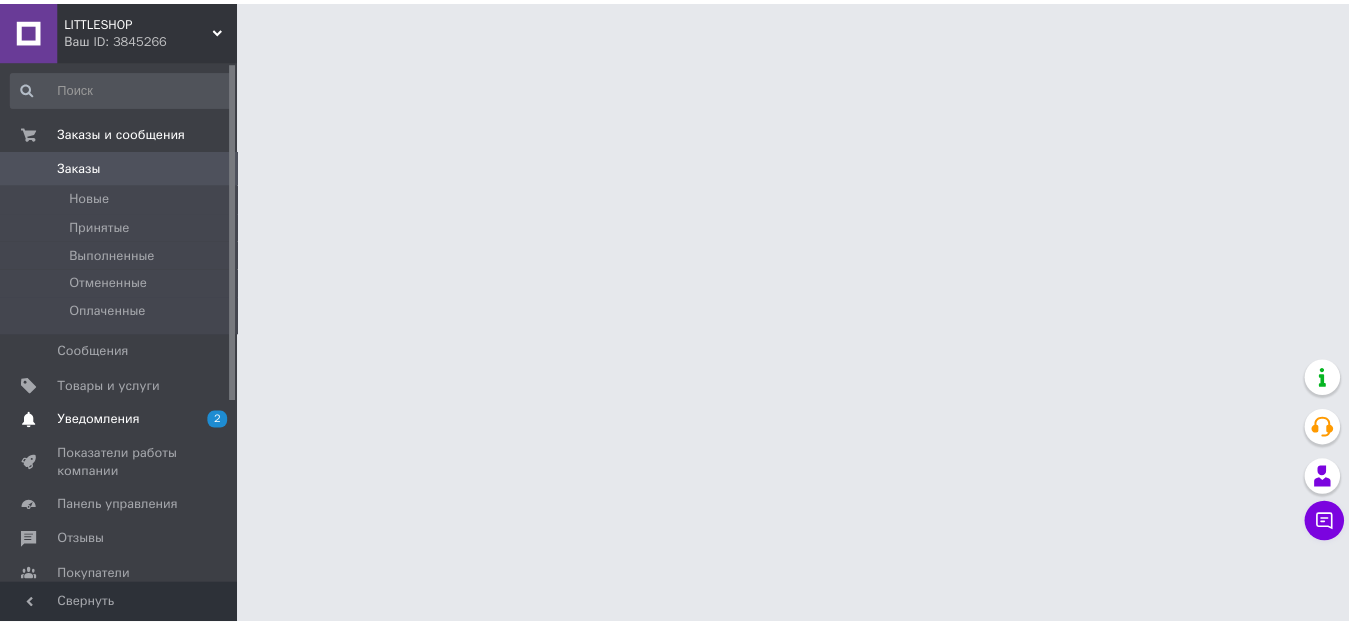 scroll, scrollTop: 0, scrollLeft: 0, axis: both 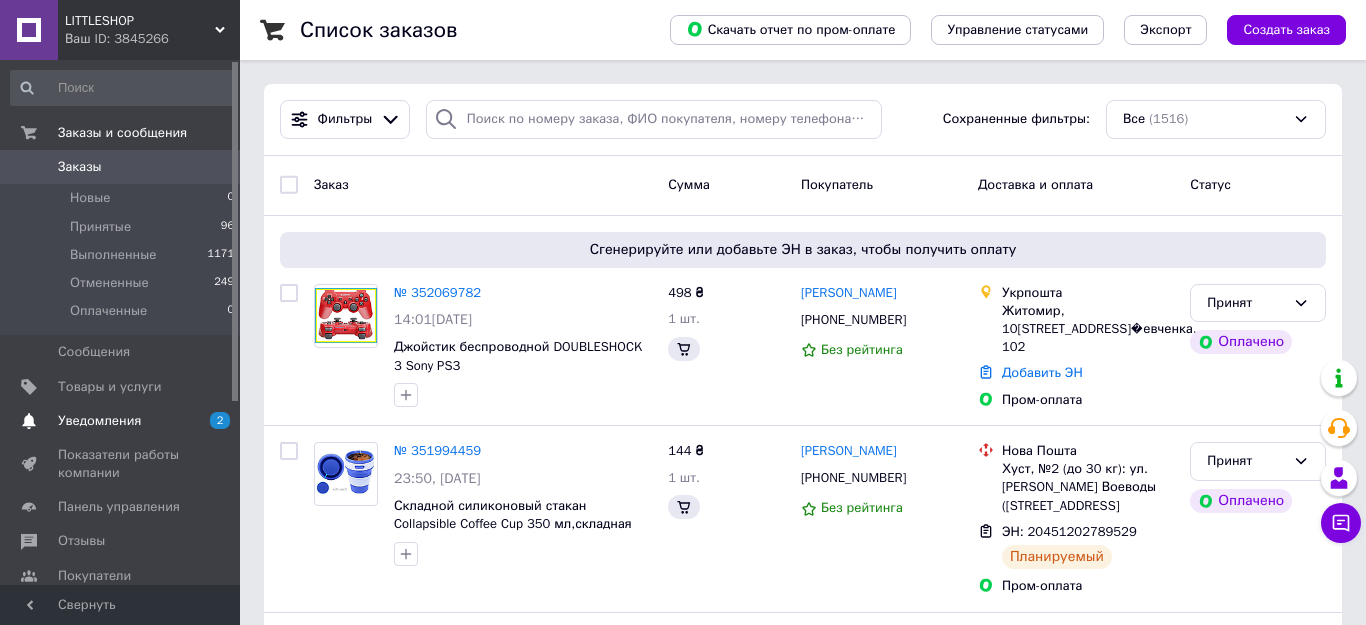 click on "Уведомления" at bounding box center [99, 421] 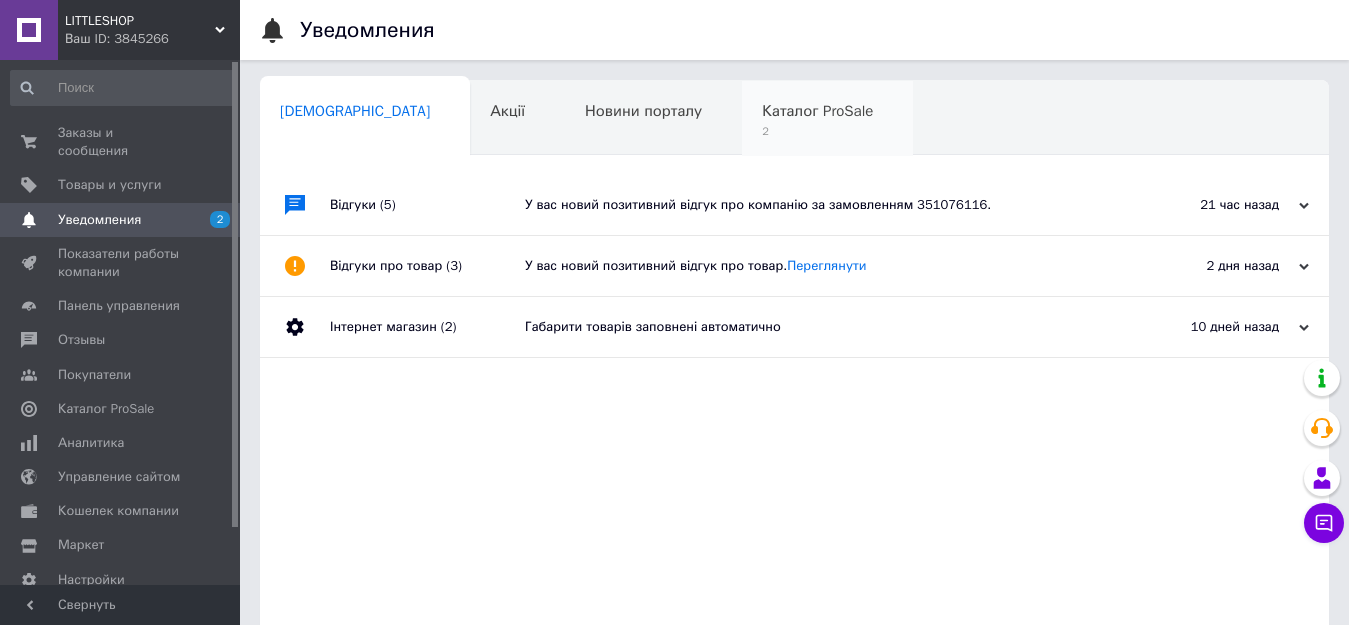click on "Каталог ProSale" at bounding box center [817, 111] 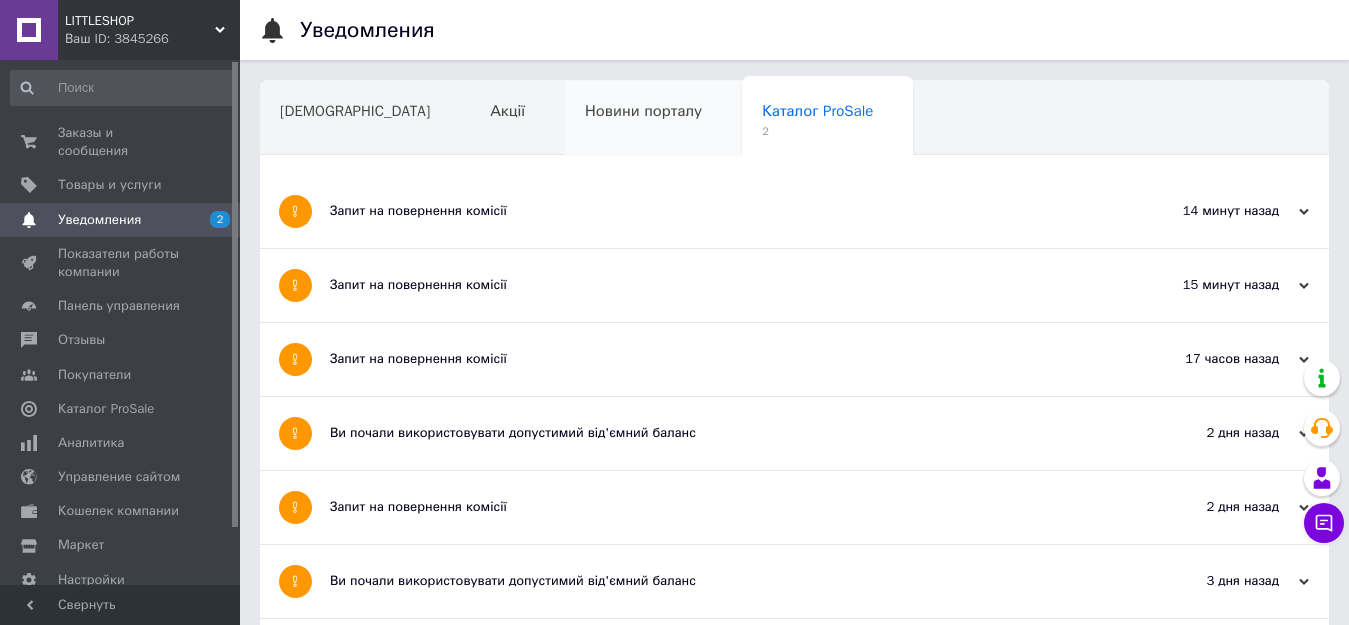 click on "Новини порталу" at bounding box center [643, 111] 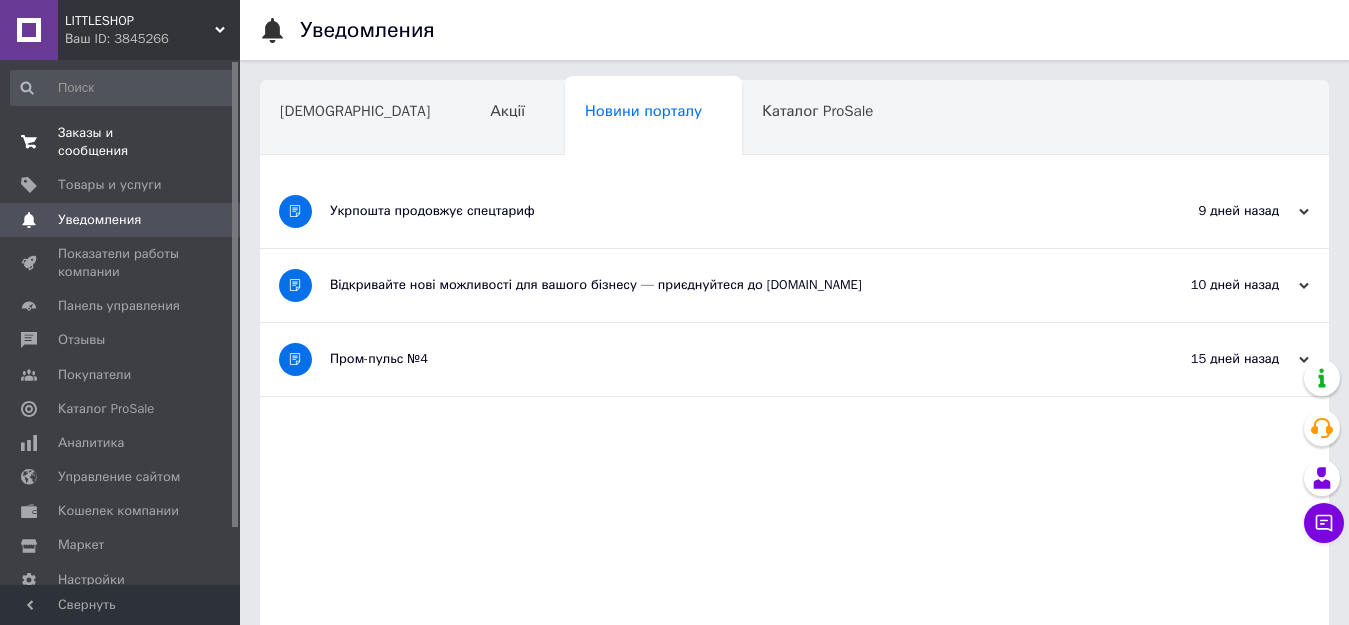 click on "Заказы и сообщения" at bounding box center (121, 142) 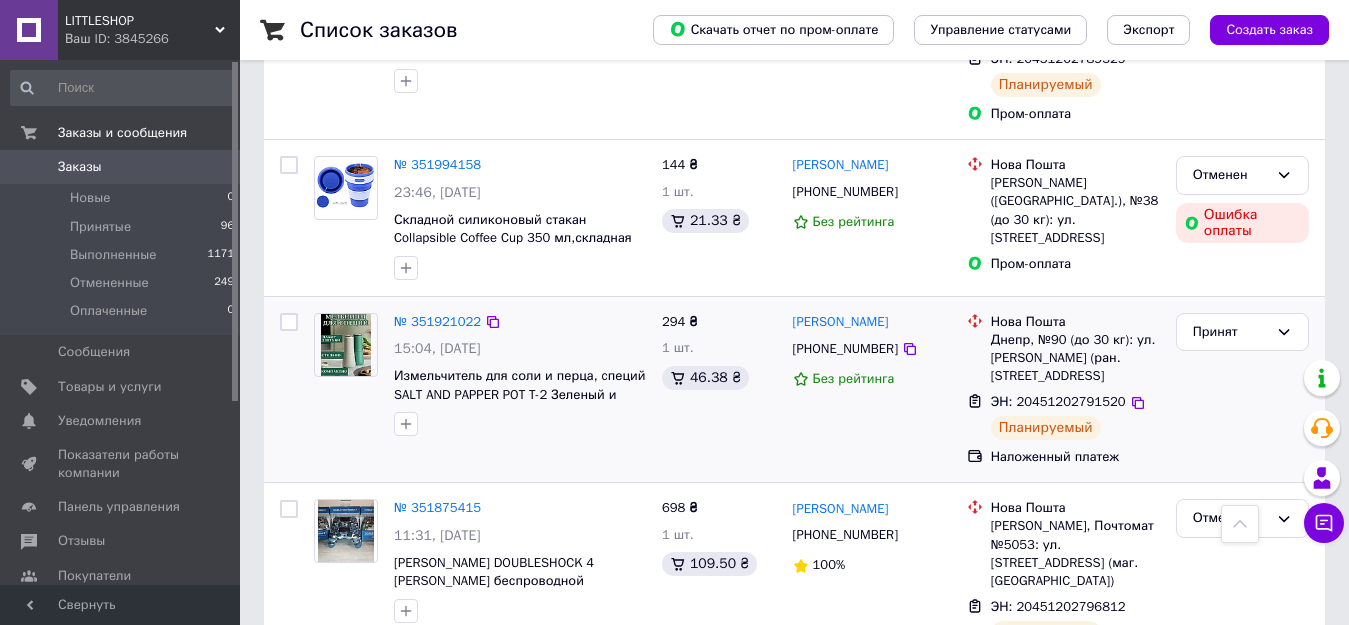 scroll, scrollTop: 700, scrollLeft: 0, axis: vertical 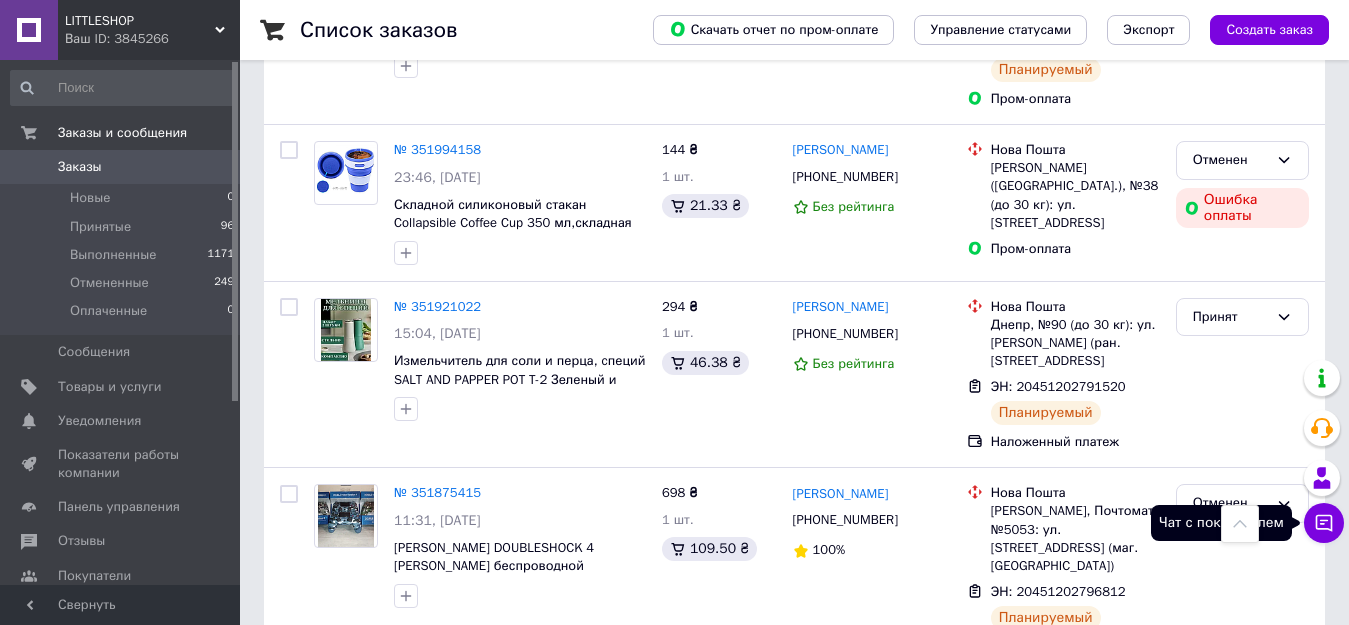 click 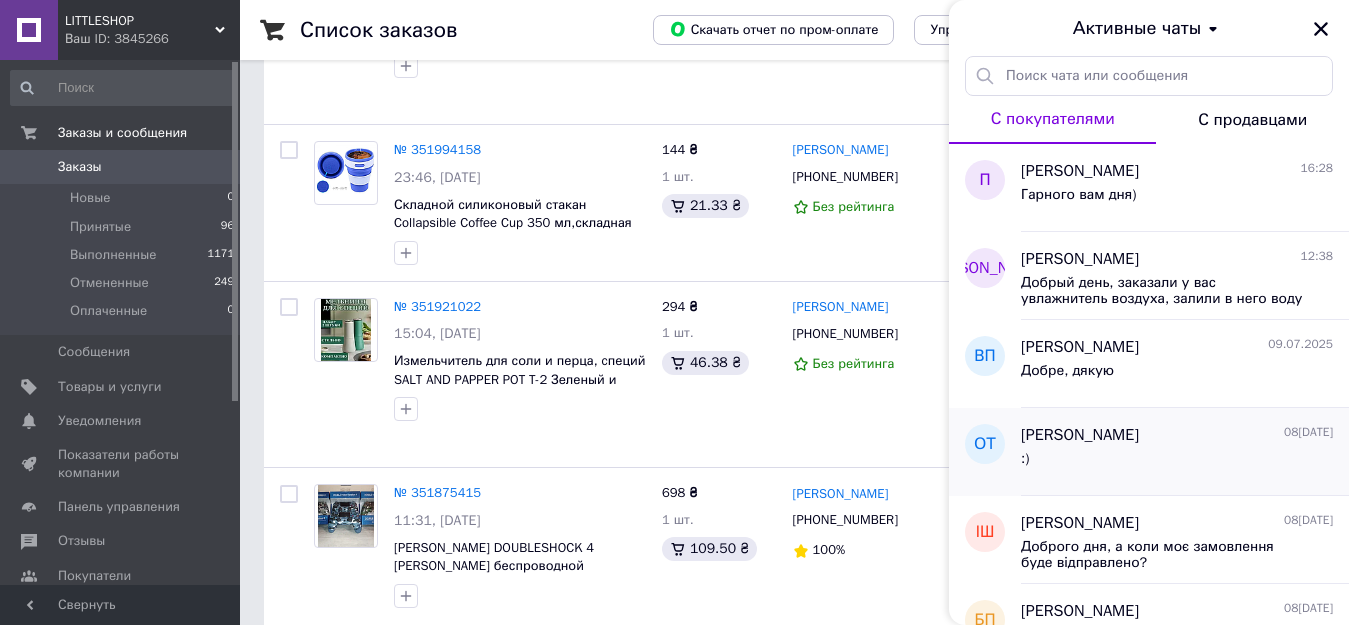 click on "Ольга Тиньянова" at bounding box center (1080, 435) 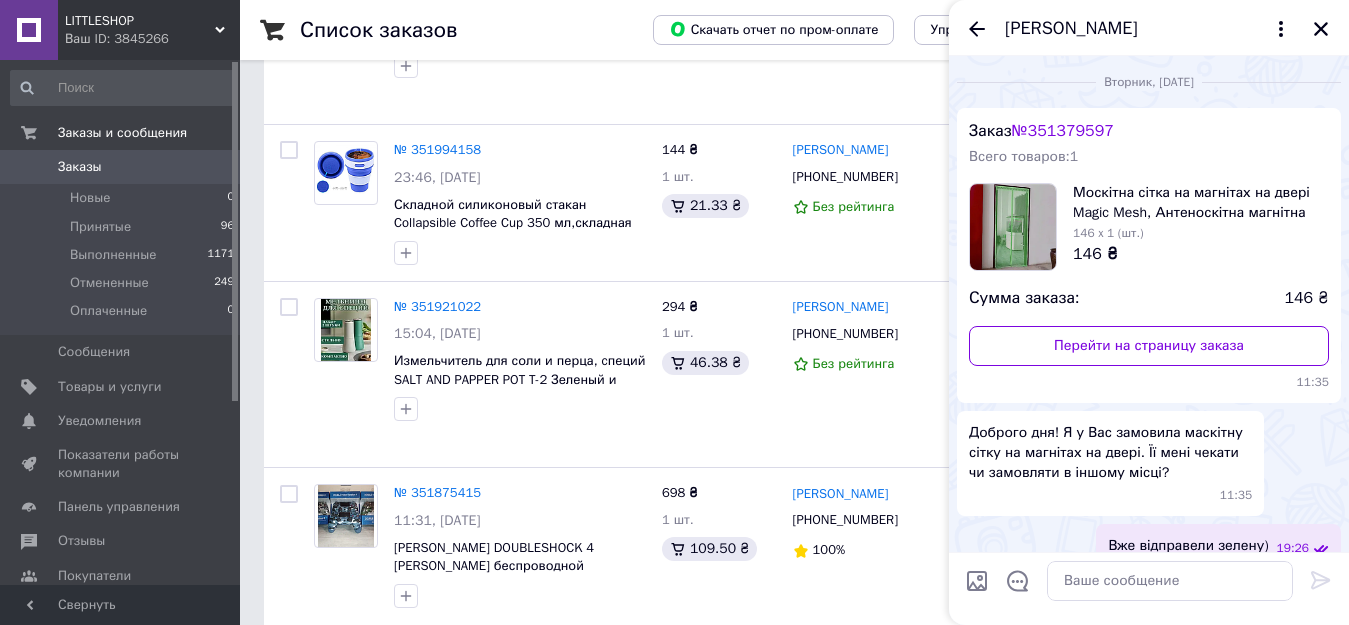 scroll, scrollTop: 131, scrollLeft: 0, axis: vertical 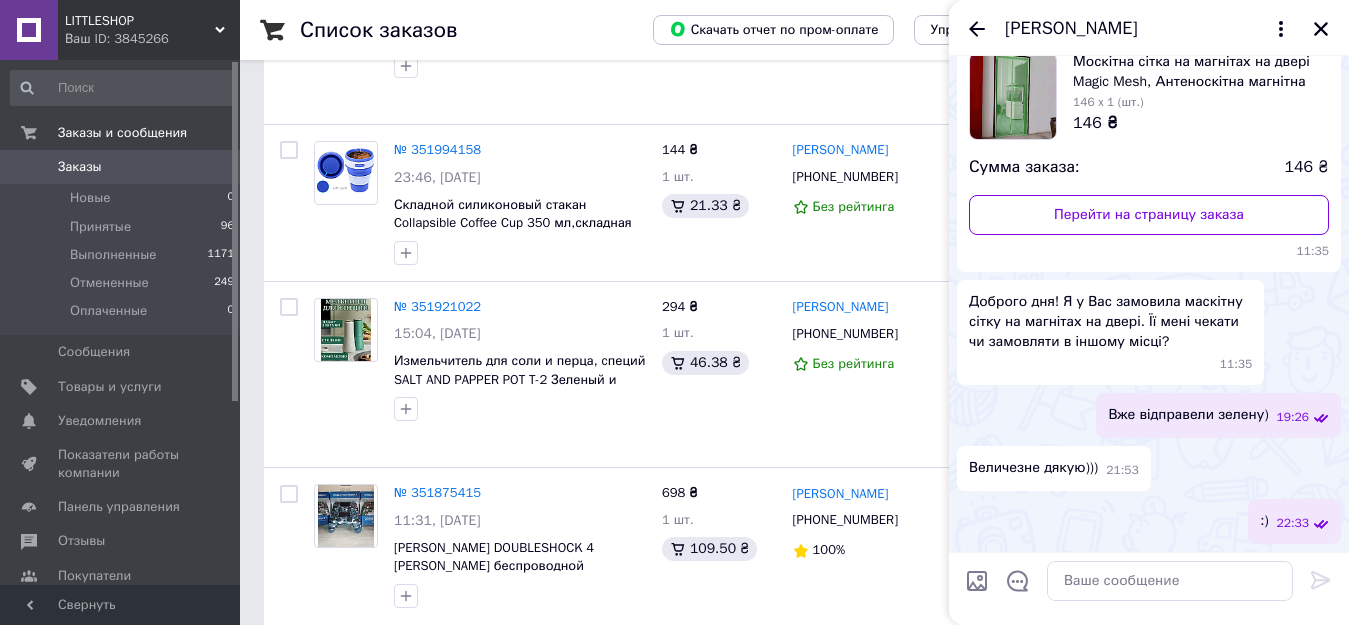 click 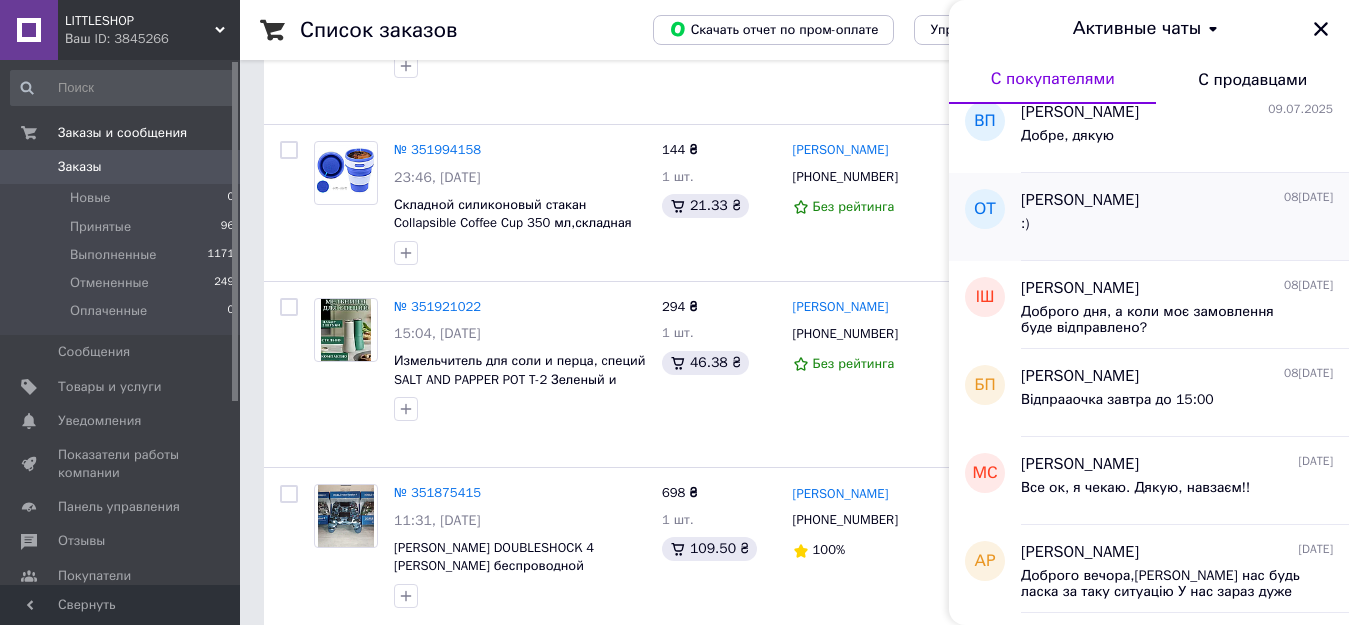 scroll, scrollTop: 200, scrollLeft: 0, axis: vertical 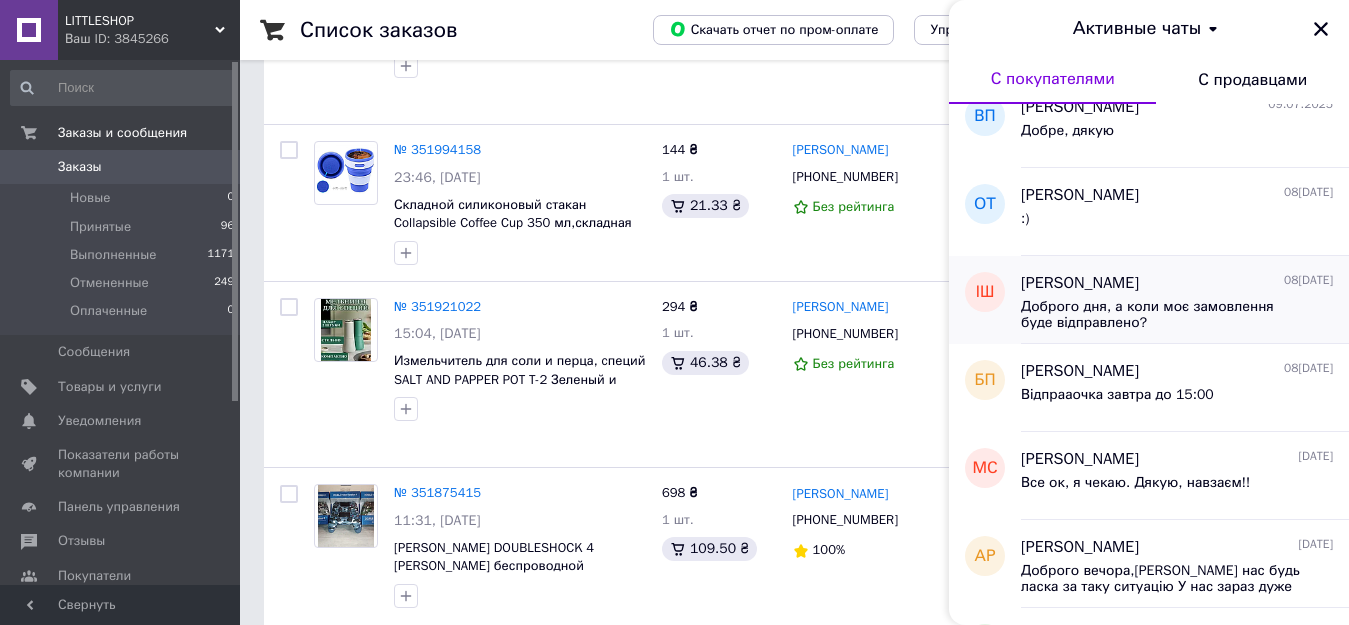 click on "Доброго дня,  а коли моє замовлення буде відправлено?" at bounding box center (1163, 315) 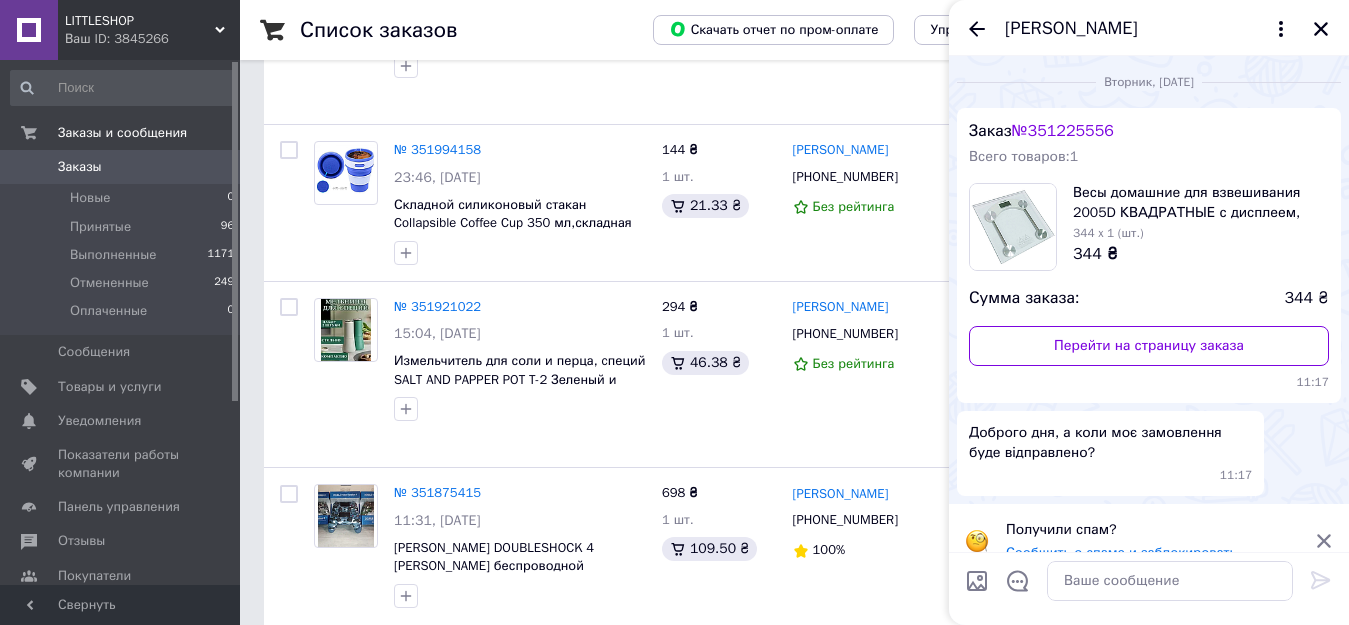 scroll, scrollTop: 25, scrollLeft: 0, axis: vertical 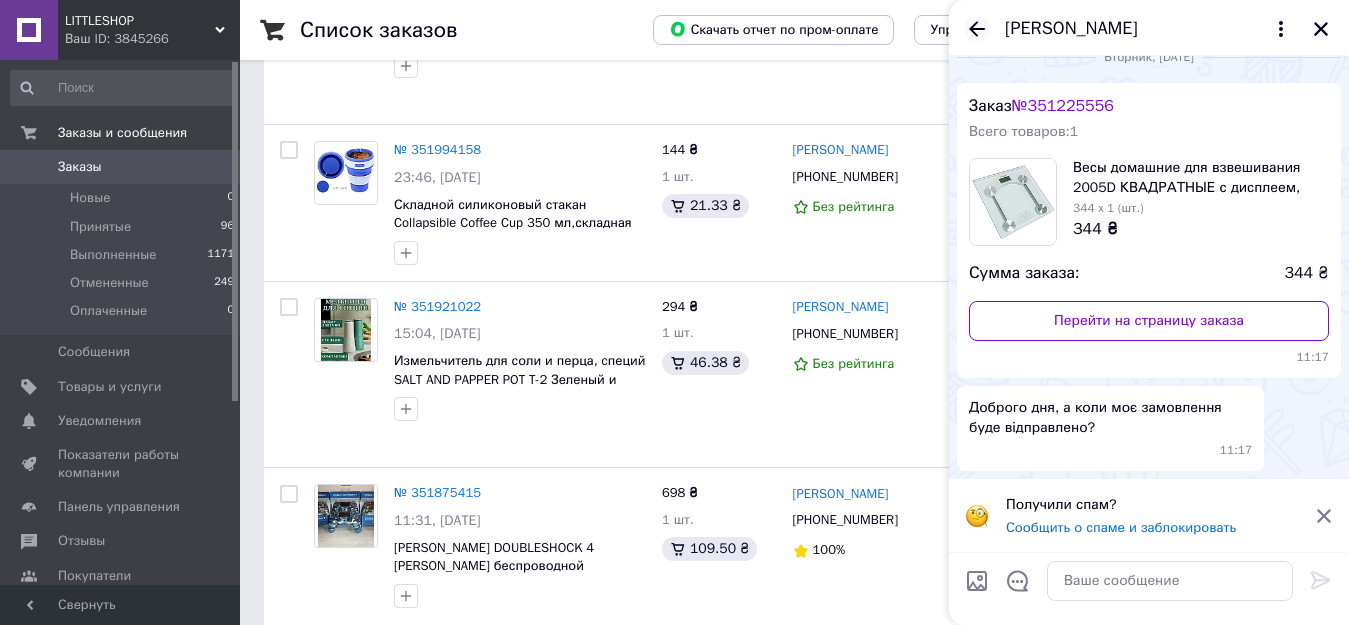 click 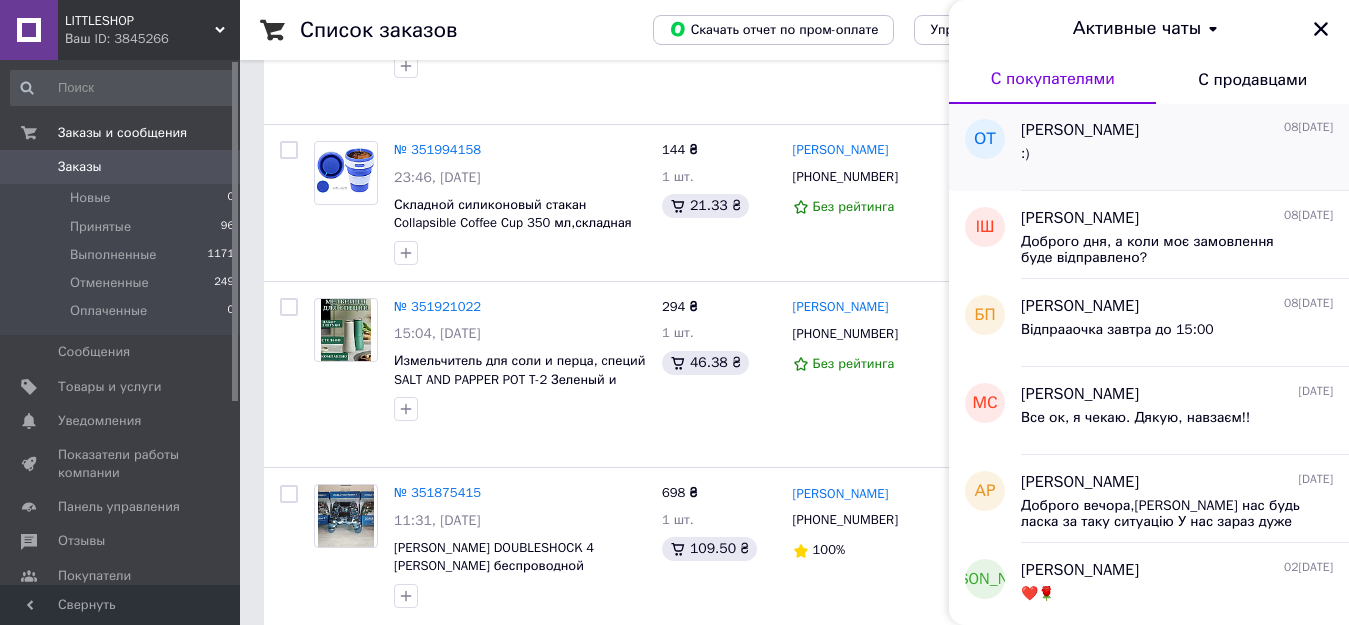 scroll, scrollTop: 200, scrollLeft: 0, axis: vertical 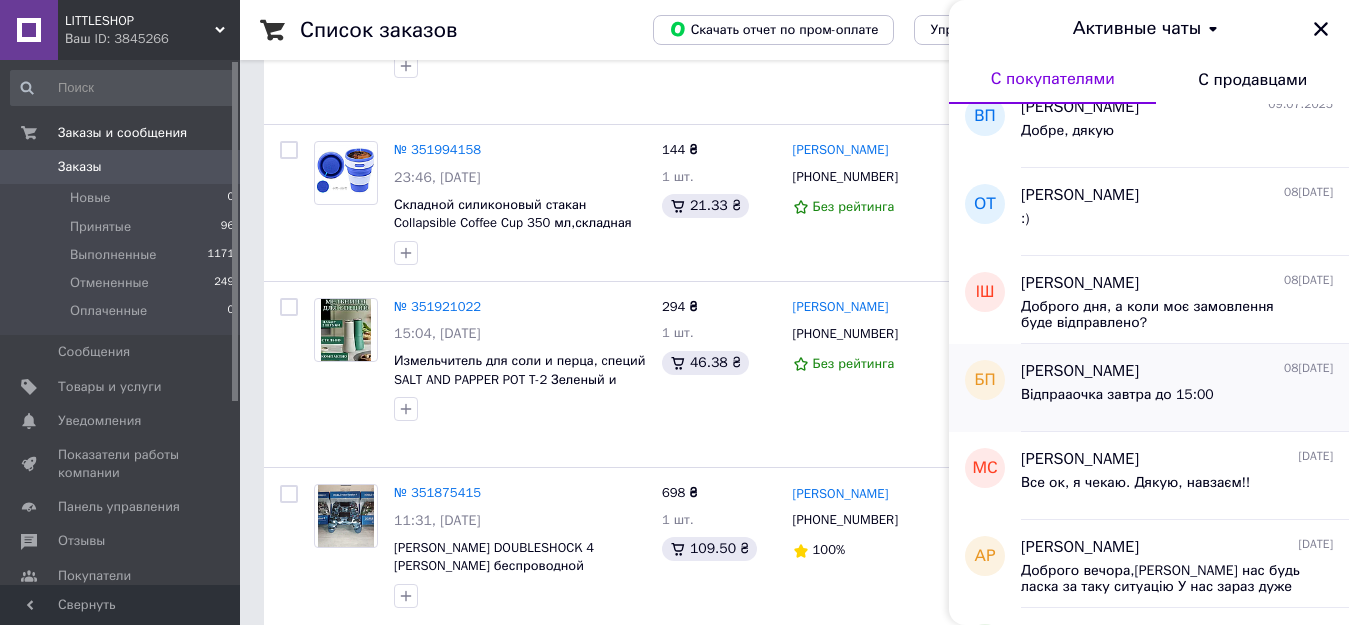 click on "Відпрааочка завтра до 15:00" at bounding box center [1117, 395] 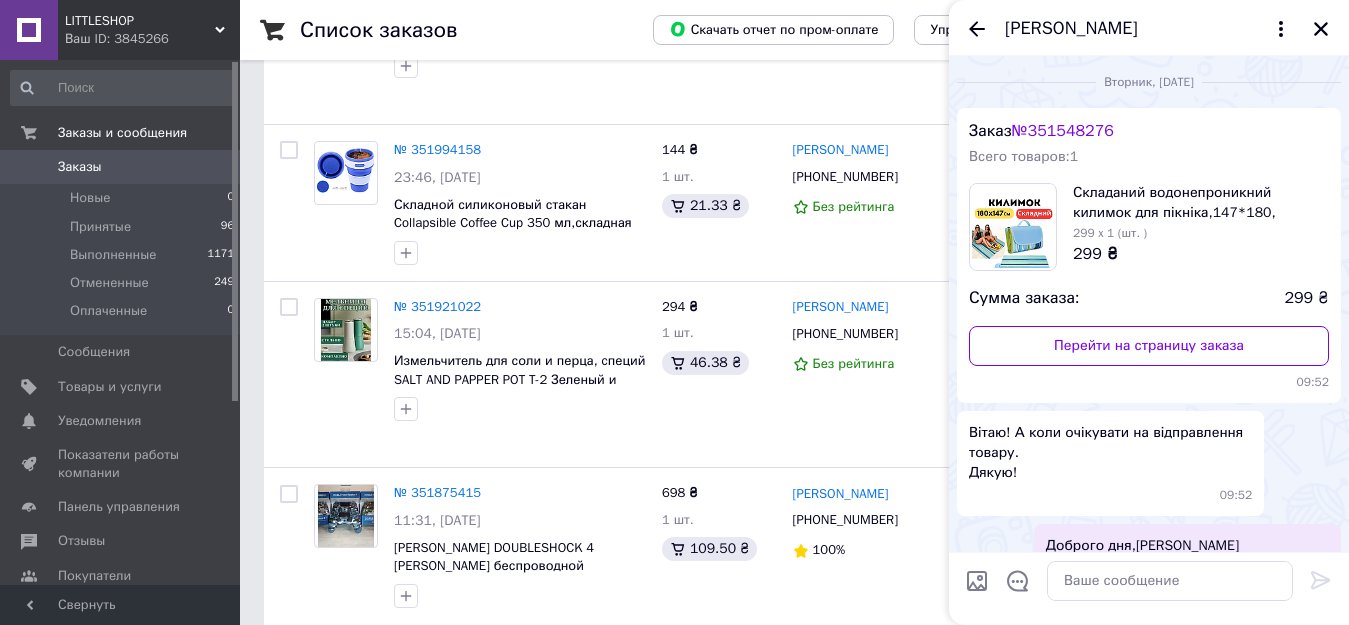 scroll, scrollTop: 198, scrollLeft: 0, axis: vertical 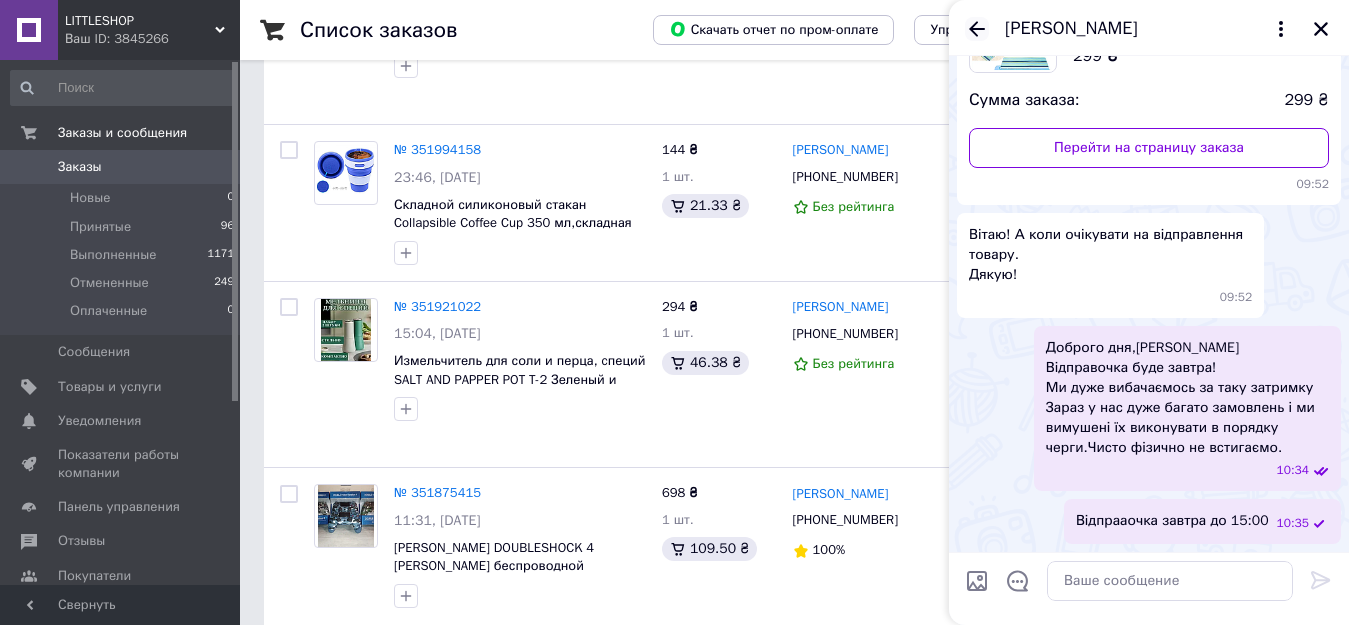 click 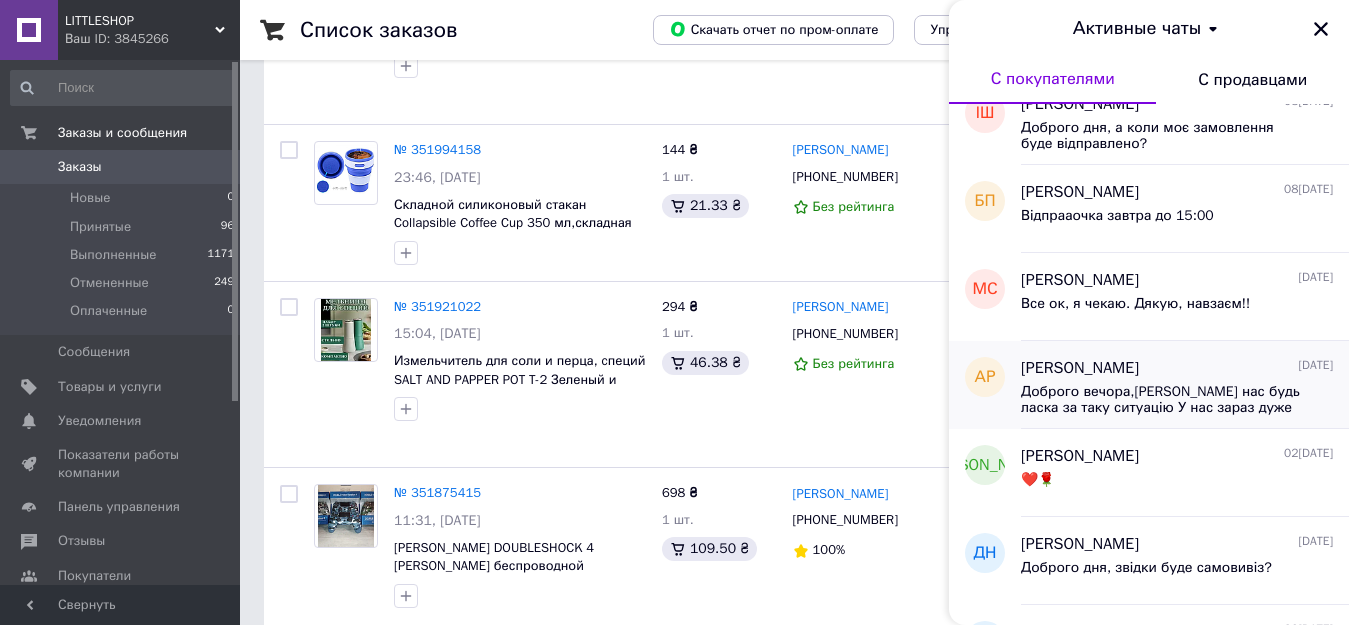 scroll, scrollTop: 400, scrollLeft: 0, axis: vertical 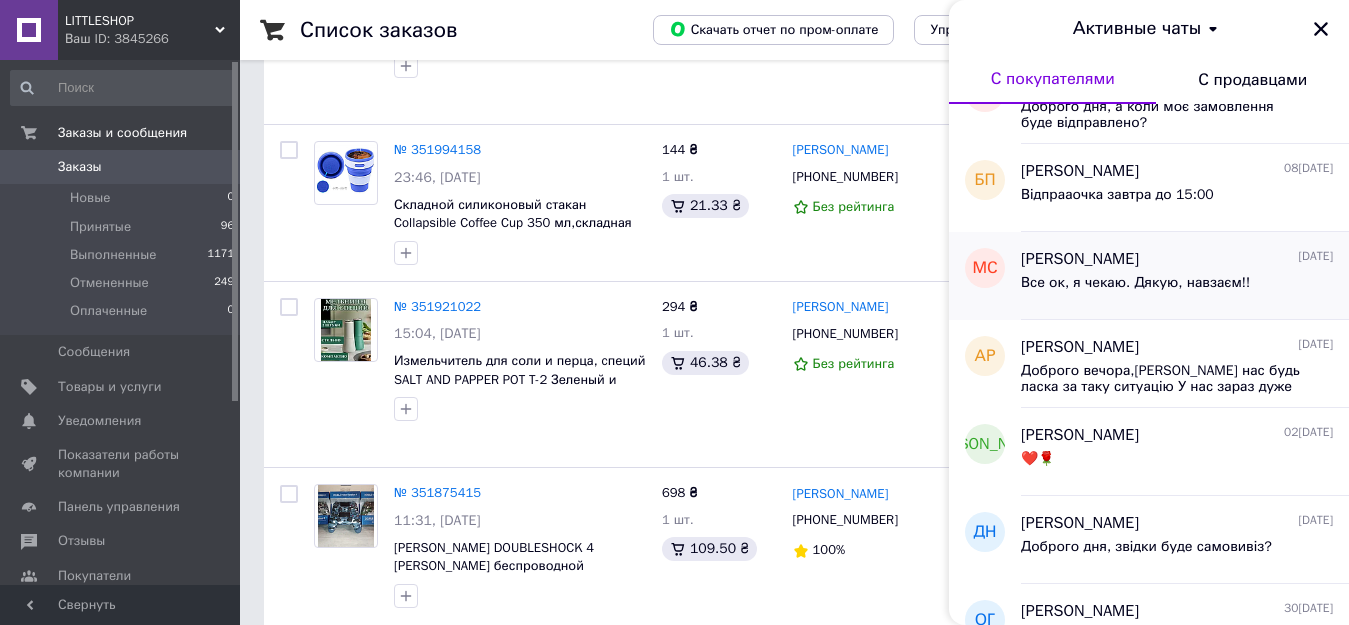 click on "Марія Савчук" at bounding box center (1080, 259) 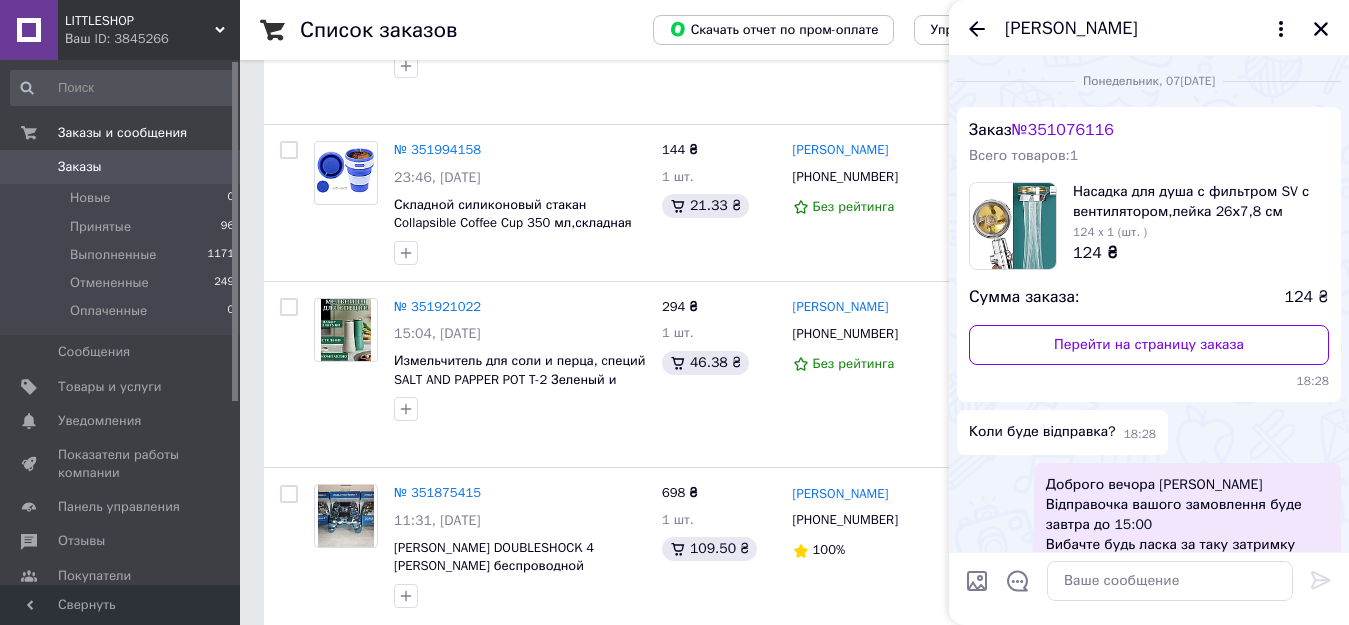 scroll, scrollTop: 0, scrollLeft: 0, axis: both 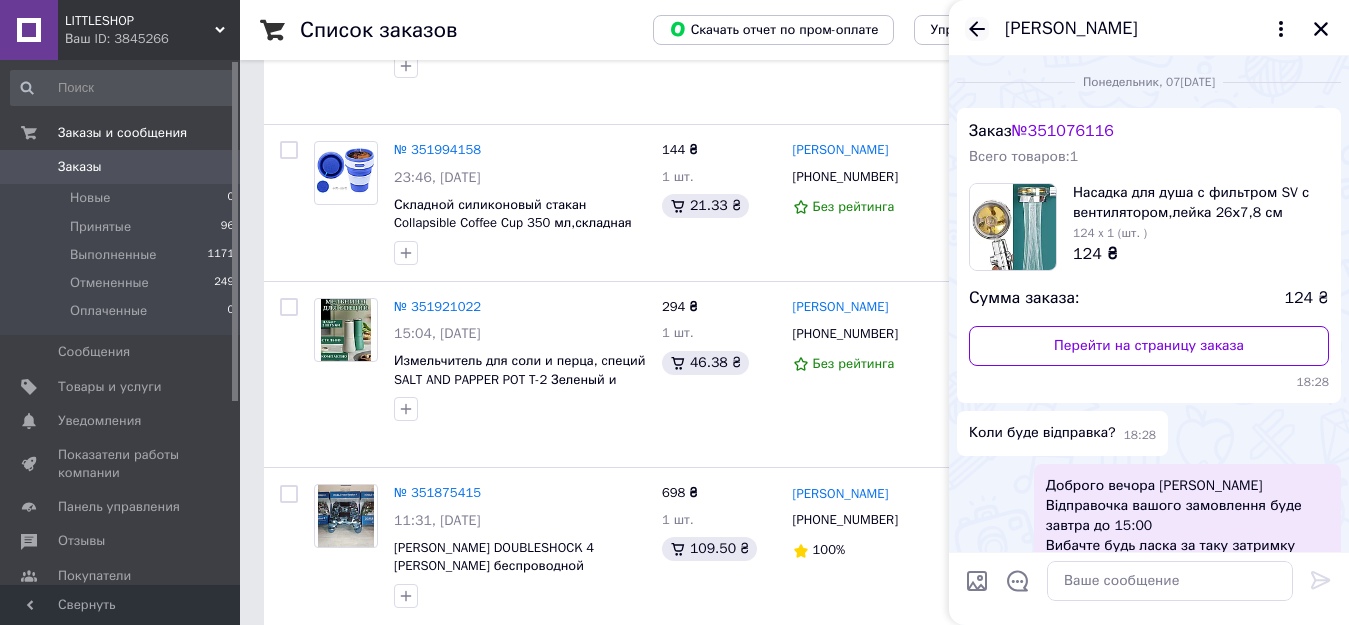 click 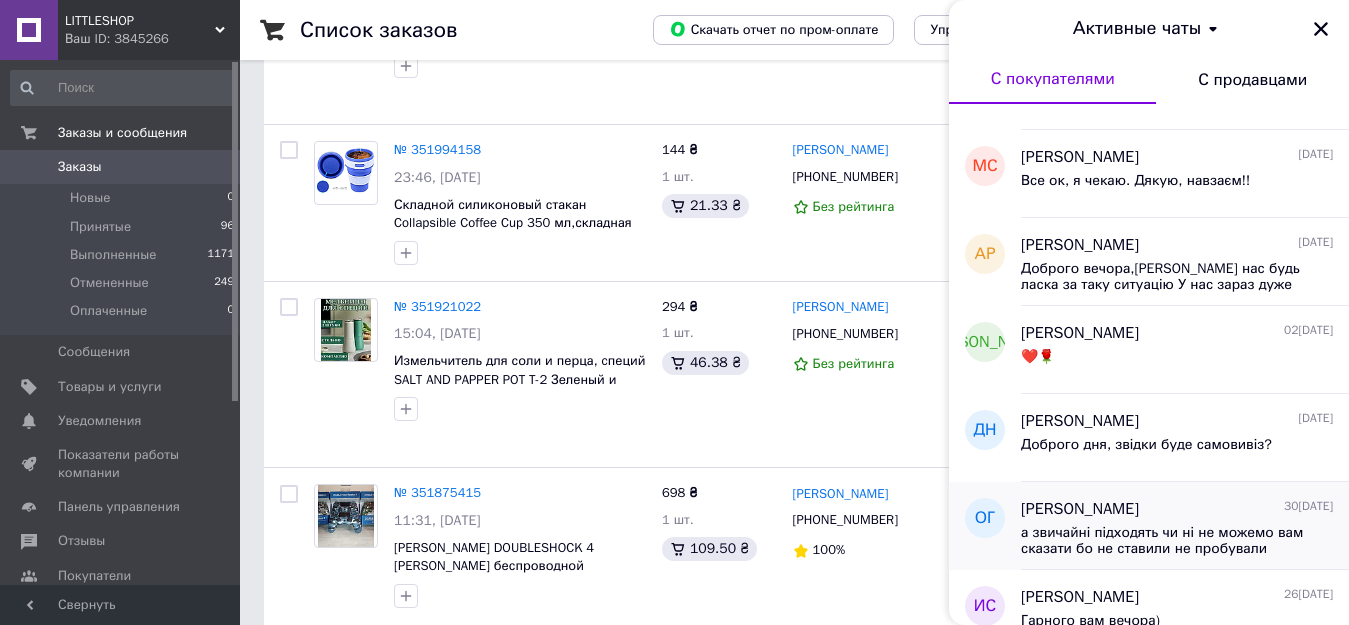 scroll, scrollTop: 500, scrollLeft: 0, axis: vertical 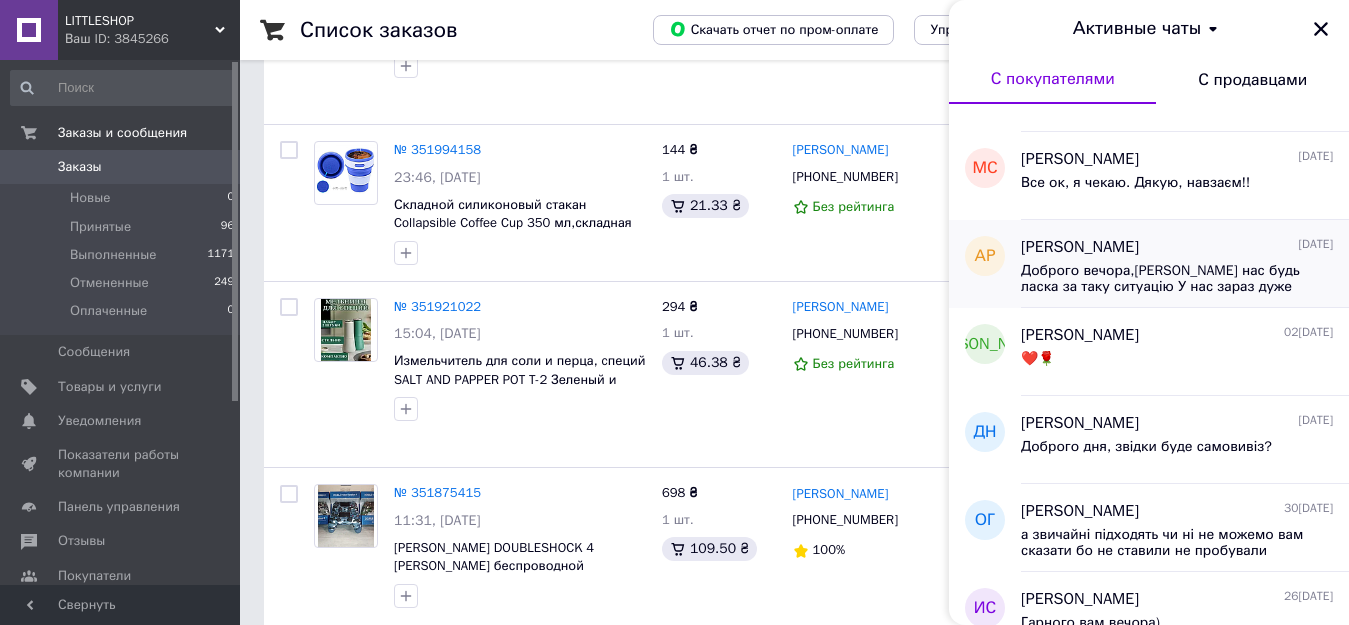 click on "Андрей Рибитва 06.07.2025 Доброго вечора,Андрію
Вибачте нас будь ласка за таку ситуацію
У нас зараз дуже багато замовлень і ми вимушені виконувати їх в порядку черги.Планували сьогодні відправити але не встигли фізично
Ми відмінили ваше заовлення і вам автоматом повернуться кошти
Ще раз вибачаємось
Гарного вам вечора та бережіть себе та рідних вам людей!!!" at bounding box center (1185, 264) 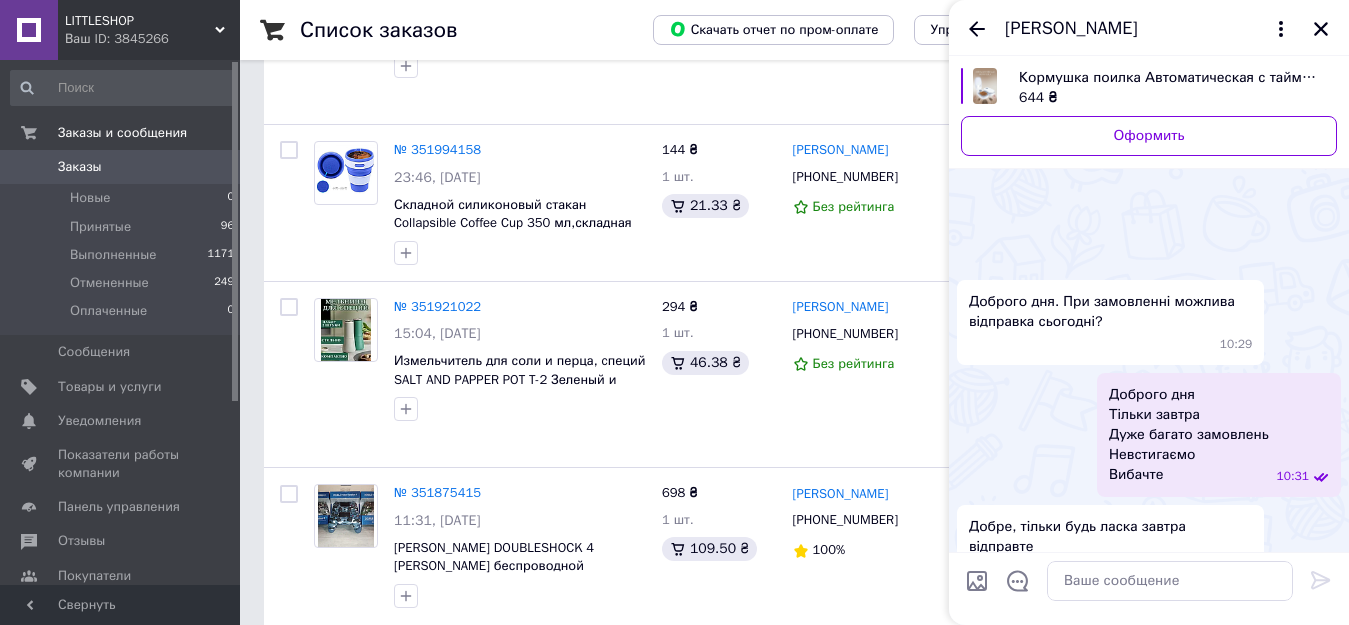 scroll, scrollTop: 518, scrollLeft: 0, axis: vertical 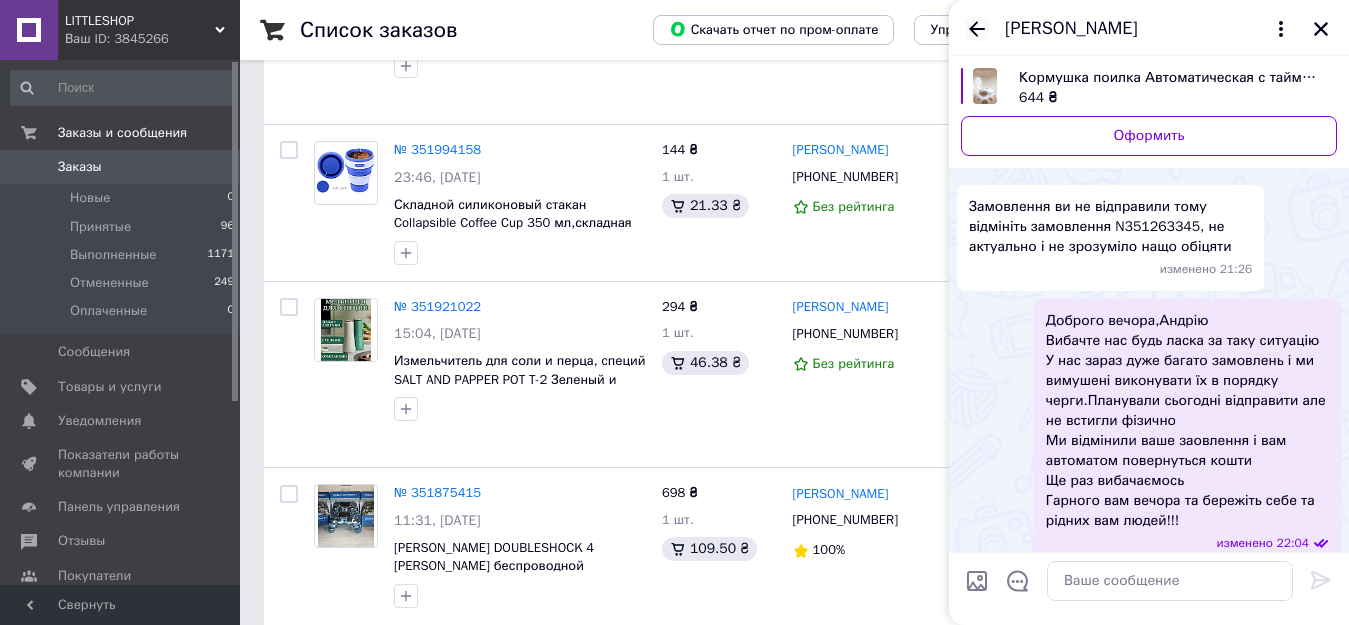 click 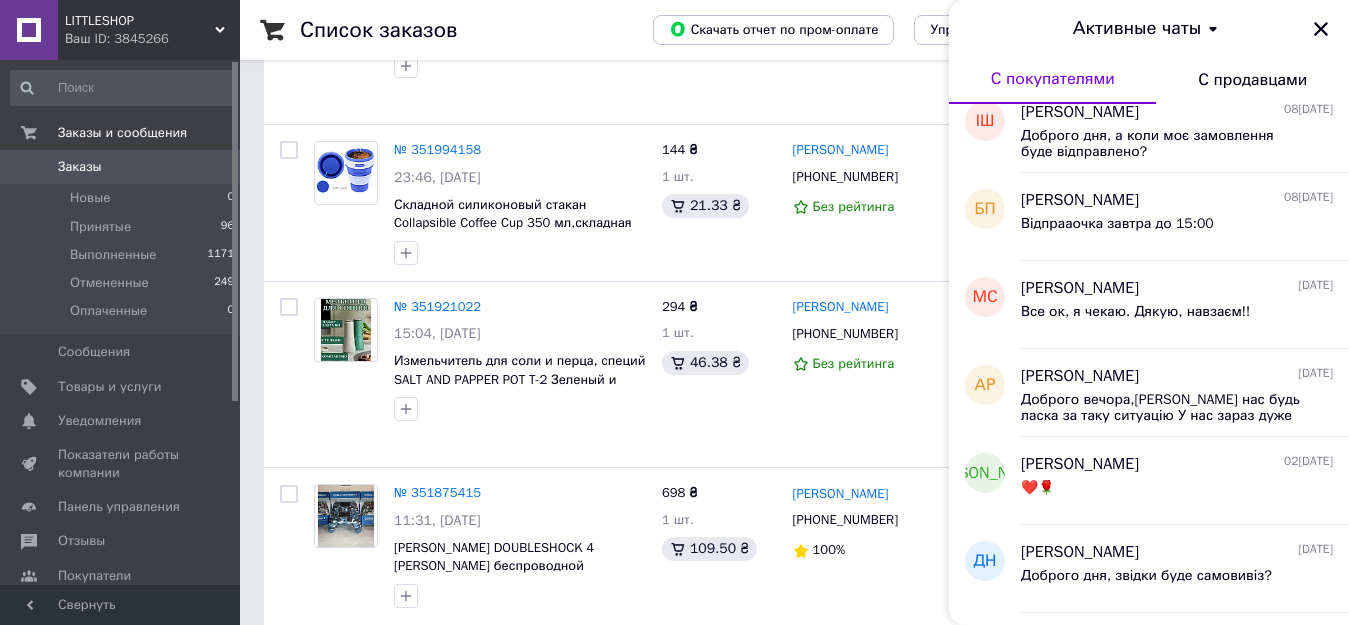 scroll, scrollTop: 400, scrollLeft: 0, axis: vertical 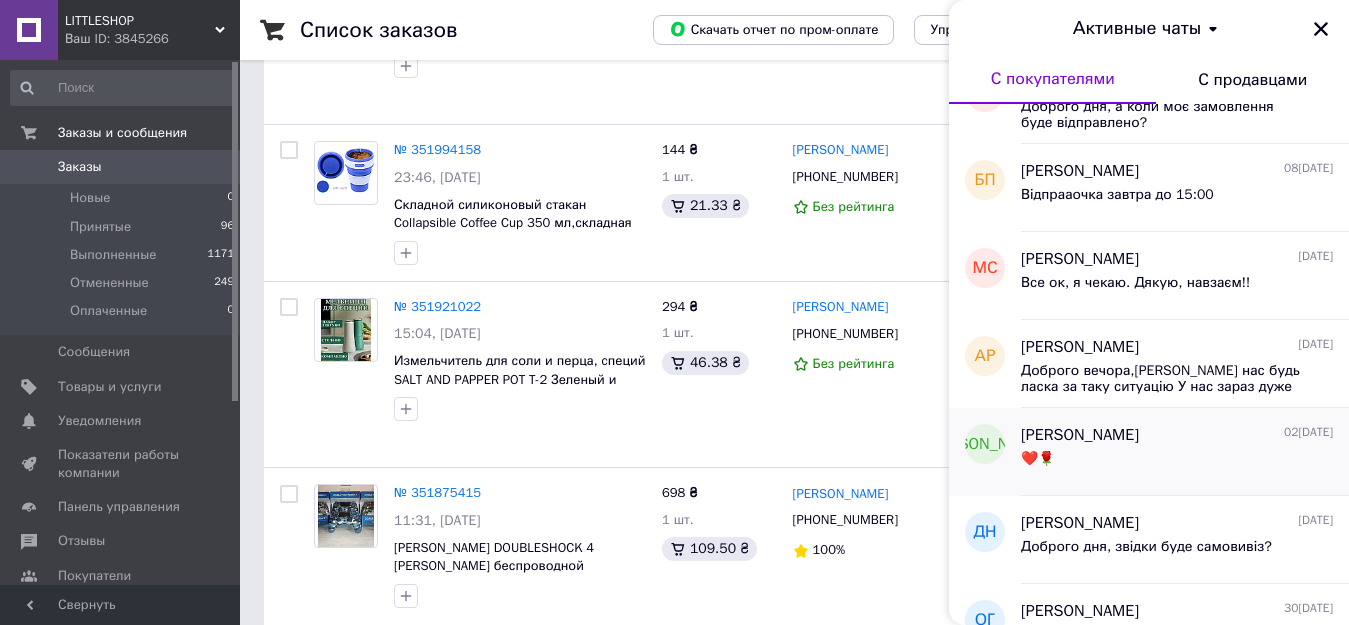 click on "Наталія  Рагімова" at bounding box center (1080, 435) 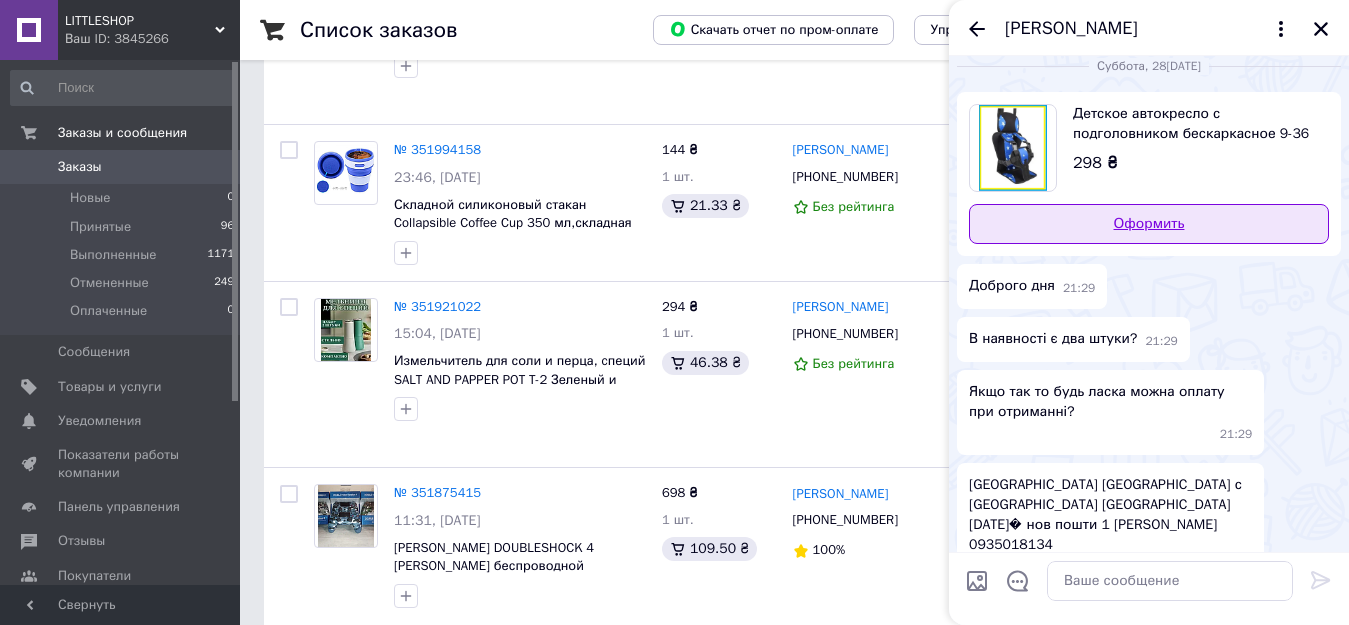 scroll, scrollTop: 0, scrollLeft: 0, axis: both 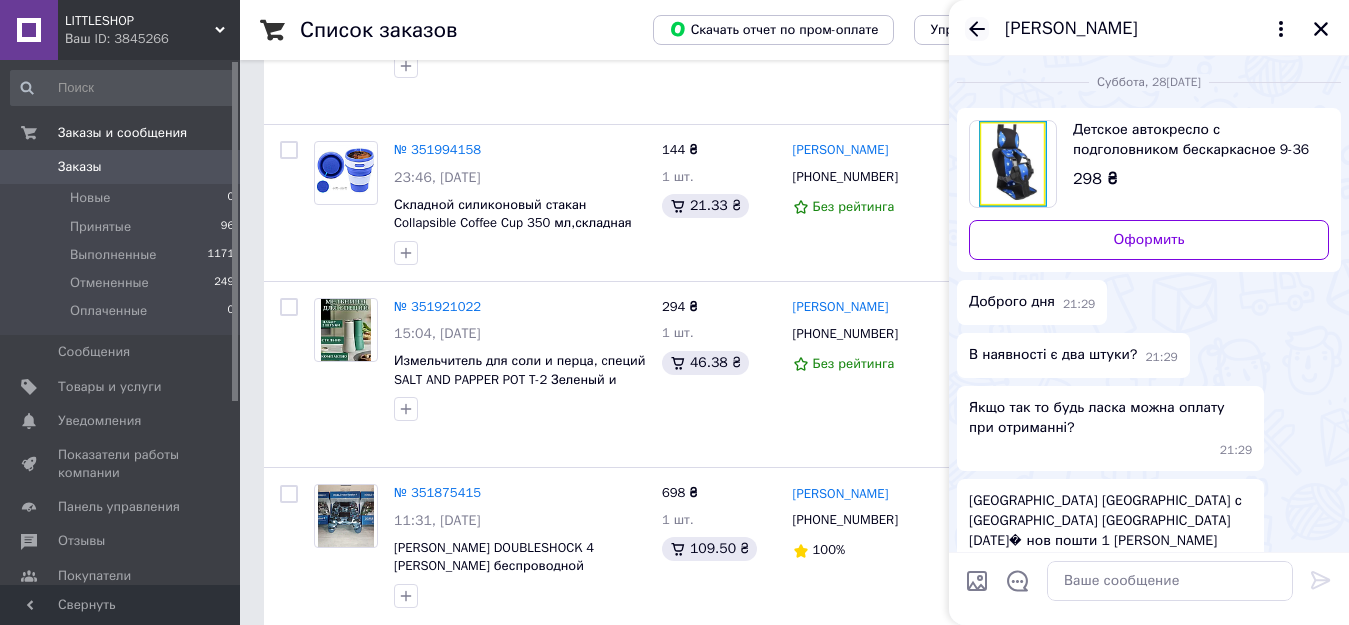 click 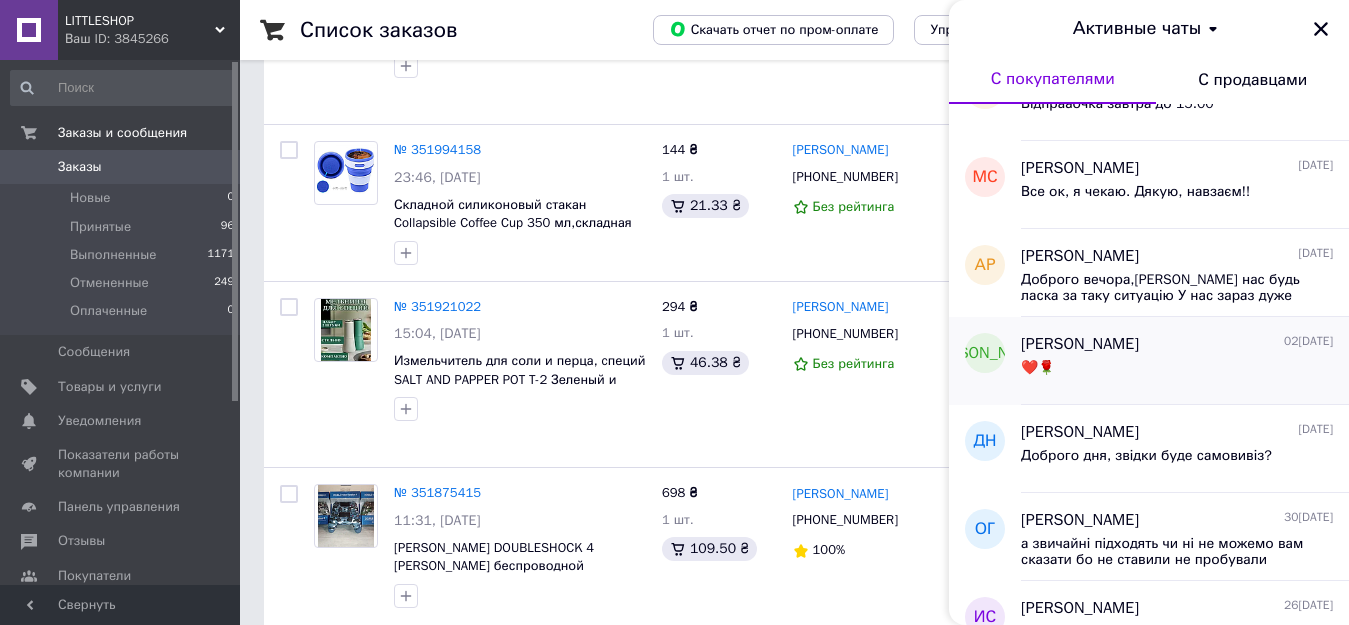 scroll, scrollTop: 400, scrollLeft: 0, axis: vertical 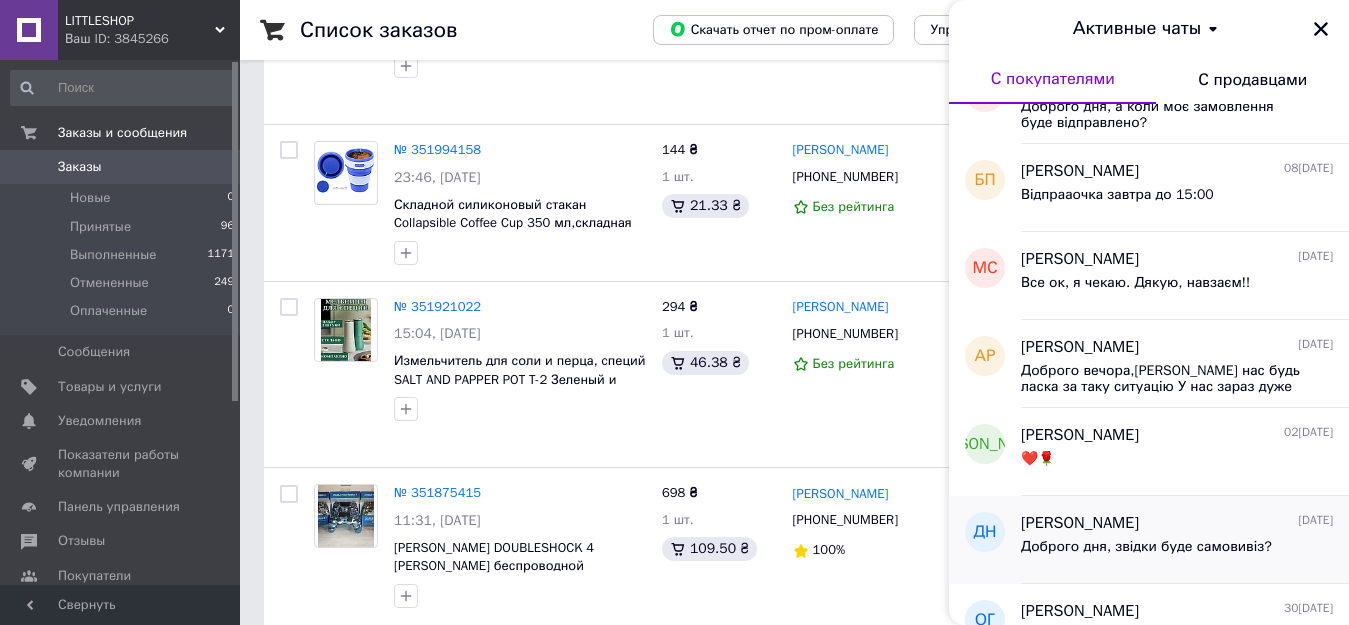 click on "Даша Надводнюк" at bounding box center [1080, 523] 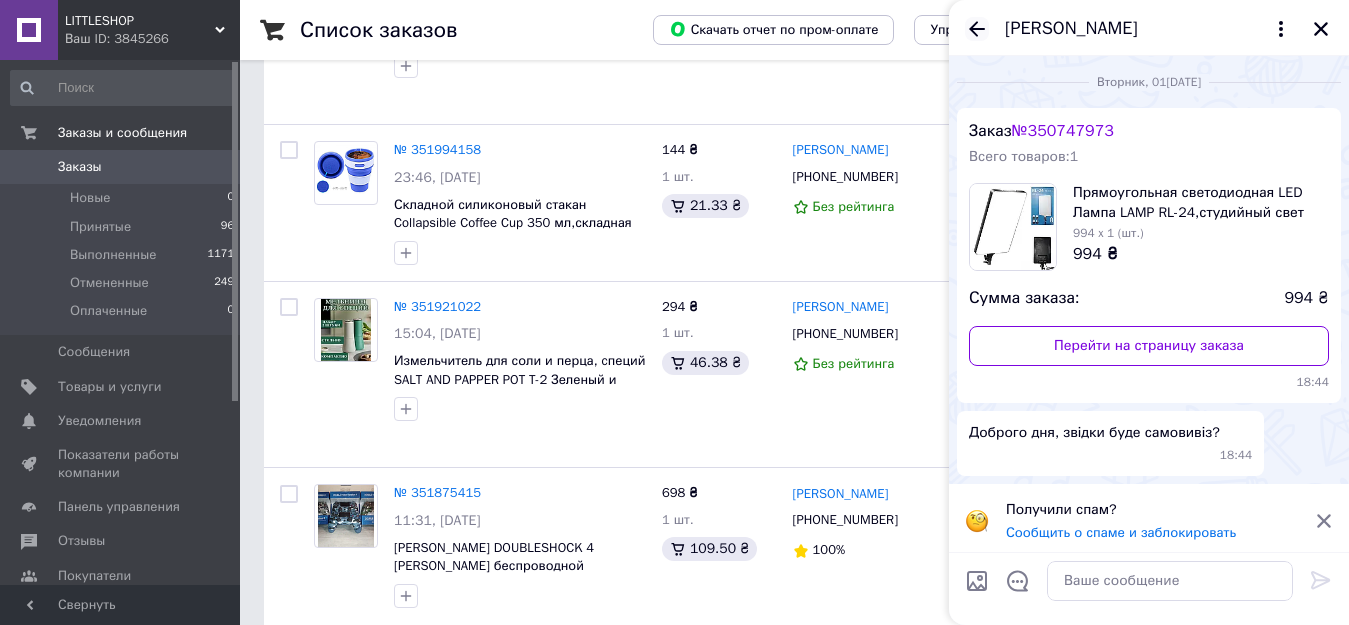 click 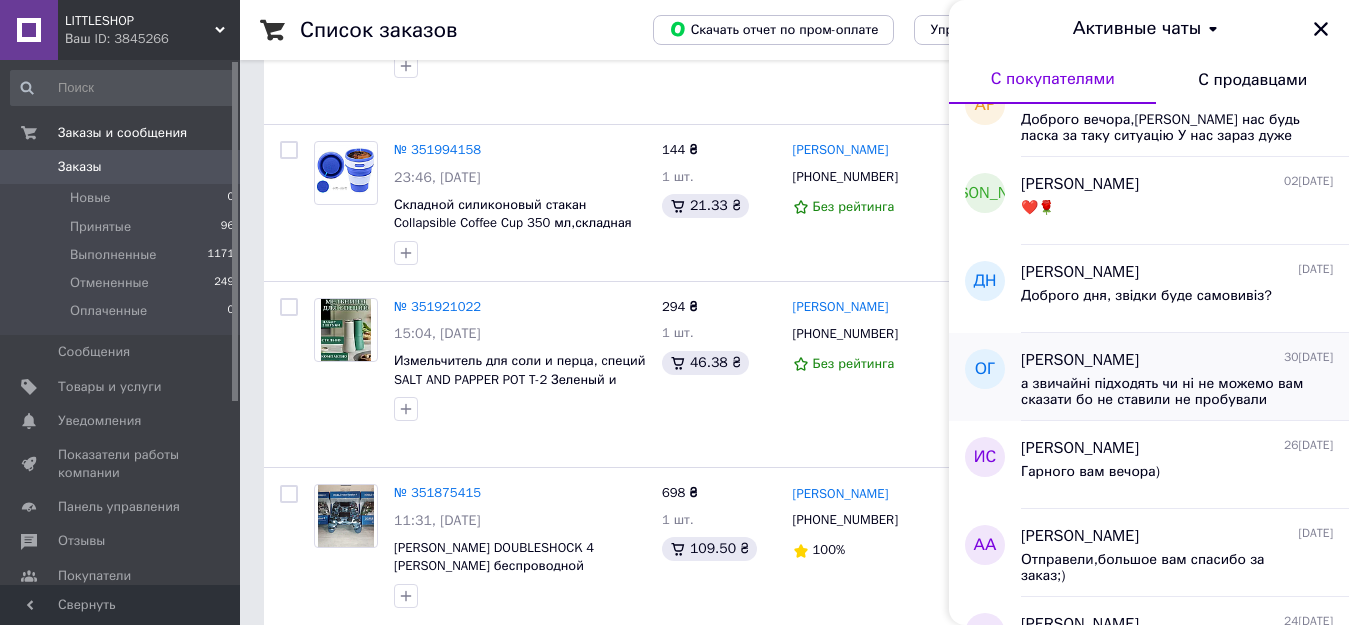 scroll, scrollTop: 700, scrollLeft: 0, axis: vertical 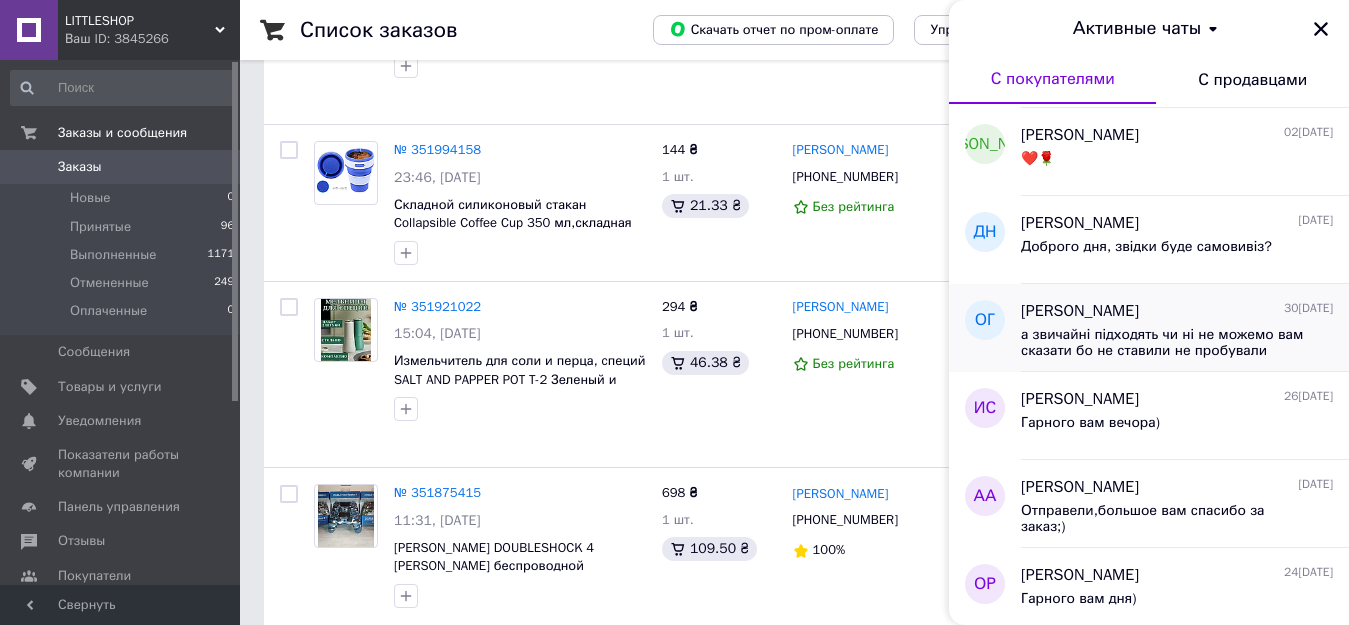 click on "Олена Грицик" at bounding box center (1080, 311) 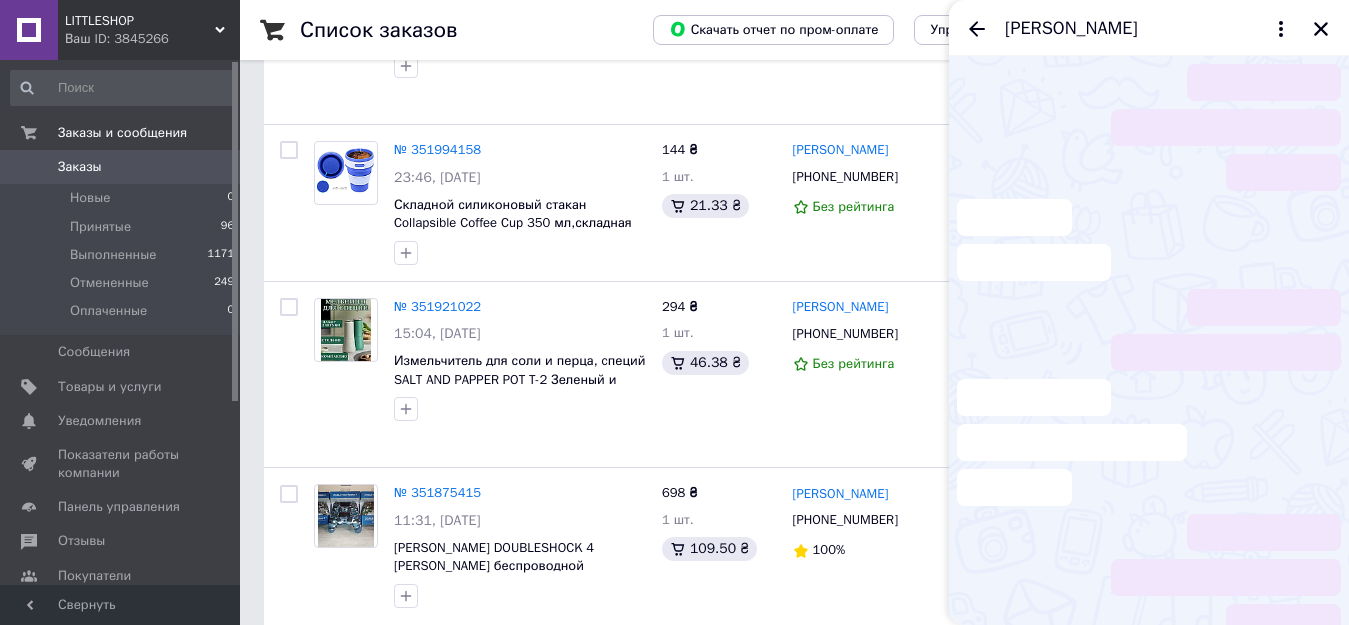 scroll, scrollTop: 114, scrollLeft: 0, axis: vertical 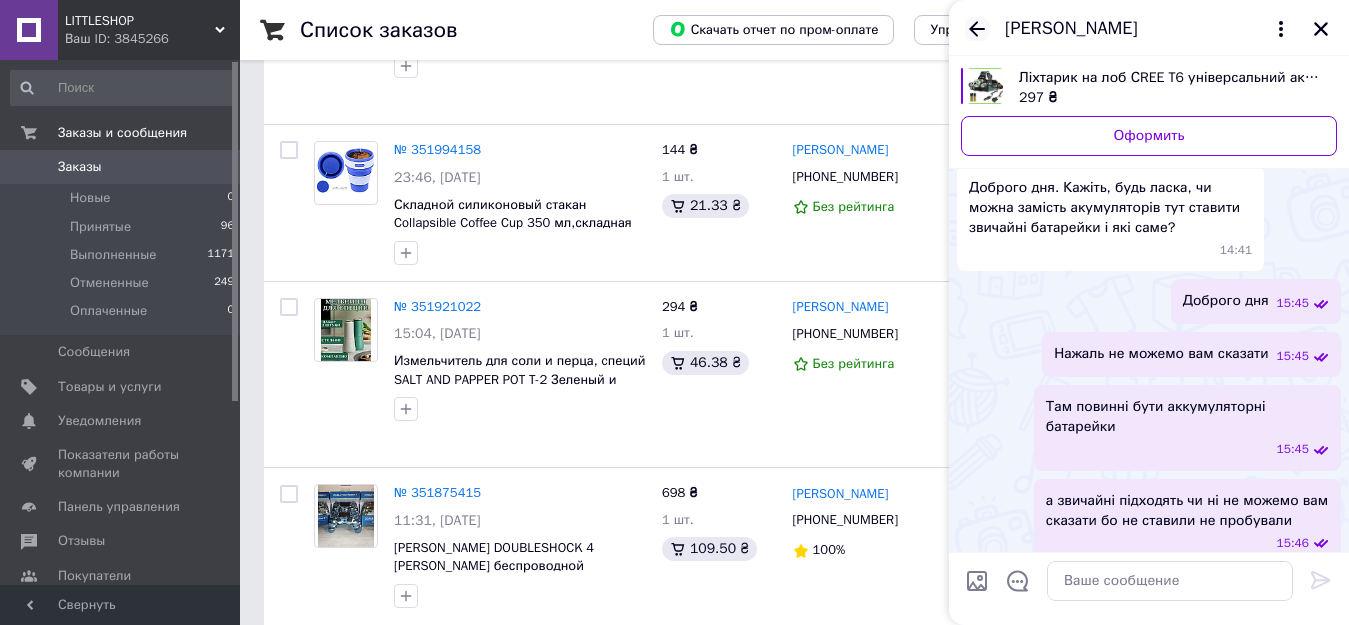 click 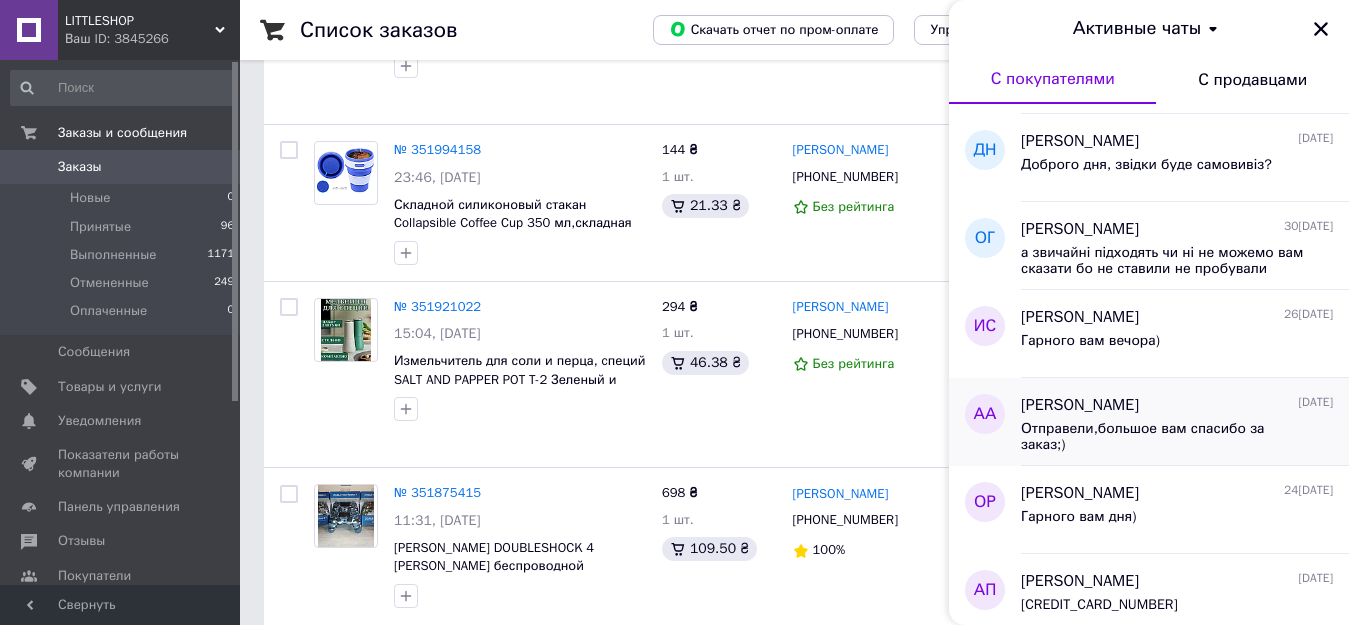 scroll, scrollTop: 800, scrollLeft: 0, axis: vertical 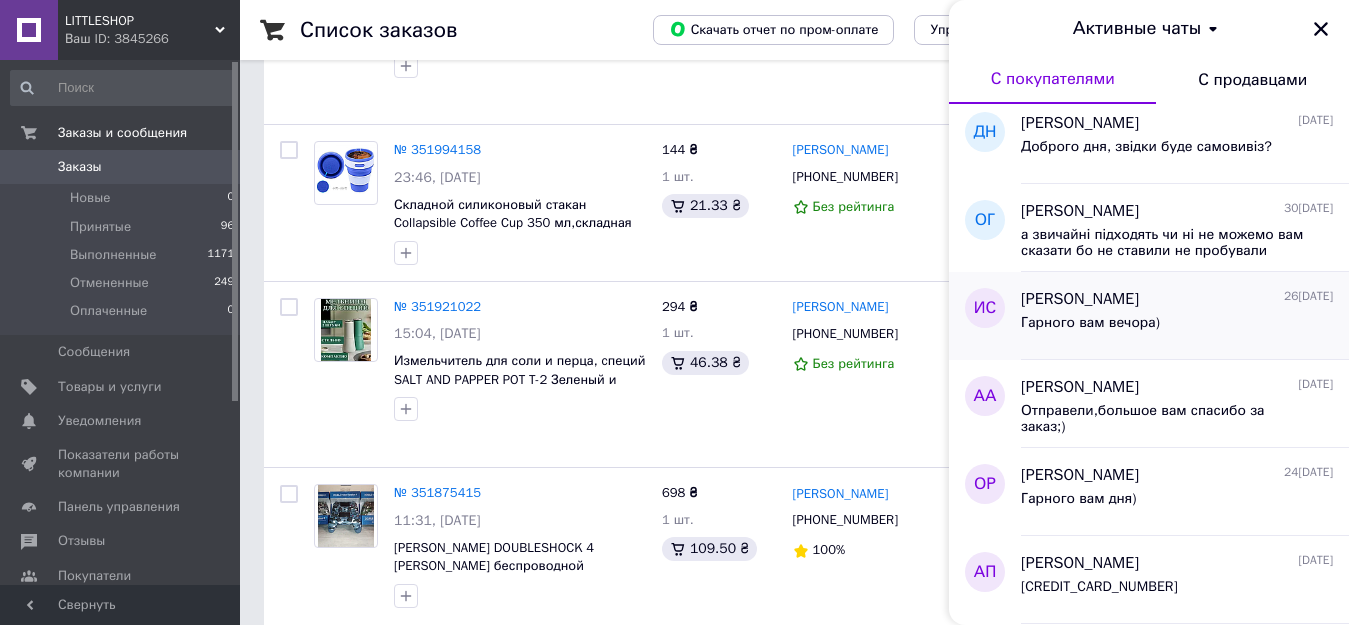 click on "Илона Сребродольська" at bounding box center (1080, 299) 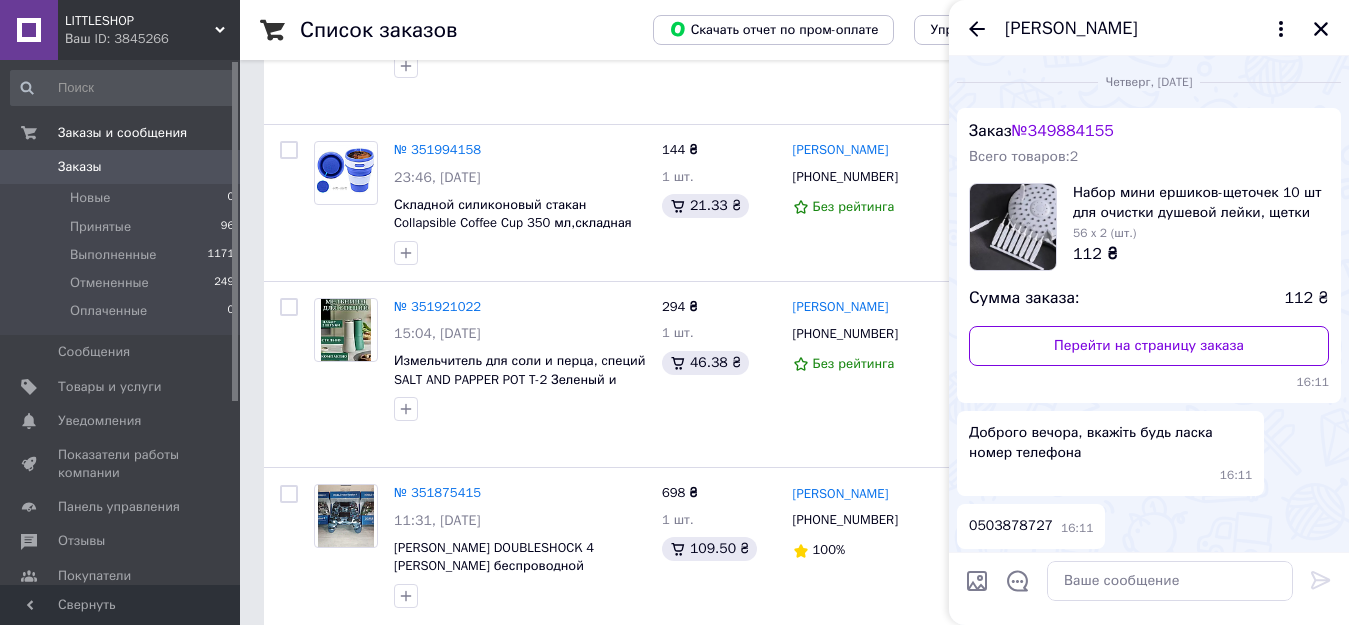 scroll, scrollTop: 183, scrollLeft: 0, axis: vertical 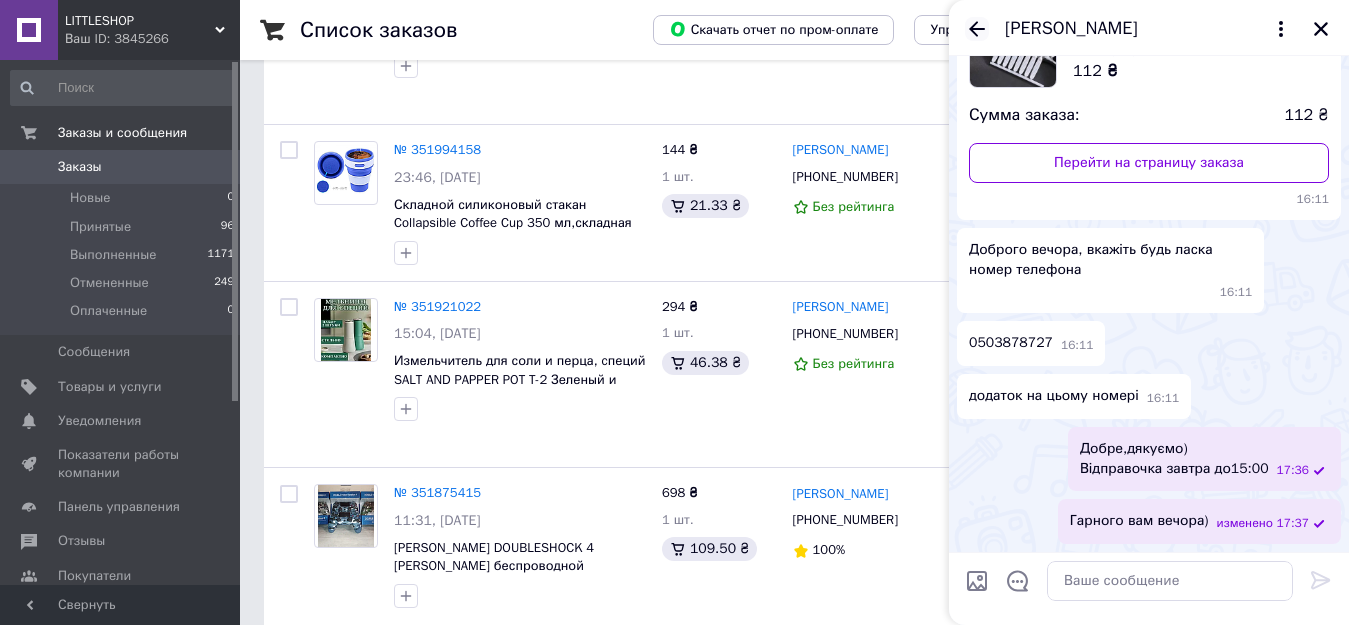 click 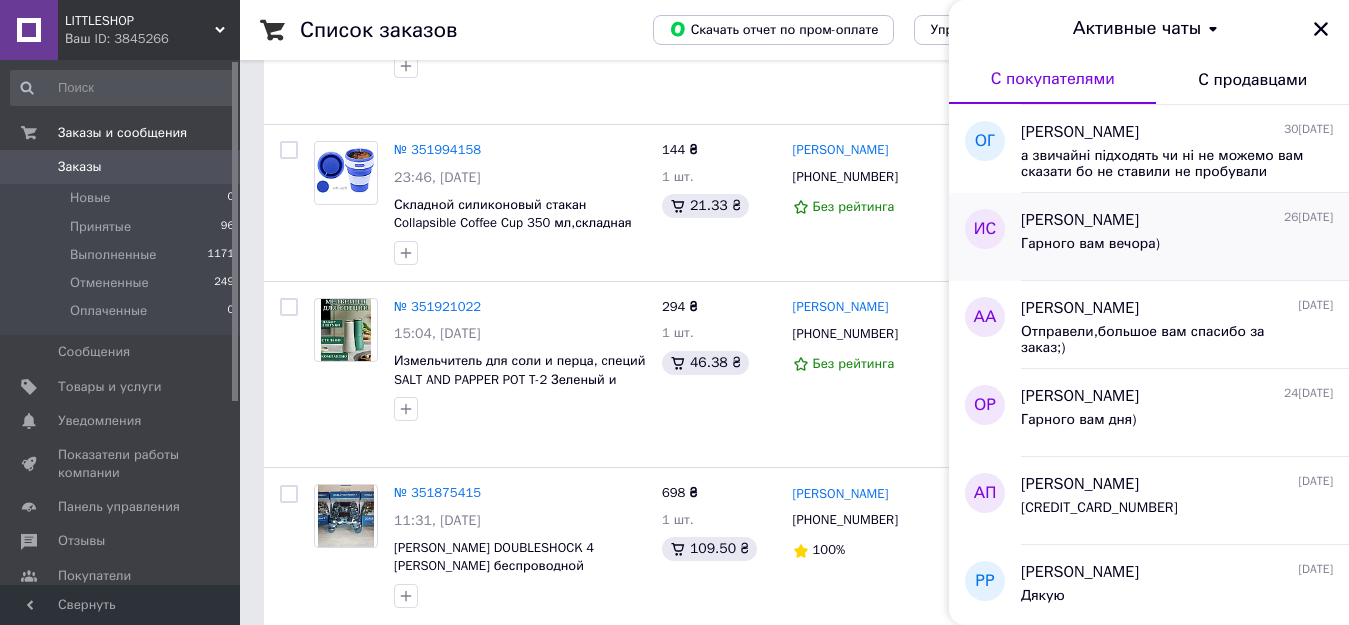 scroll, scrollTop: 900, scrollLeft: 0, axis: vertical 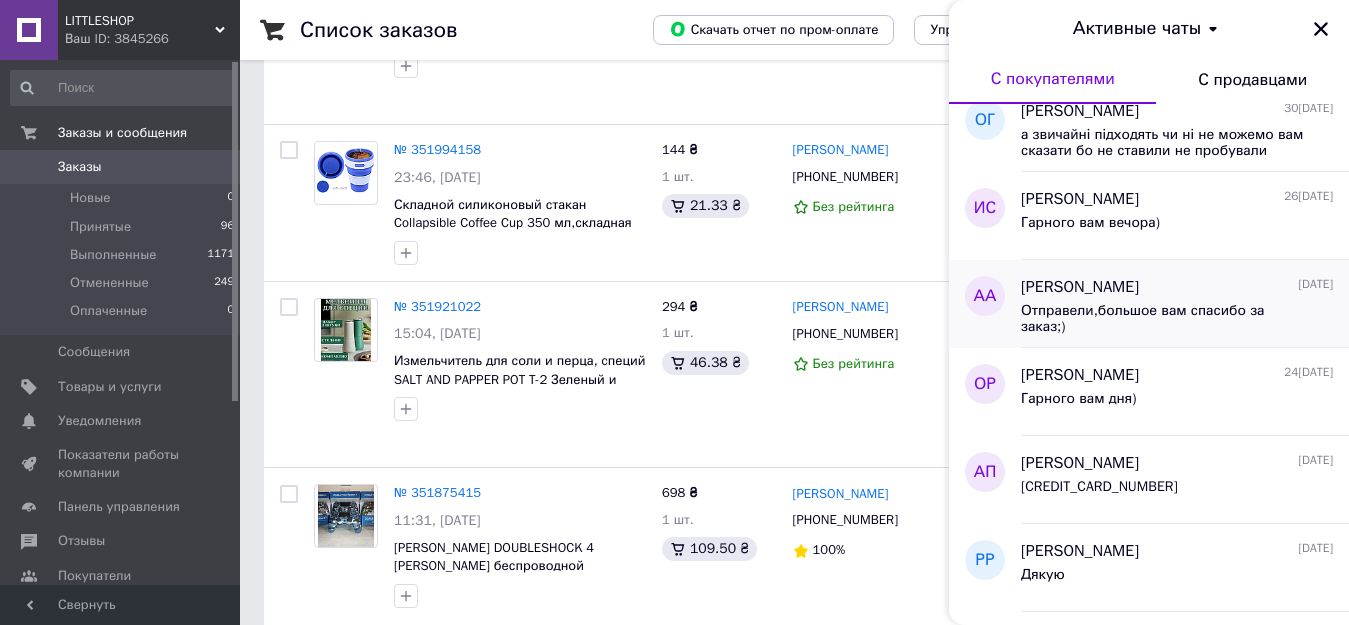 click on "Анна Агутина" at bounding box center [1080, 287] 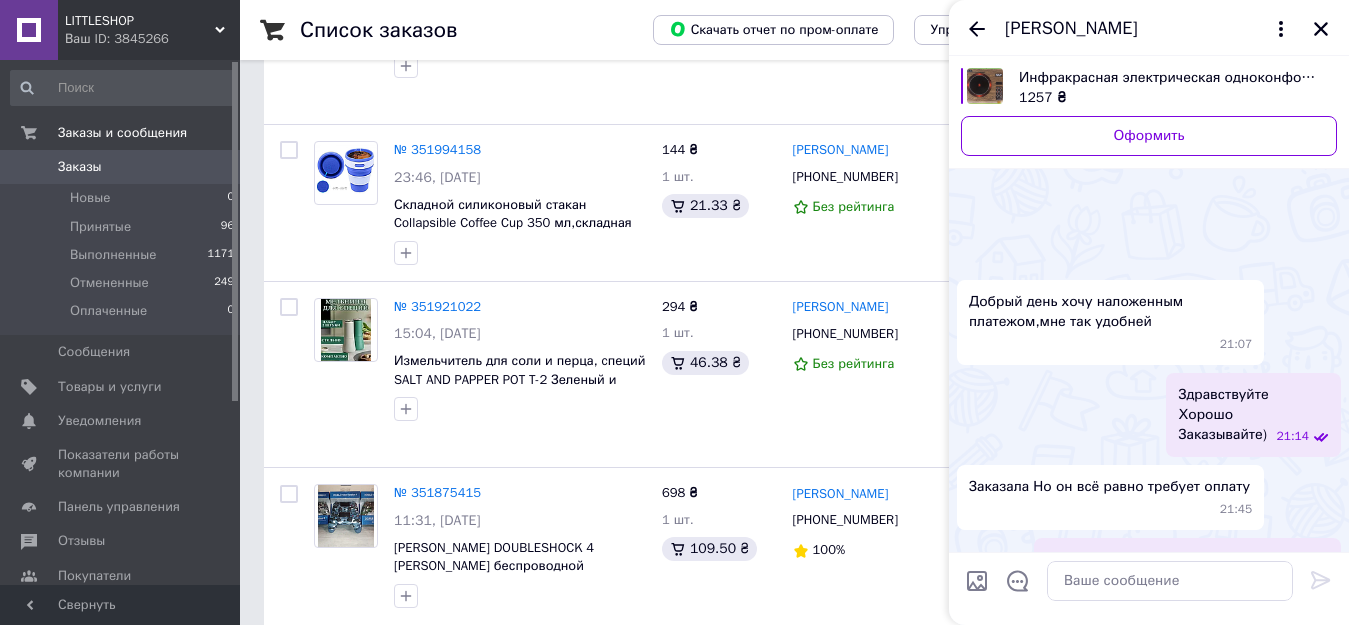 scroll, scrollTop: 2065, scrollLeft: 0, axis: vertical 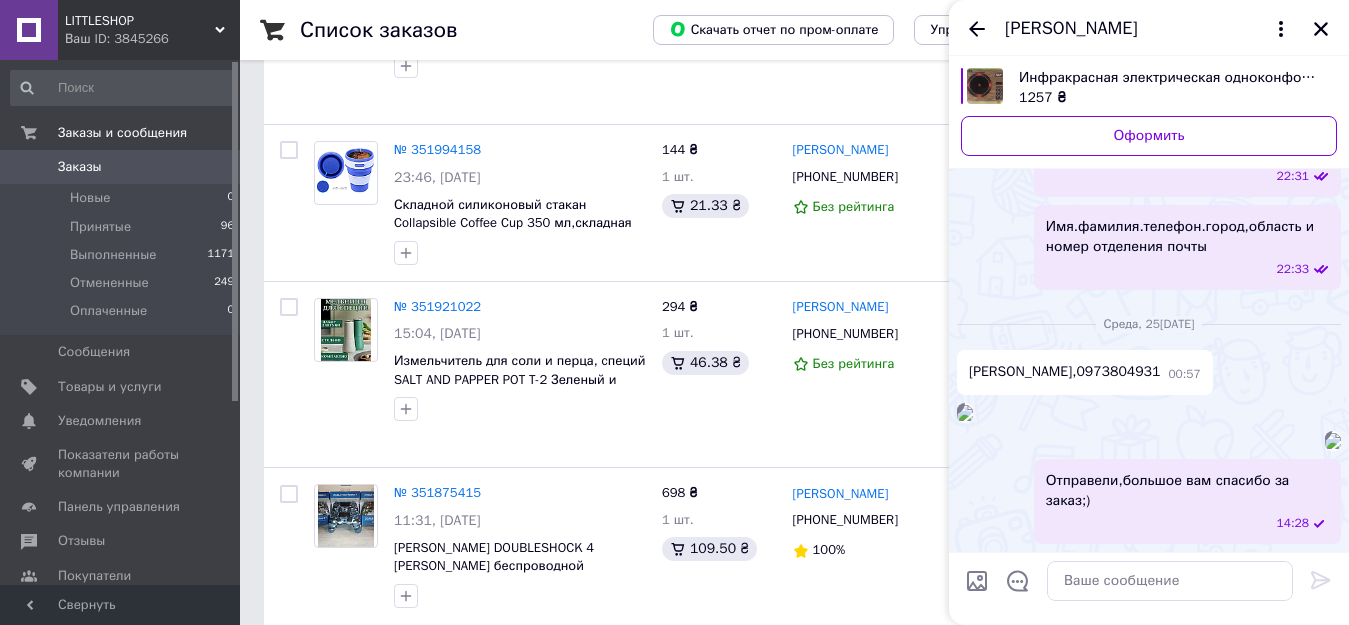 click 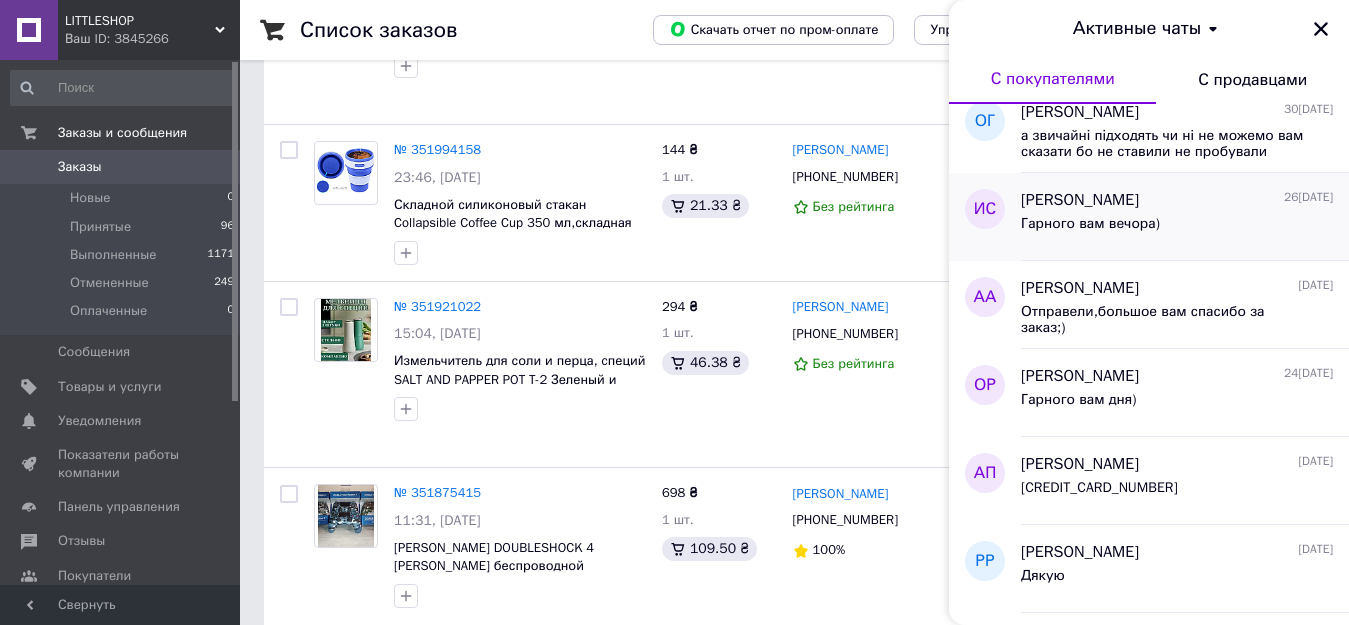 scroll, scrollTop: 900, scrollLeft: 0, axis: vertical 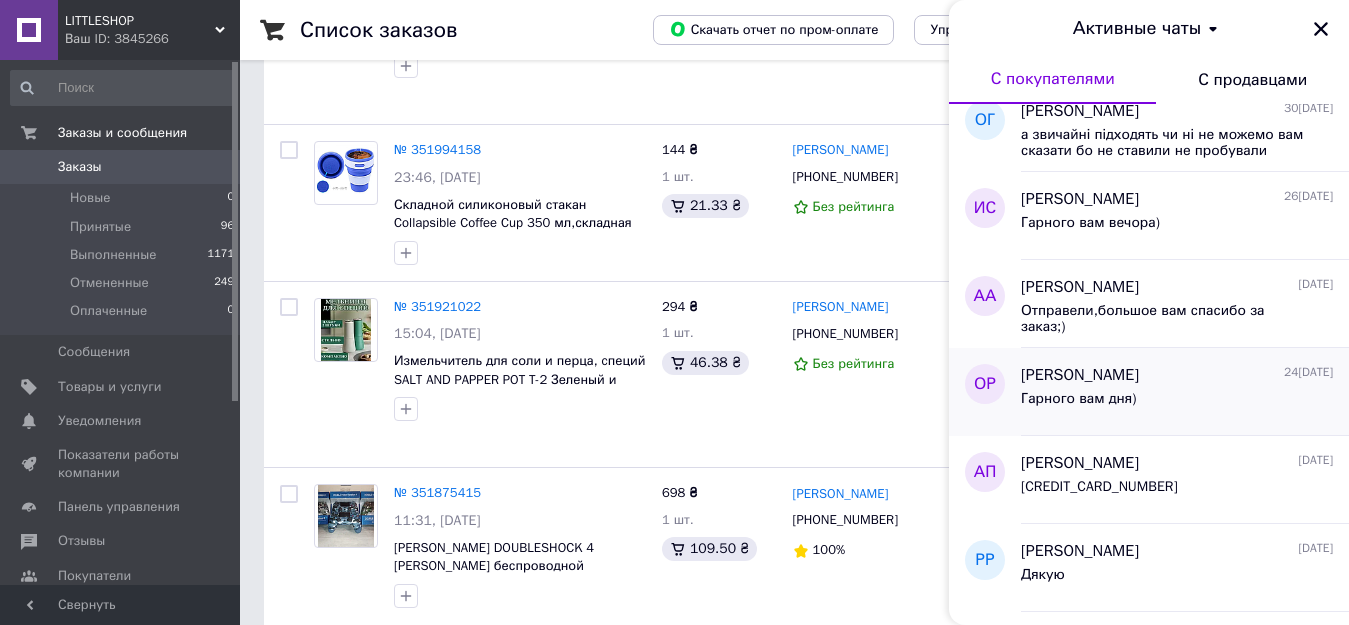click on "Олександра Русу" at bounding box center [1080, 375] 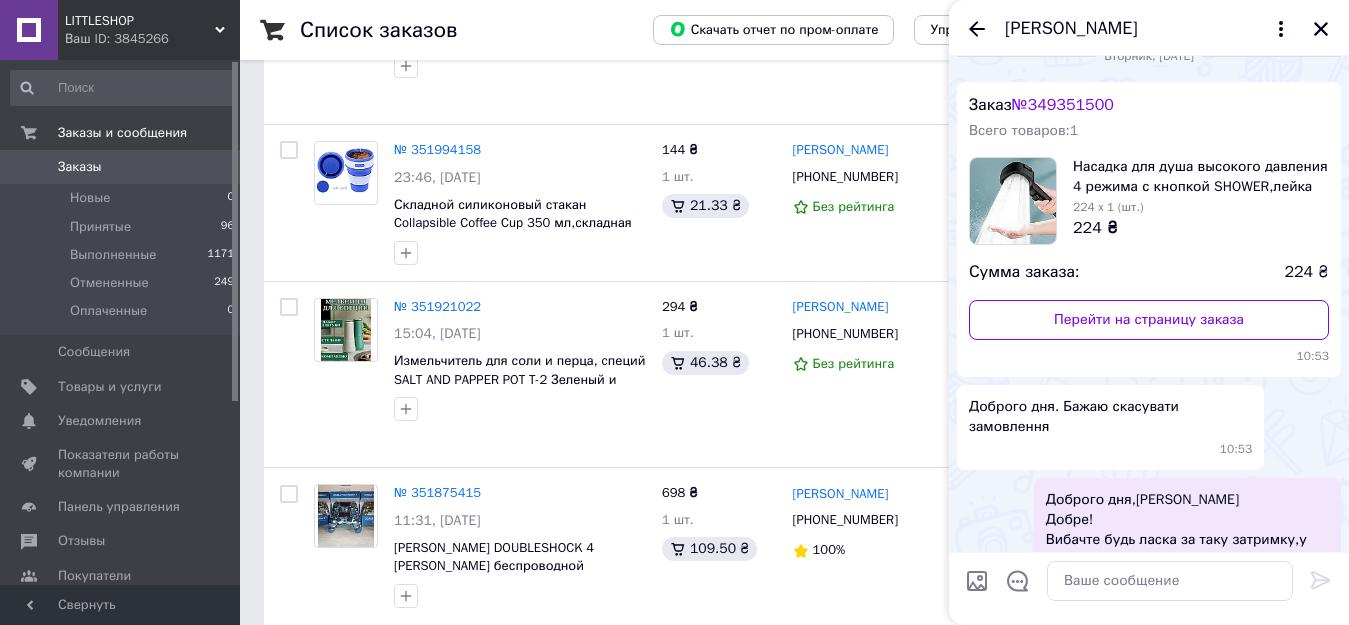 scroll, scrollTop: 0, scrollLeft: 0, axis: both 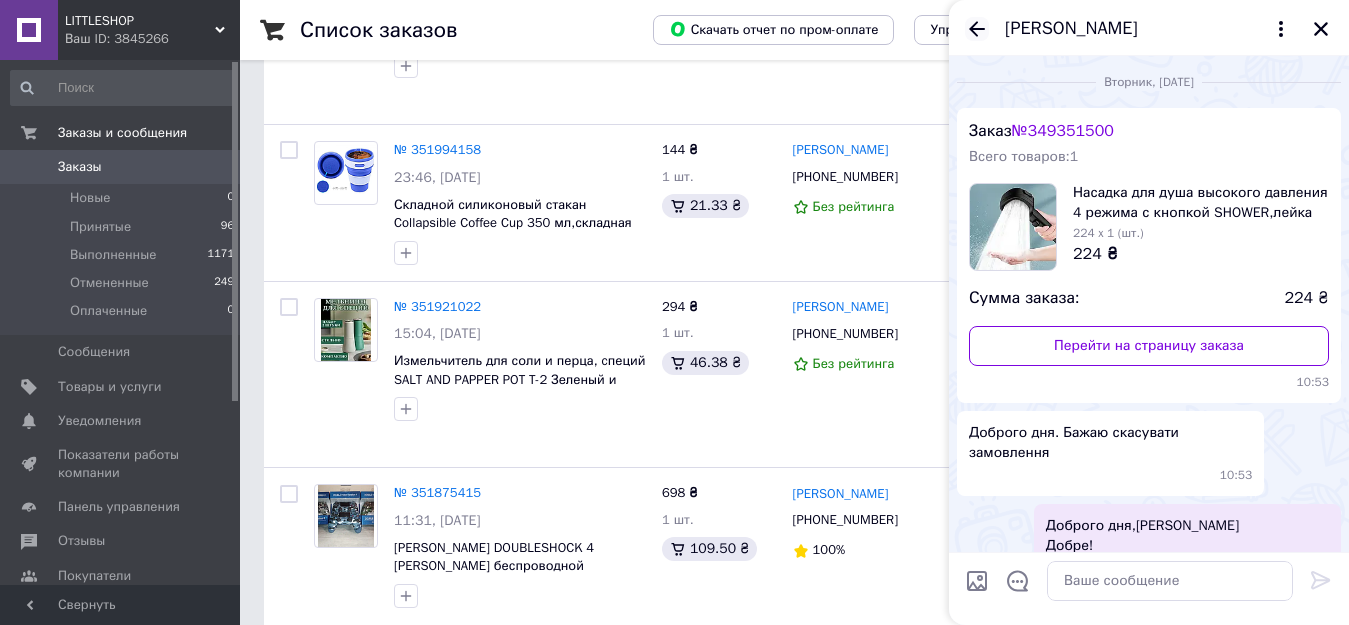 click 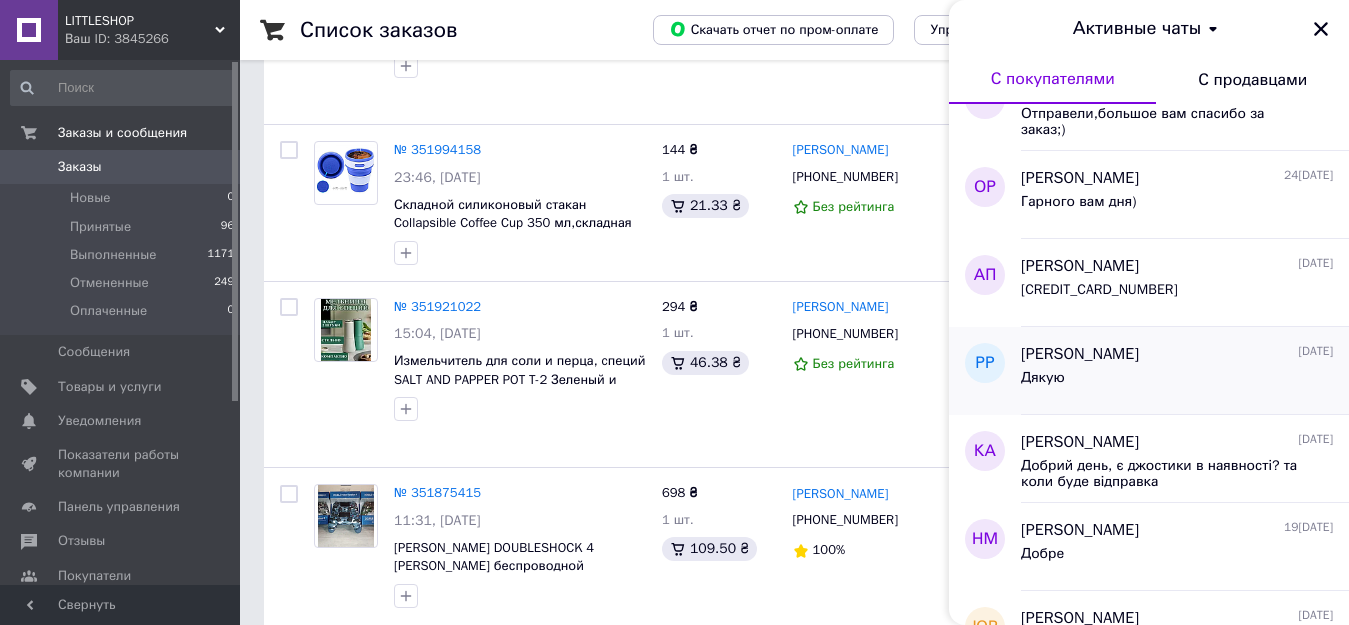 scroll, scrollTop: 1100, scrollLeft: 0, axis: vertical 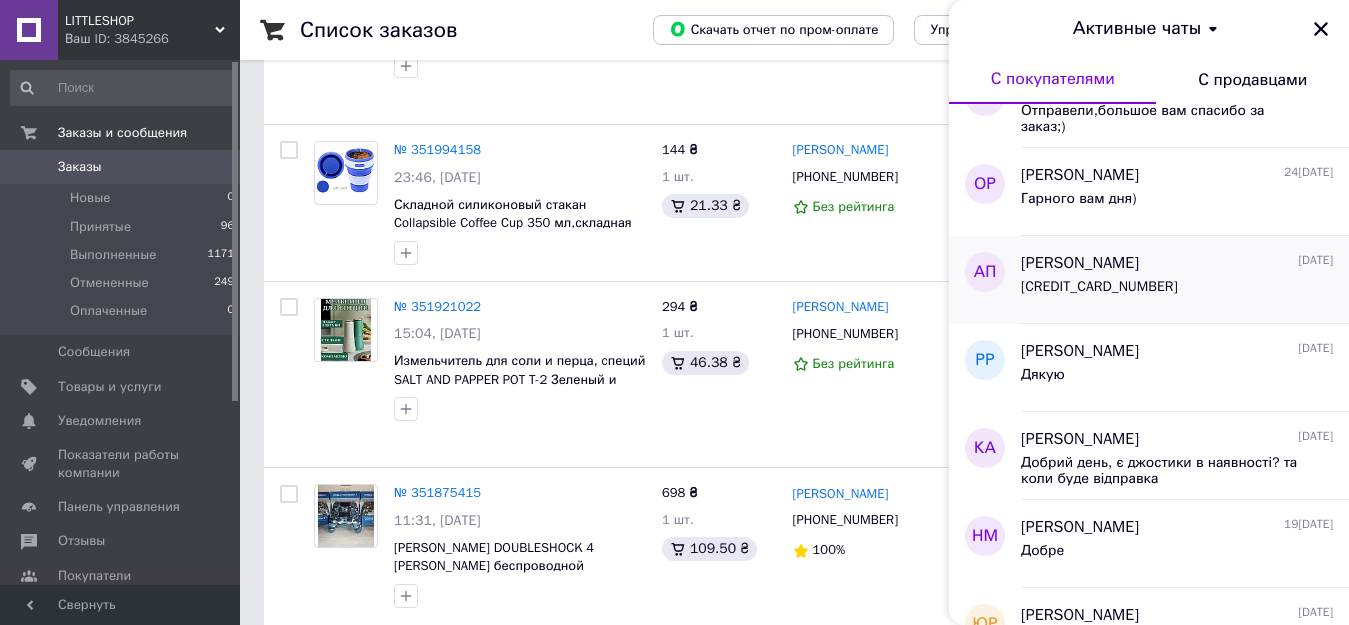 click on "Андрій Плішко" at bounding box center [1080, 263] 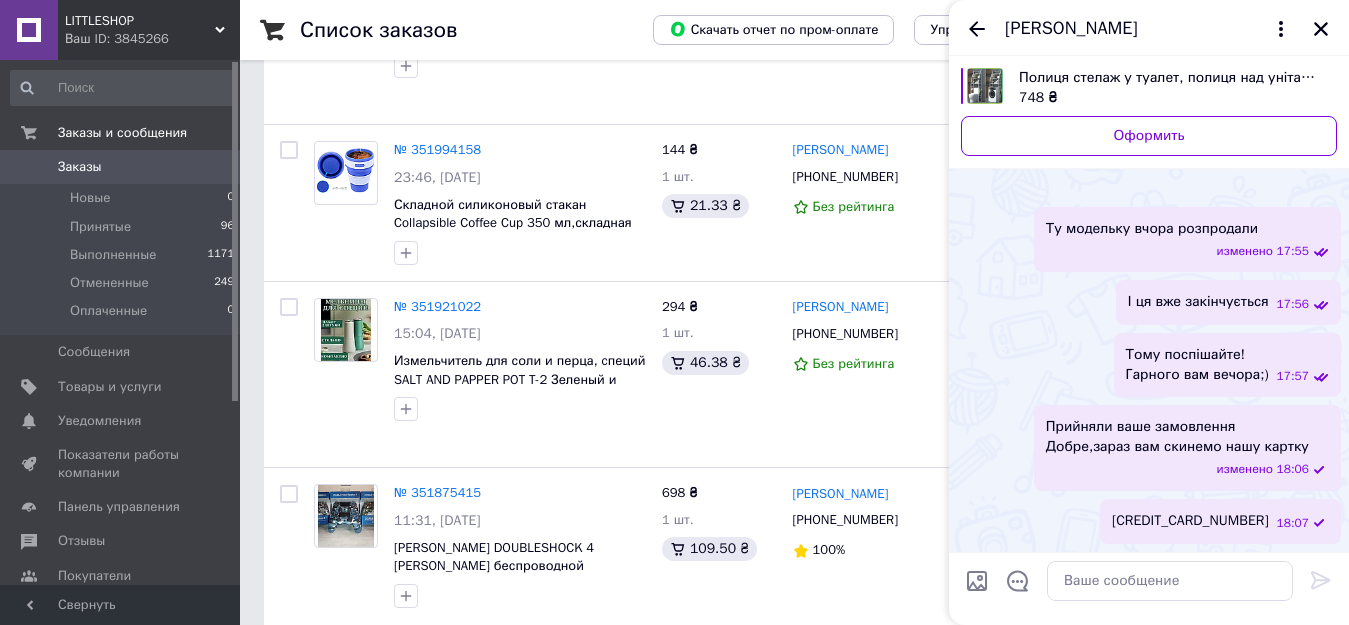 scroll, scrollTop: 863, scrollLeft: 0, axis: vertical 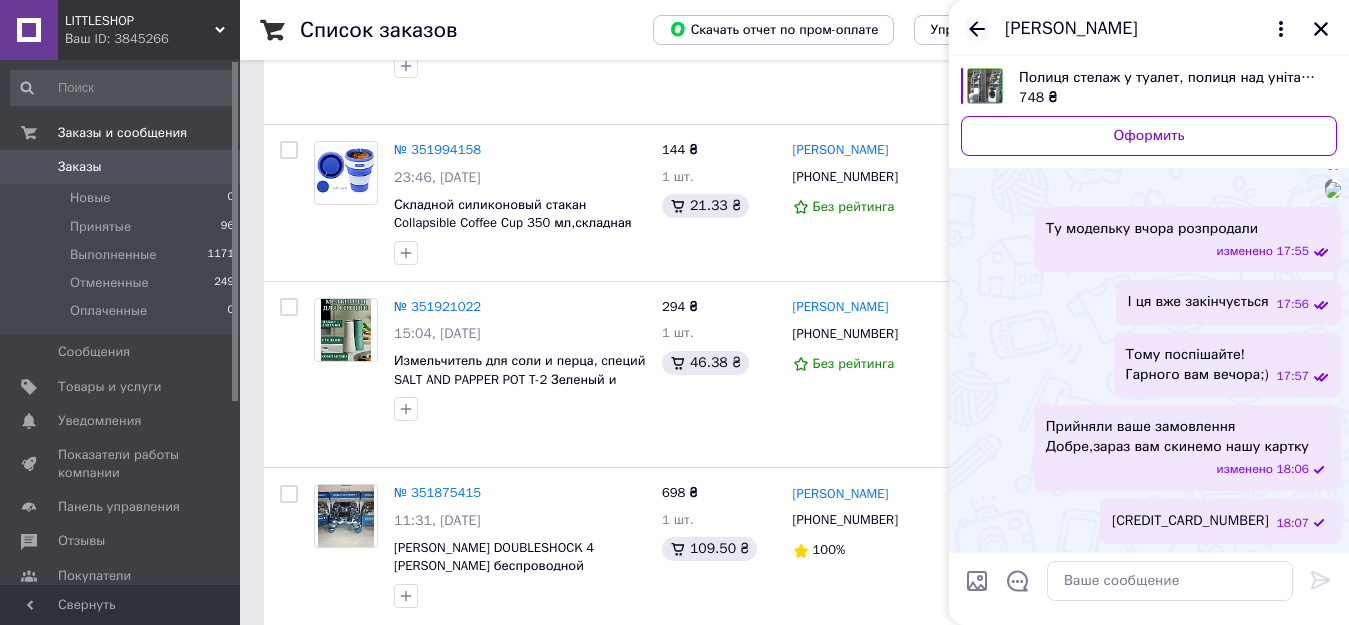click 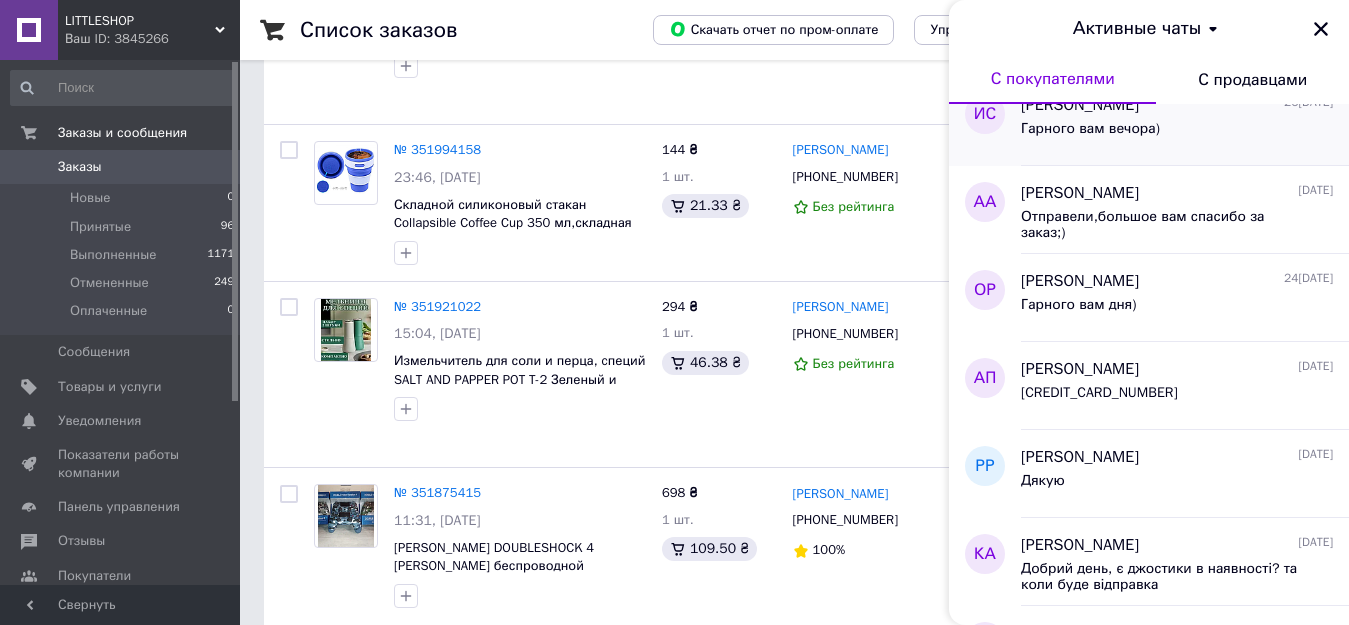 scroll, scrollTop: 1000, scrollLeft: 0, axis: vertical 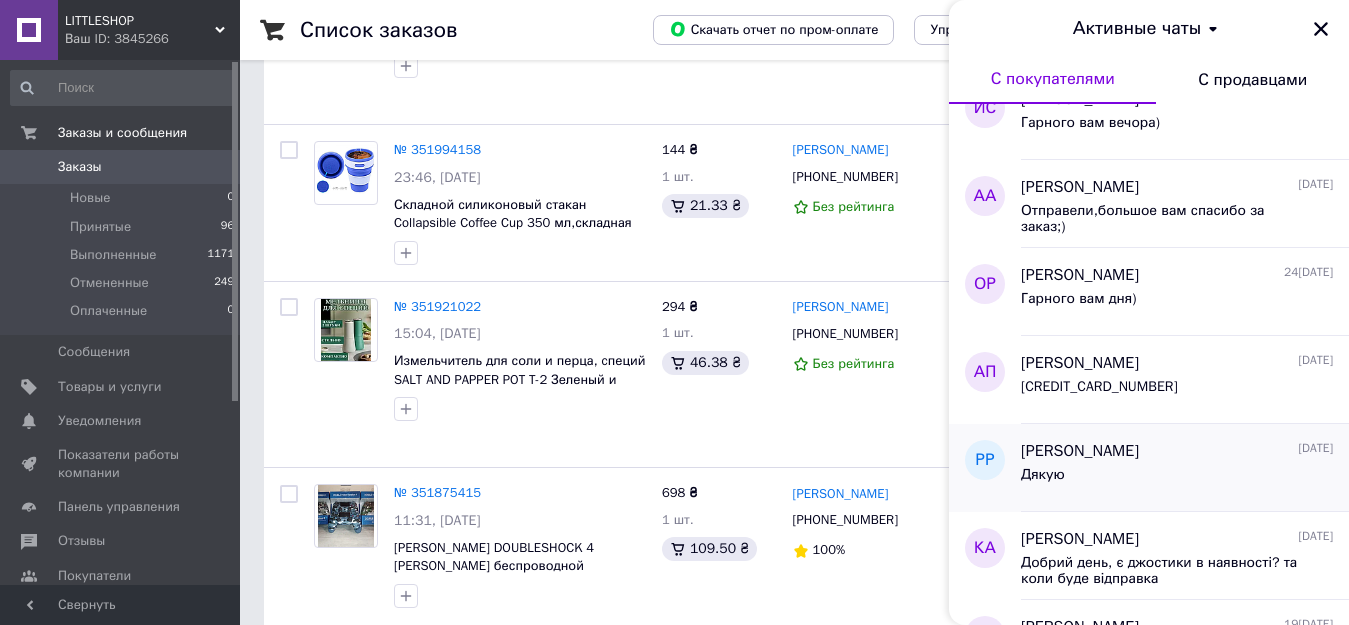 click on "Романа Романчук" at bounding box center [1080, 451] 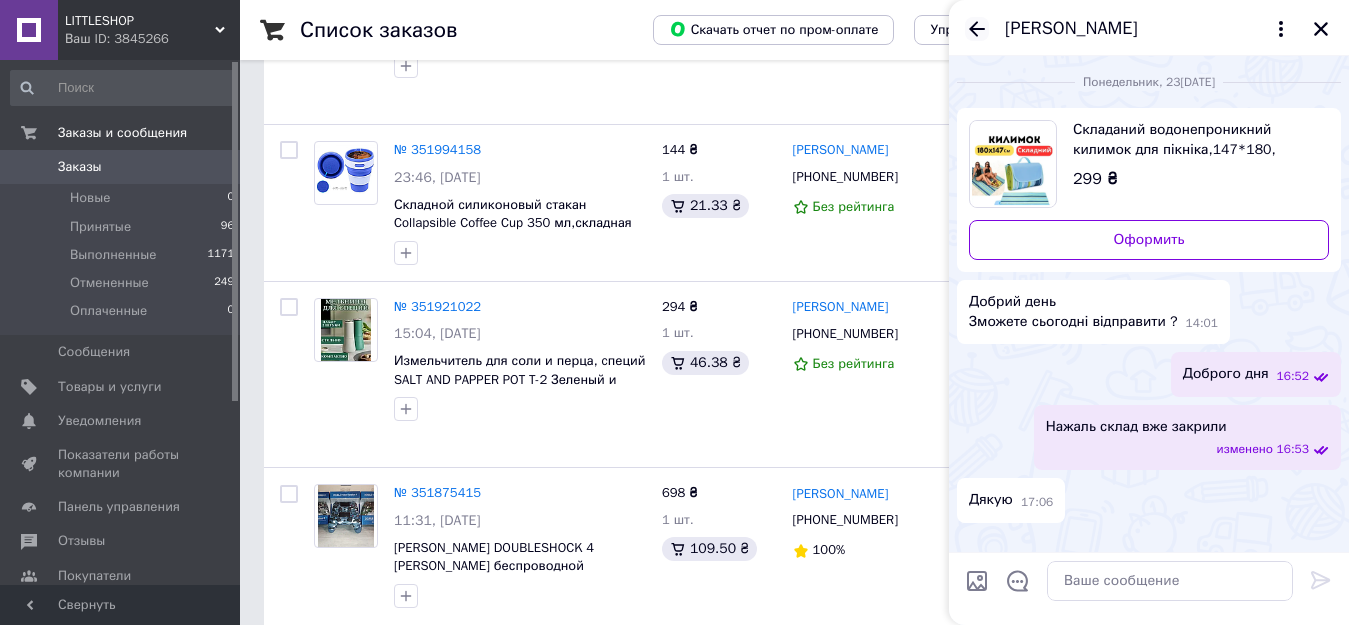 click 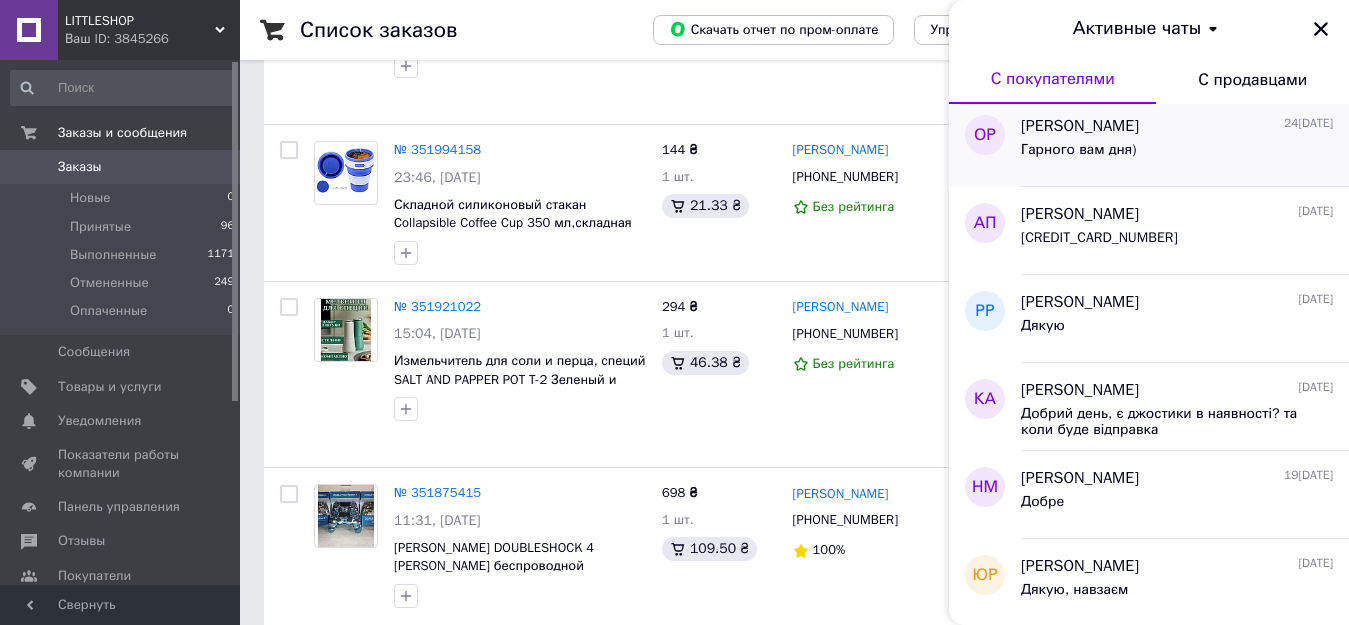 scroll, scrollTop: 1200, scrollLeft: 0, axis: vertical 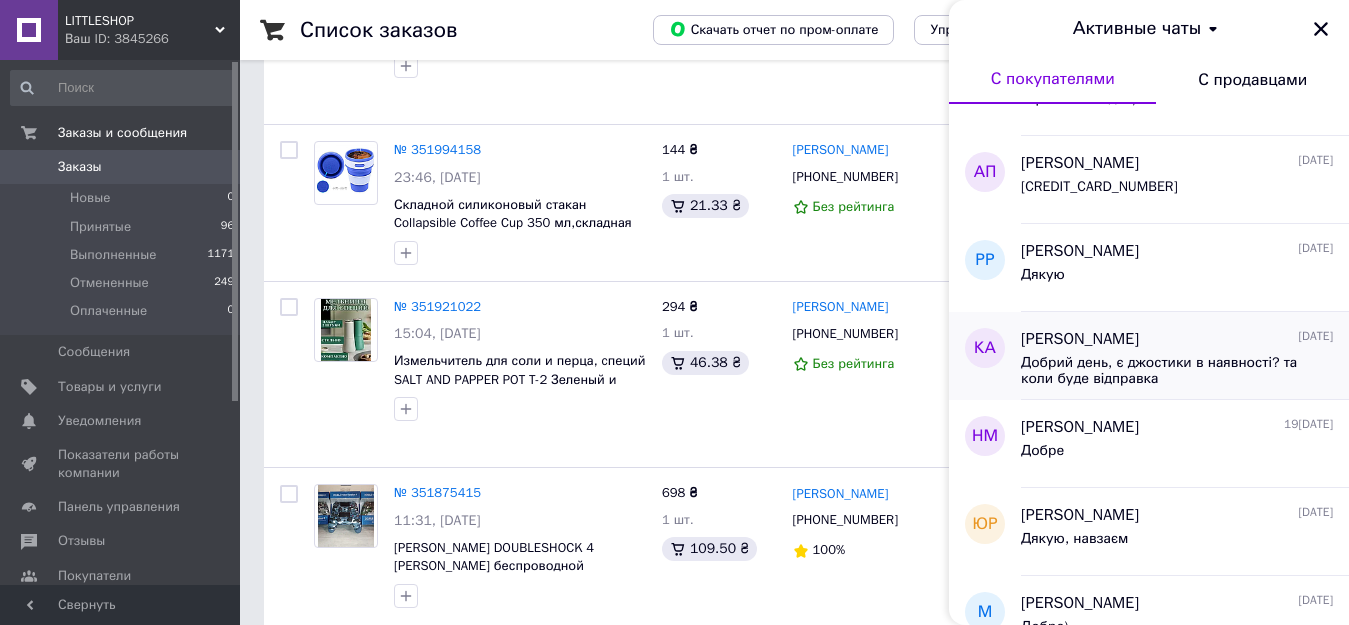 click on "Клим Алексеенко" at bounding box center (1080, 339) 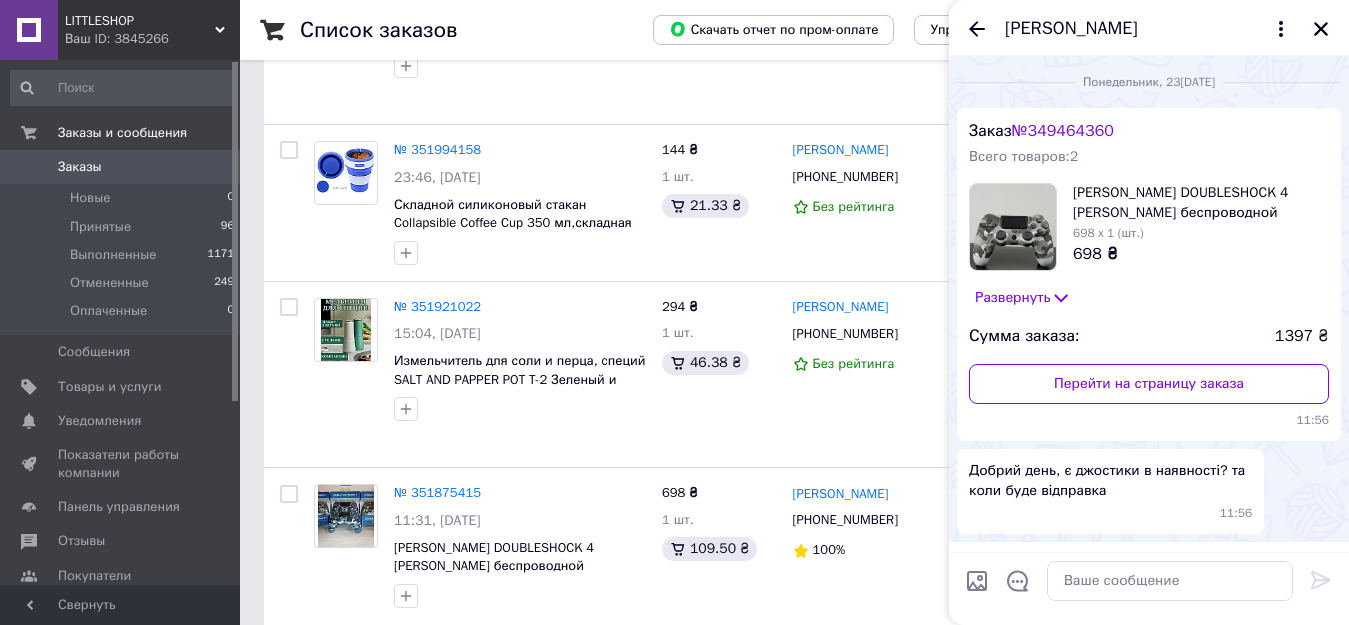 scroll, scrollTop: 63, scrollLeft: 0, axis: vertical 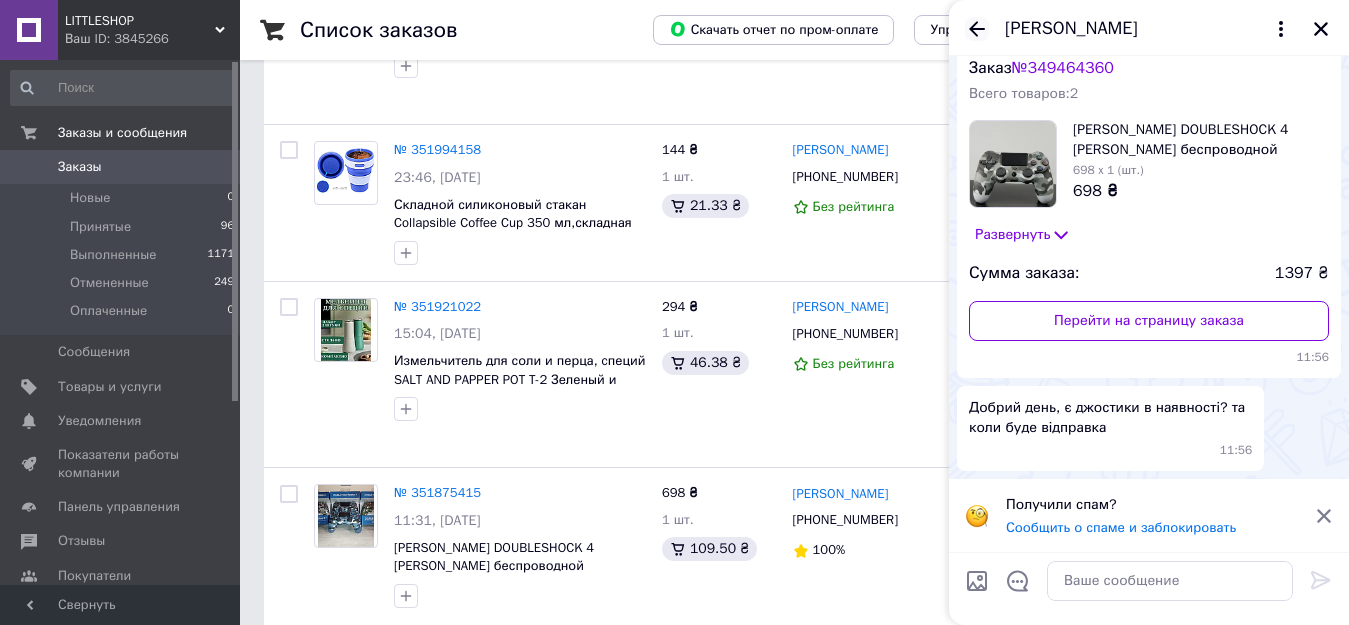 click 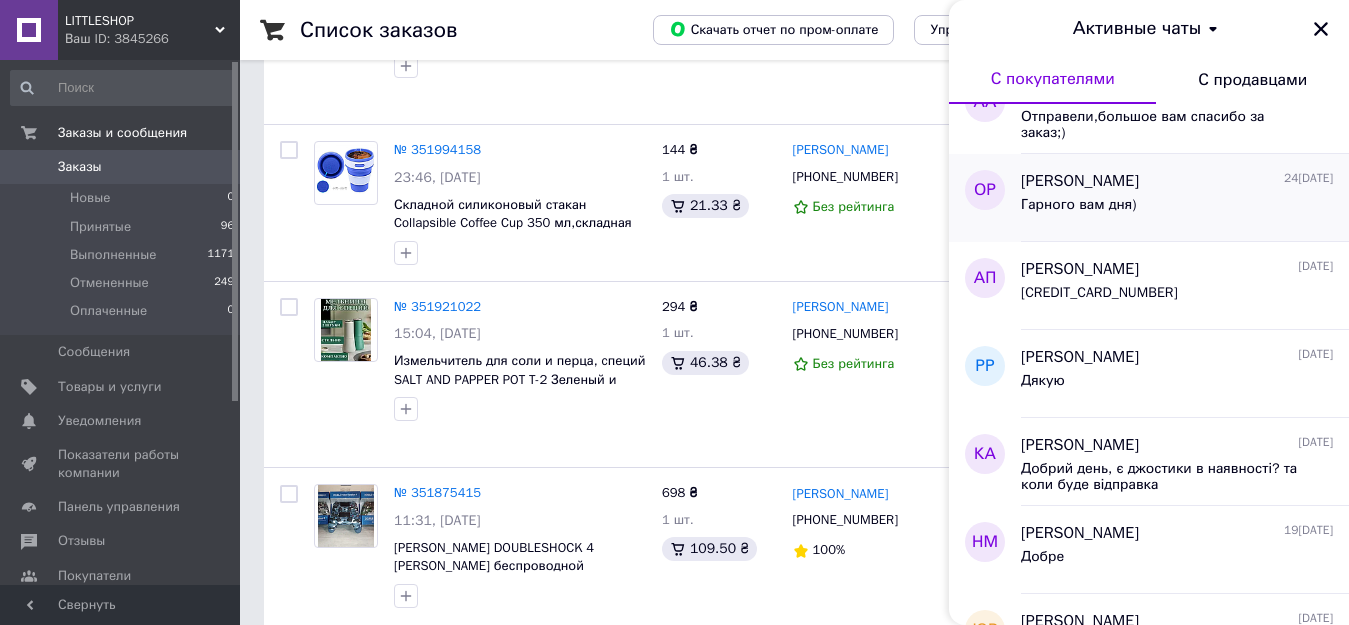 scroll, scrollTop: 1200, scrollLeft: 0, axis: vertical 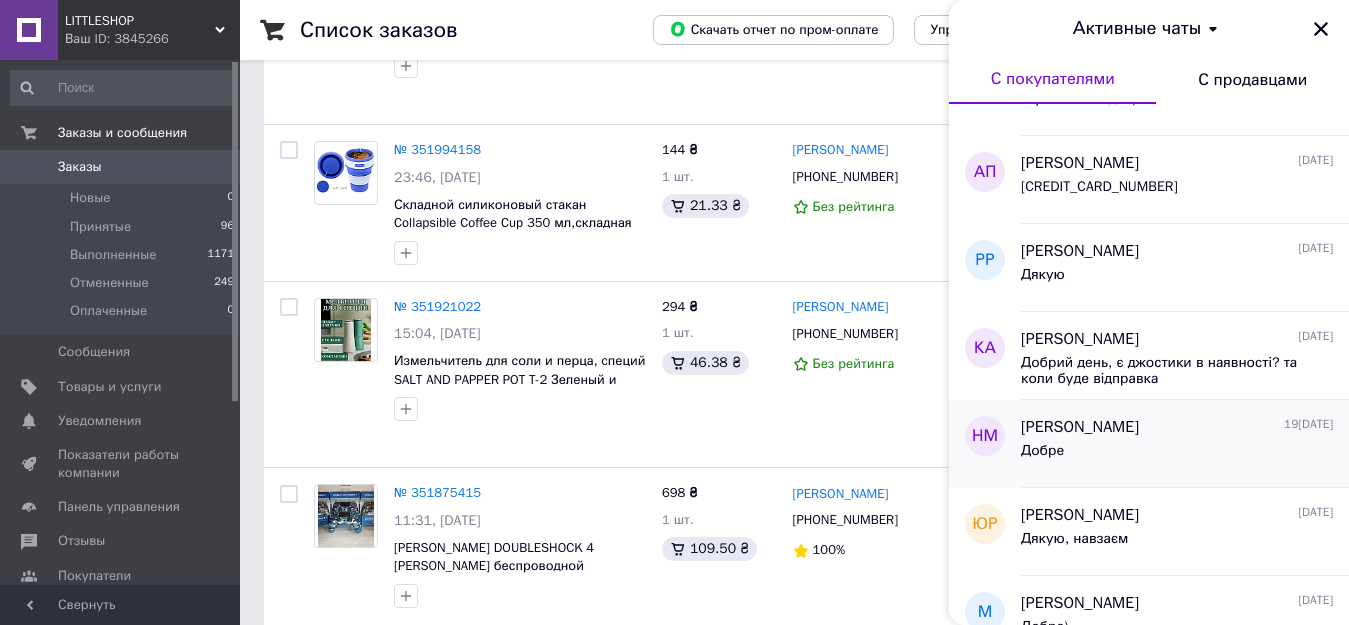 click on "Наталья Марченко" at bounding box center [1080, 427] 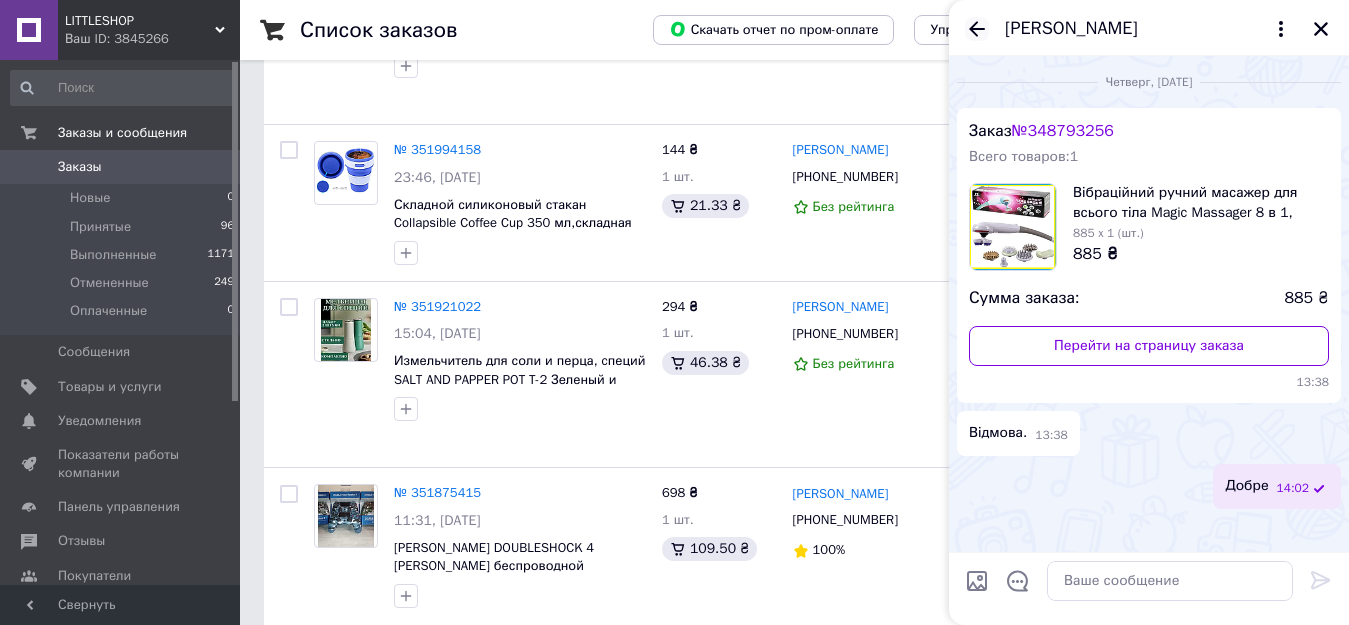 click 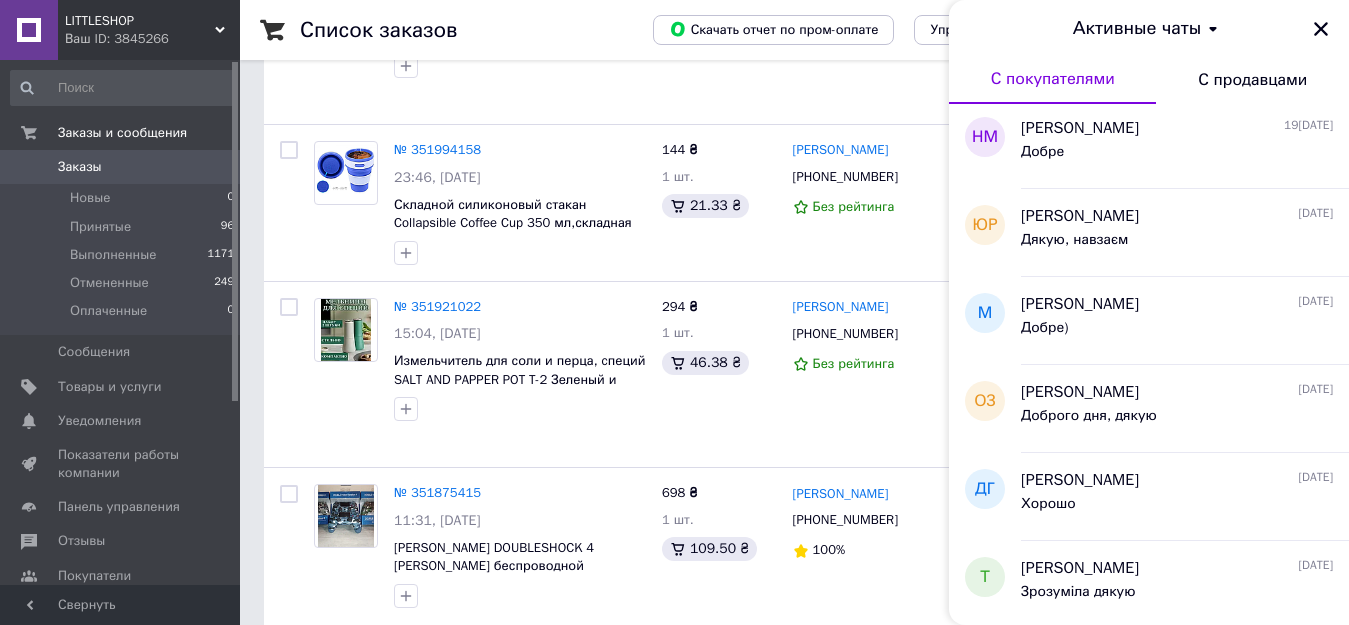 scroll, scrollTop: 1500, scrollLeft: 0, axis: vertical 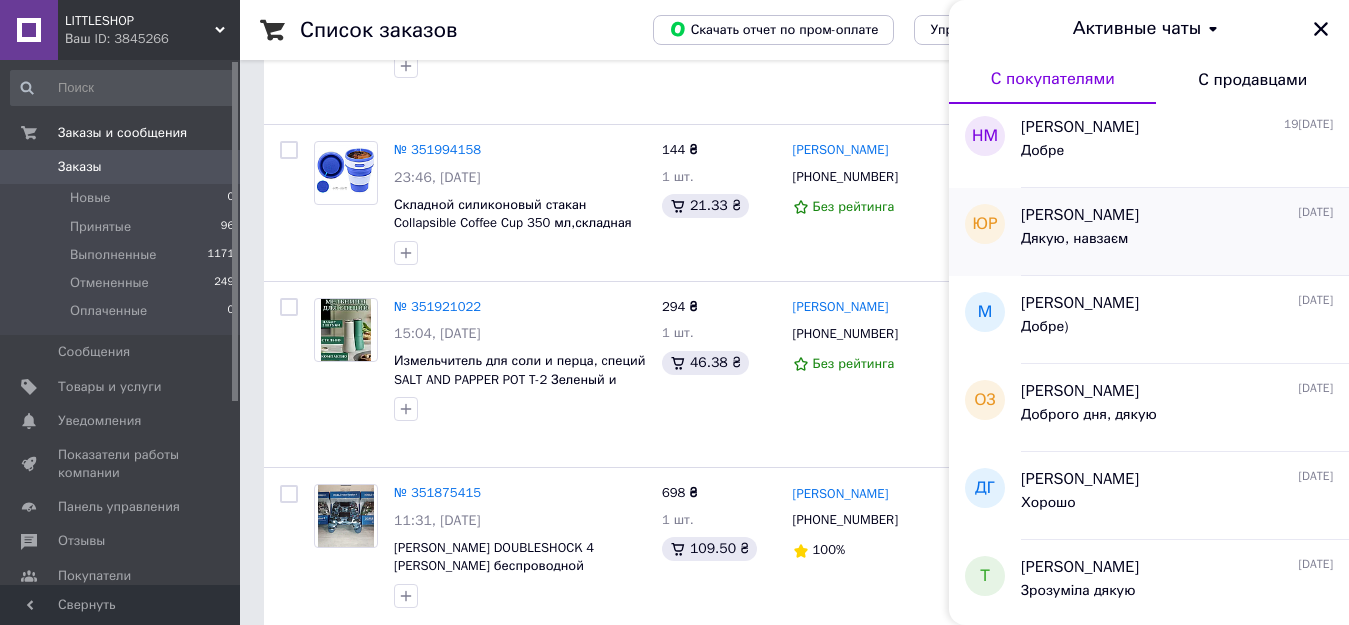 click on "Юрій Романюк" at bounding box center [1080, 215] 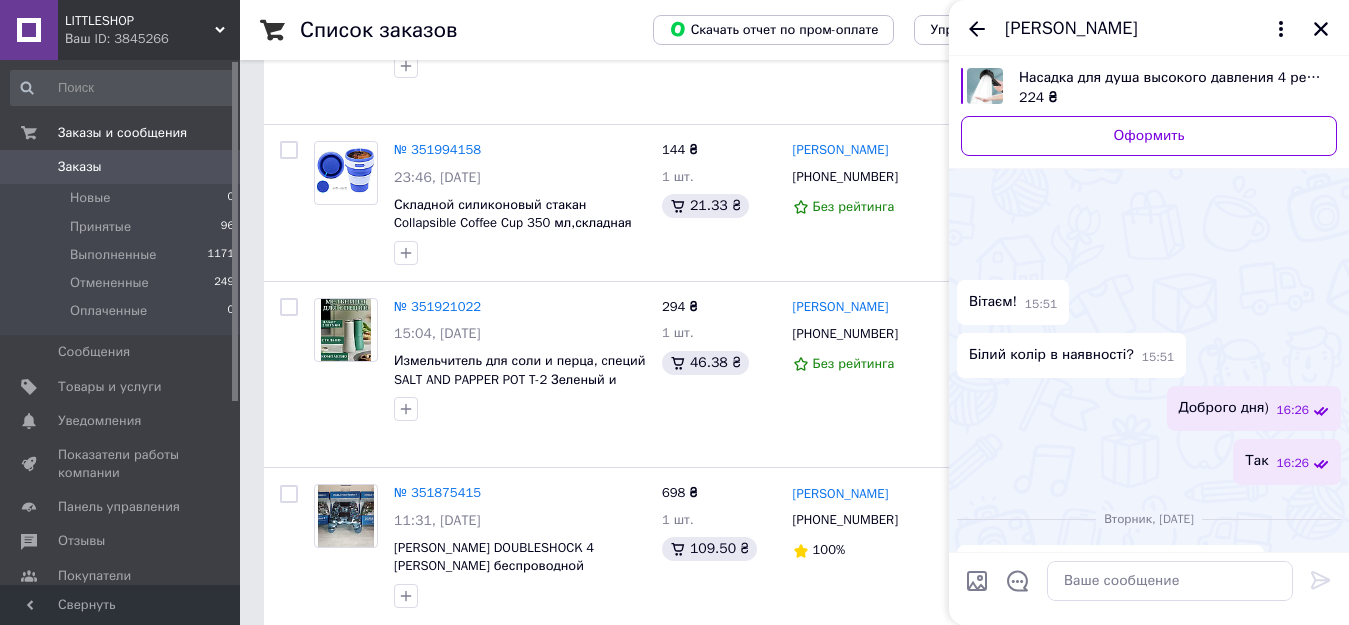 scroll, scrollTop: 2927, scrollLeft: 0, axis: vertical 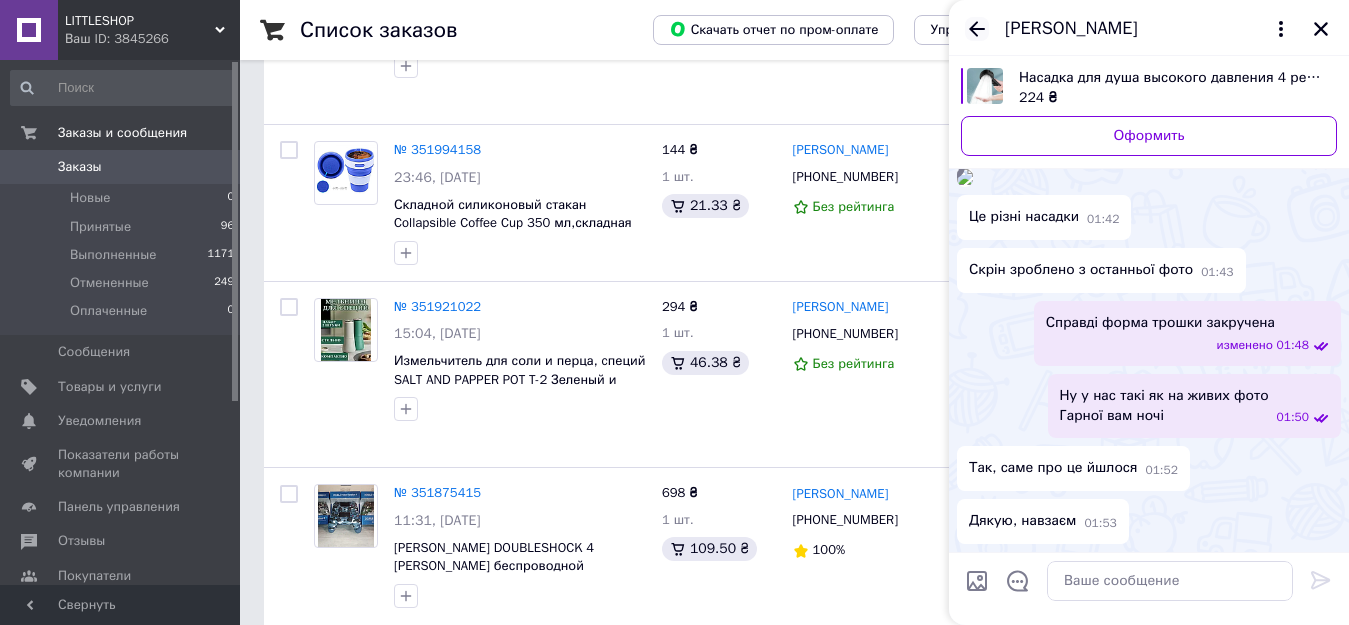 click 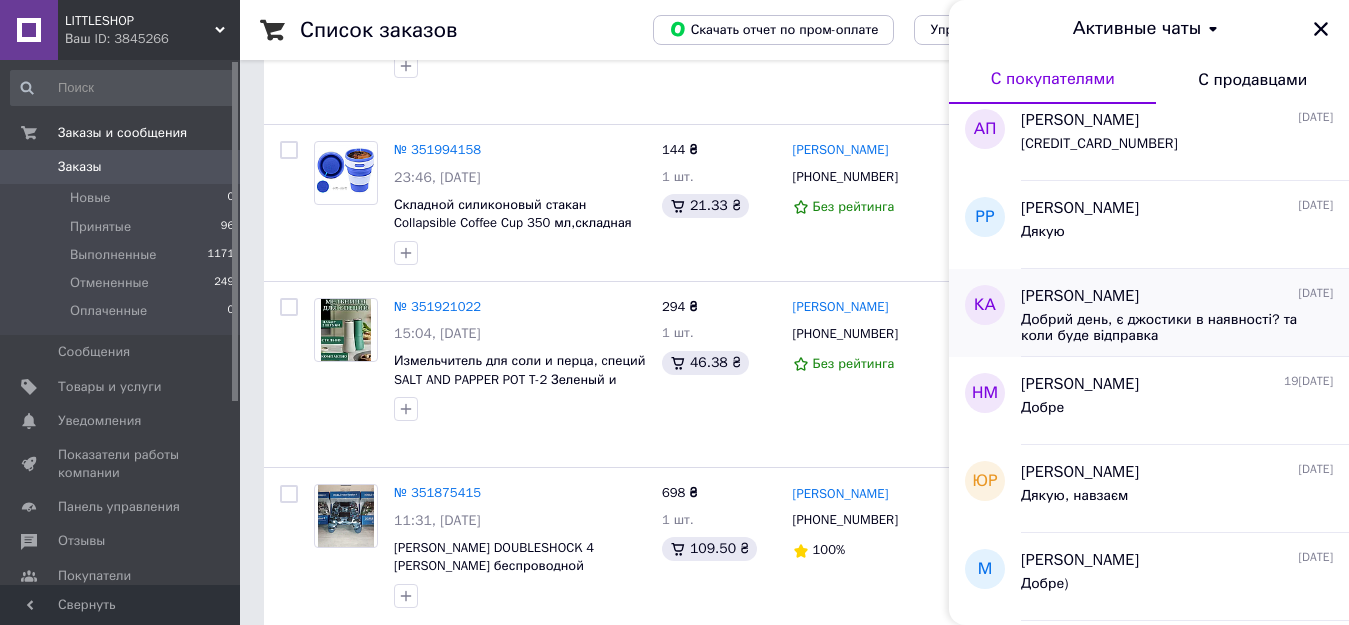 scroll, scrollTop: 1400, scrollLeft: 0, axis: vertical 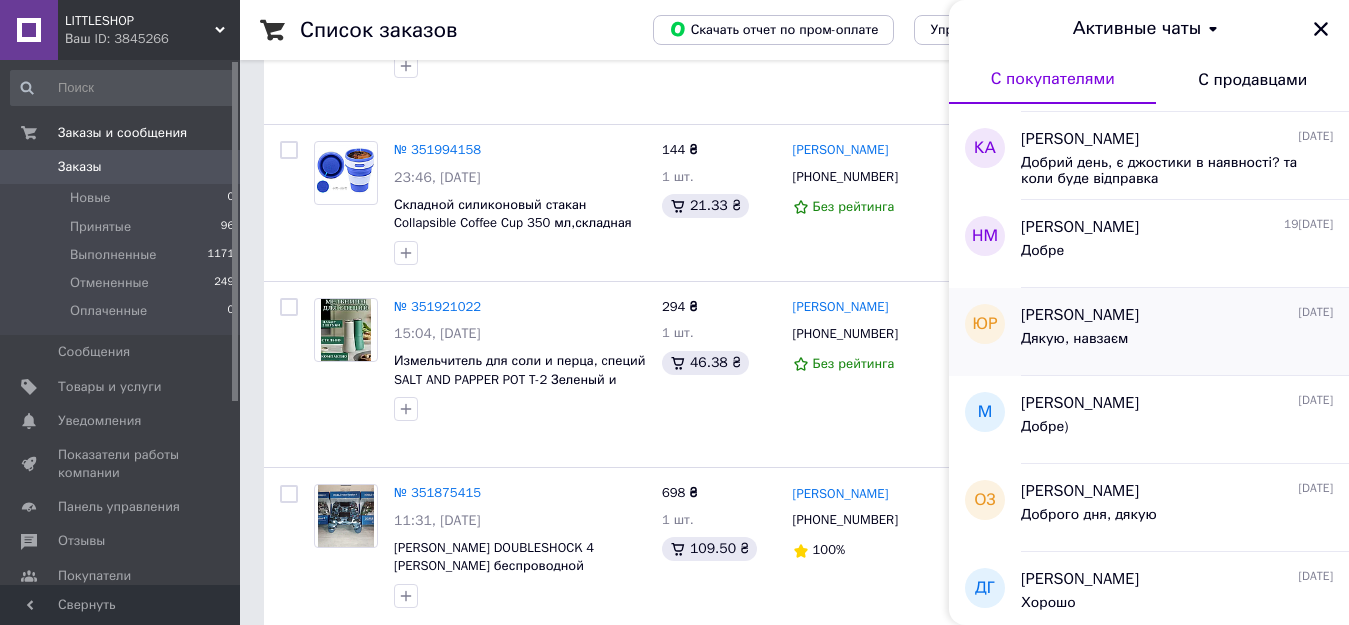 click on "Юрій Романюк" at bounding box center (1080, 315) 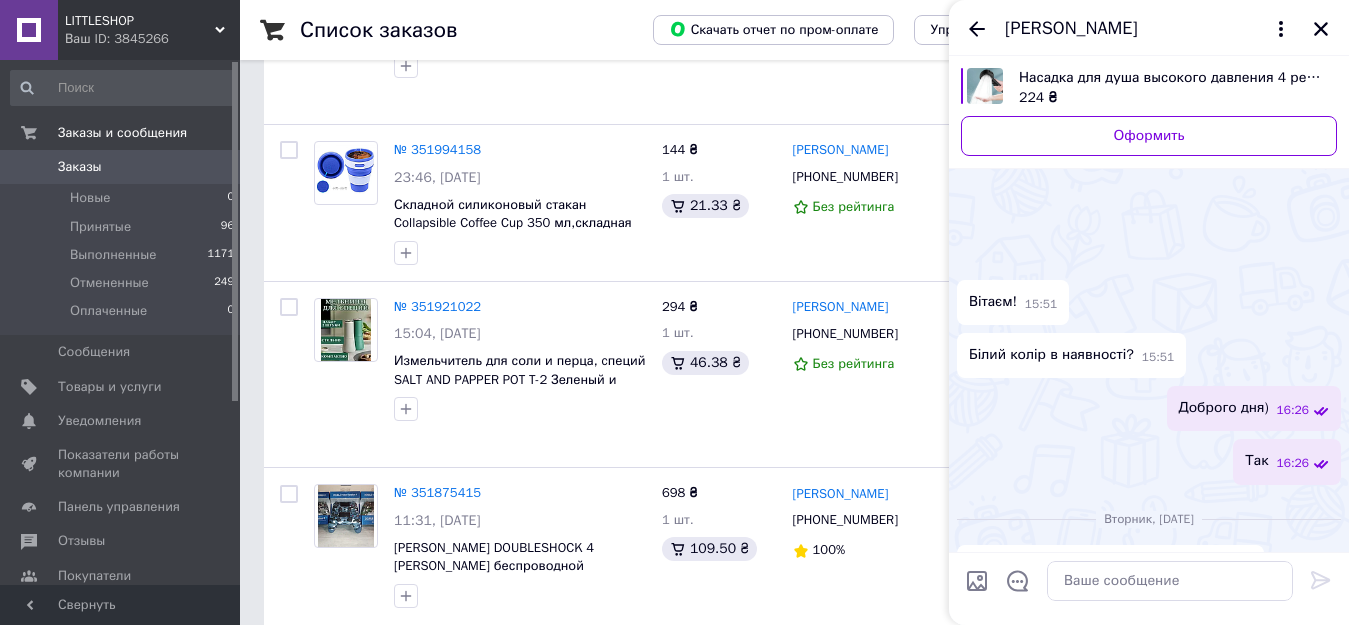 scroll, scrollTop: 2927, scrollLeft: 0, axis: vertical 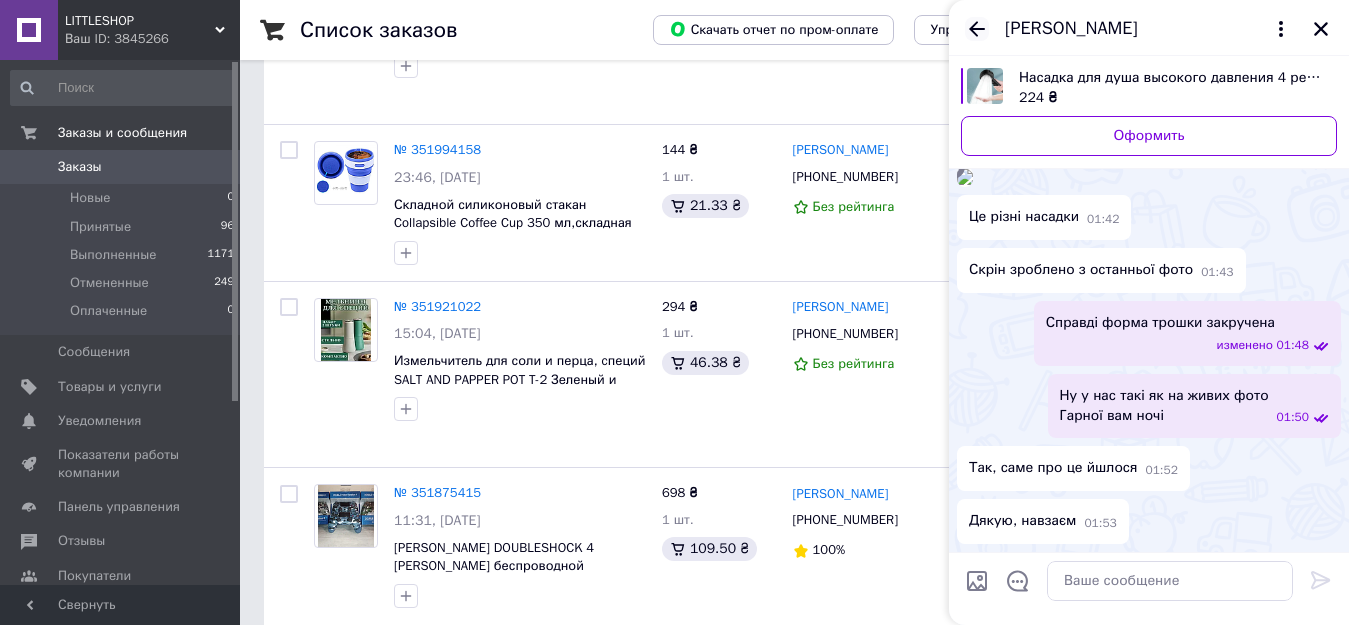 click 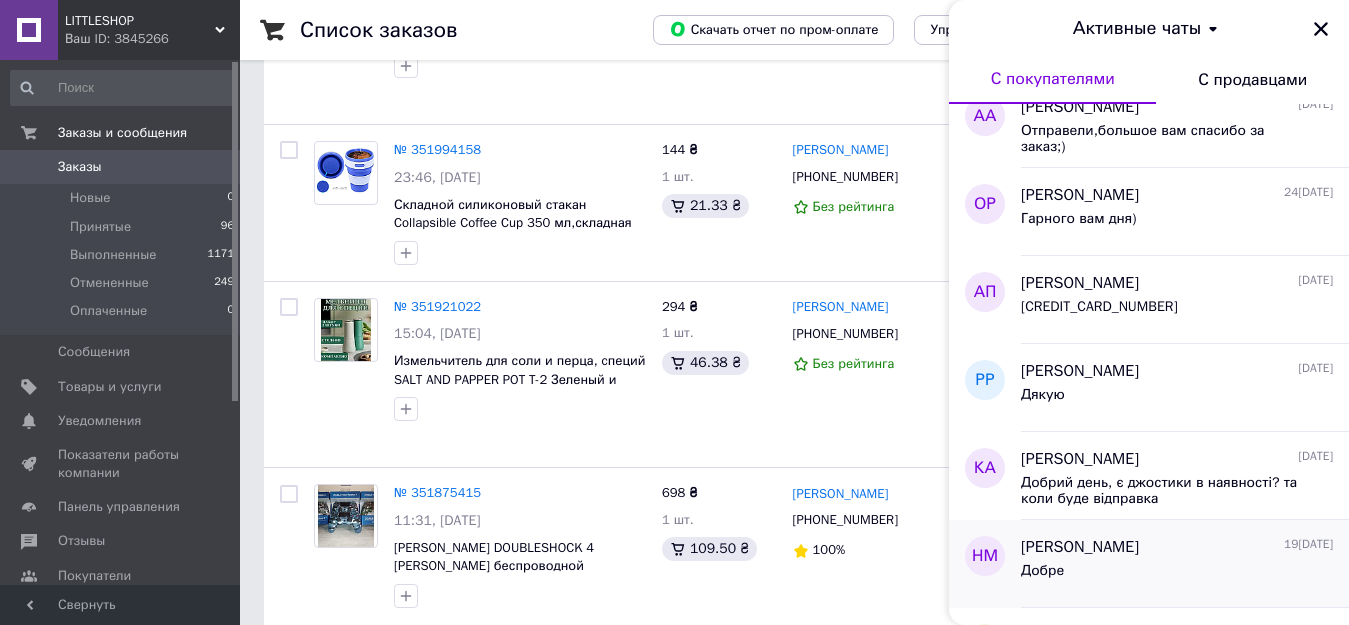 scroll, scrollTop: 1400, scrollLeft: 0, axis: vertical 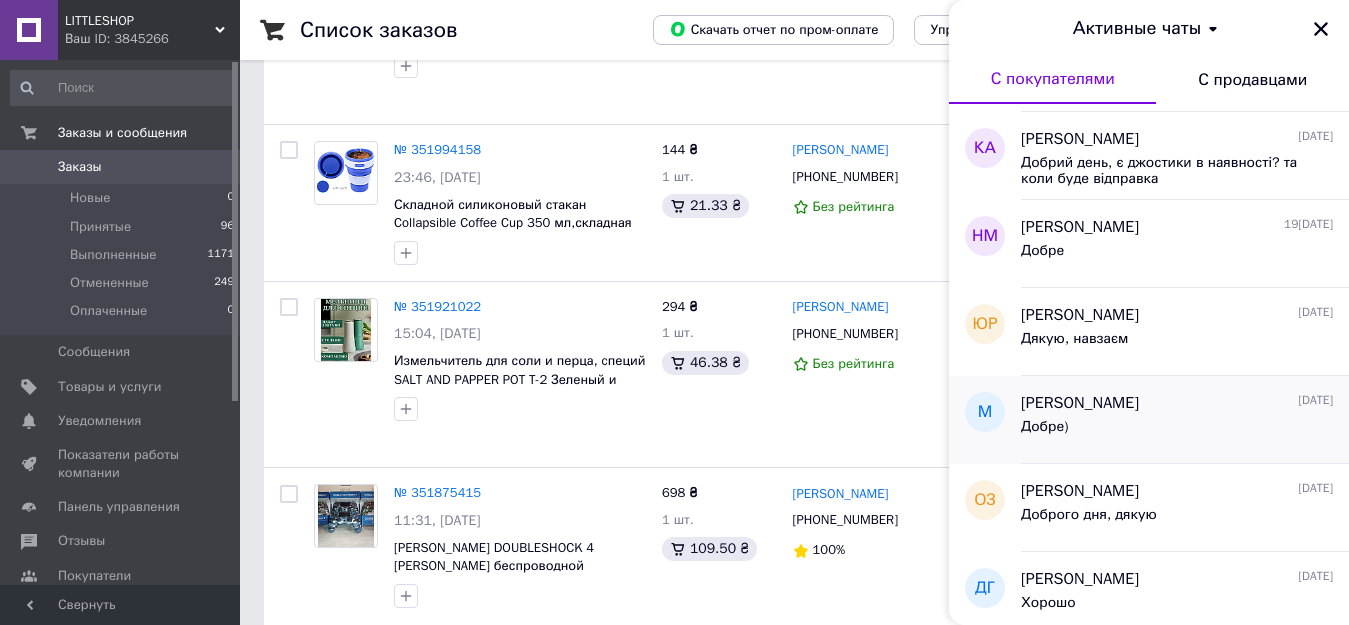 click on "Мария" at bounding box center (1080, 403) 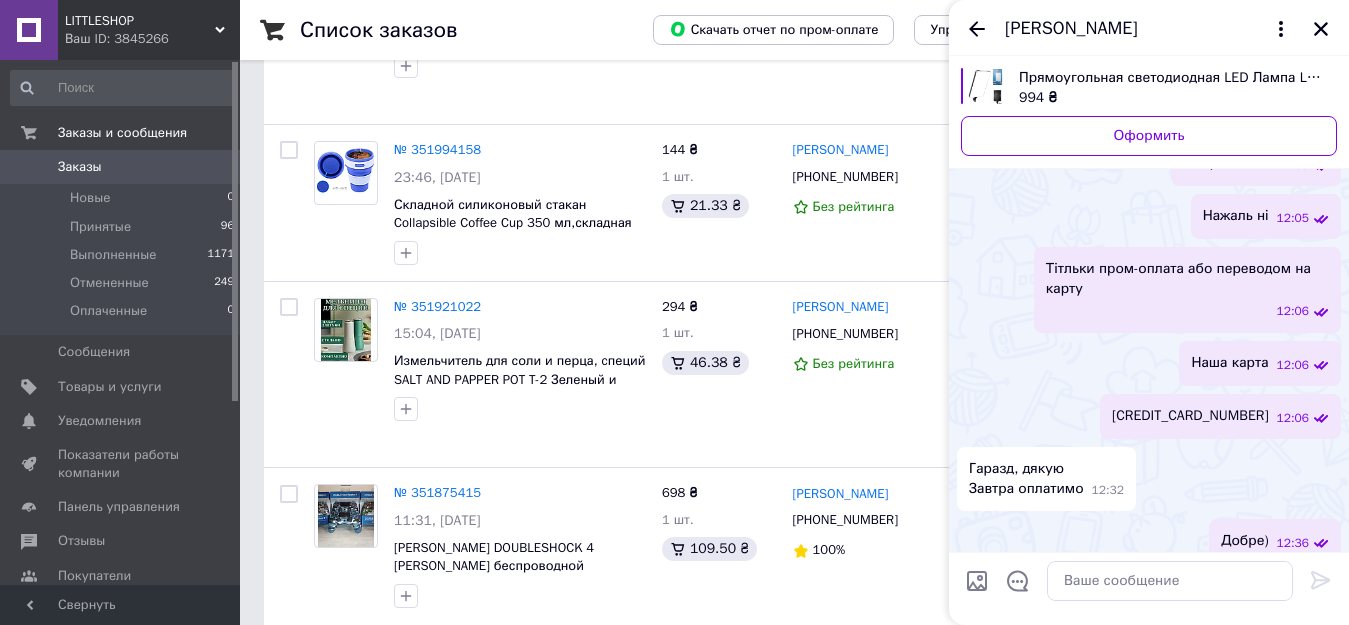 scroll, scrollTop: 233, scrollLeft: 0, axis: vertical 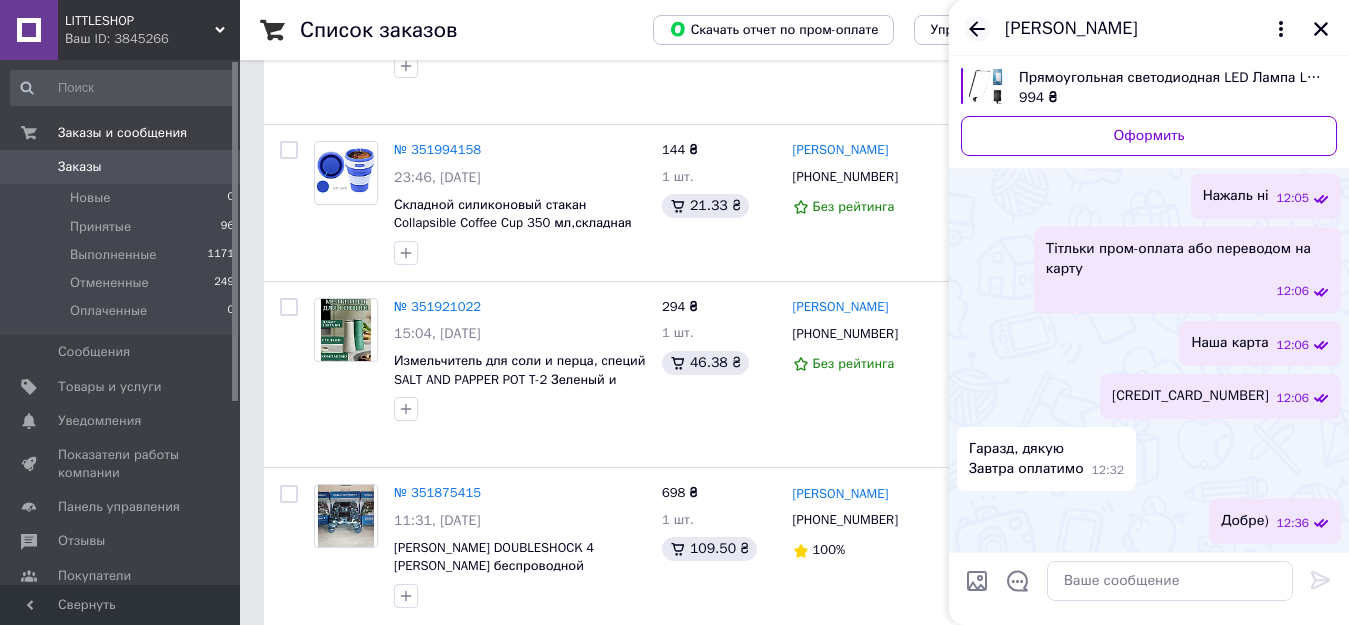 click 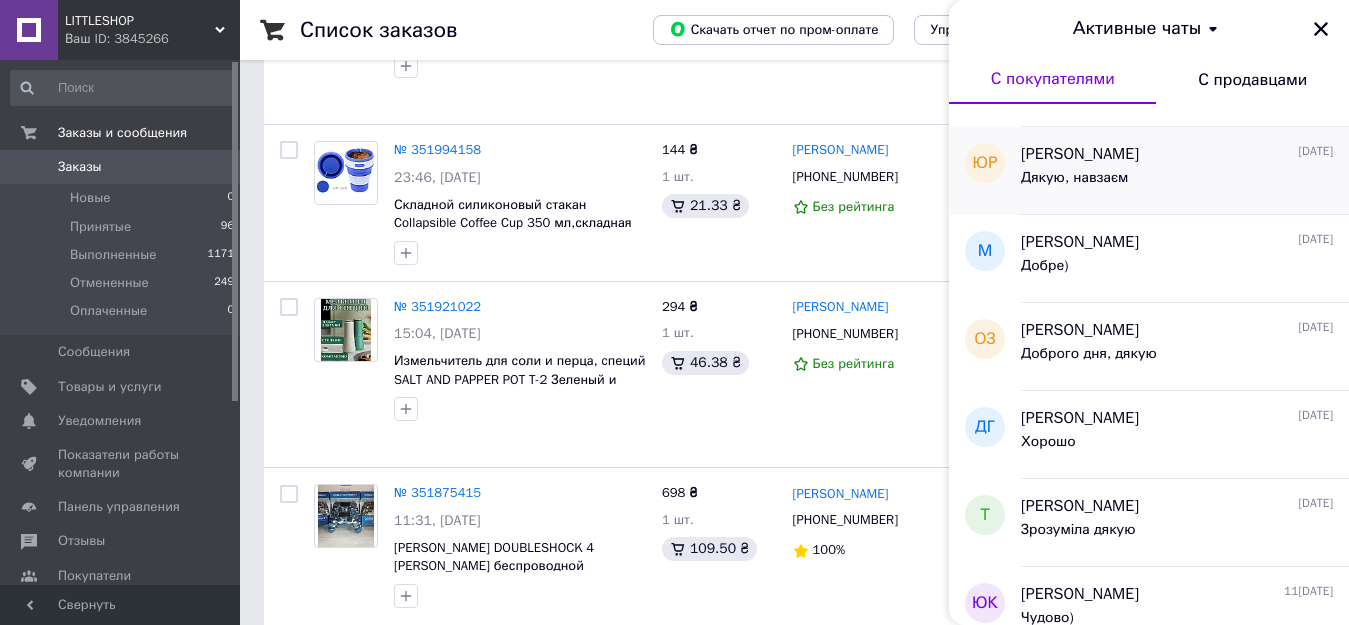 scroll, scrollTop: 1600, scrollLeft: 0, axis: vertical 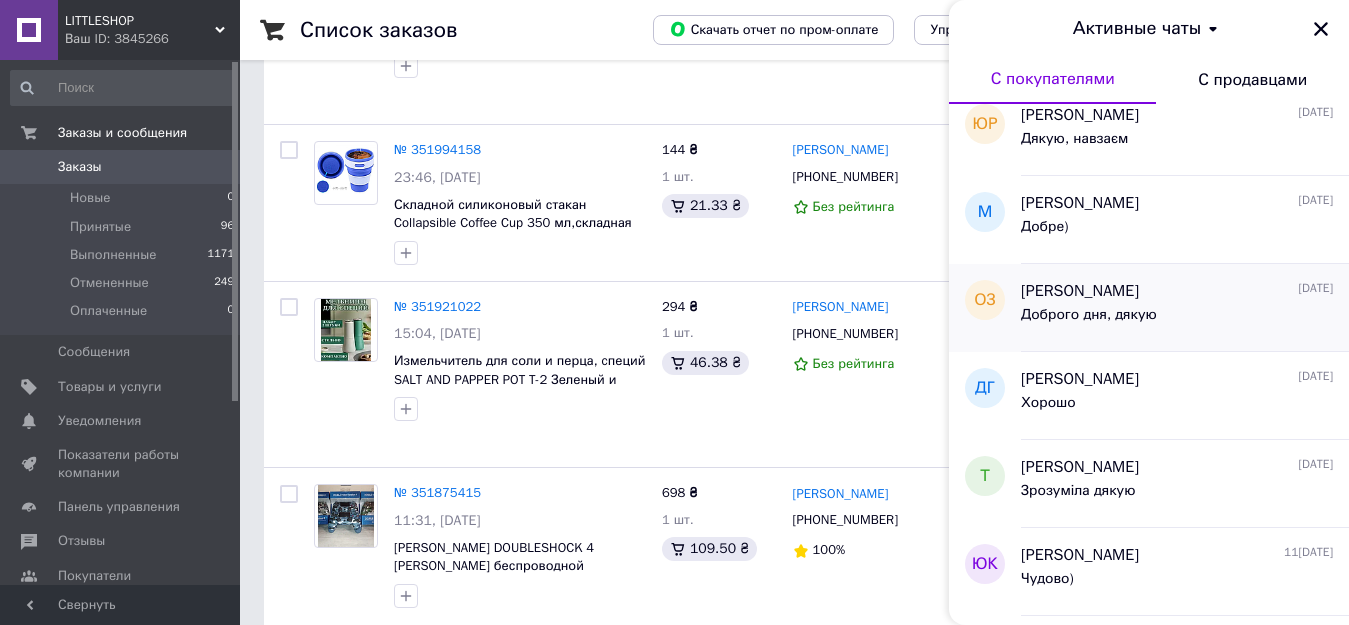 click on "Ольга Зеленова" at bounding box center [1080, 291] 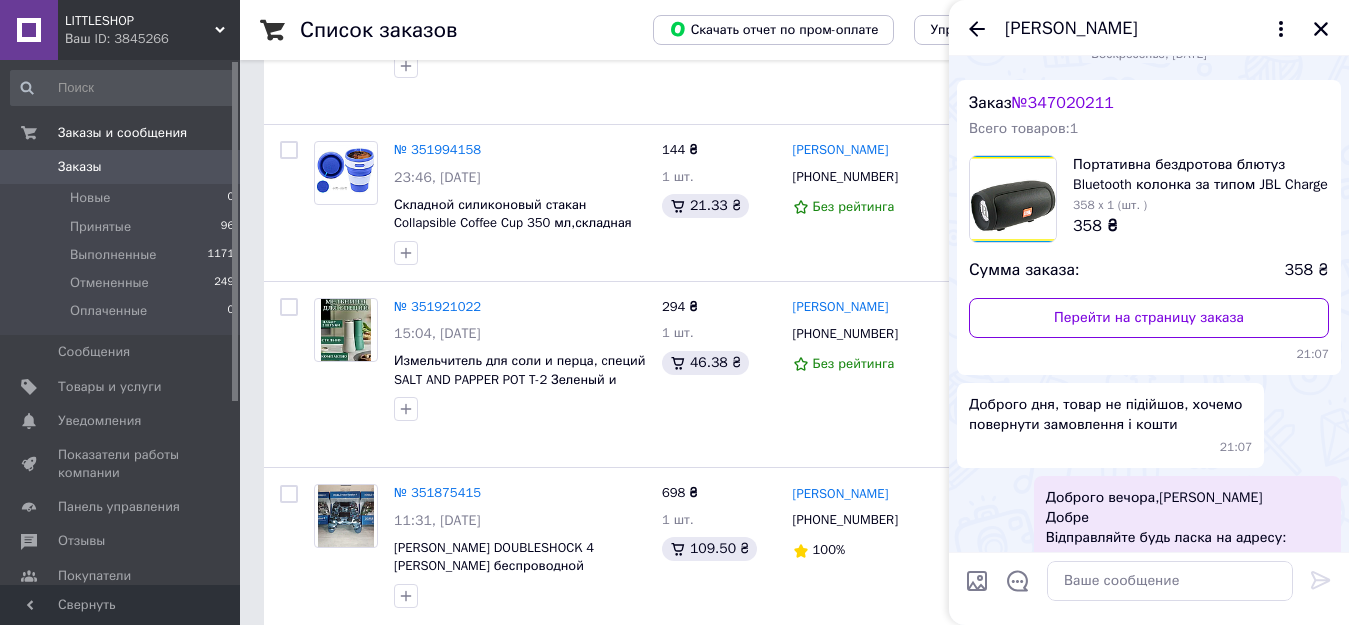 scroll, scrollTop: 0, scrollLeft: 0, axis: both 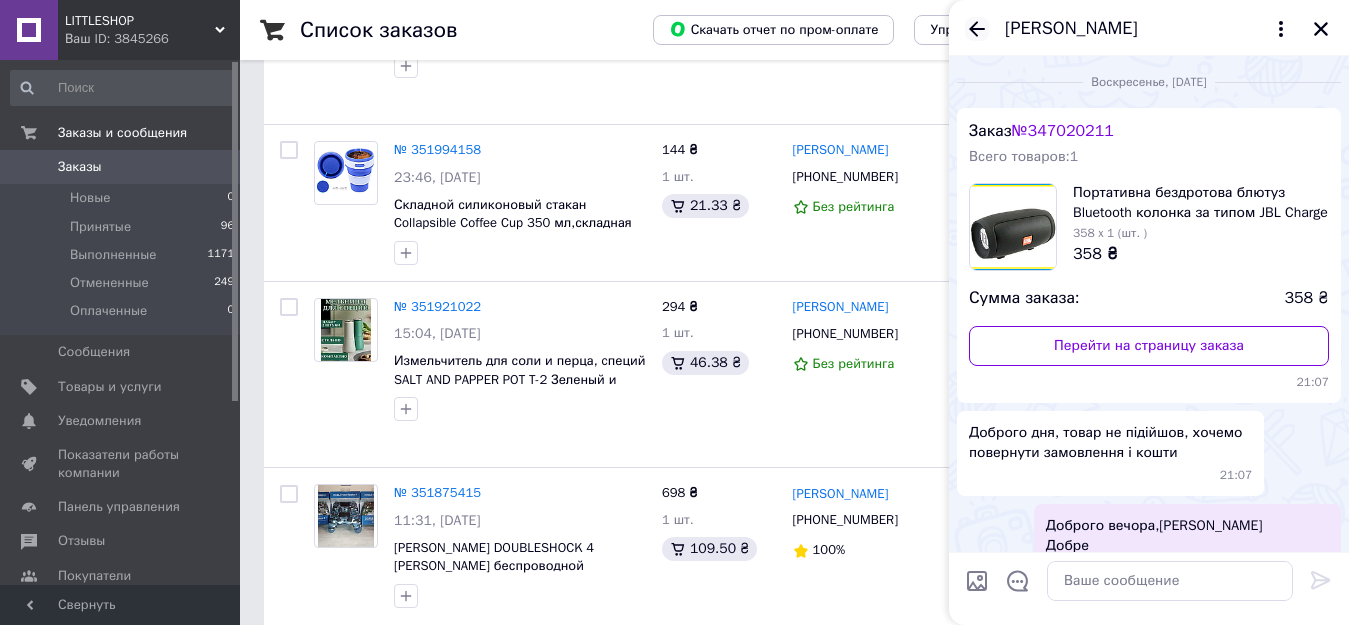 click 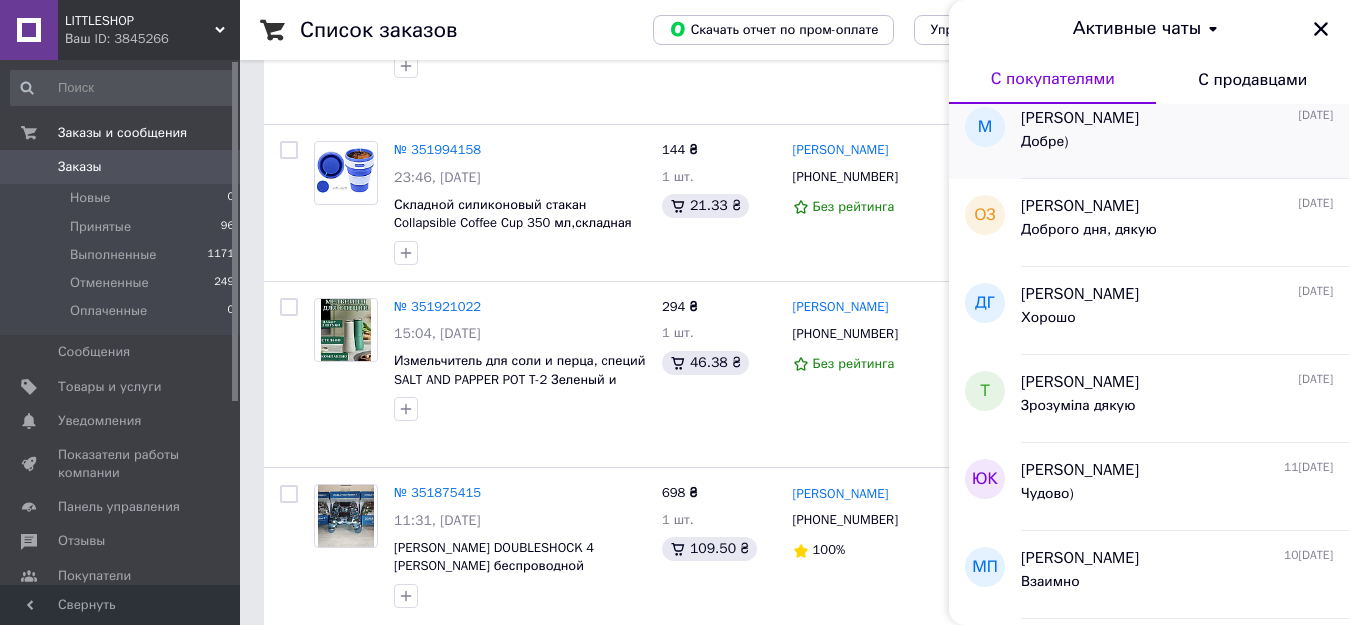 scroll, scrollTop: 1700, scrollLeft: 0, axis: vertical 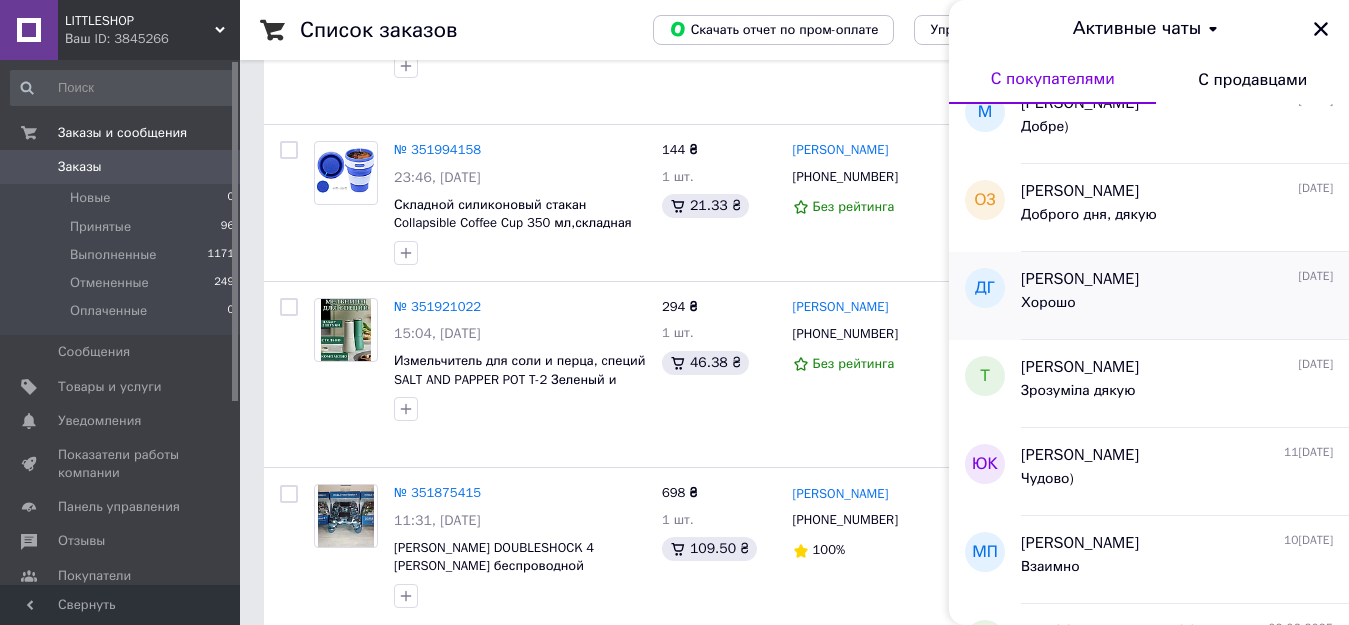 click on "Денис Галушкин" at bounding box center [1080, 279] 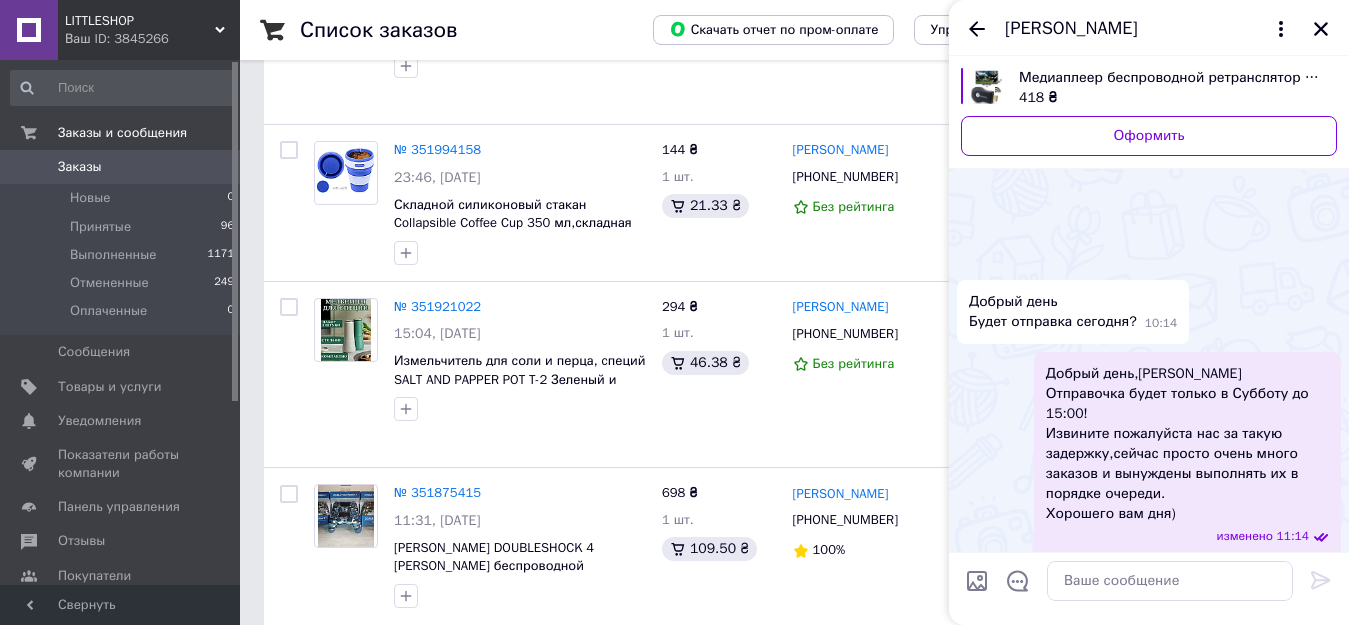 scroll, scrollTop: 119, scrollLeft: 0, axis: vertical 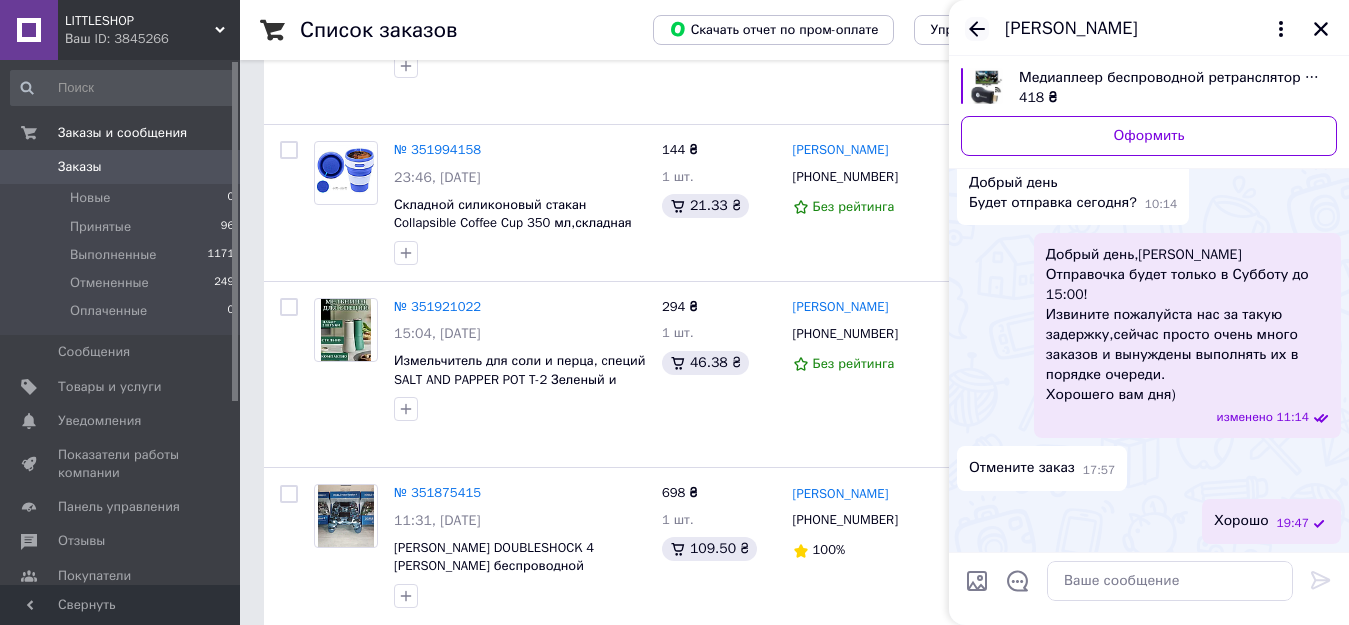 click 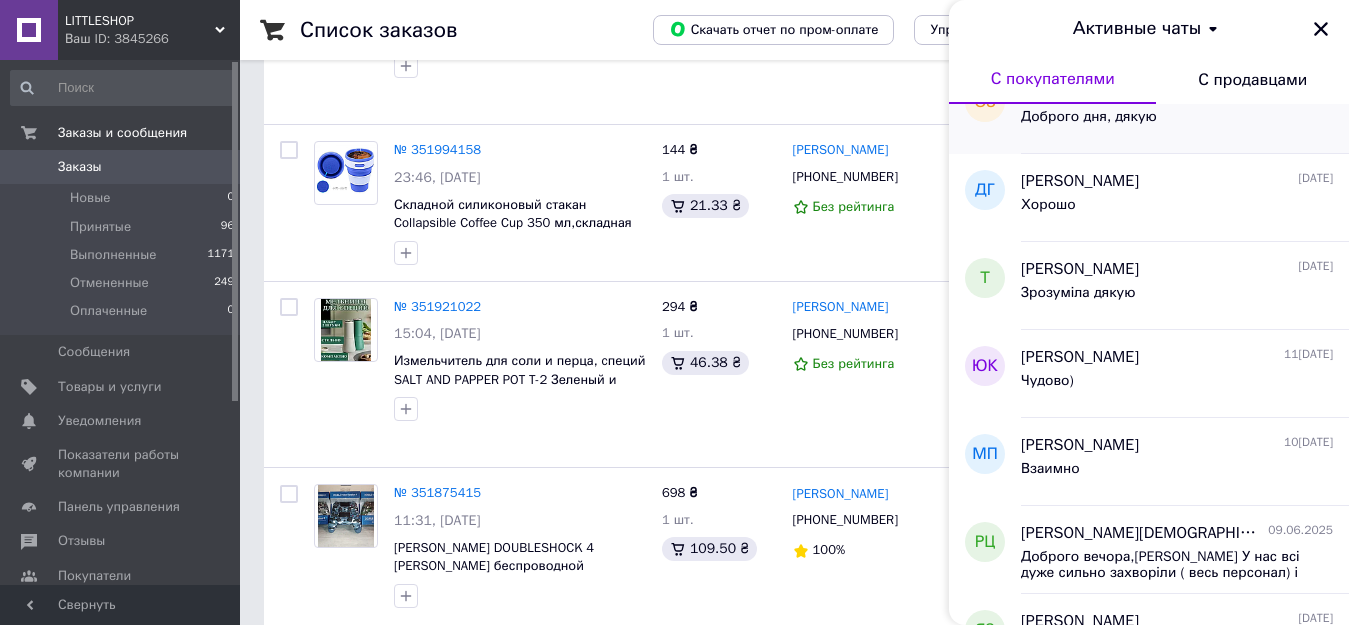 scroll, scrollTop: 1800, scrollLeft: 0, axis: vertical 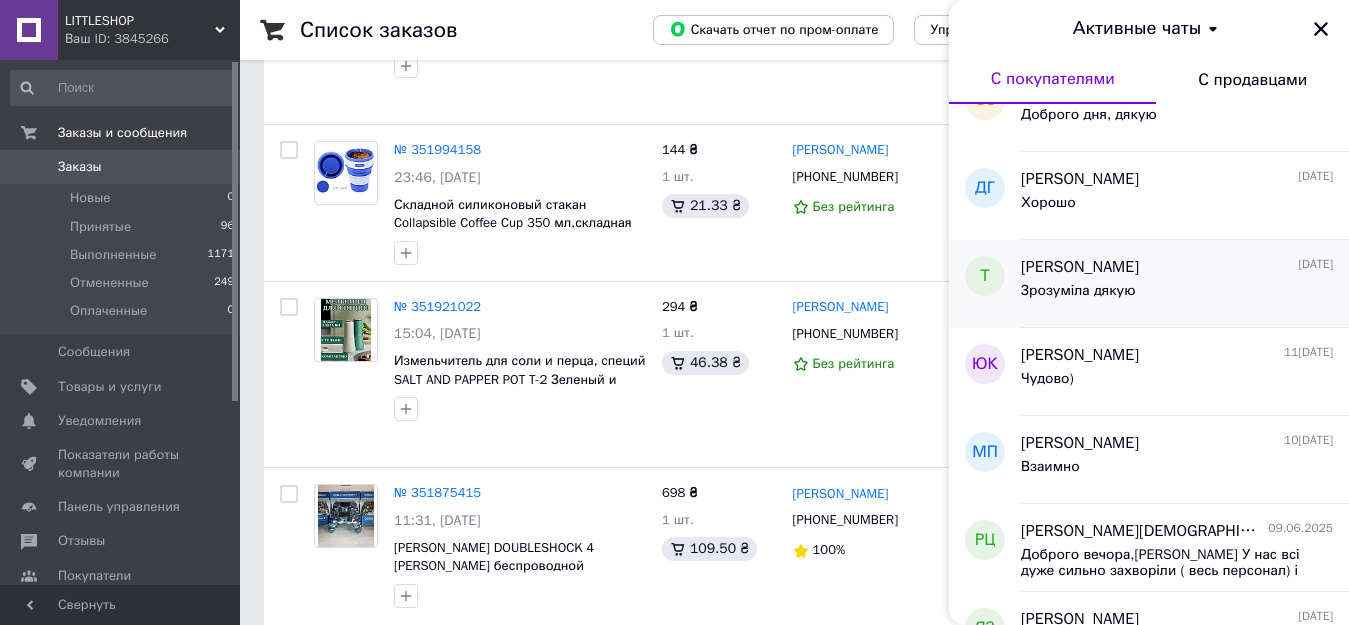 click on "Таня" at bounding box center [1080, 267] 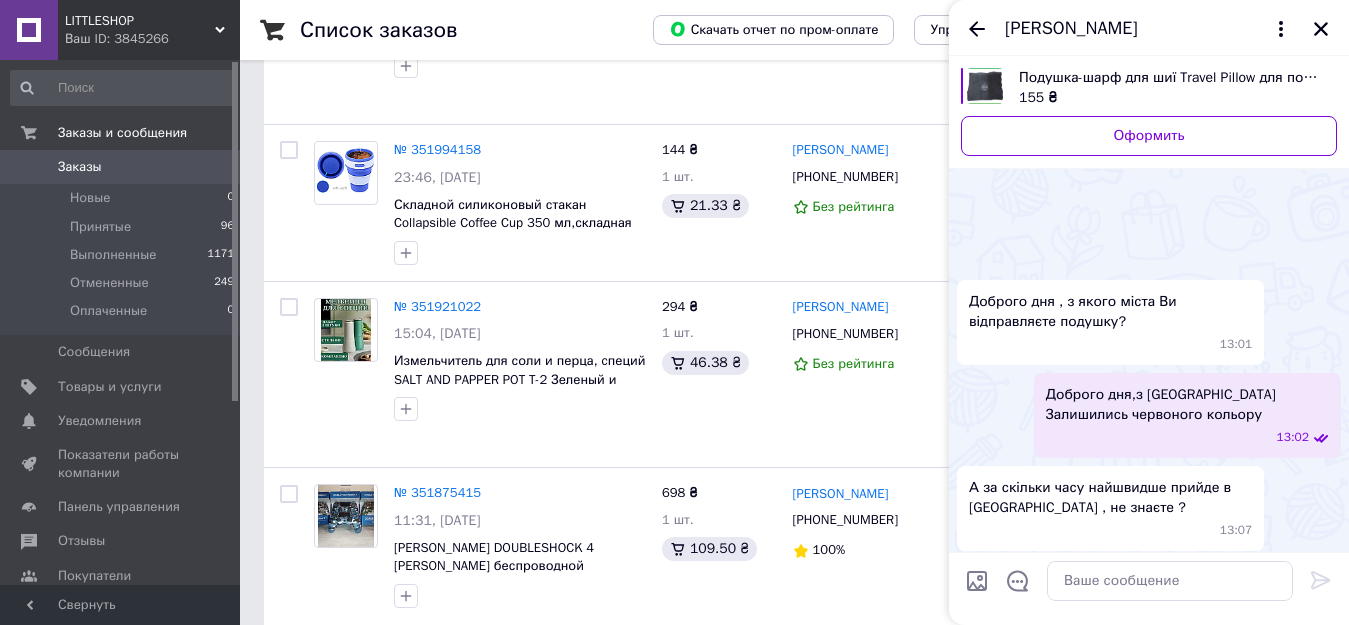 scroll, scrollTop: 111, scrollLeft: 0, axis: vertical 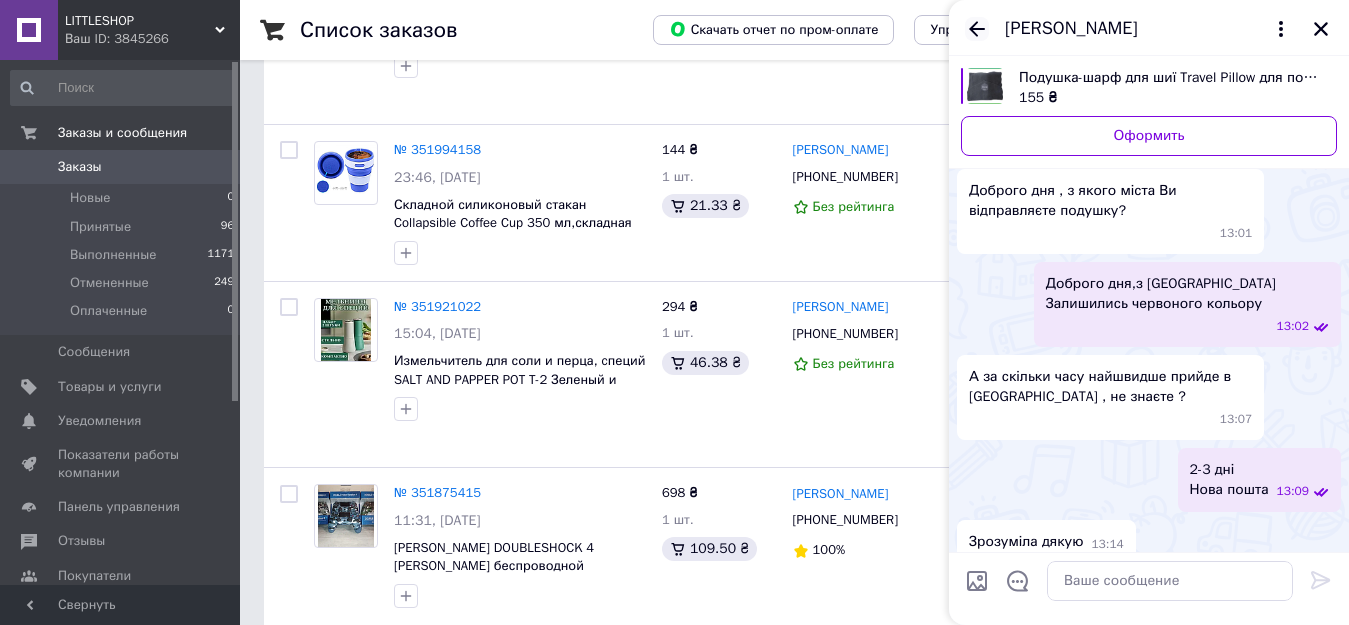 click 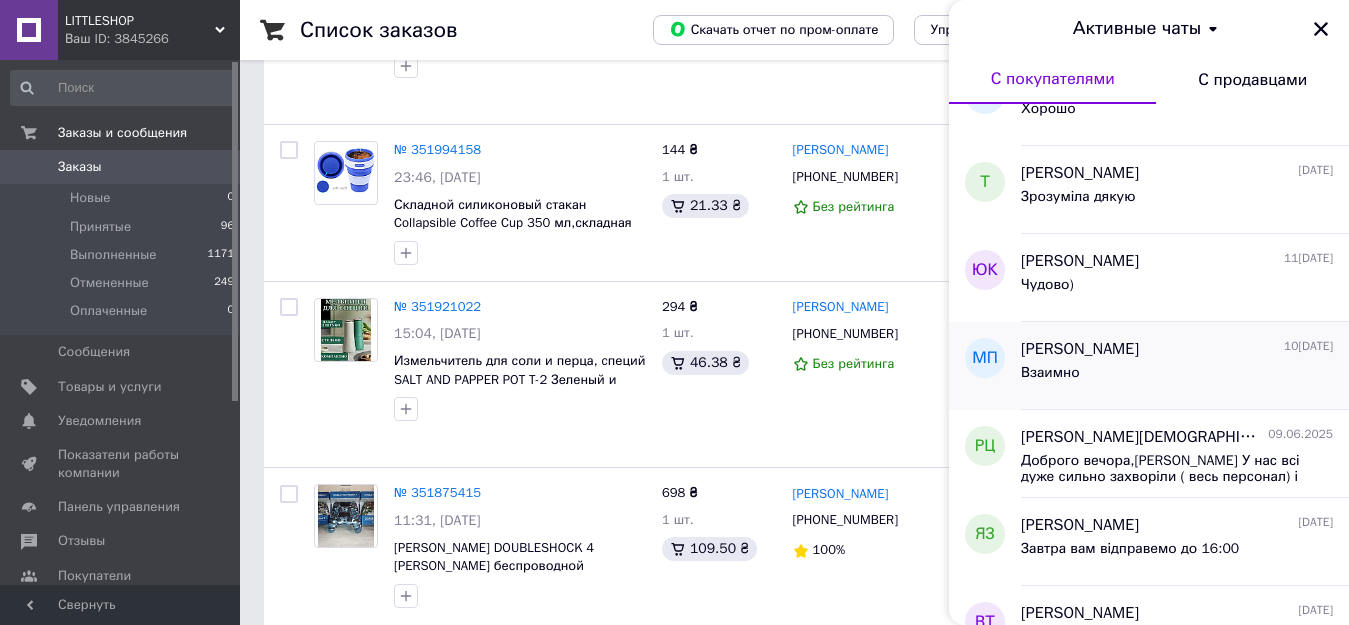 scroll, scrollTop: 1900, scrollLeft: 0, axis: vertical 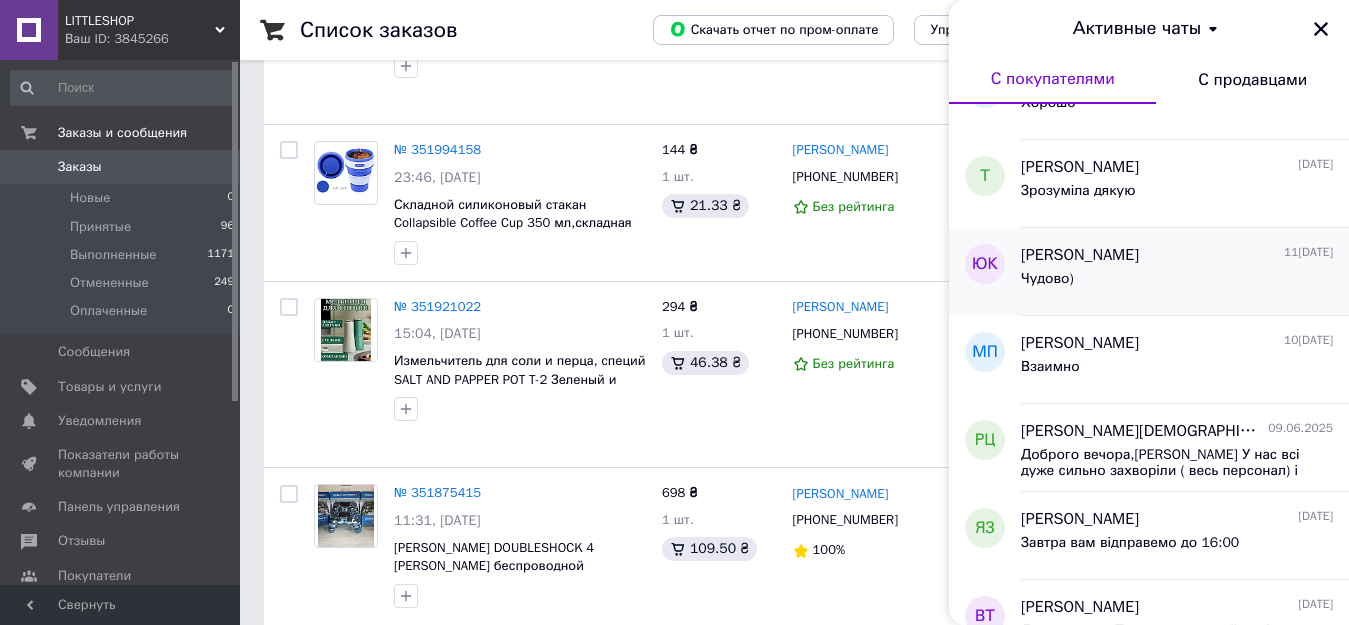 click on "Юрій Капраль" at bounding box center [1080, 255] 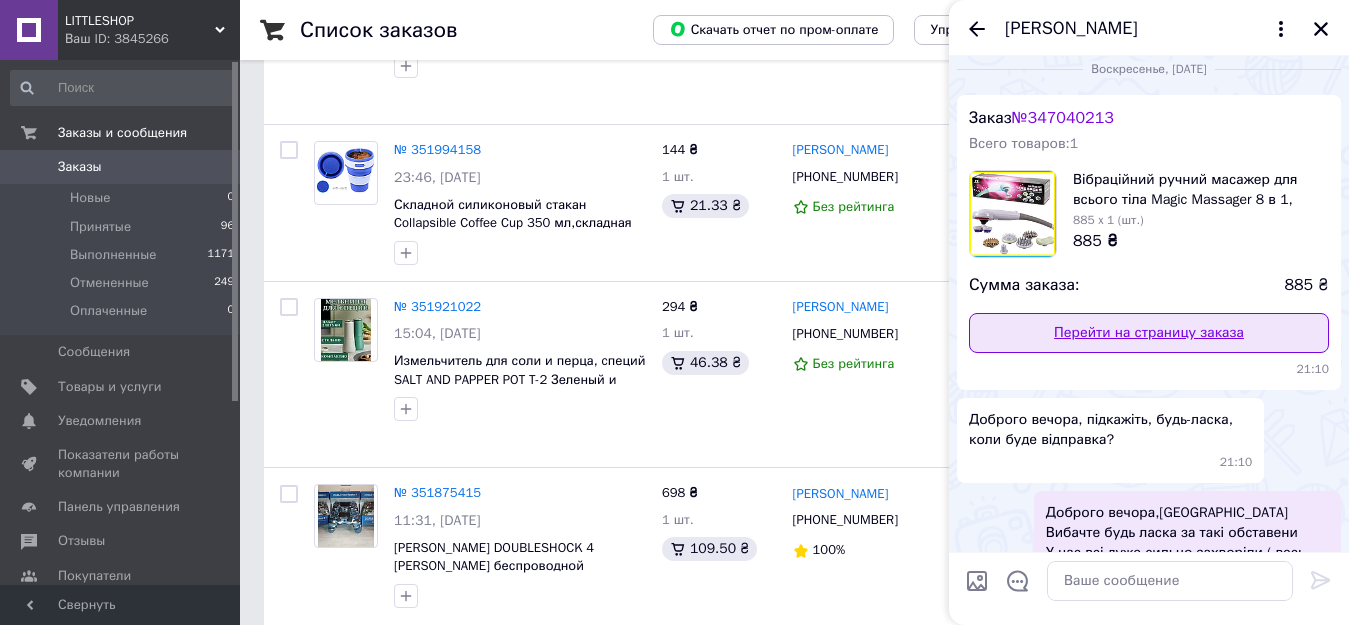 scroll, scrollTop: 0, scrollLeft: 0, axis: both 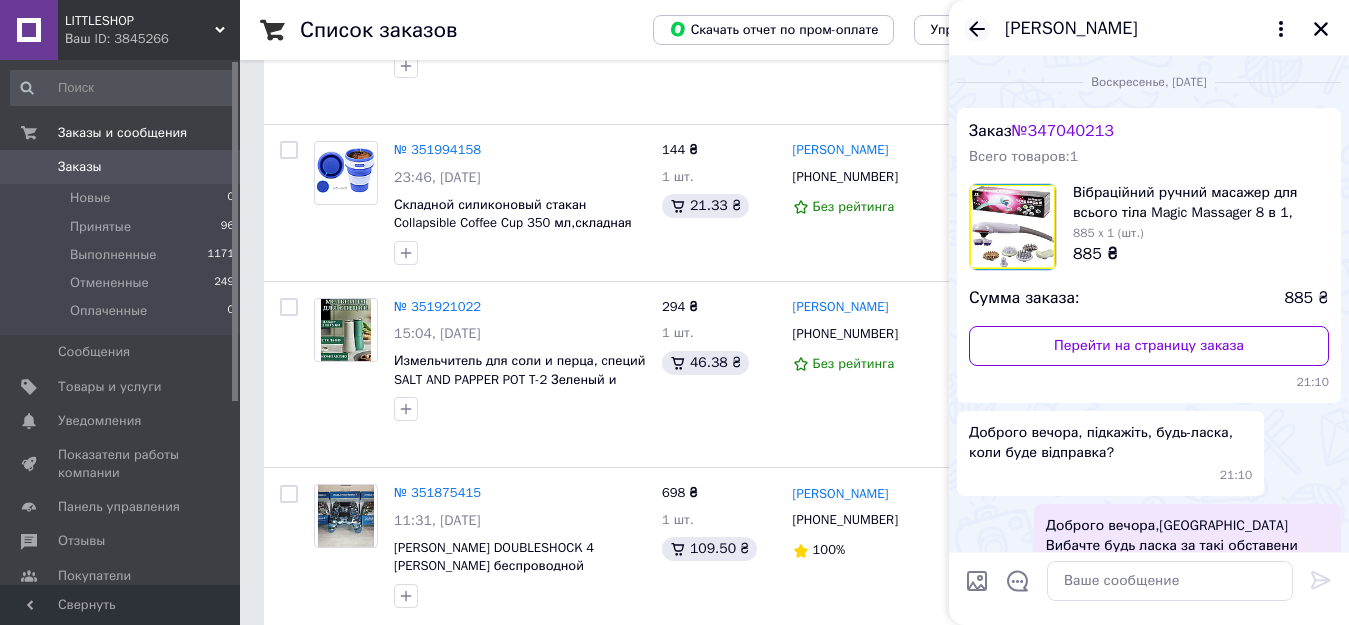 click 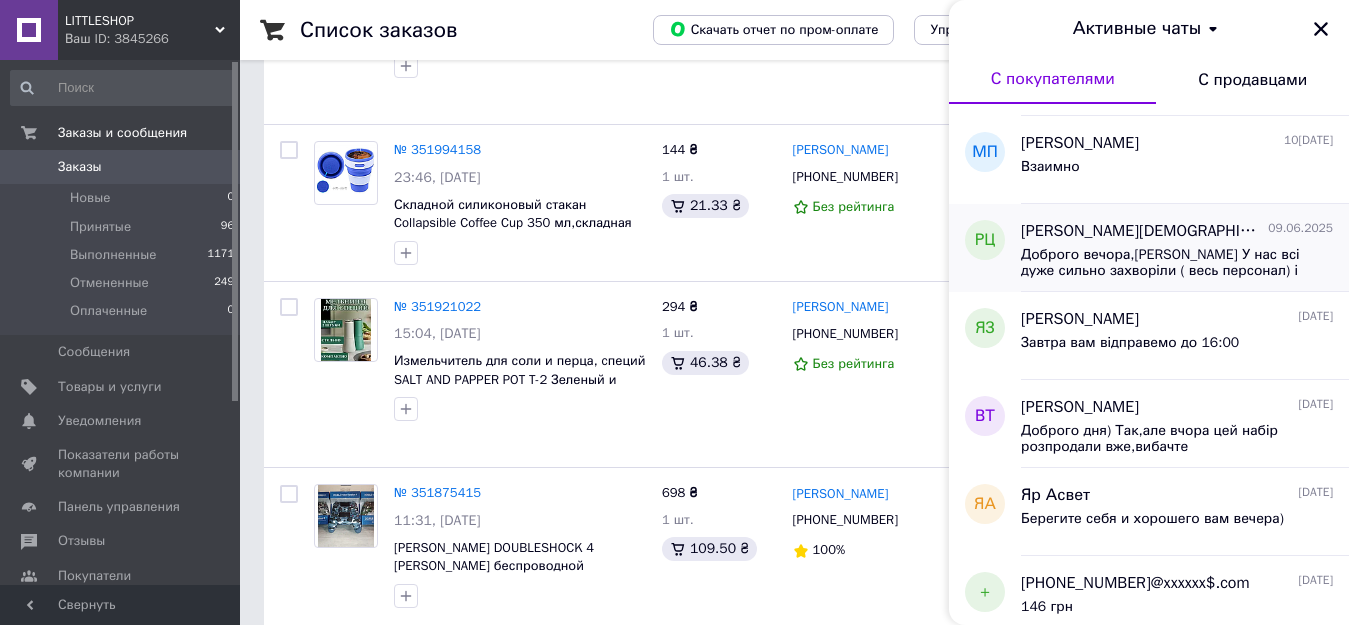 scroll, scrollTop: 2000, scrollLeft: 0, axis: vertical 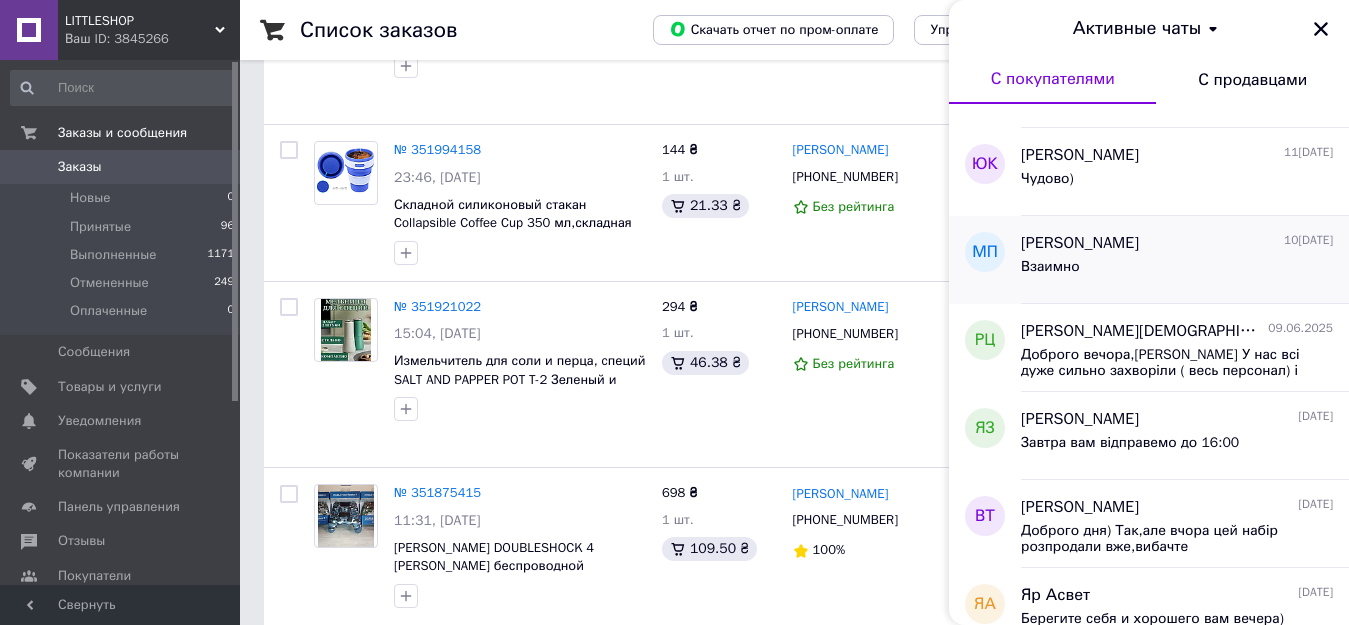 click on "Мирослава Петровская" at bounding box center [1080, 243] 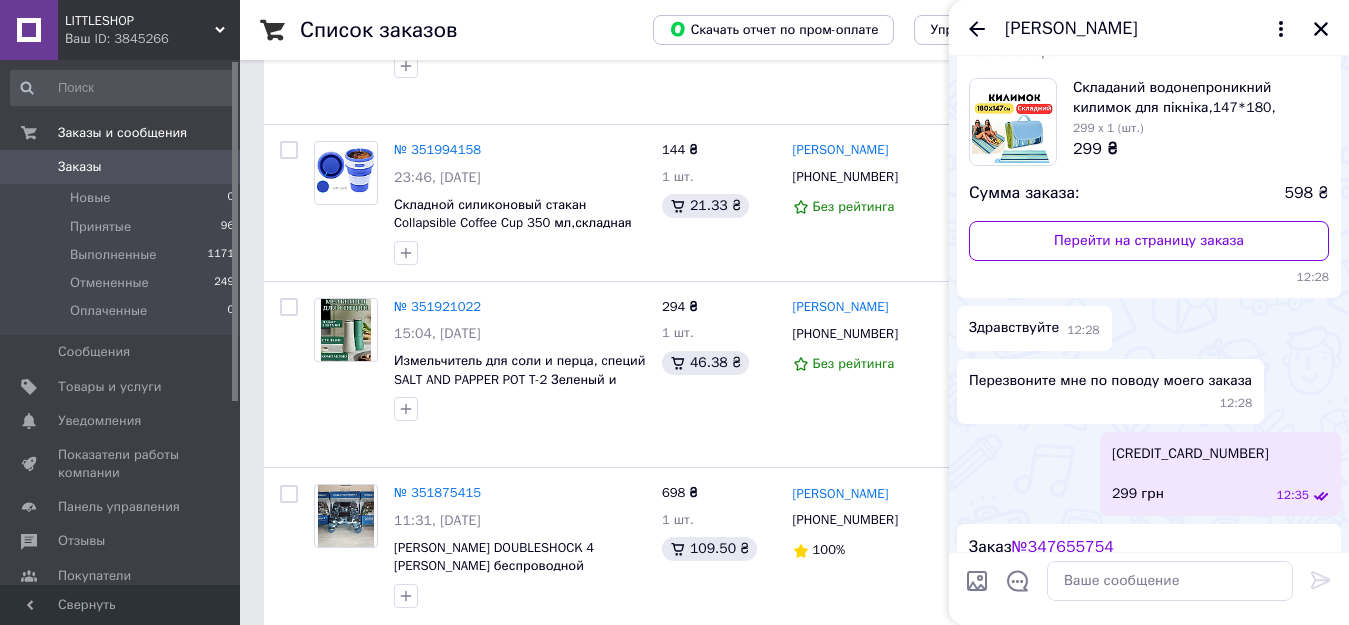 scroll, scrollTop: 0, scrollLeft: 0, axis: both 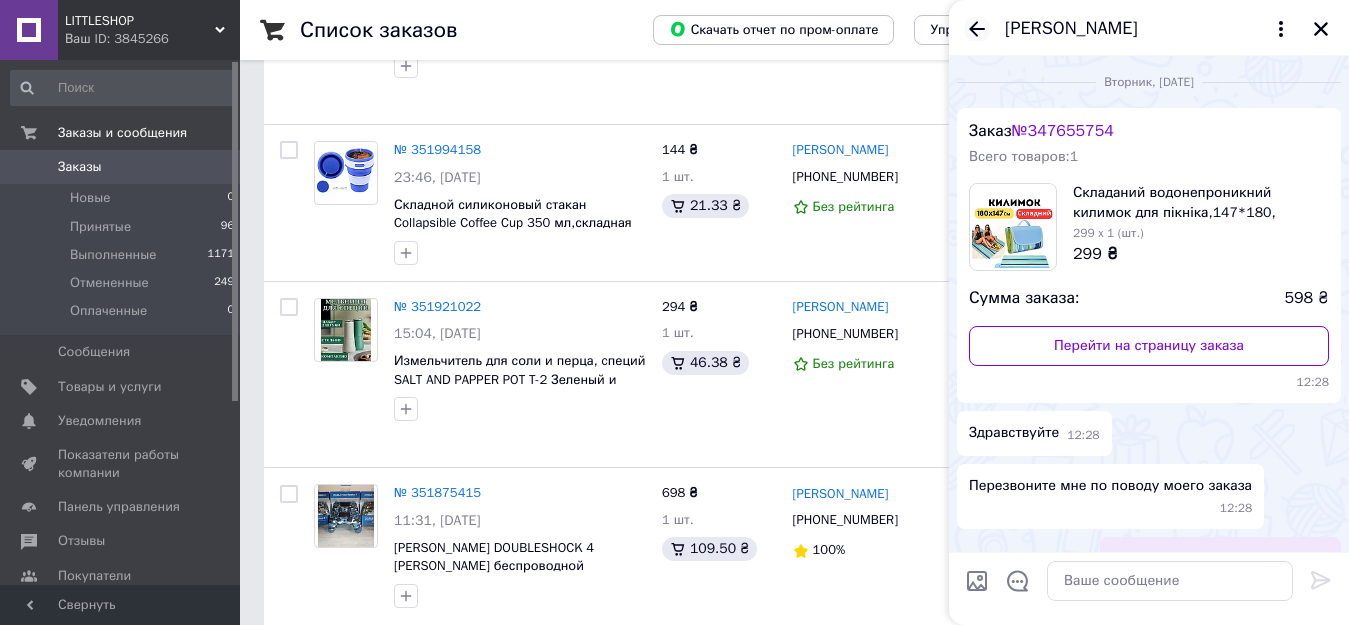 click 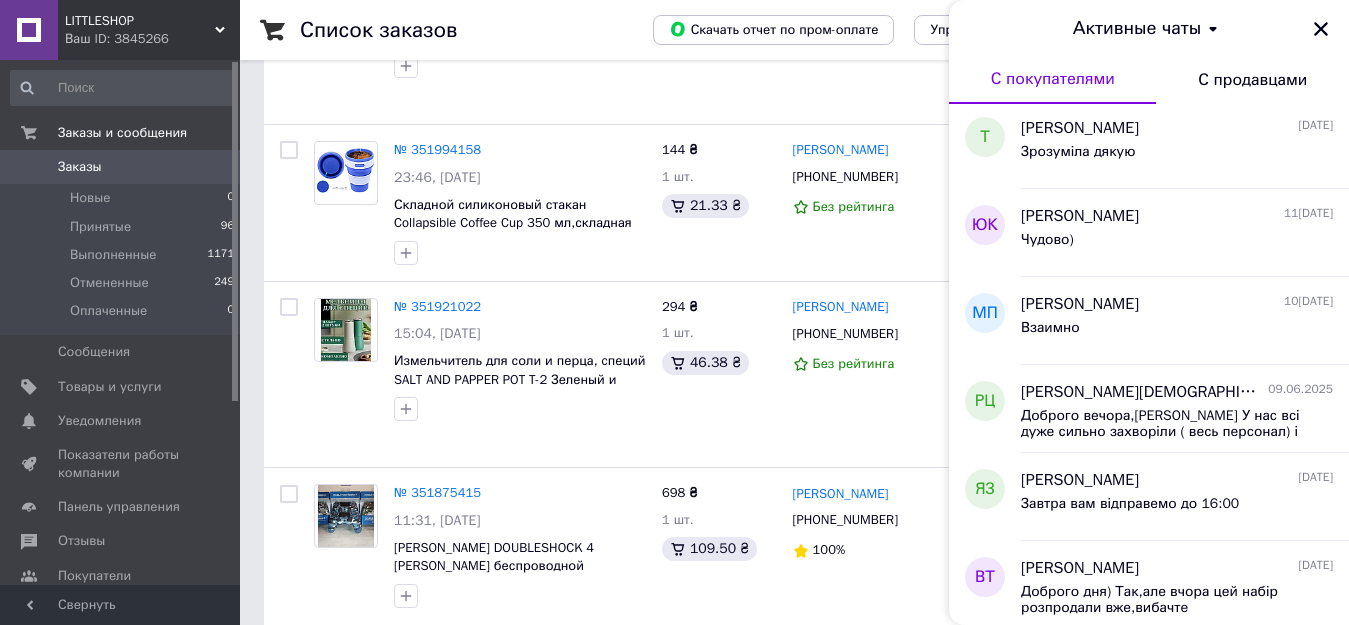scroll, scrollTop: 2000, scrollLeft: 0, axis: vertical 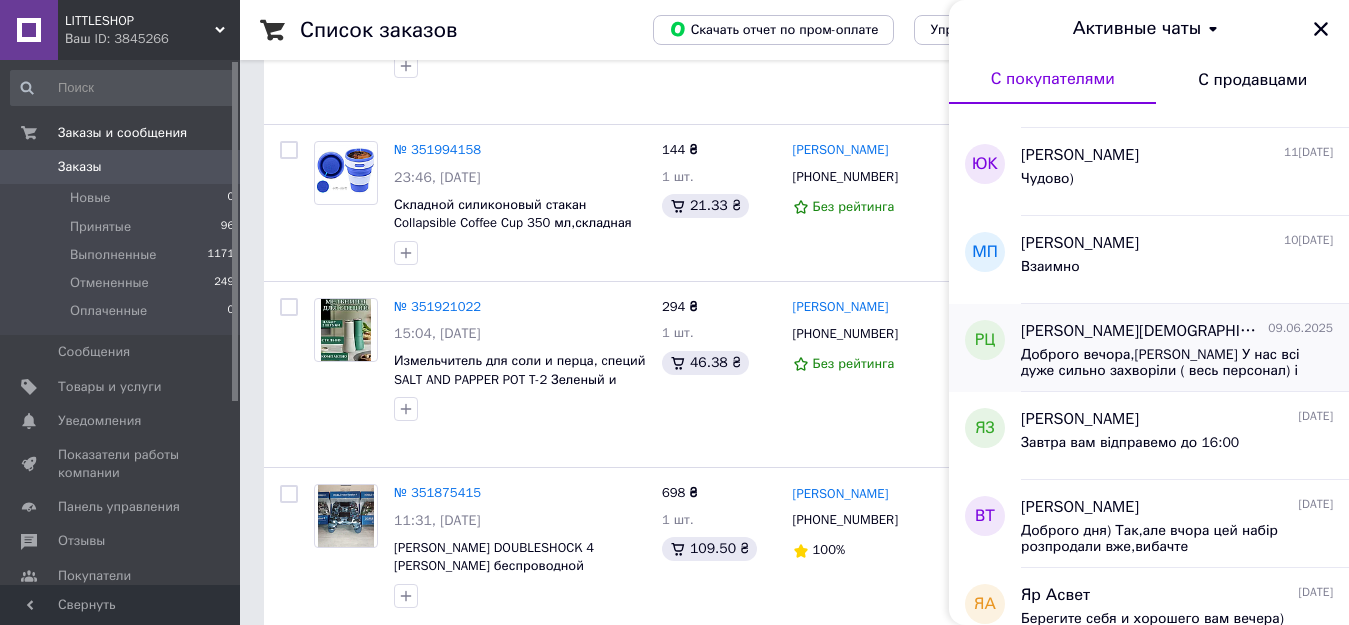 click on "Роман Цешнатій" at bounding box center (1142, 331) 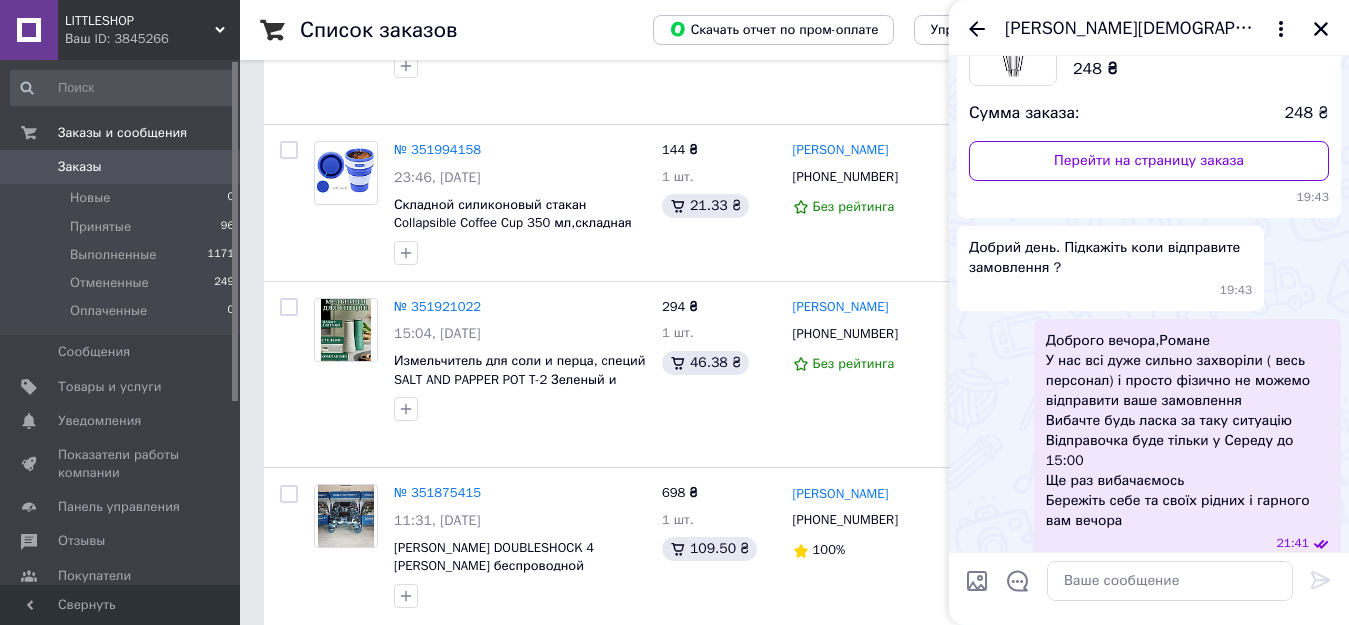 scroll, scrollTop: 0, scrollLeft: 0, axis: both 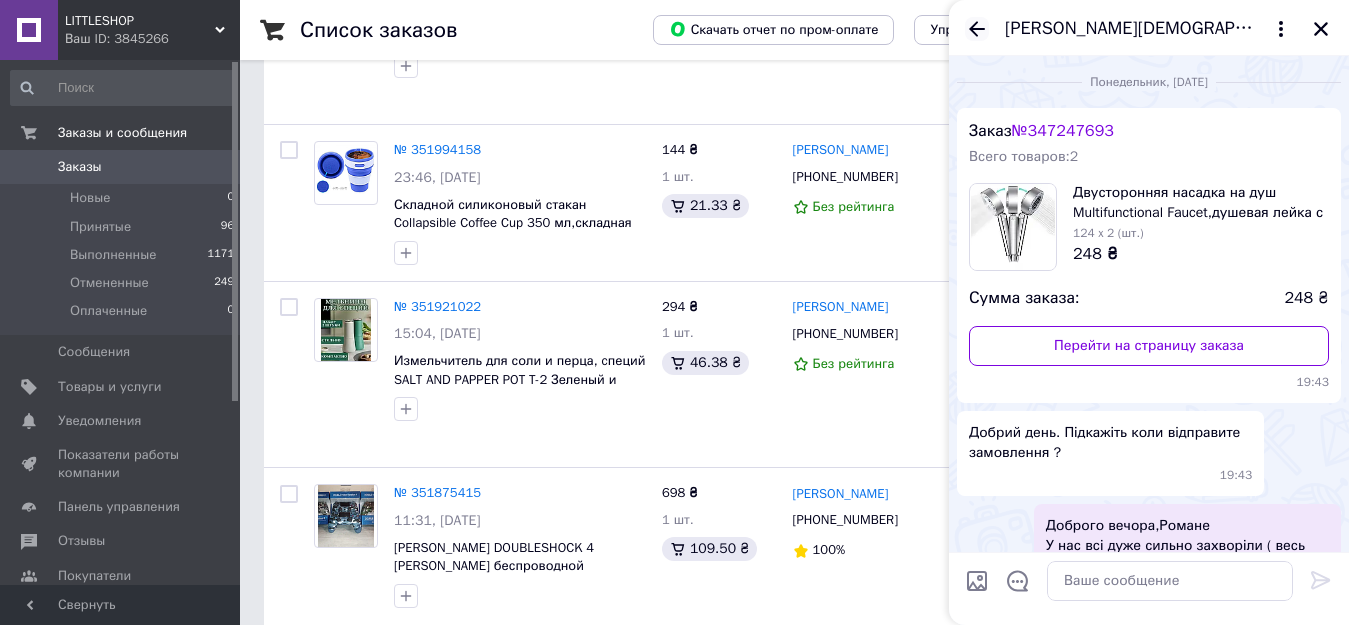 click 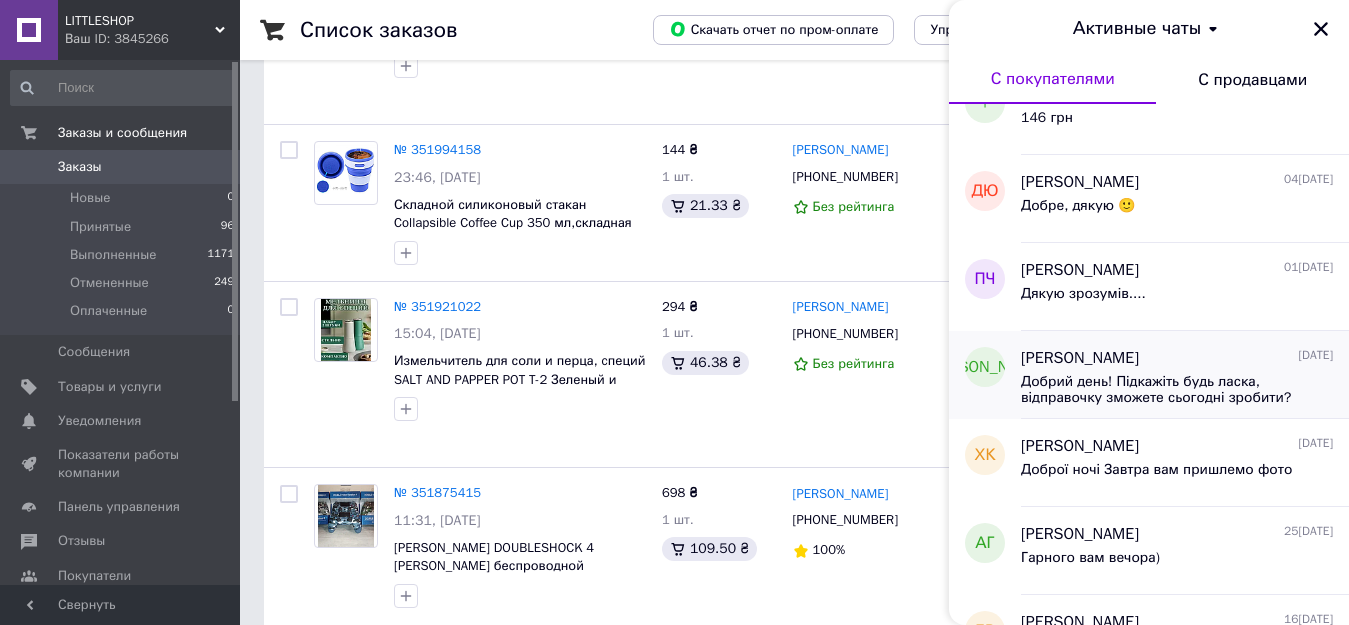 scroll, scrollTop: 2600, scrollLeft: 0, axis: vertical 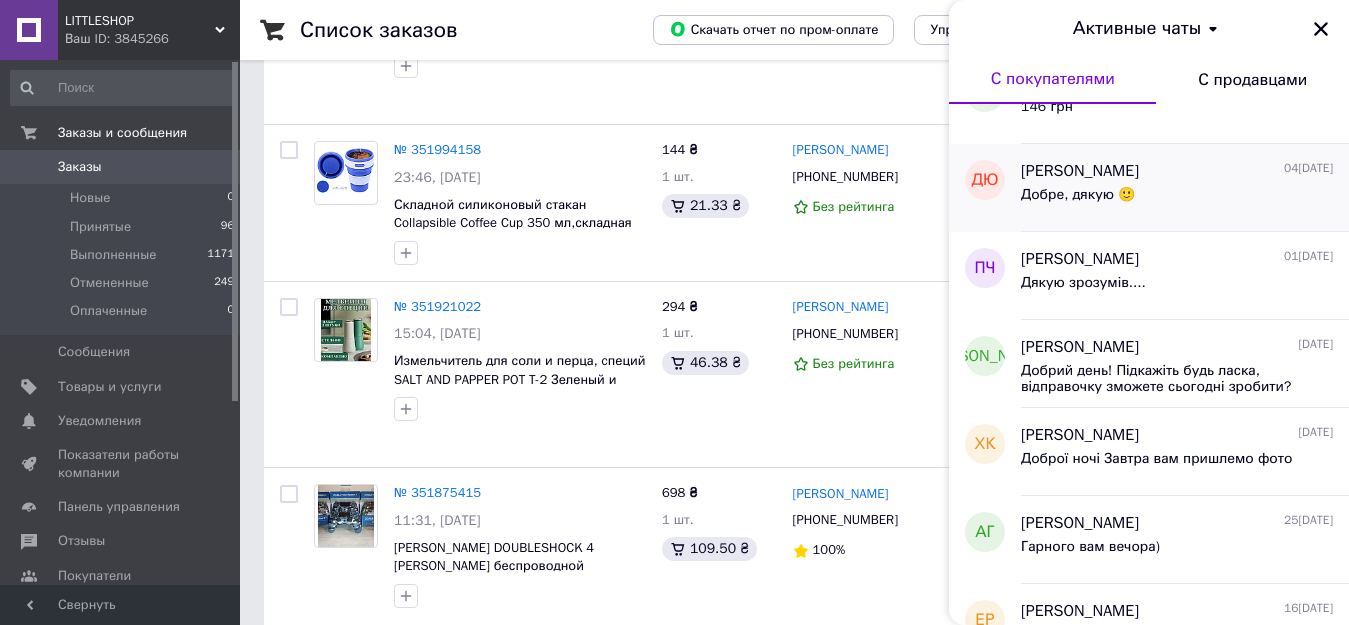 click on "Дарина Юрченко" at bounding box center (1080, 171) 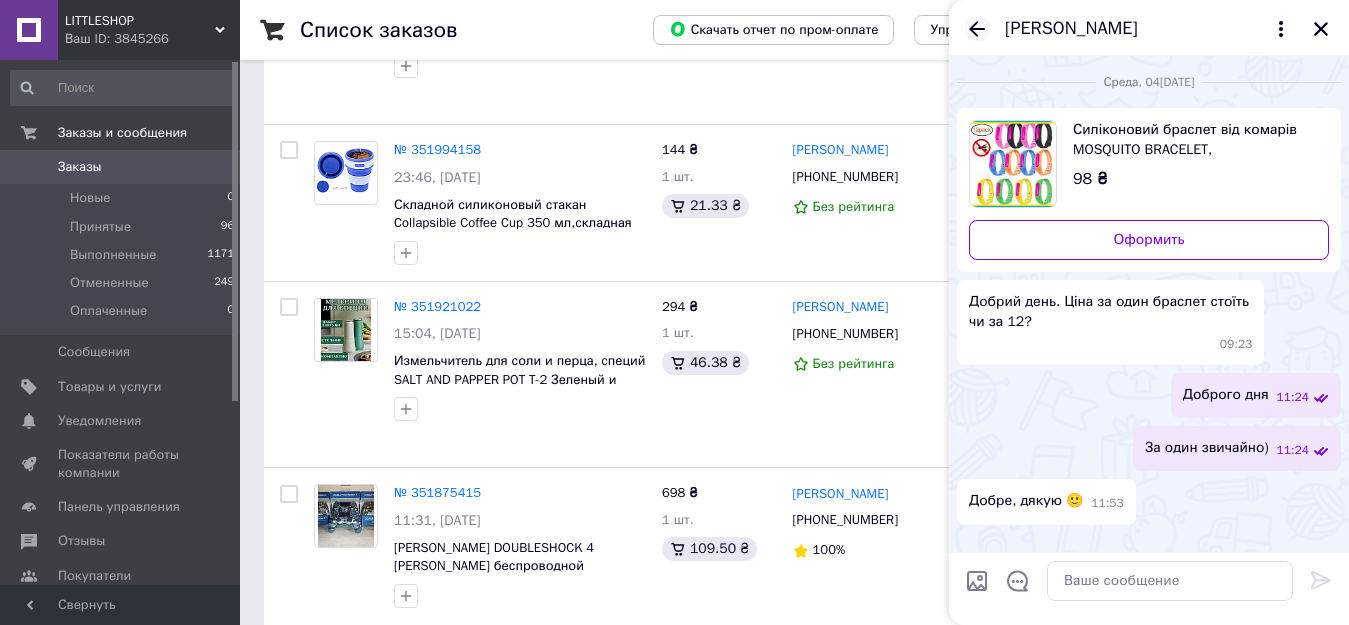 click 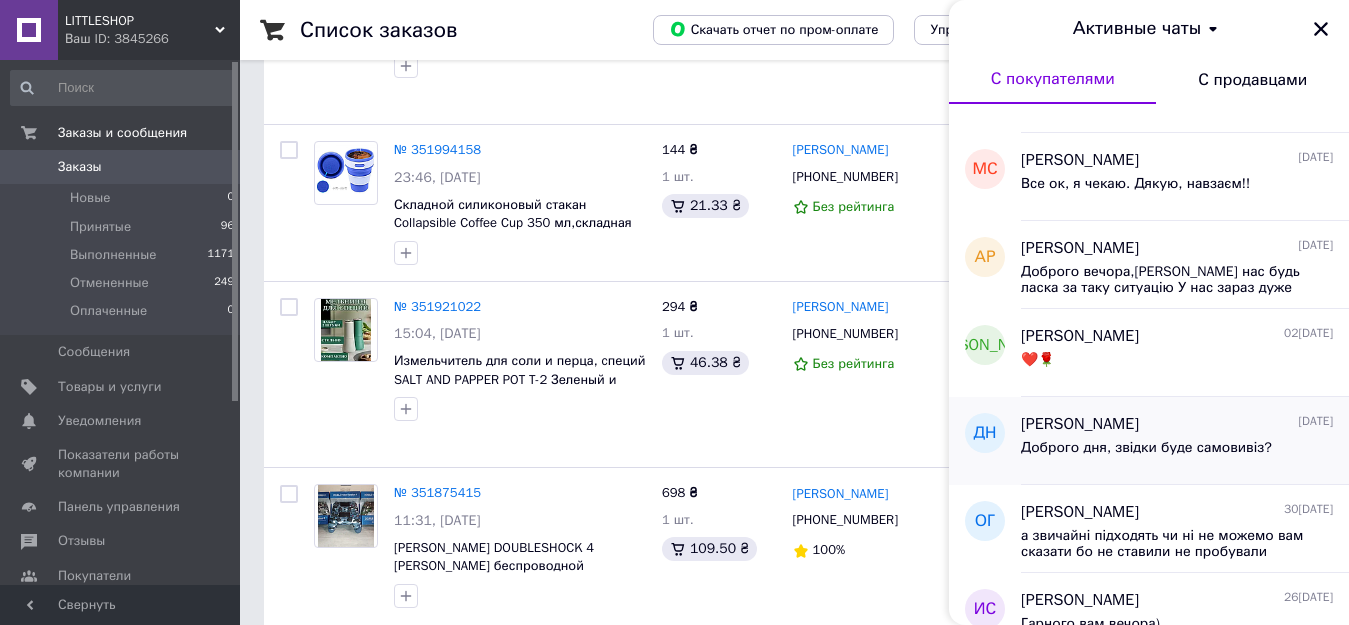 scroll, scrollTop: 500, scrollLeft: 0, axis: vertical 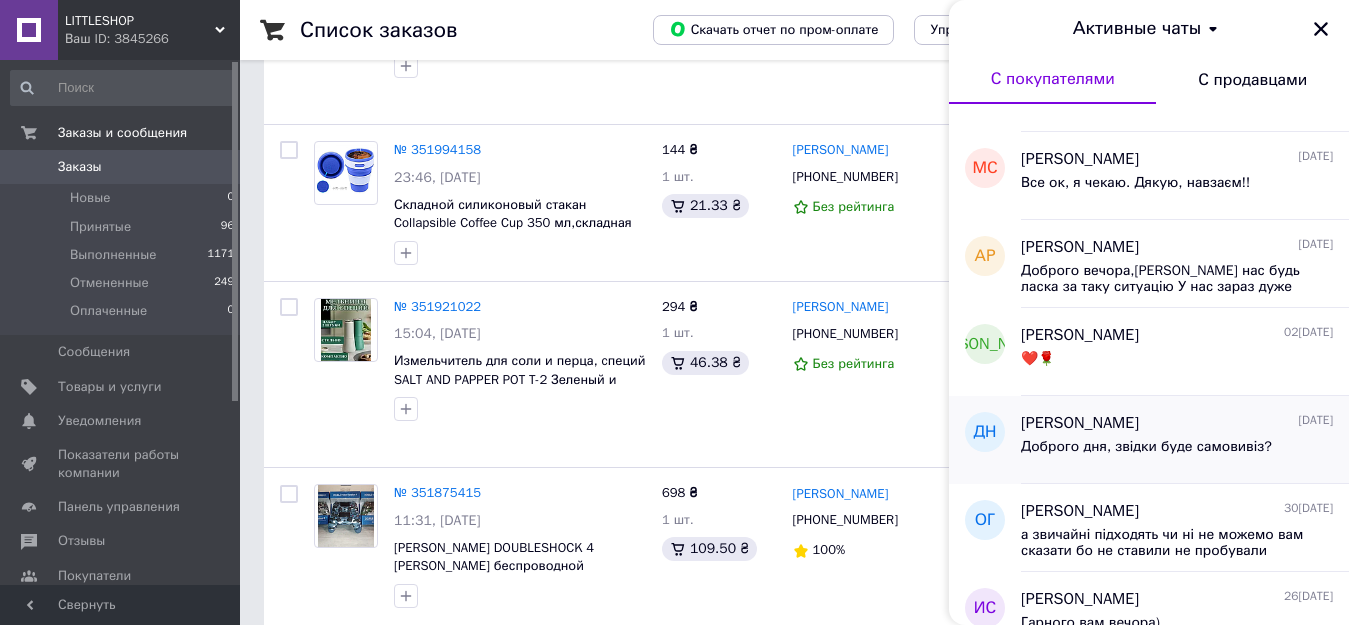 click on "Даша Надводнюк" at bounding box center [1080, 423] 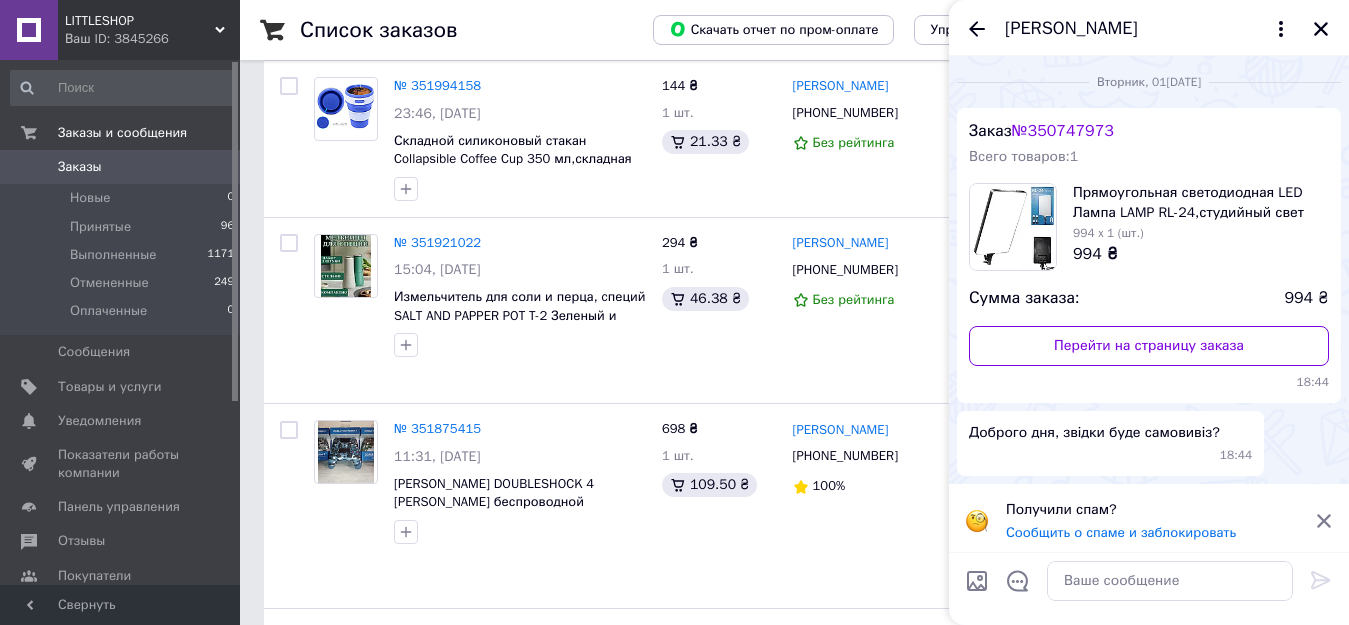 scroll, scrollTop: 800, scrollLeft: 0, axis: vertical 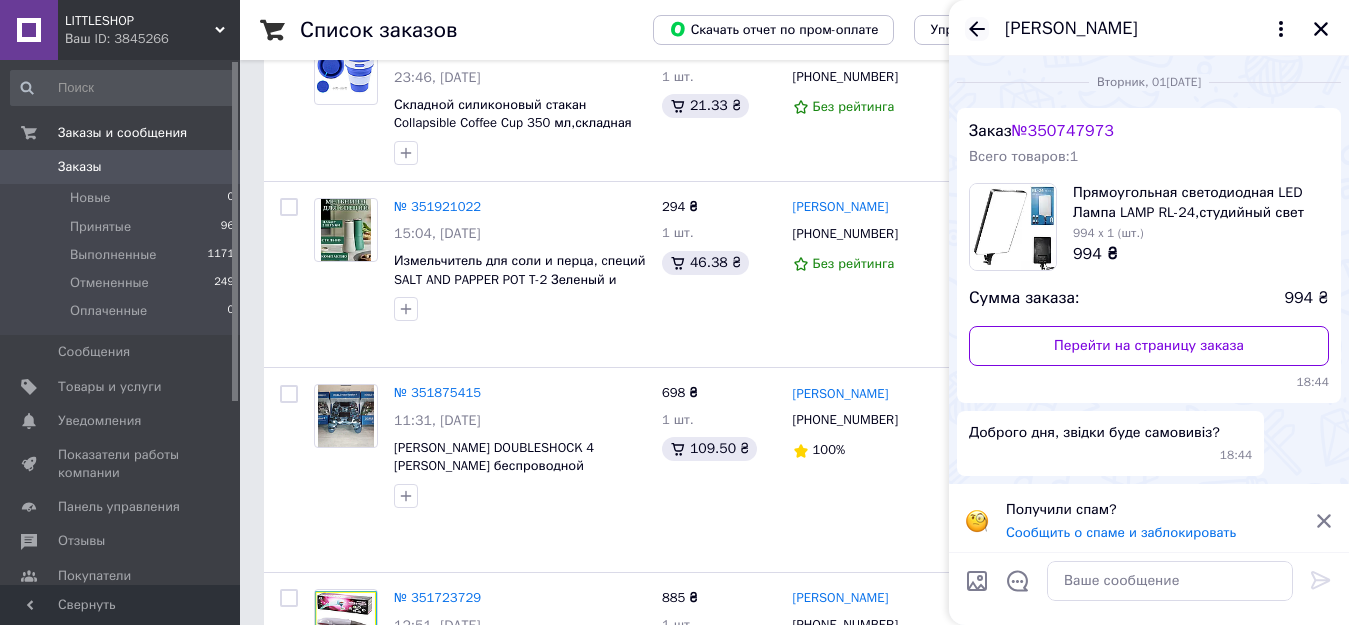 click 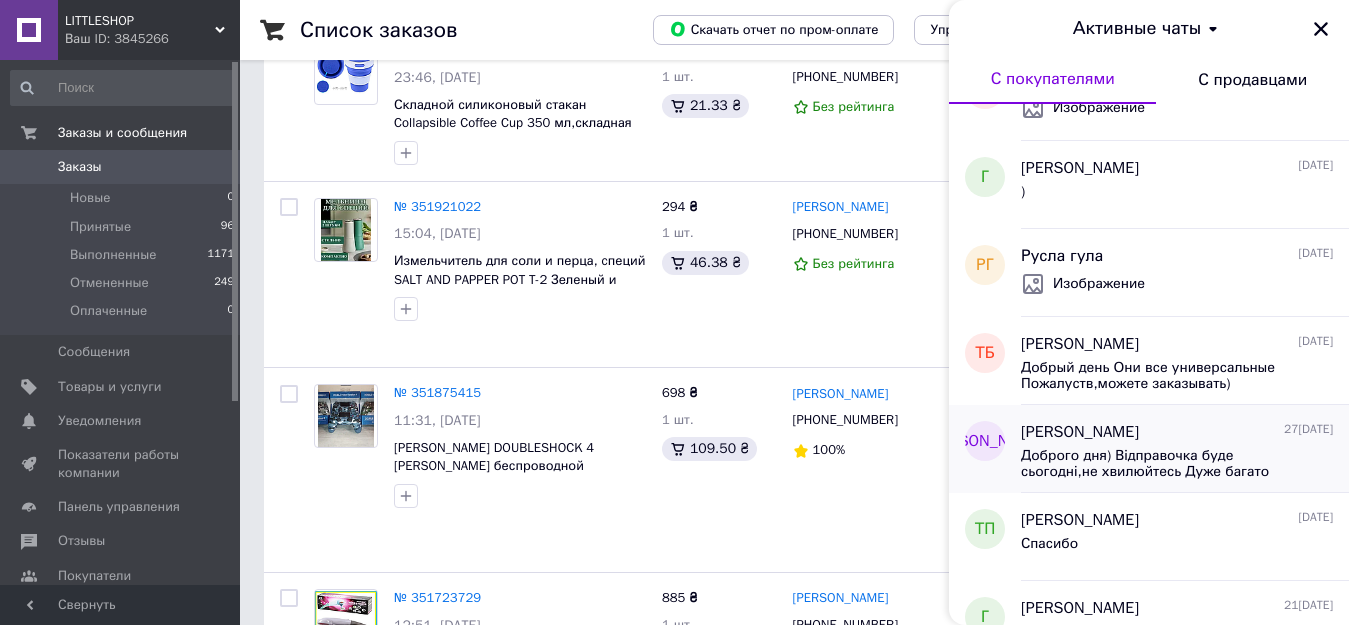 scroll, scrollTop: 3899, scrollLeft: 0, axis: vertical 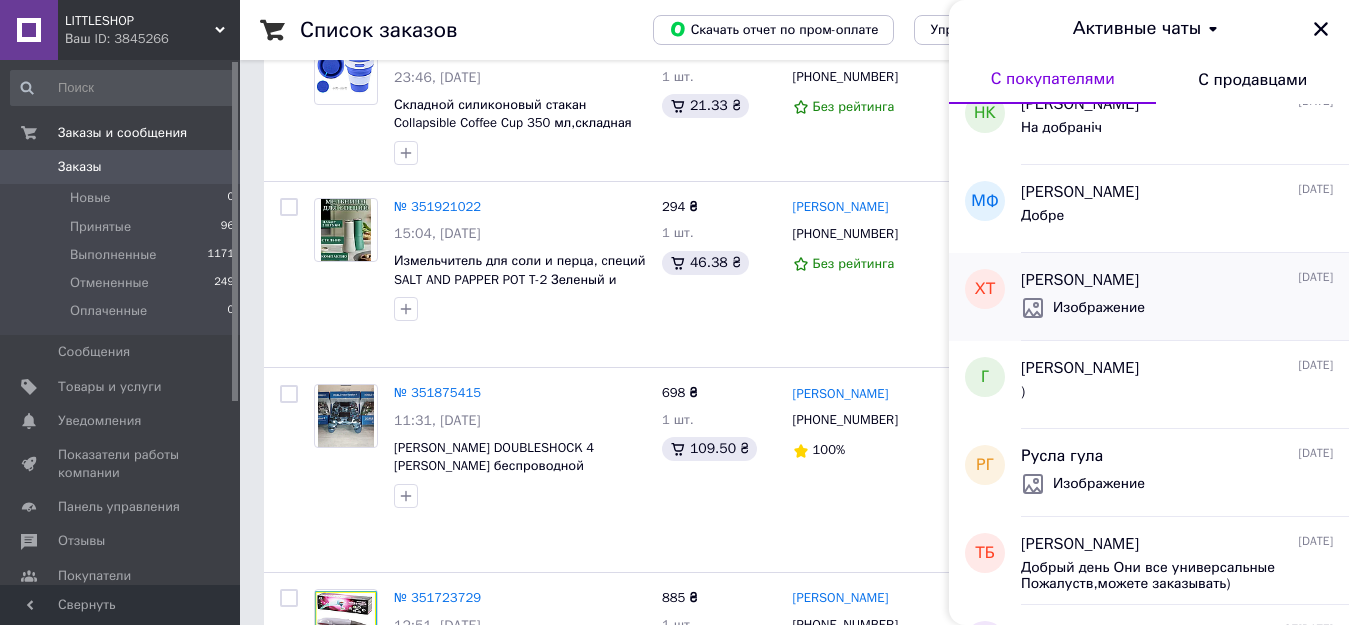 click on "Христина Темченко" at bounding box center [1080, 280] 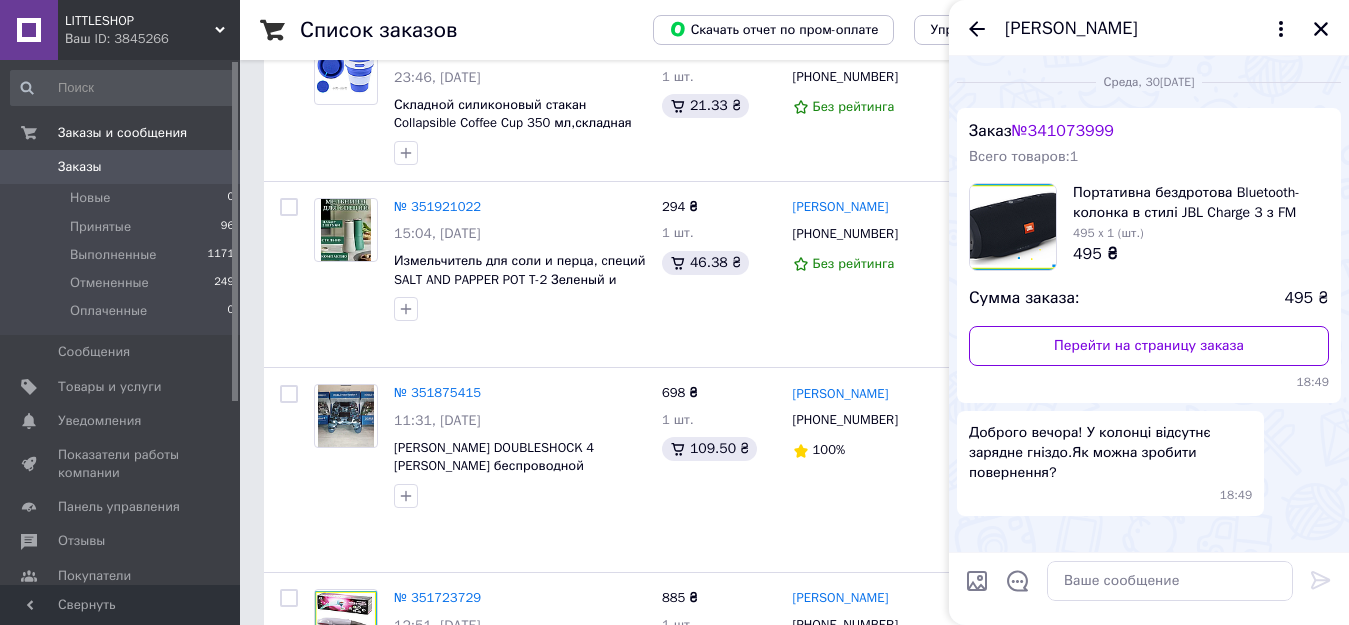 scroll, scrollTop: 229, scrollLeft: 0, axis: vertical 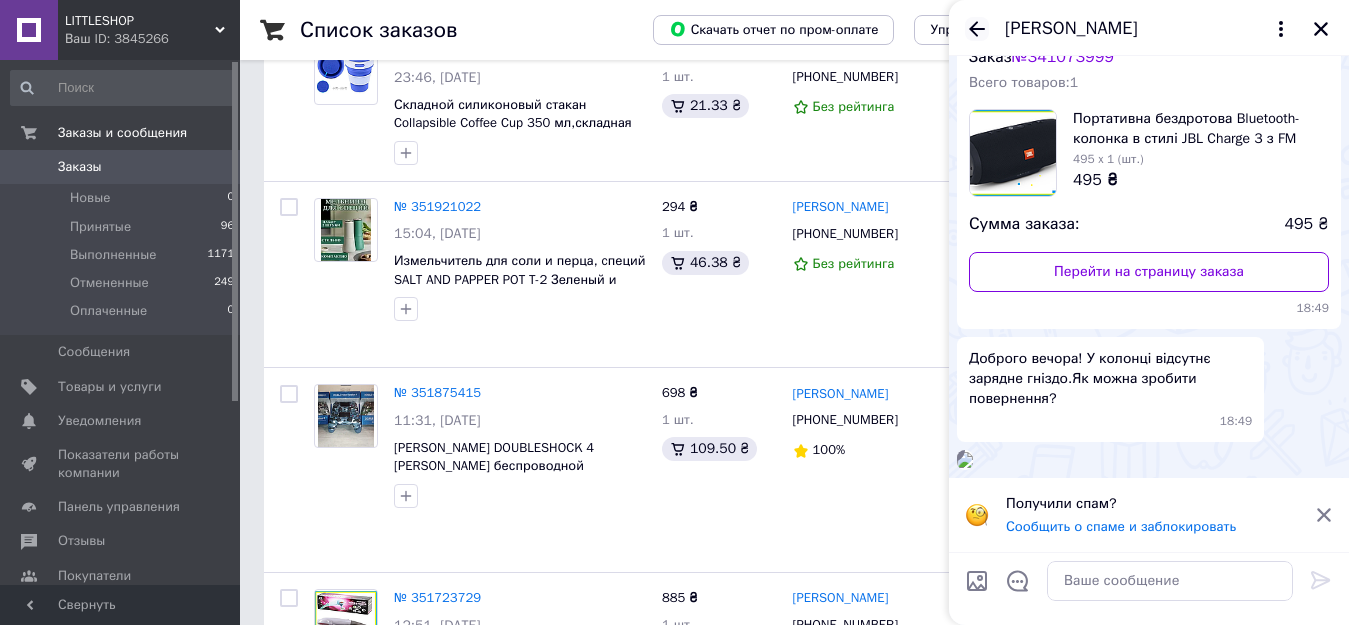 click 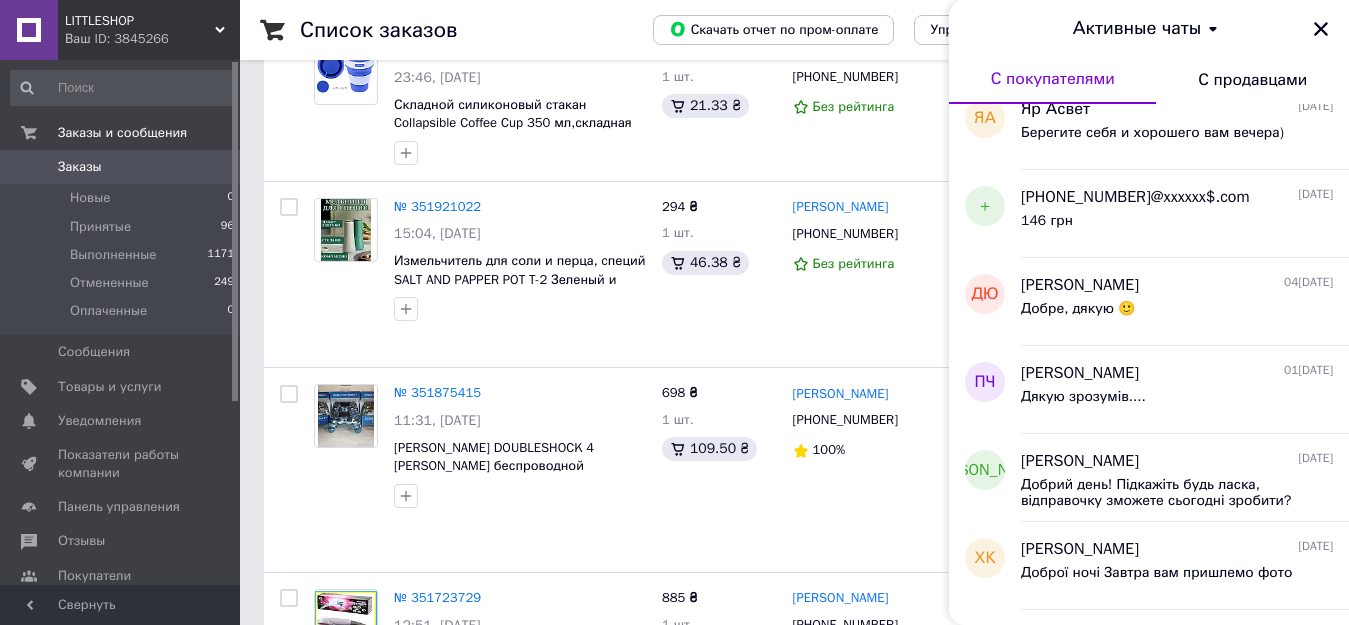 scroll, scrollTop: 2500, scrollLeft: 0, axis: vertical 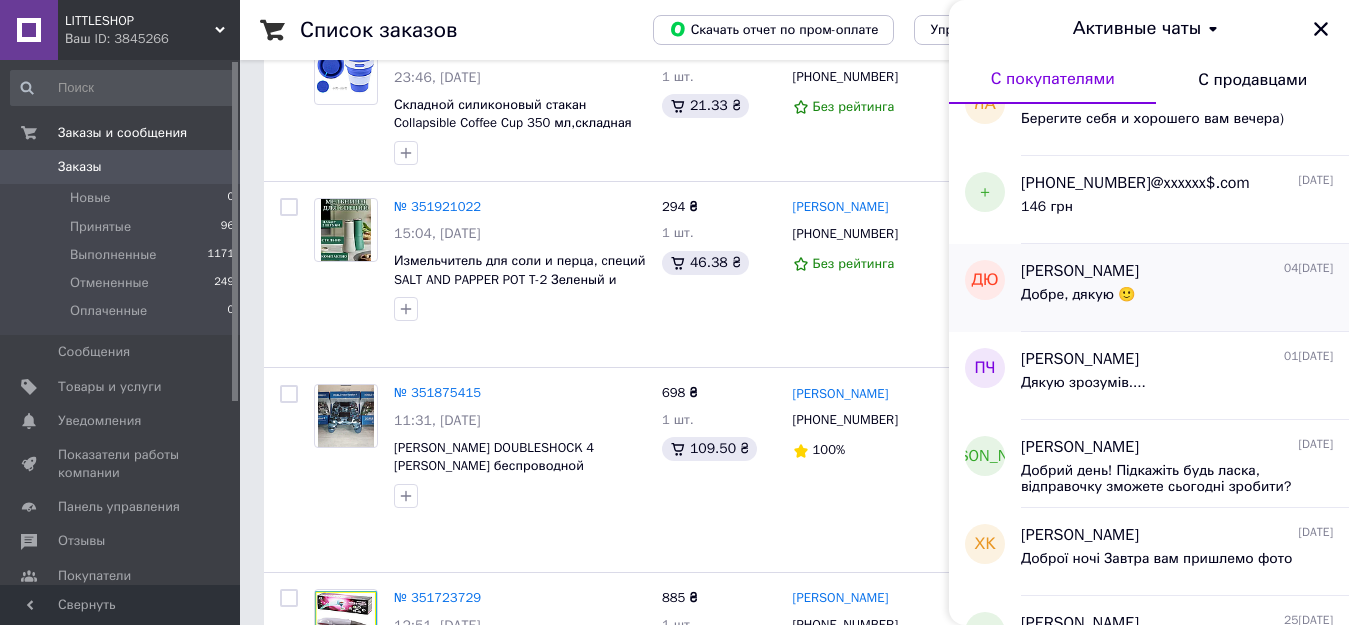 click on "Дарина Юрченко" at bounding box center [1080, 271] 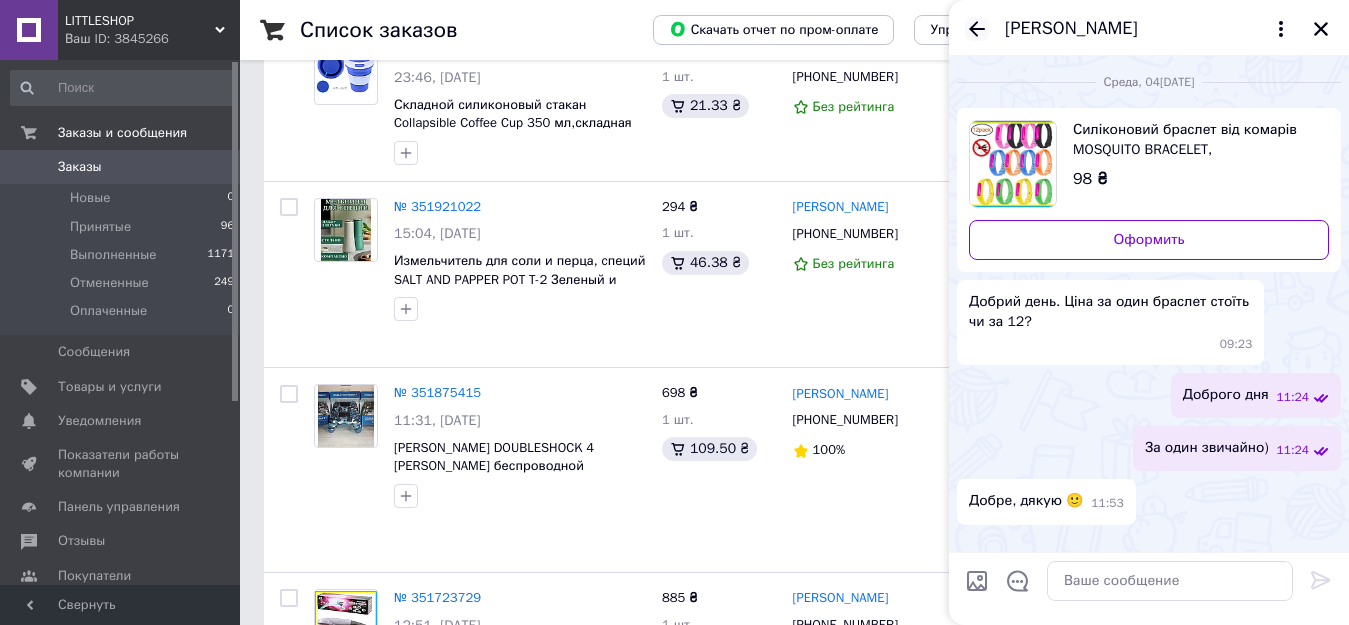 click 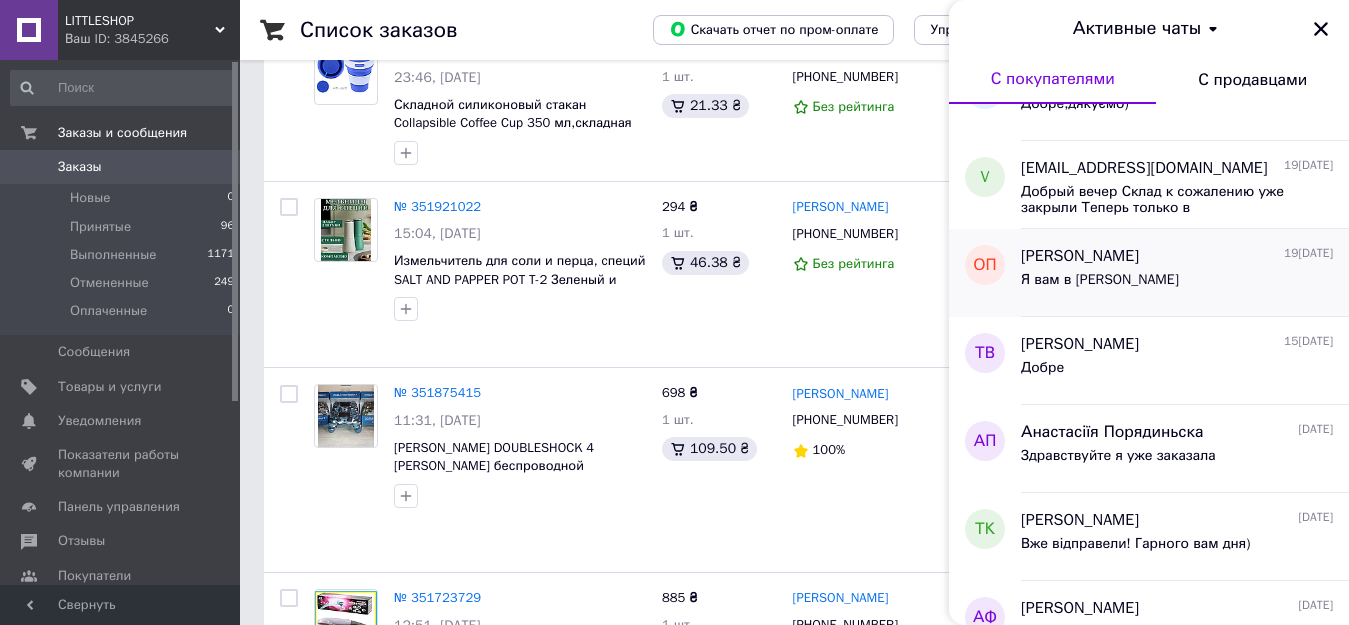 scroll, scrollTop: 4759, scrollLeft: 0, axis: vertical 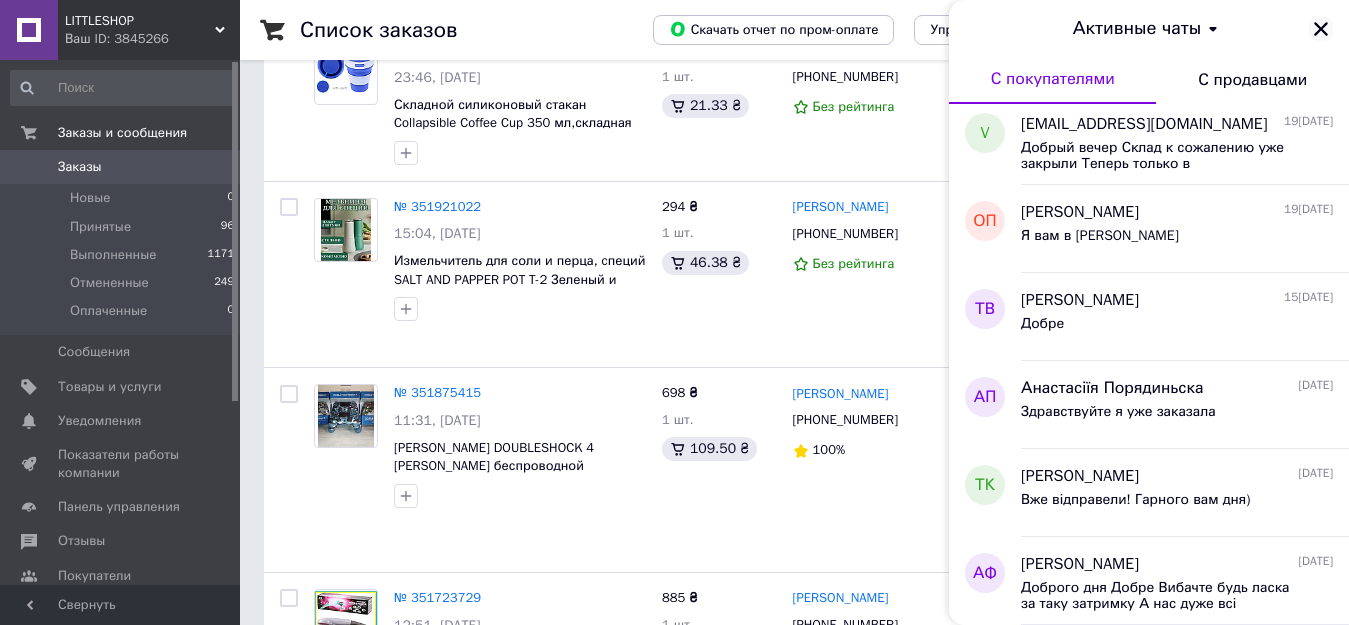 click 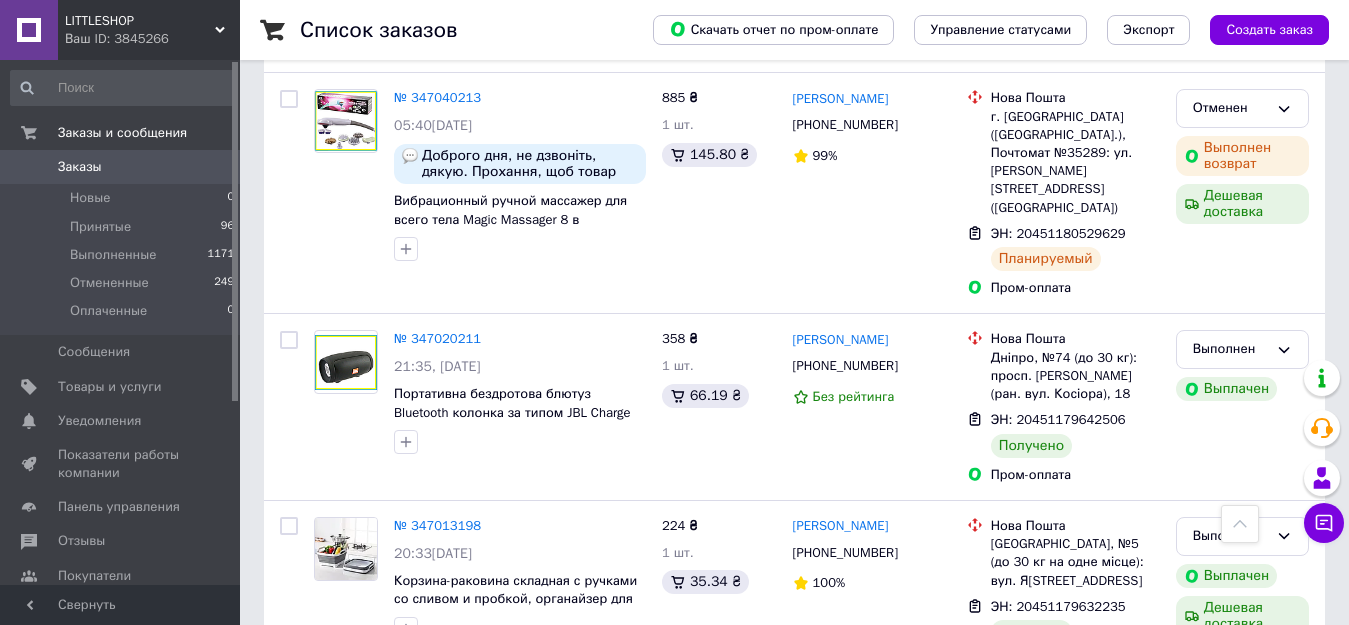 scroll, scrollTop: 18783, scrollLeft: 0, axis: vertical 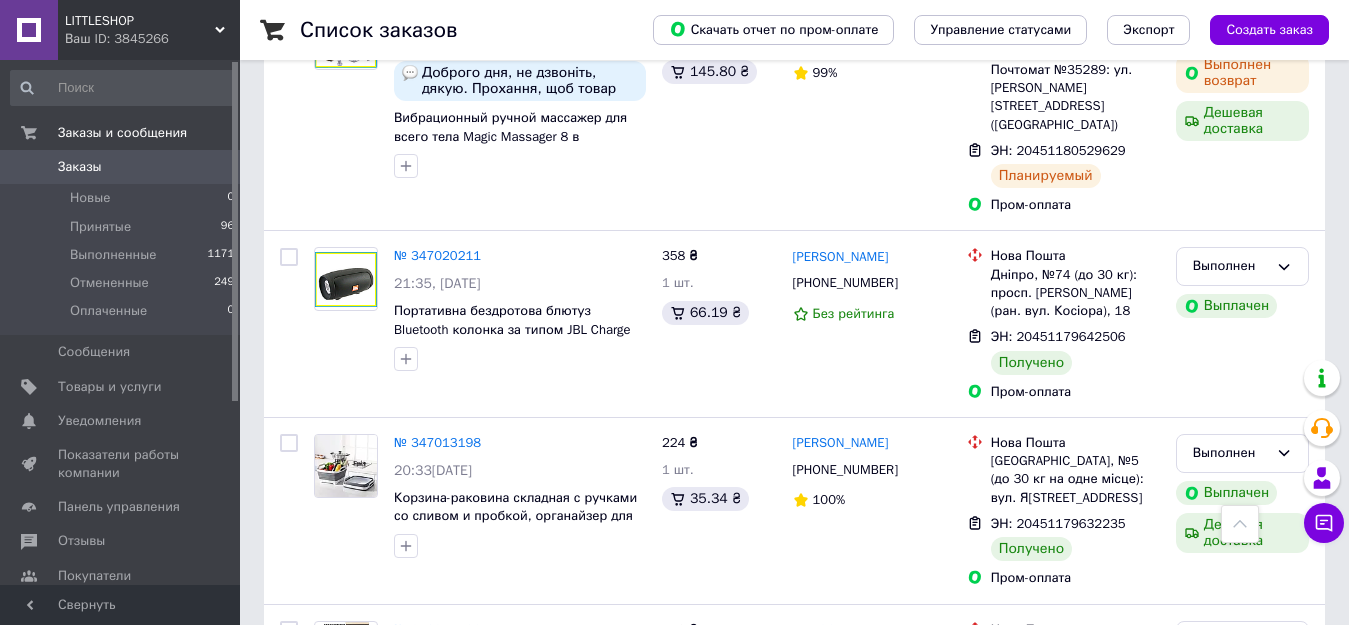 click on "2" at bounding box center [327, 1654] 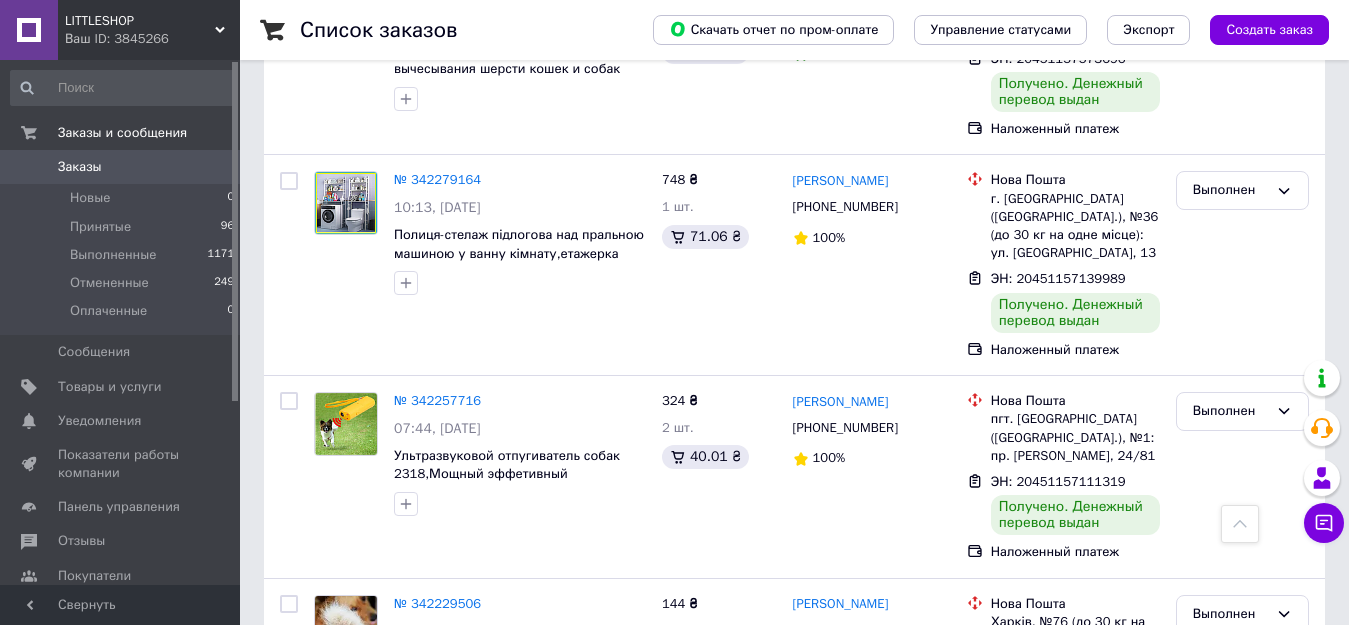 scroll, scrollTop: 12400, scrollLeft: 0, axis: vertical 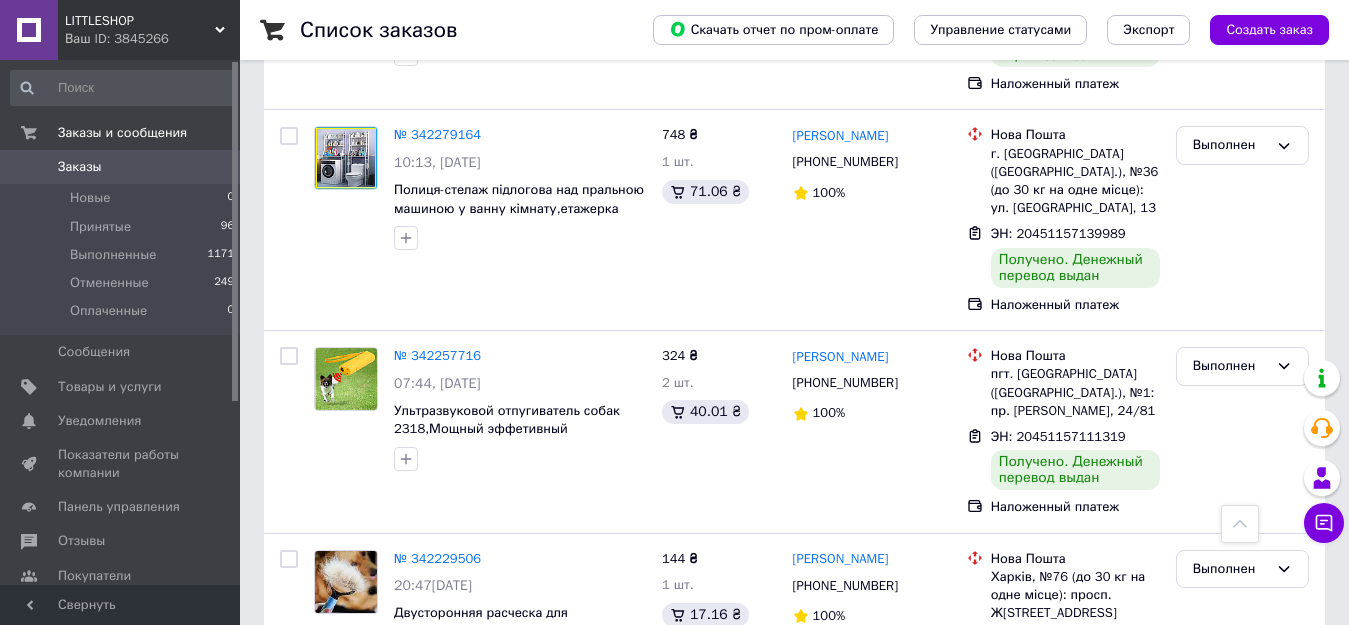 click 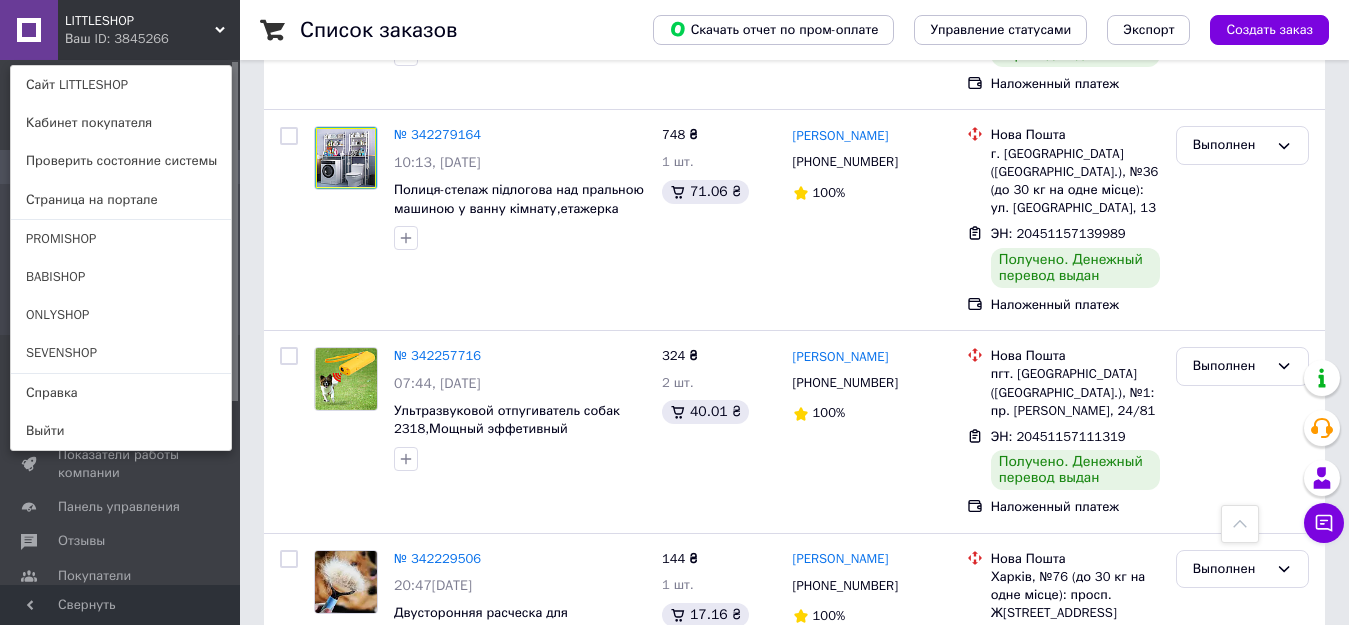 click on "PROMISHOP" at bounding box center [121, 239] 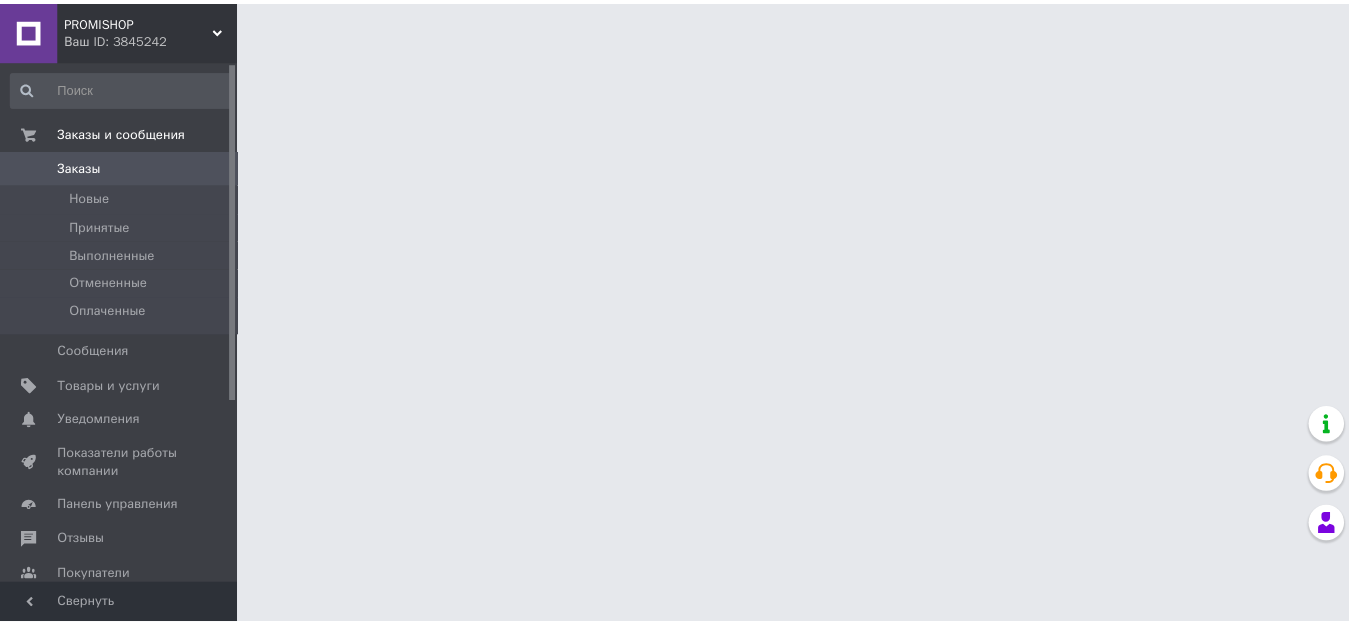 scroll, scrollTop: 0, scrollLeft: 0, axis: both 